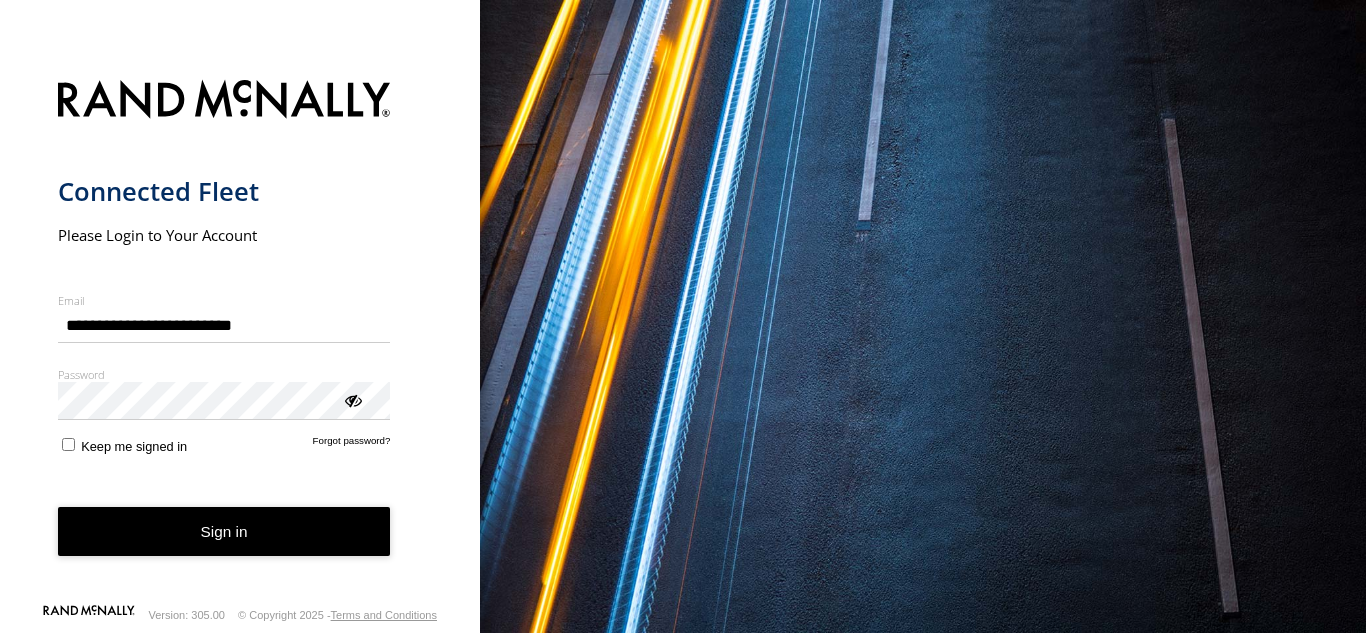 scroll, scrollTop: 0, scrollLeft: 0, axis: both 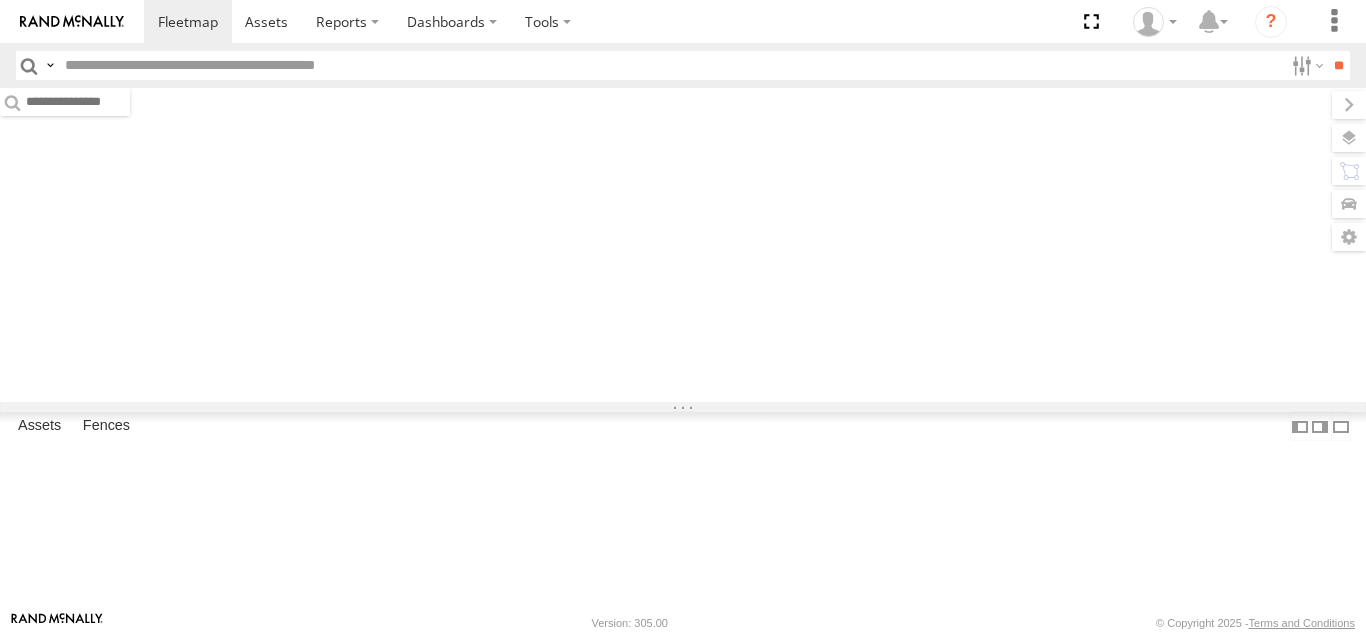 click at bounding box center (670, 65) 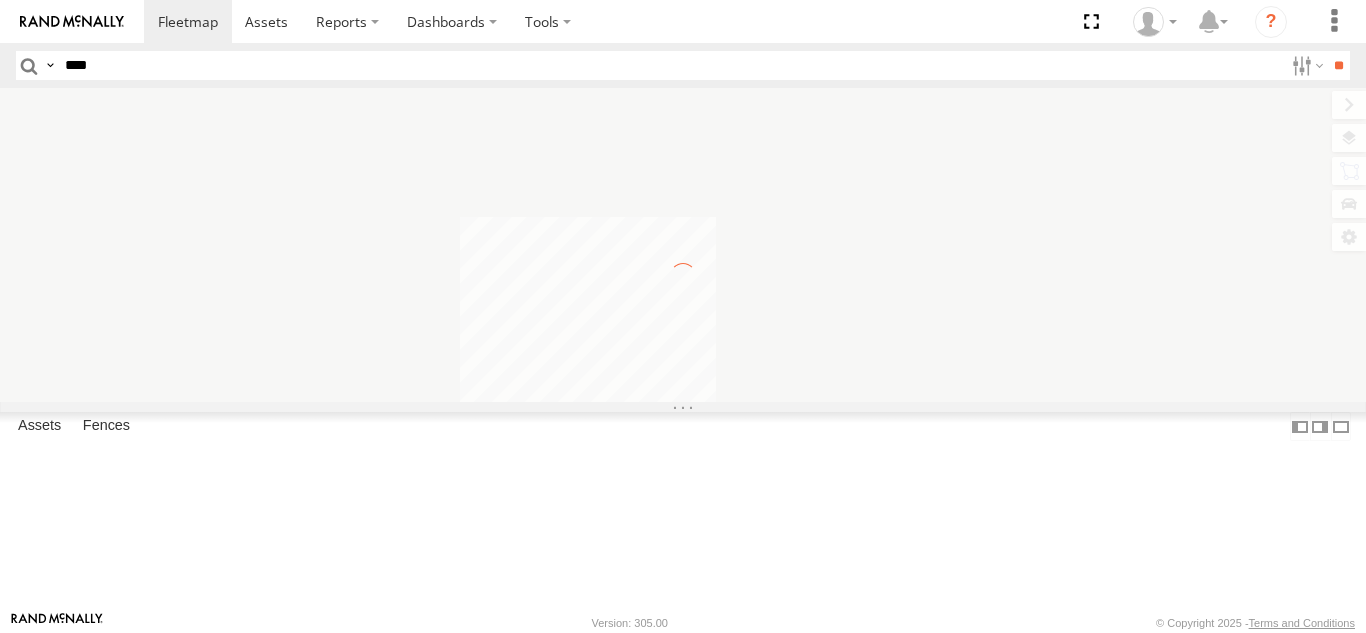 click on "**" at bounding box center [1338, 65] 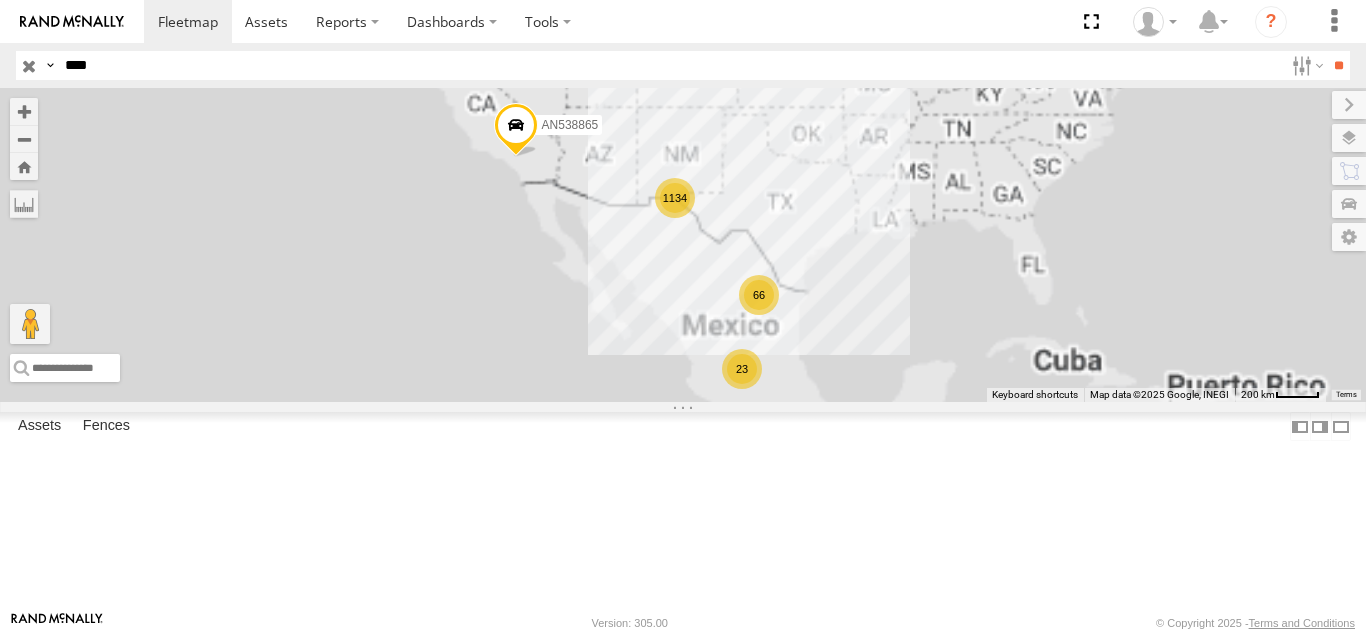 click on "FOXCONN" at bounding box center (0, 0) 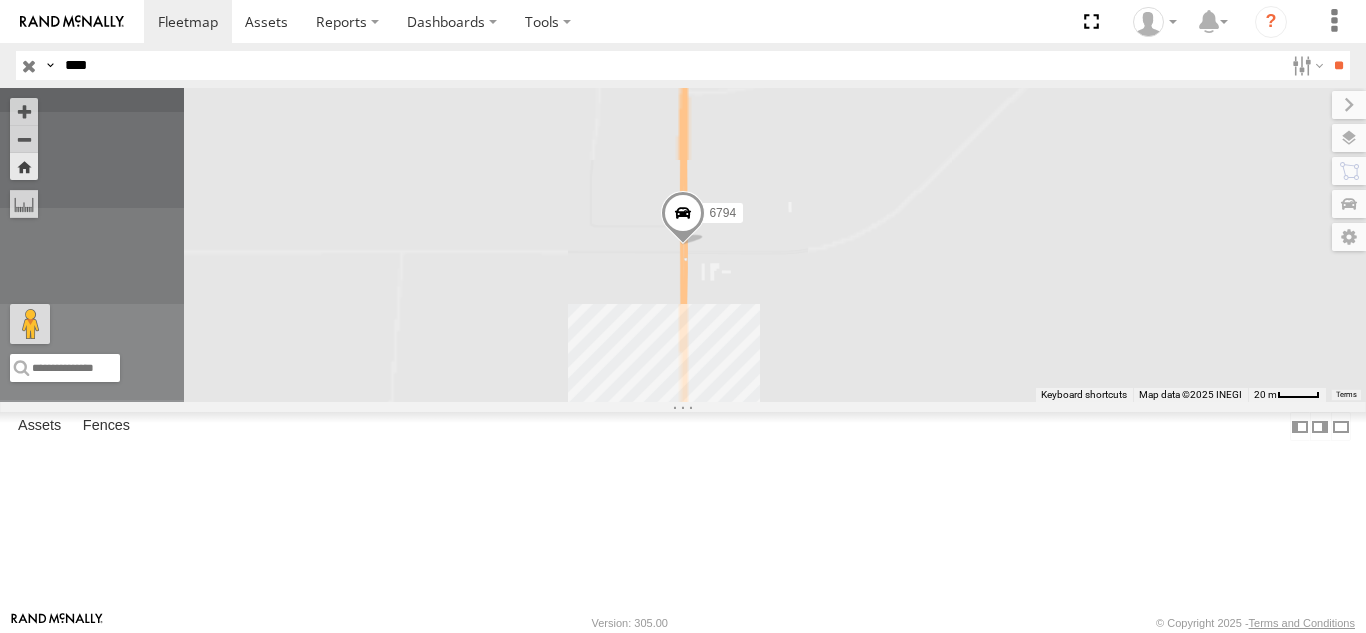 click on "6794" at bounding box center (683, 245) 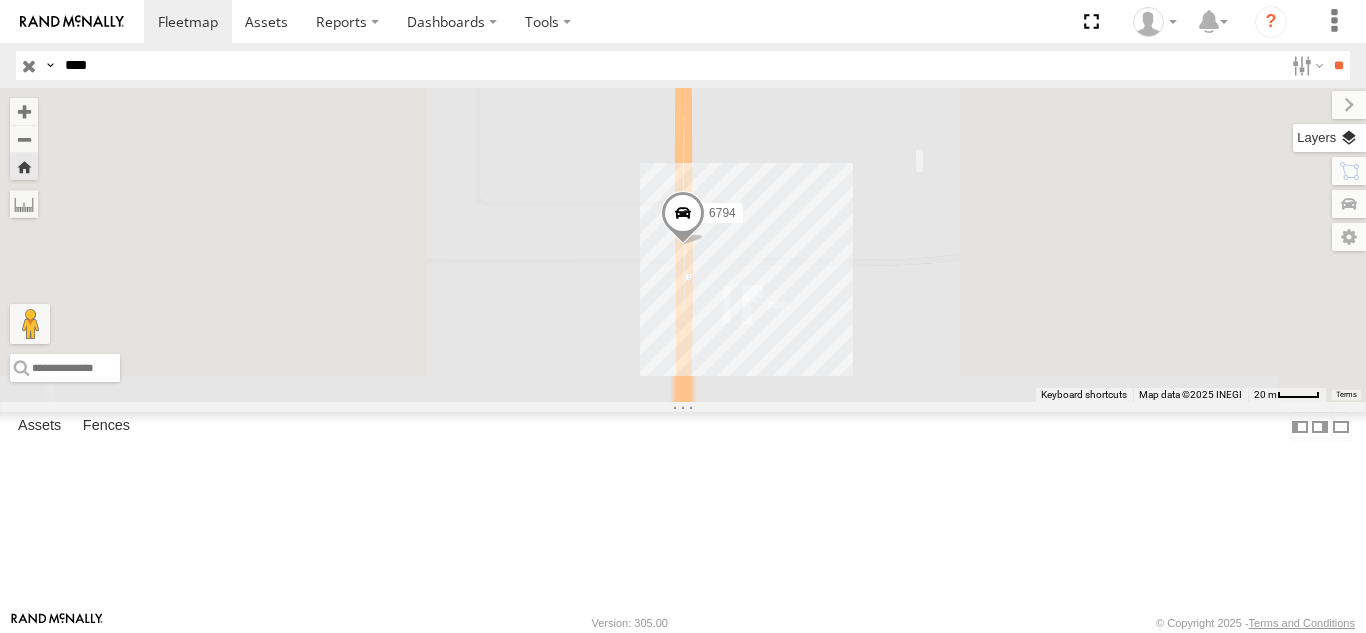 click at bounding box center (1329, 138) 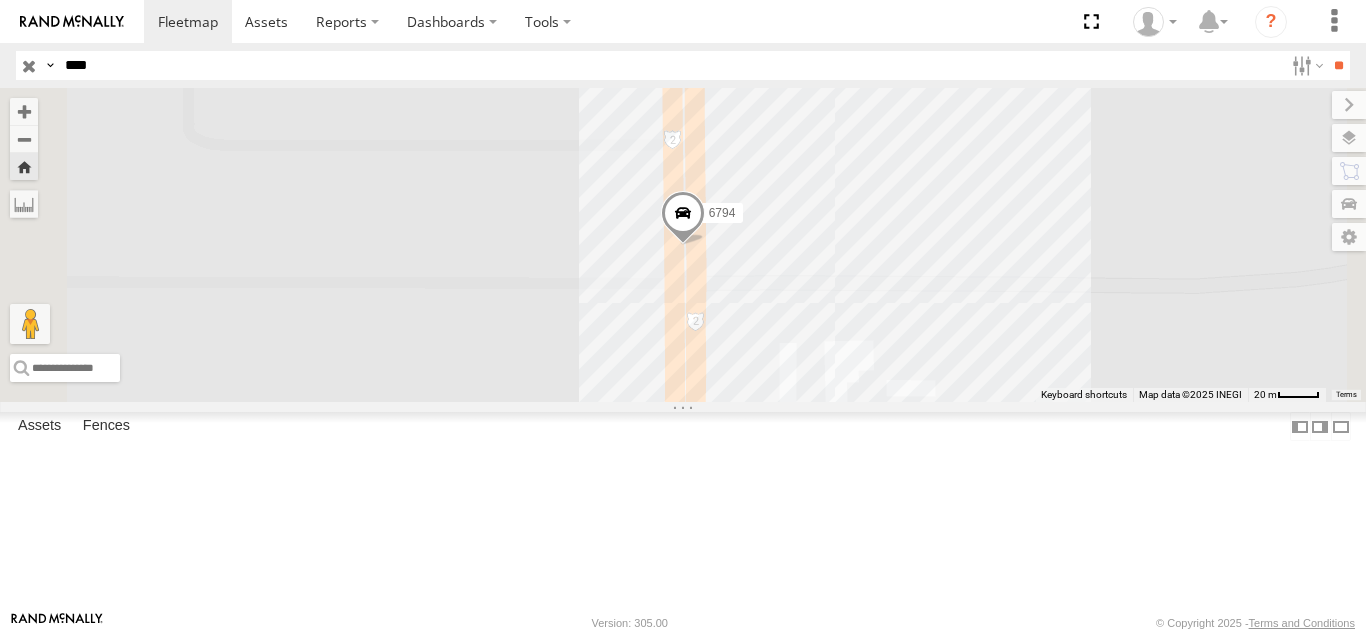 click on "Basemaps" at bounding box center (0, 0) 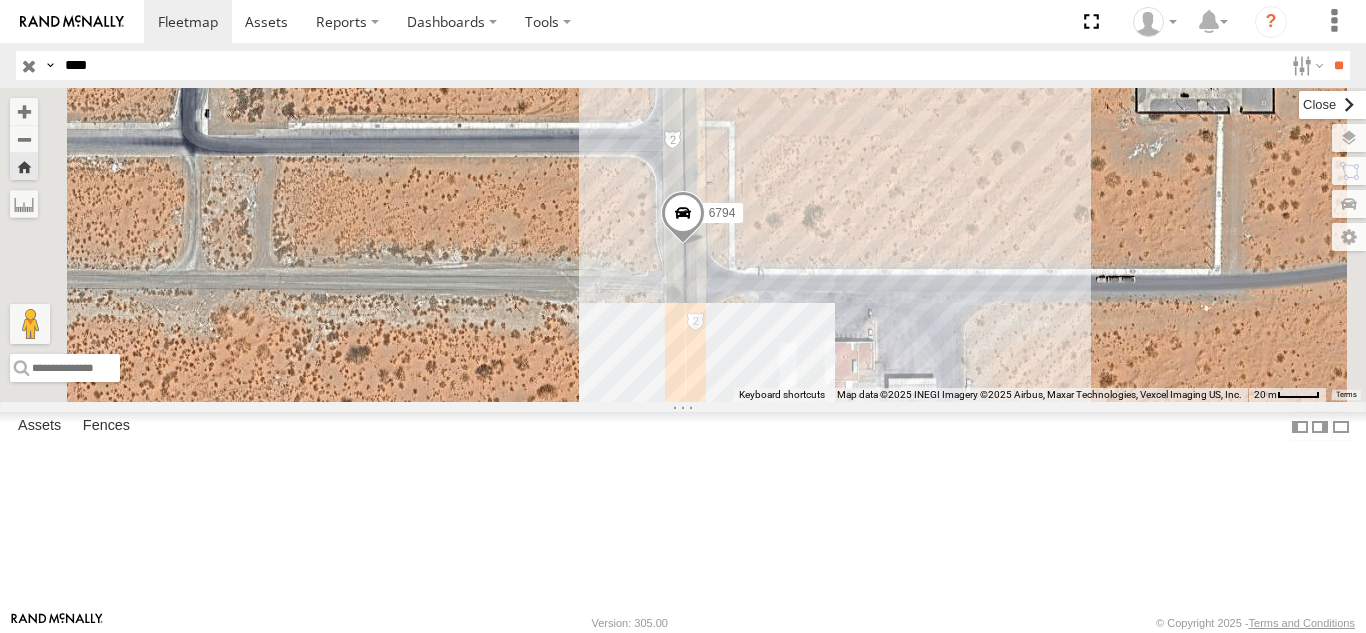 click at bounding box center [1332, 105] 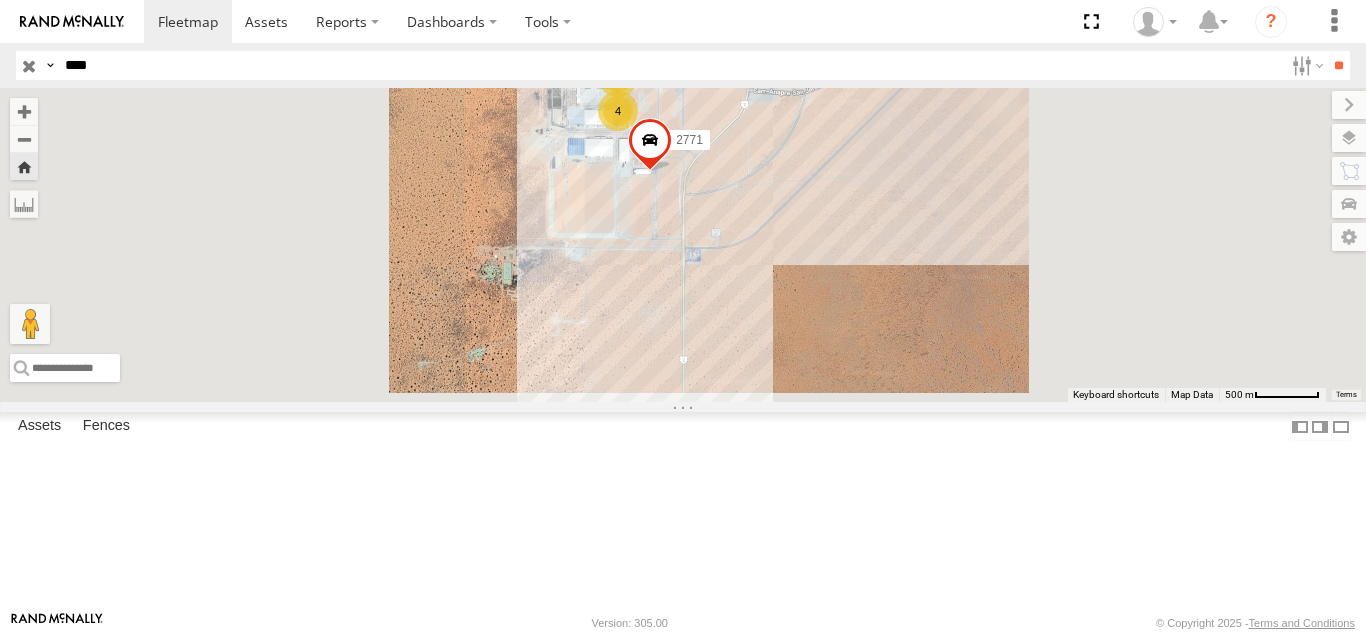 click on "****" at bounding box center [670, 65] 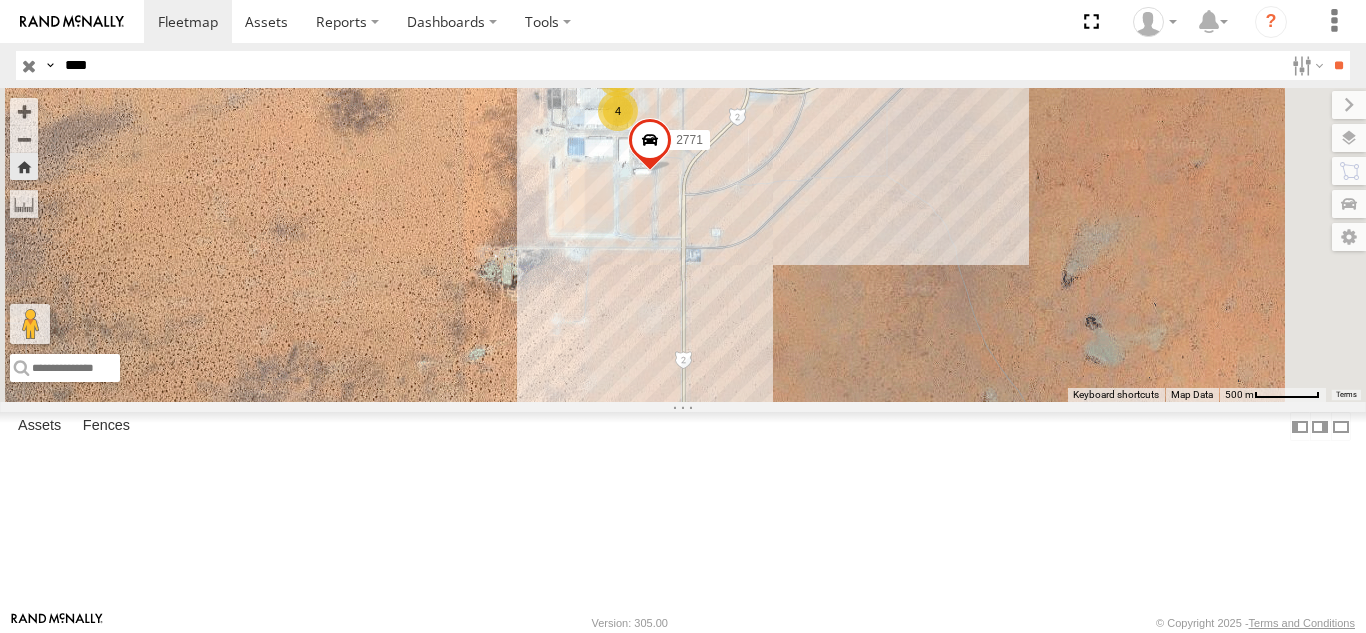click on "****" at bounding box center (670, 65) 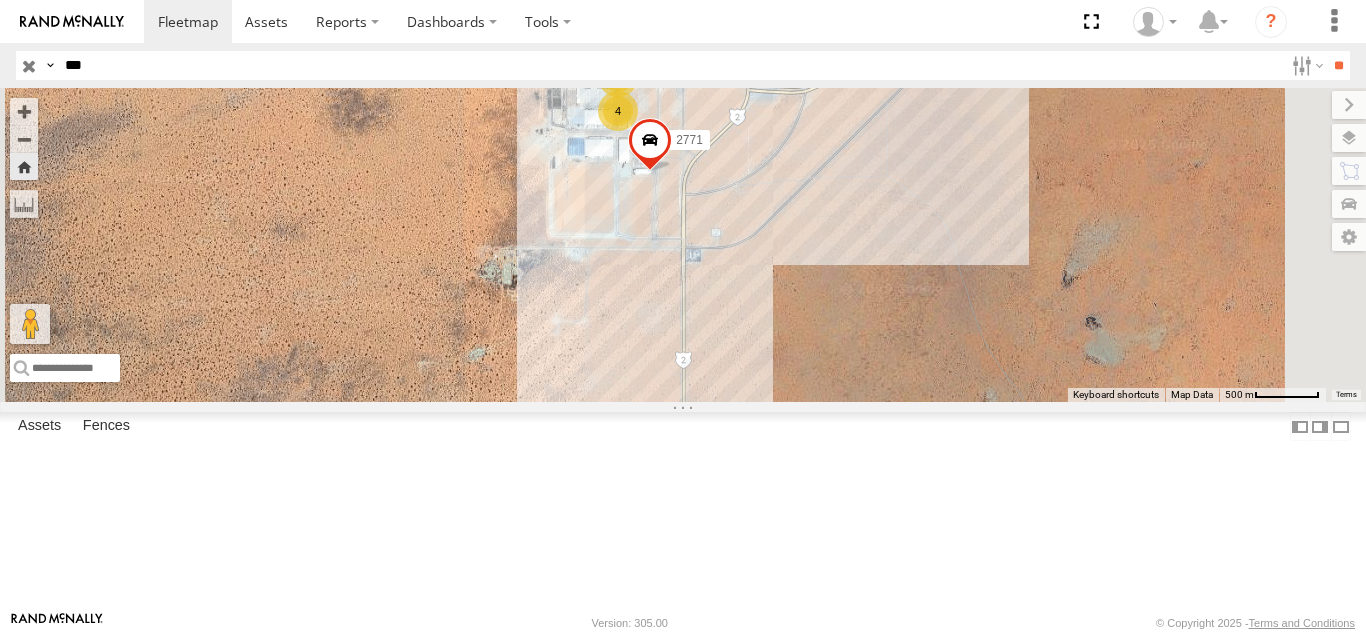click on "**" at bounding box center (1338, 65) 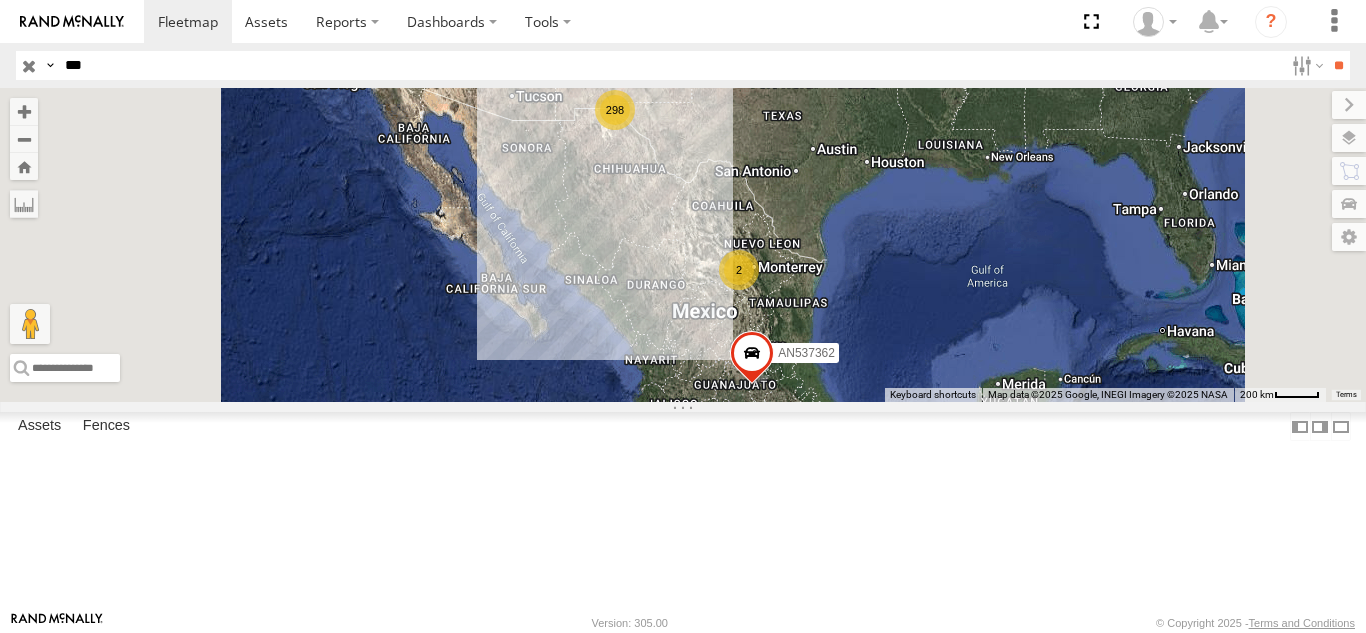 scroll, scrollTop: 500, scrollLeft: 0, axis: vertical 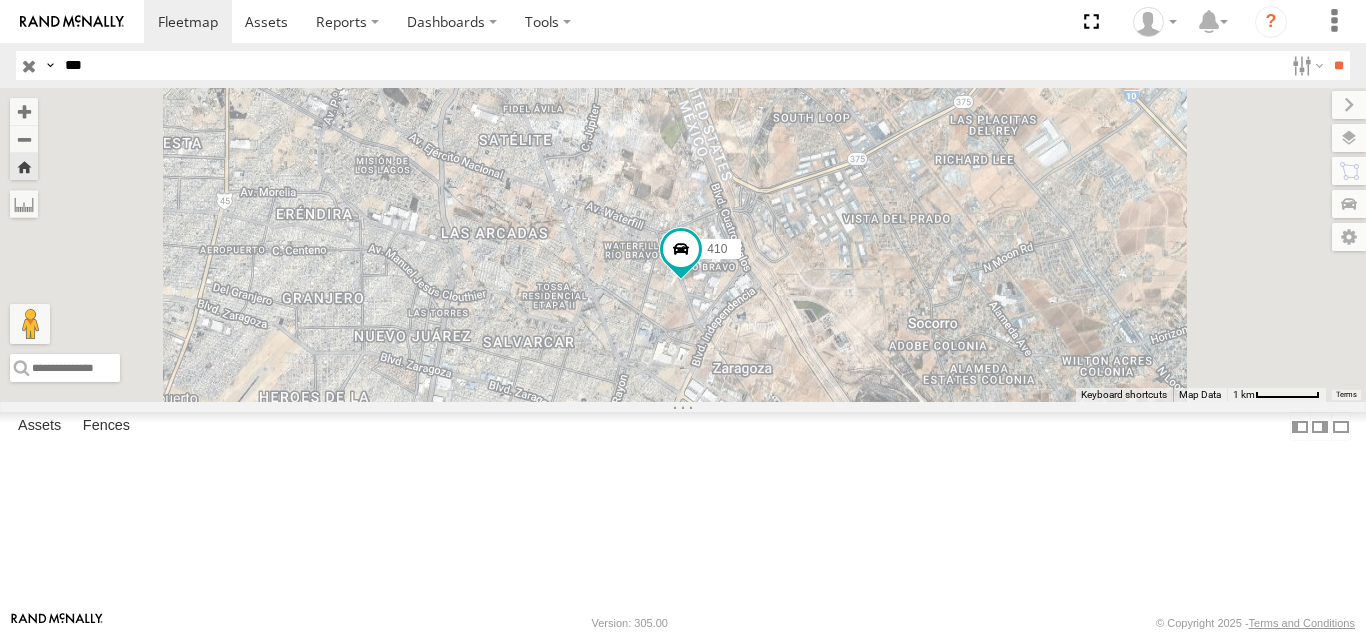 click on "Search Query
Asset ID
Asset Label
Registration
Manufacturer
Model
VIN
Job ID IP" at bounding box center [683, 65] 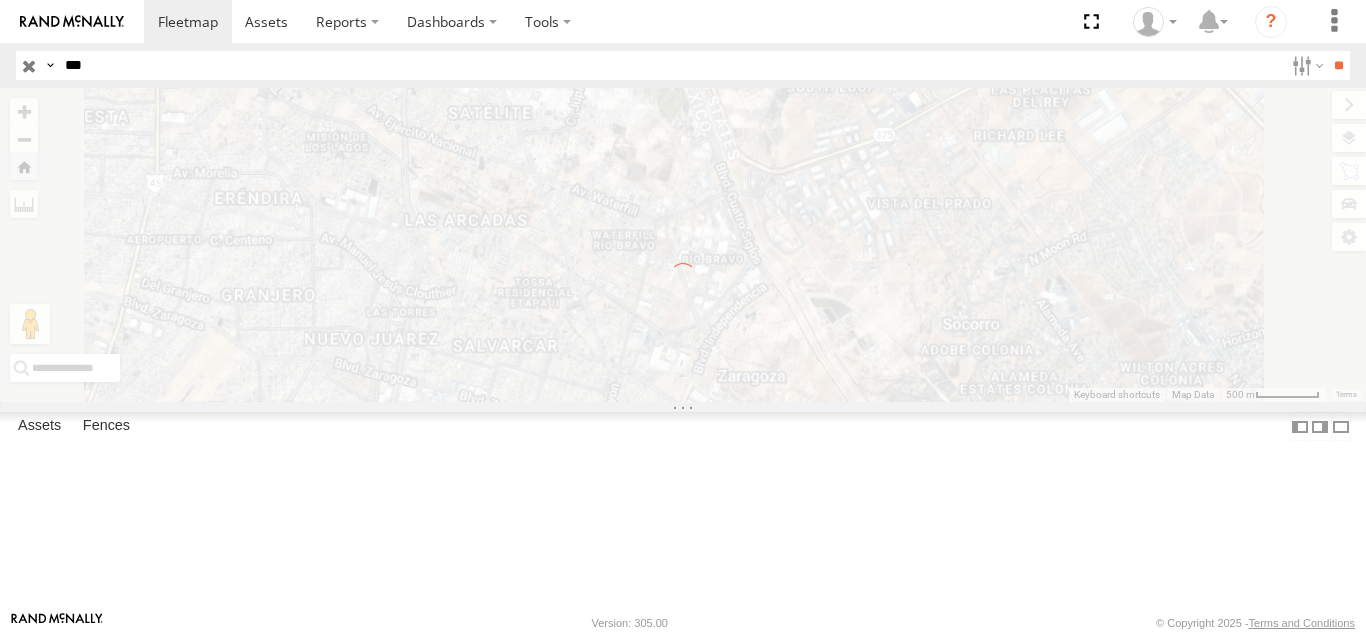 scroll, scrollTop: 0, scrollLeft: 0, axis: both 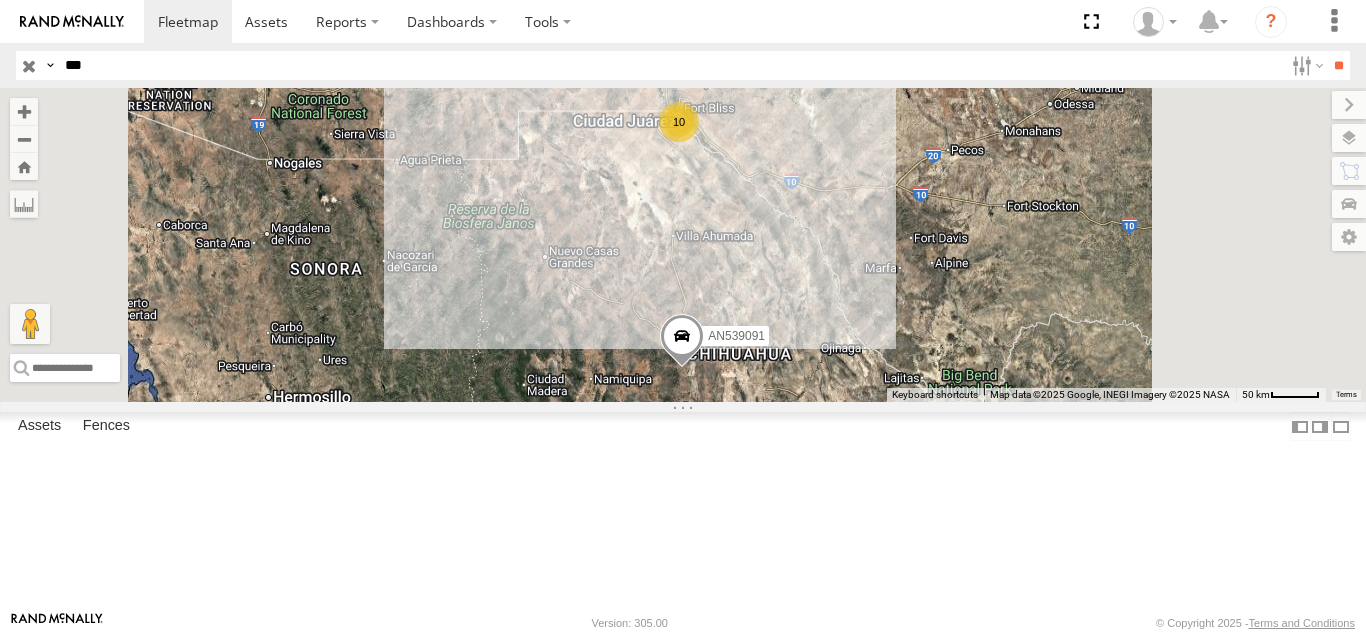 click on "091" at bounding box center (0, 0) 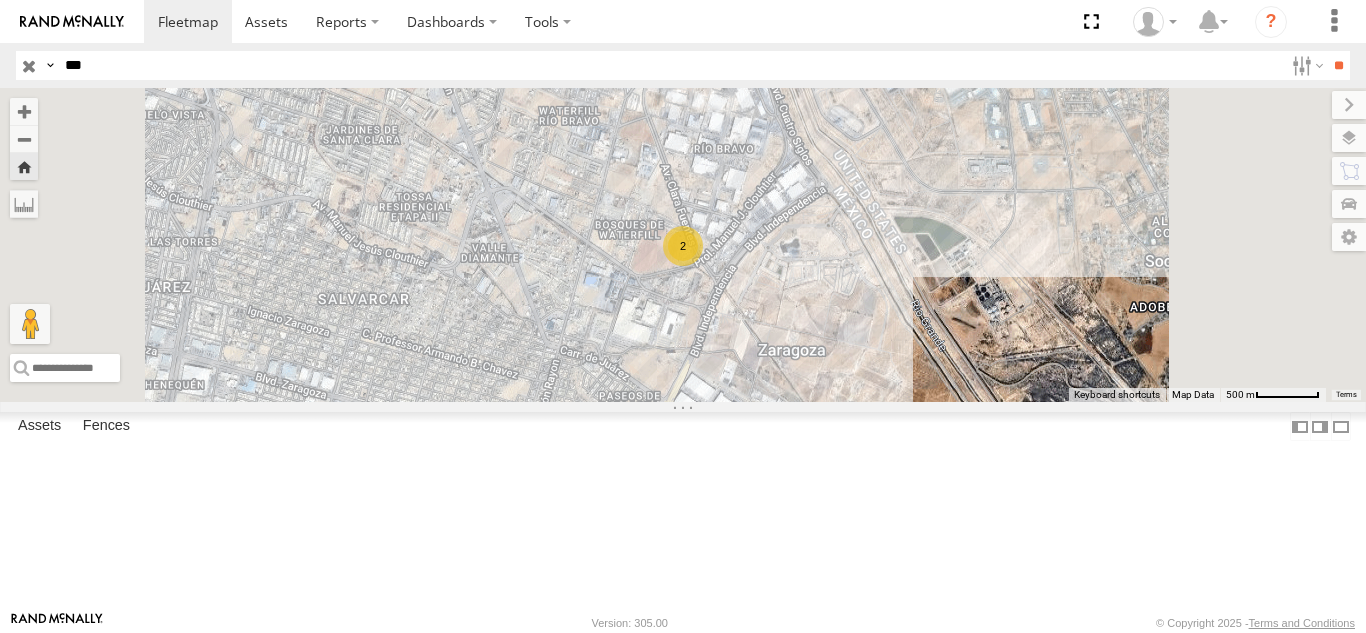 click on "***" at bounding box center [670, 65] 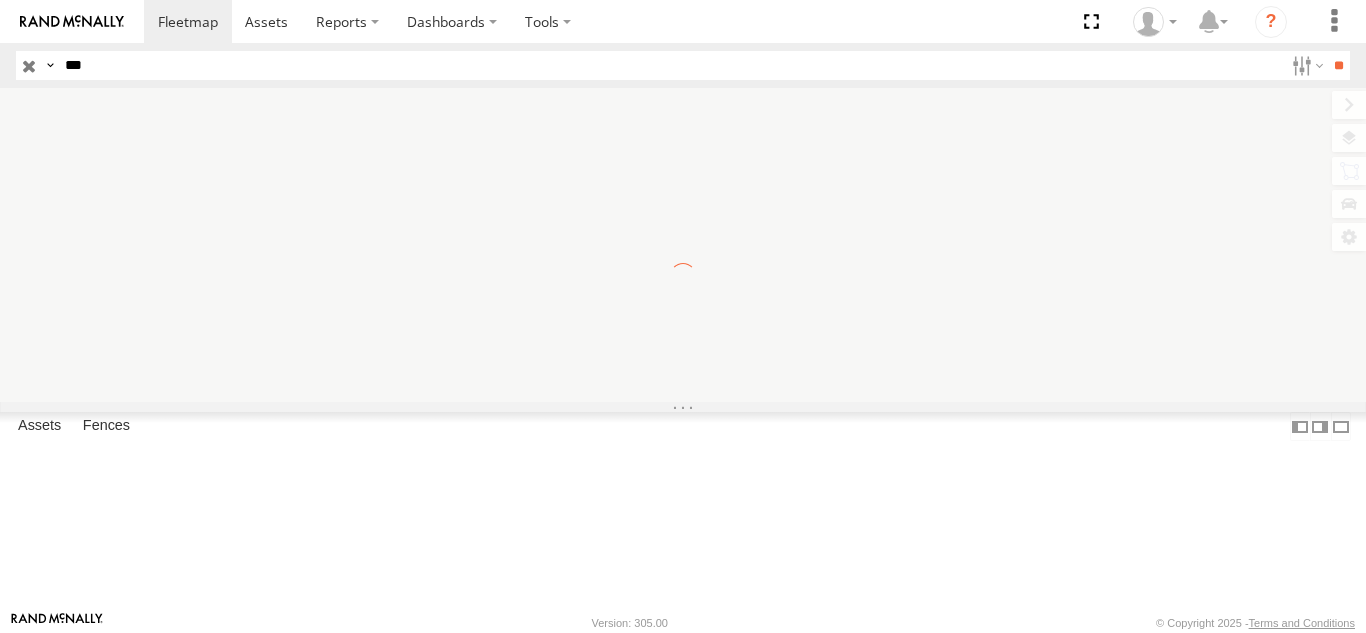 scroll, scrollTop: 0, scrollLeft: 0, axis: both 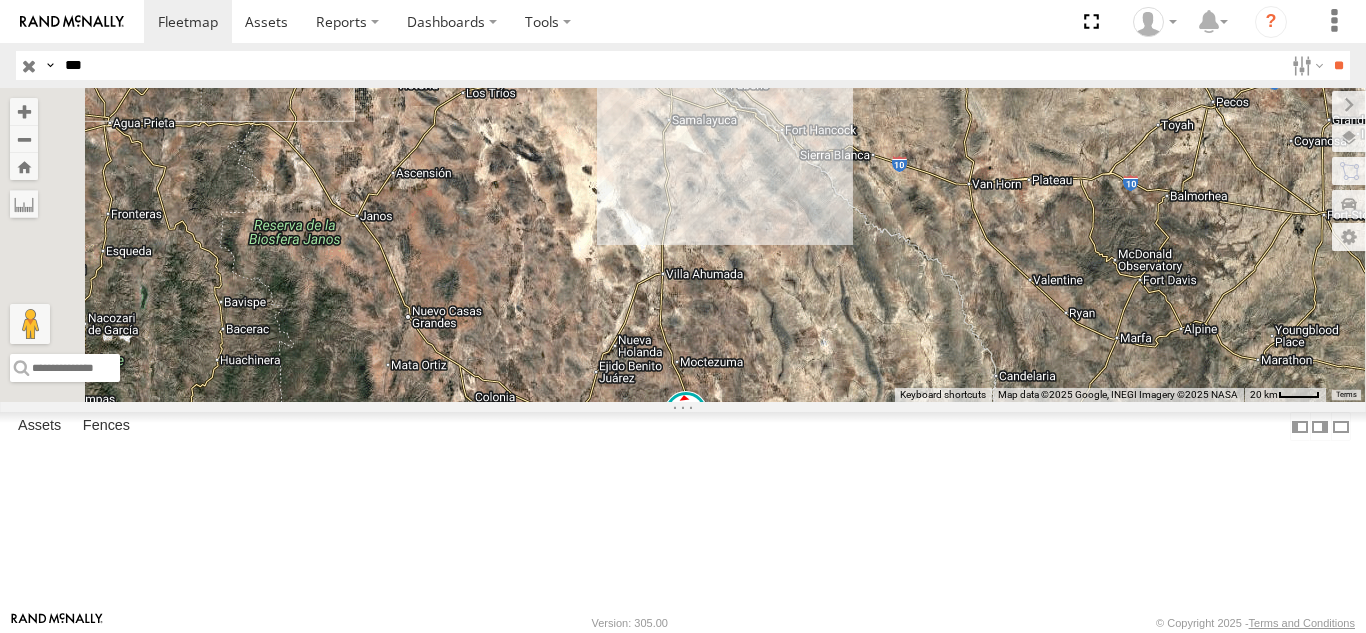 click on "***" at bounding box center [670, 65] 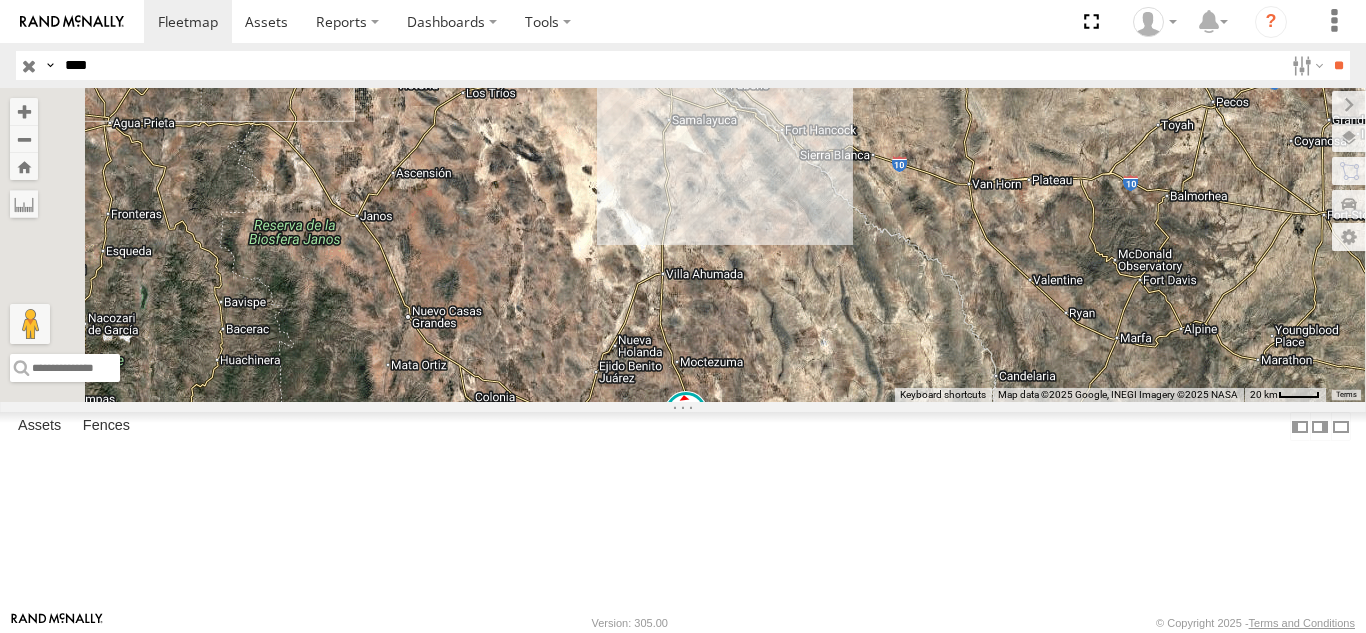 click on "**" at bounding box center (1338, 65) 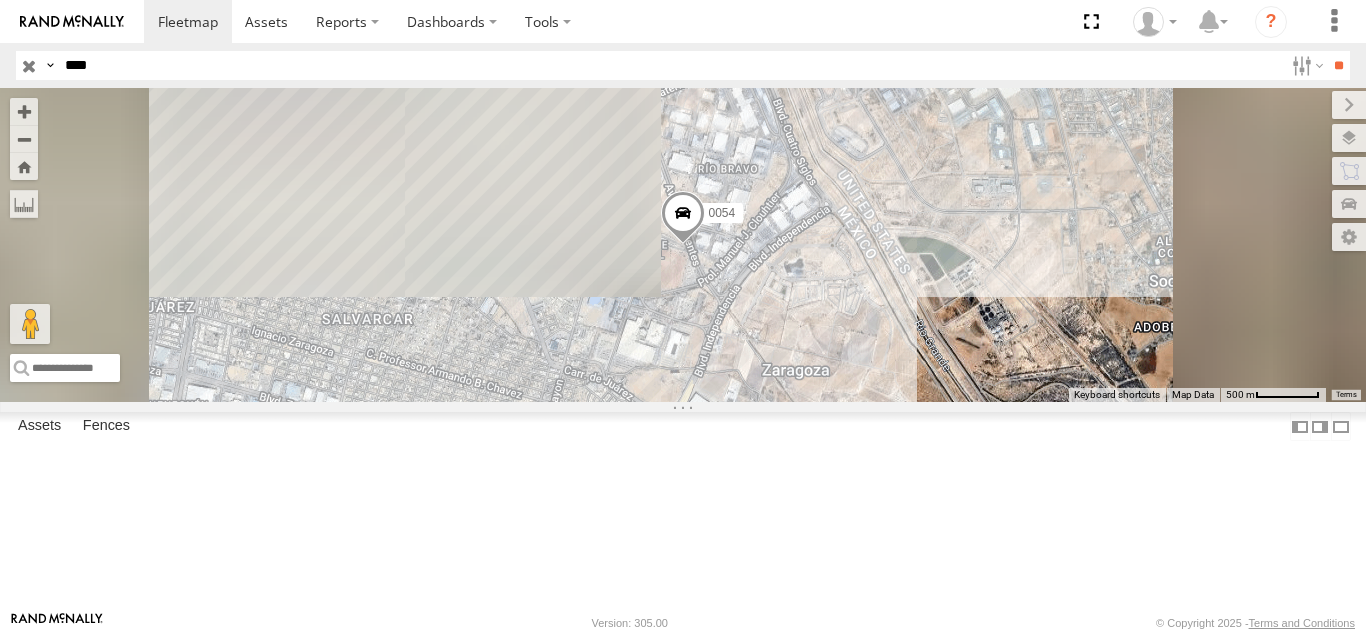 click on "0054
FOXCONN" at bounding box center [0, 0] 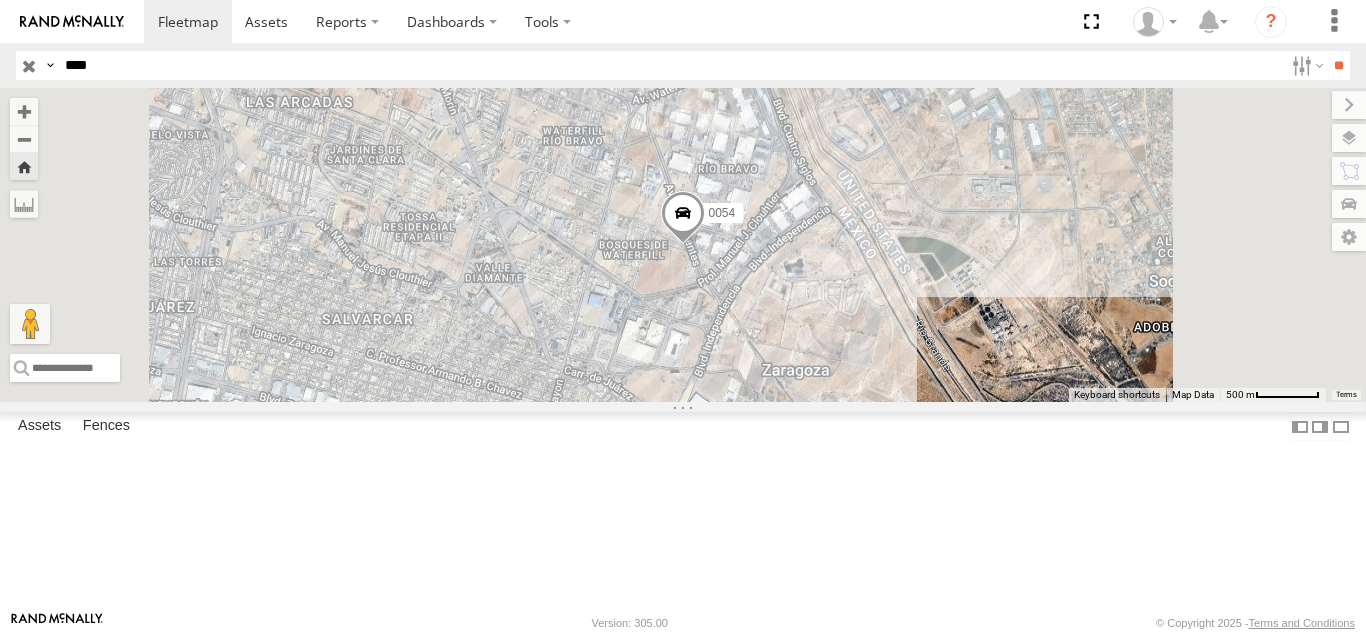 click on "****" at bounding box center (670, 65) 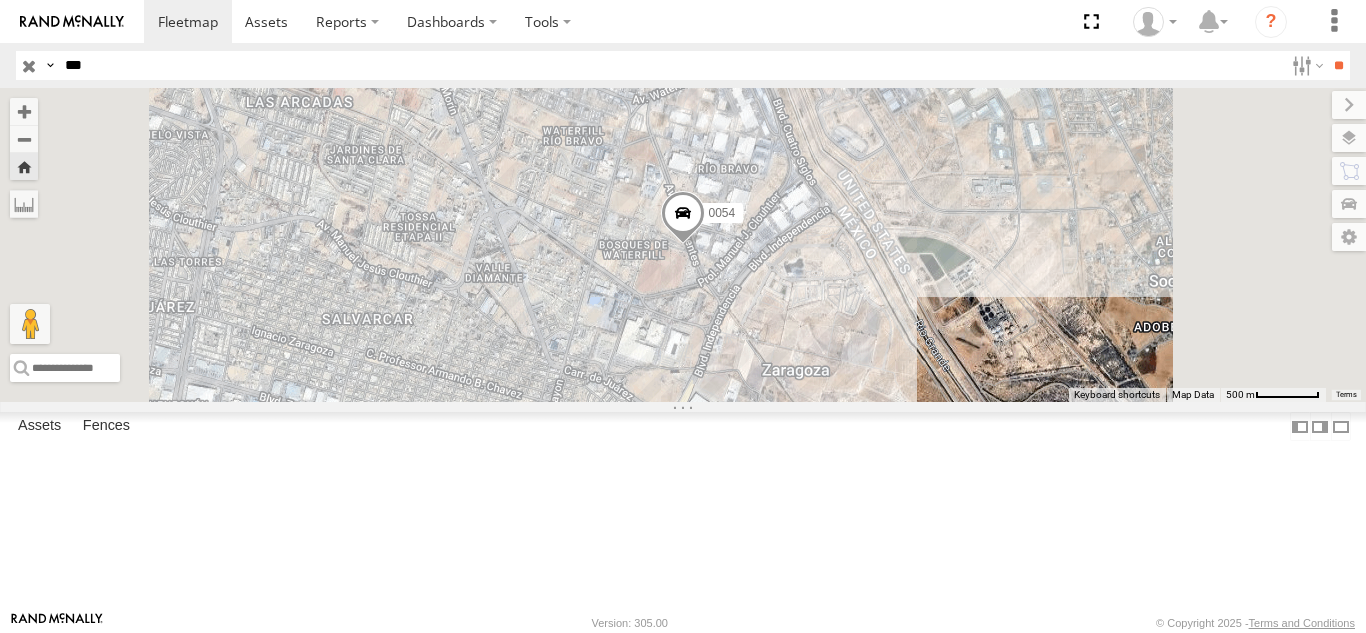 click on "**" at bounding box center (1338, 65) 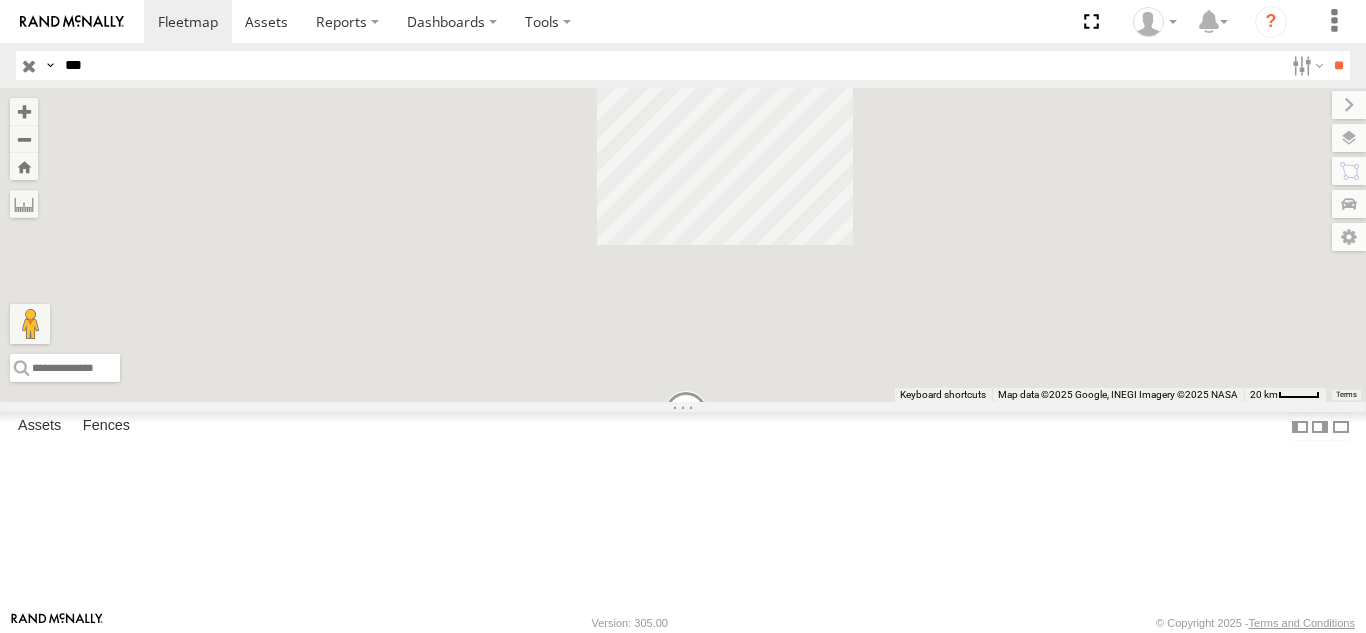 click on "091" at bounding box center (0, 0) 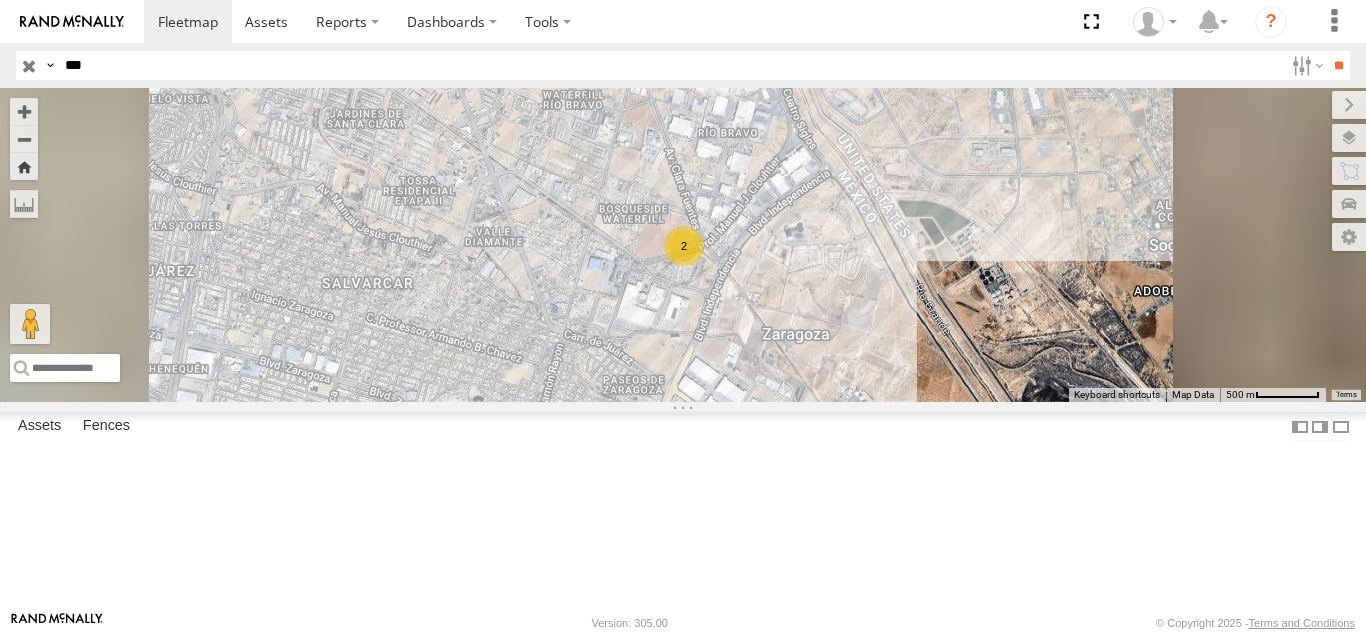 click on "***" at bounding box center (670, 65) 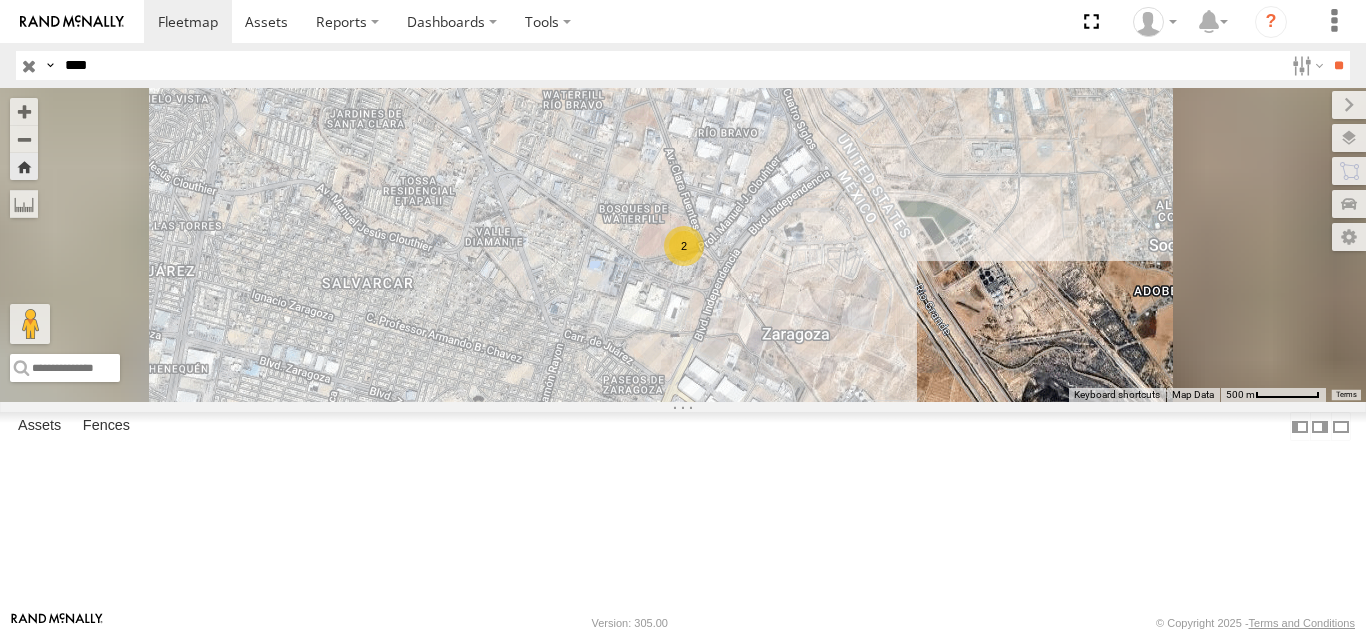 click on "**" at bounding box center [1338, 65] 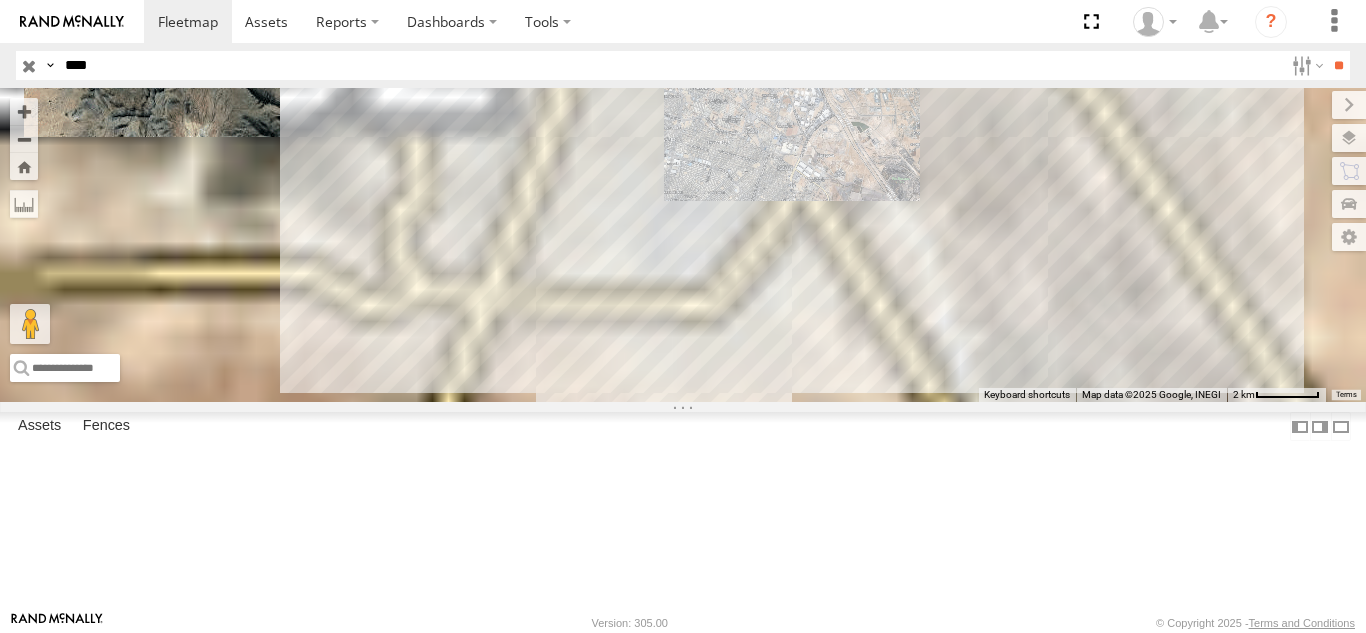 click on "7937" at bounding box center [0, 0] 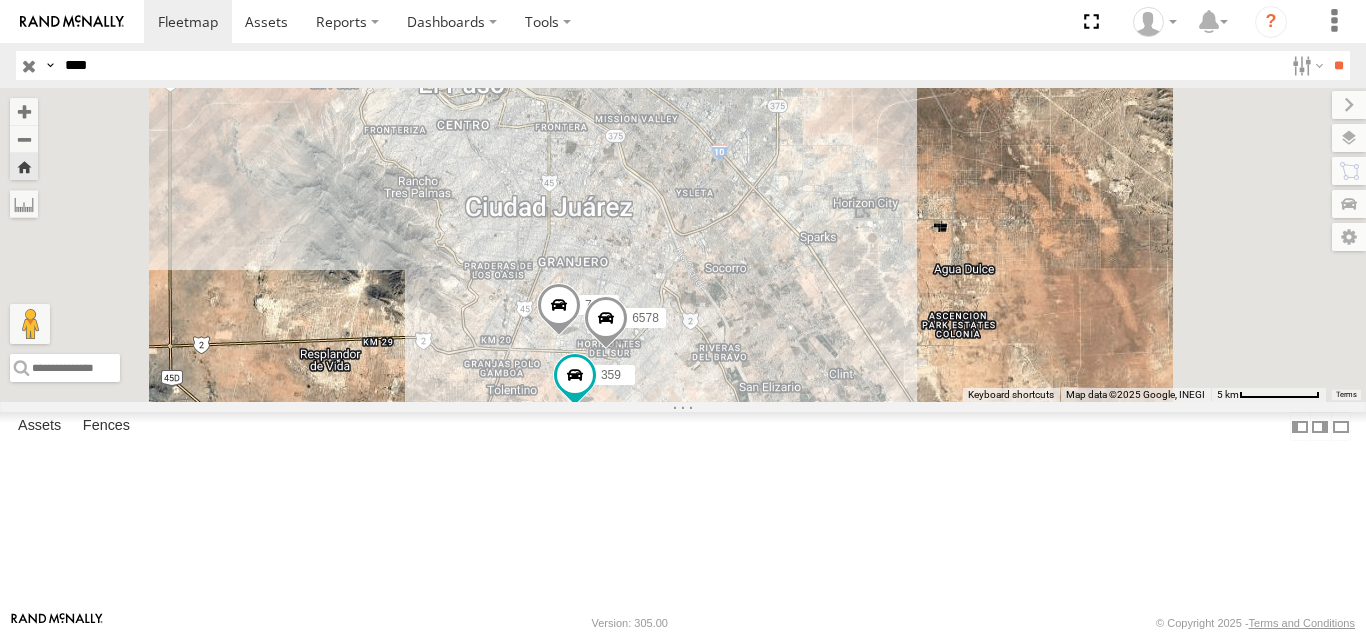 drag, startPoint x: 807, startPoint y: 347, endPoint x: 866, endPoint y: 372, distance: 64.07808 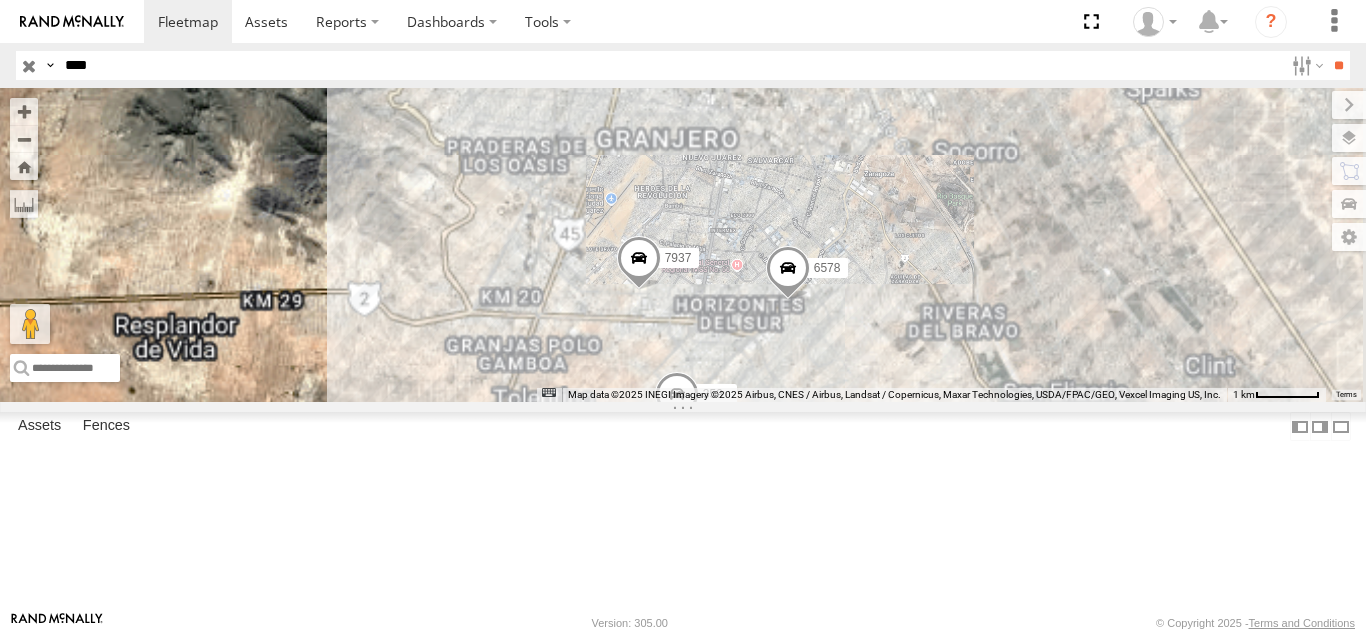 drag, startPoint x: 579, startPoint y: 62, endPoint x: 582, endPoint y: 46, distance: 16.27882 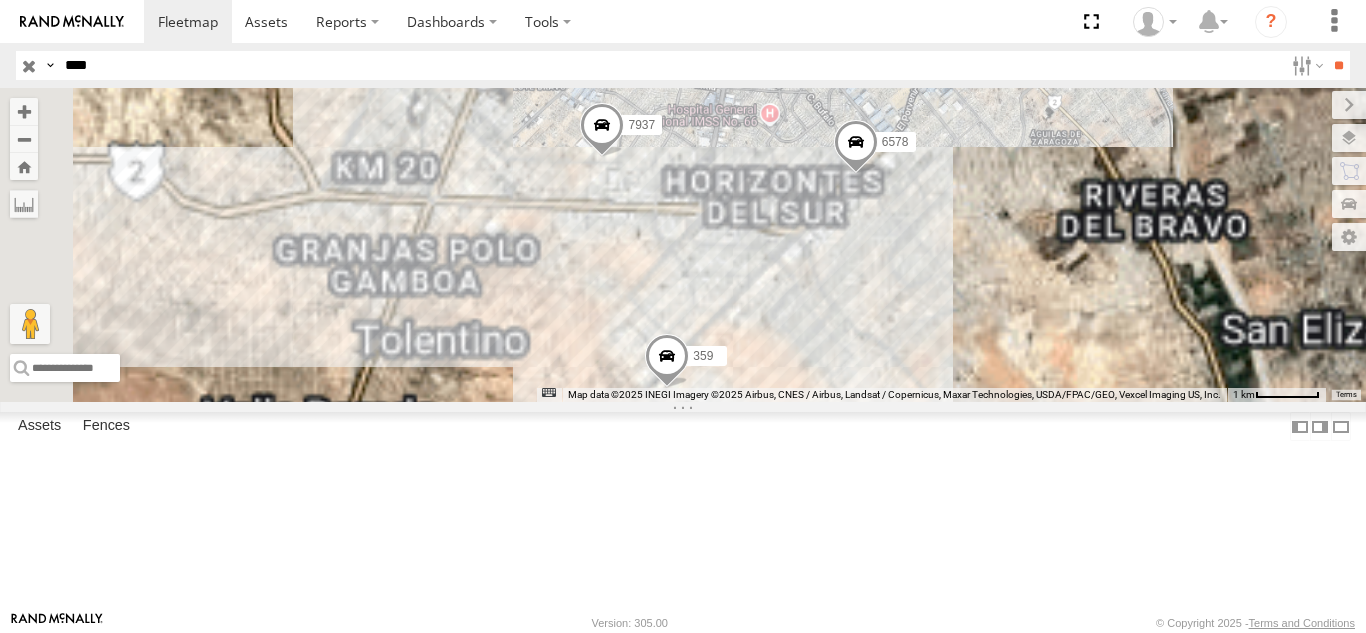 click on "Search Query
Asset ID
Asset Label
Registration
Manufacturer
Model
VIN
Job ID IP" at bounding box center (683, 65) 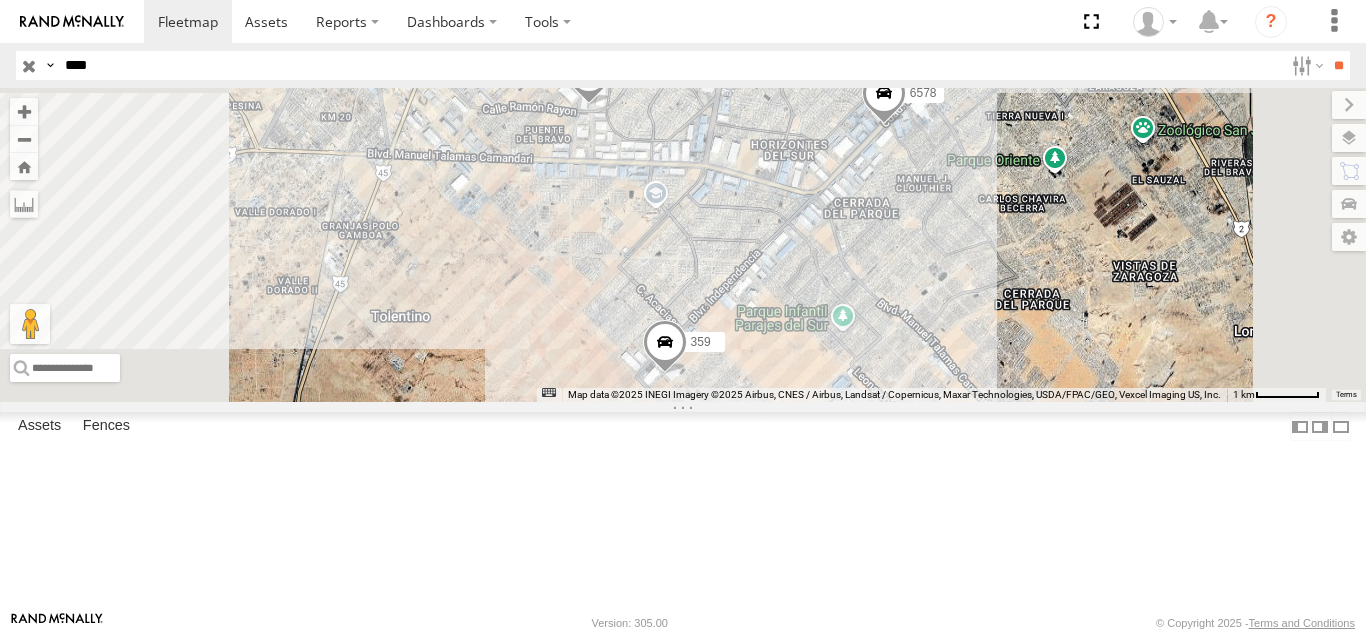 click on "Search Query
Asset ID
Asset Label
Registration
Manufacturer
Model
VIN
Job ID IP" at bounding box center [683, 65] 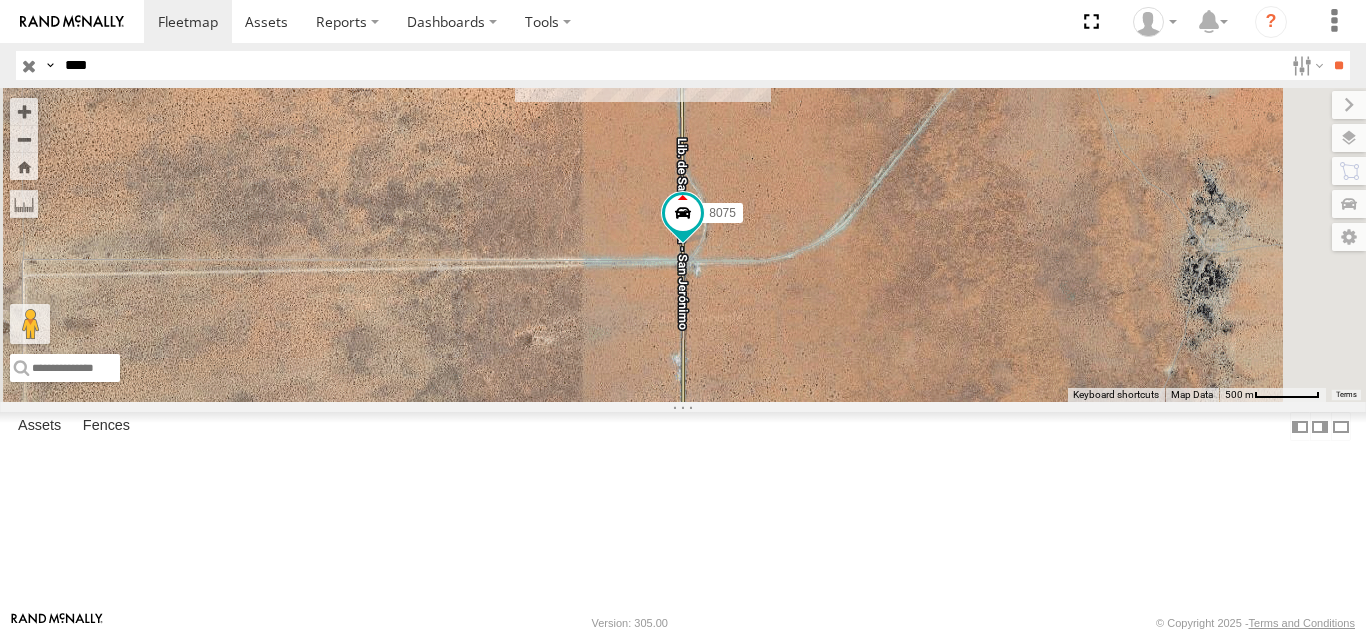 click on "FLEX NORTE" at bounding box center (0, 0) 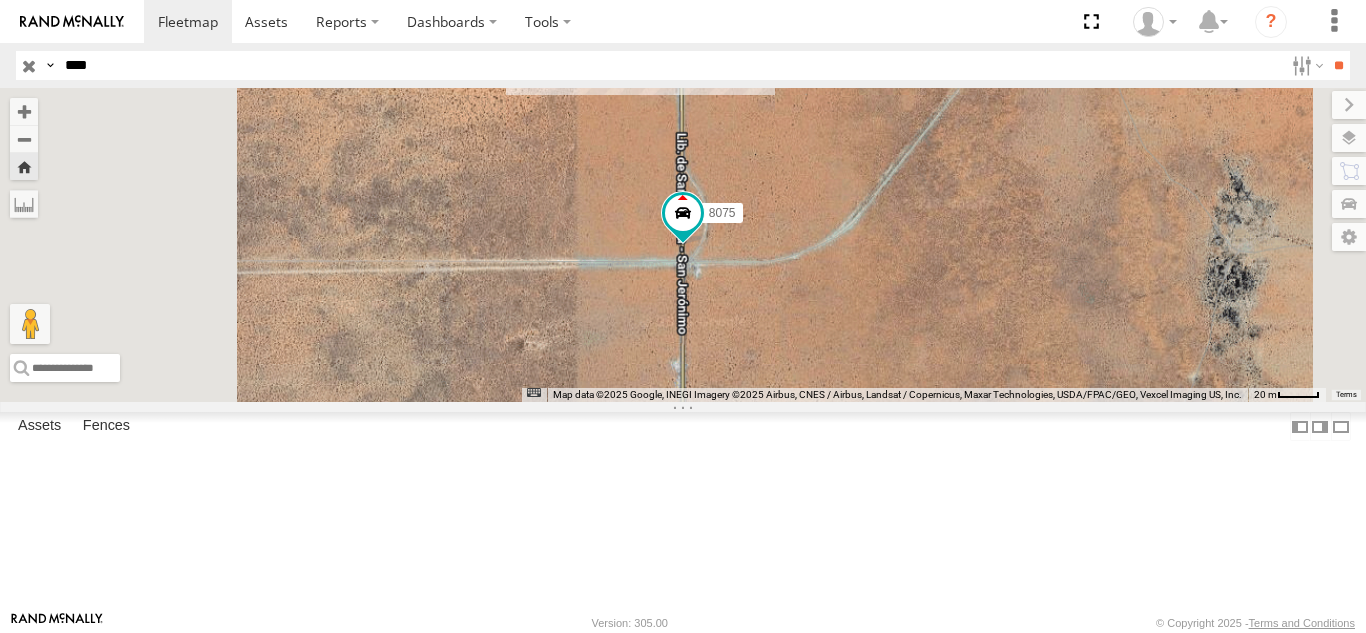 click on "****" at bounding box center [670, 65] 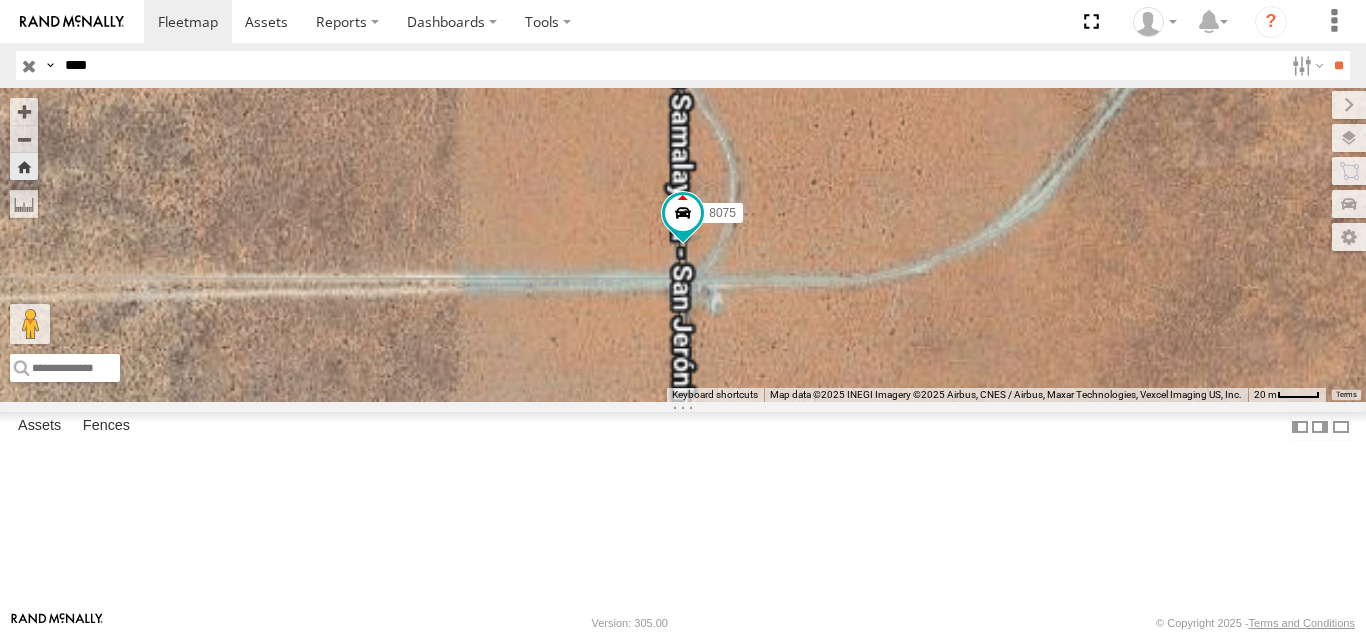 click on "****" at bounding box center (670, 65) 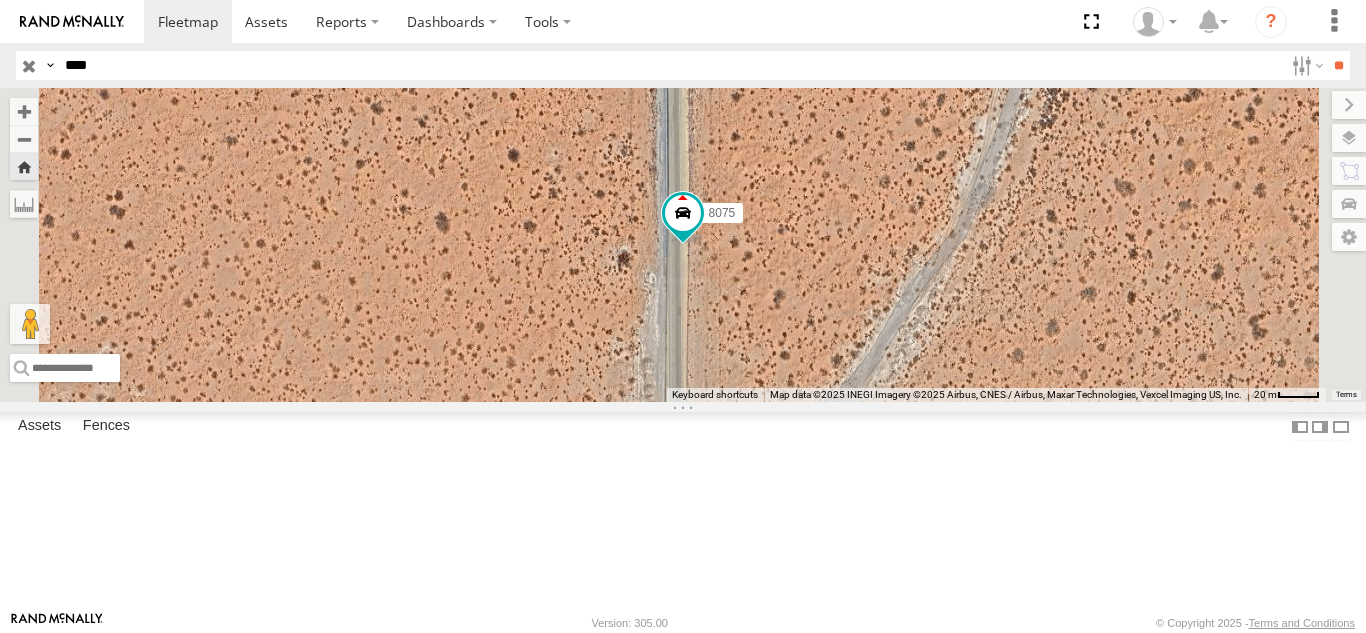 click on "****" at bounding box center (670, 65) 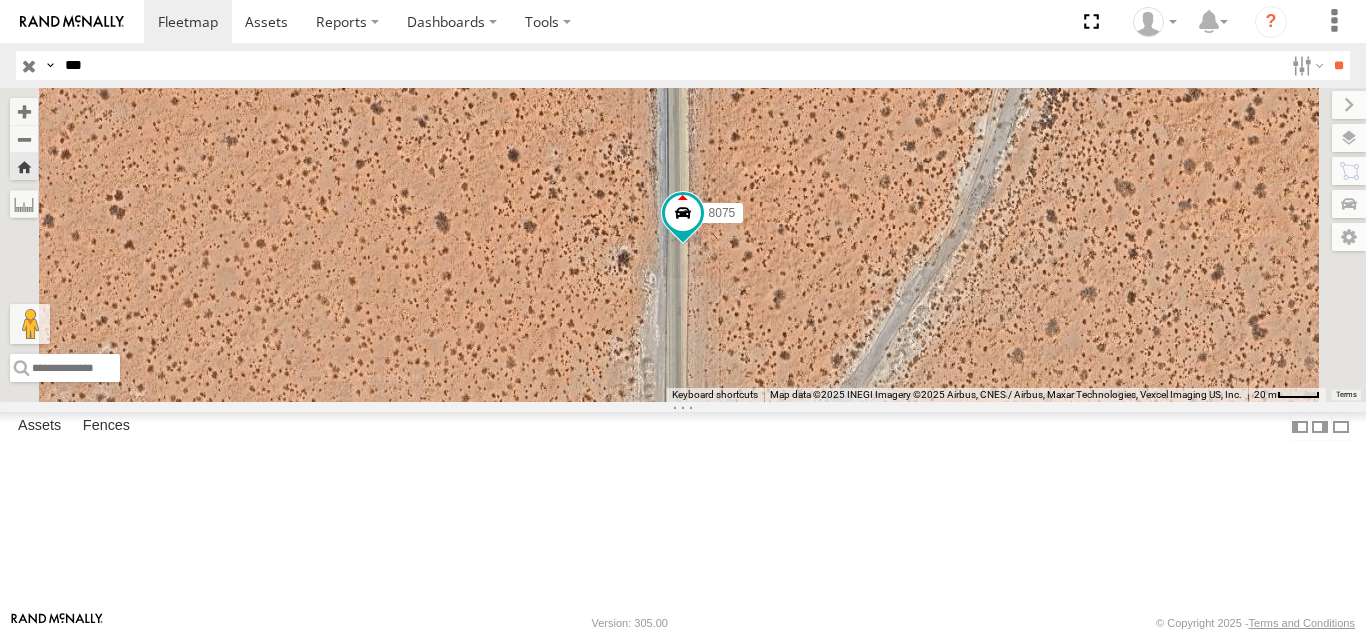 click on "**" at bounding box center (1338, 65) 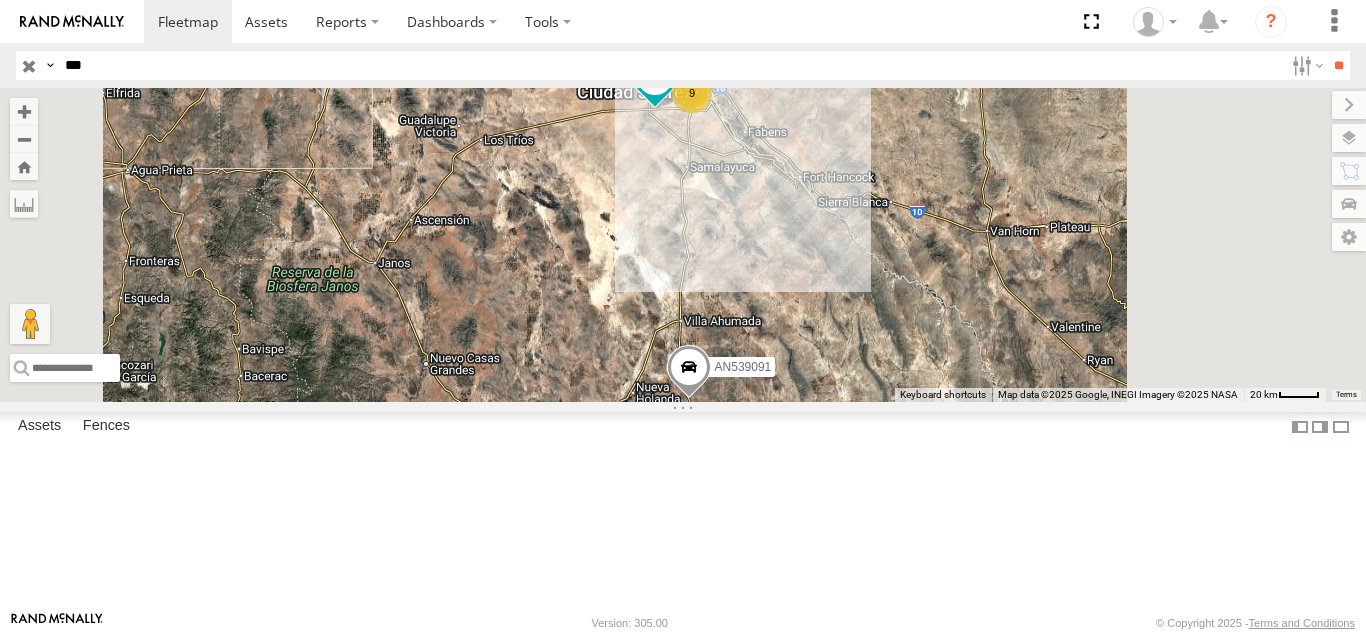 click on "091" at bounding box center [0, 0] 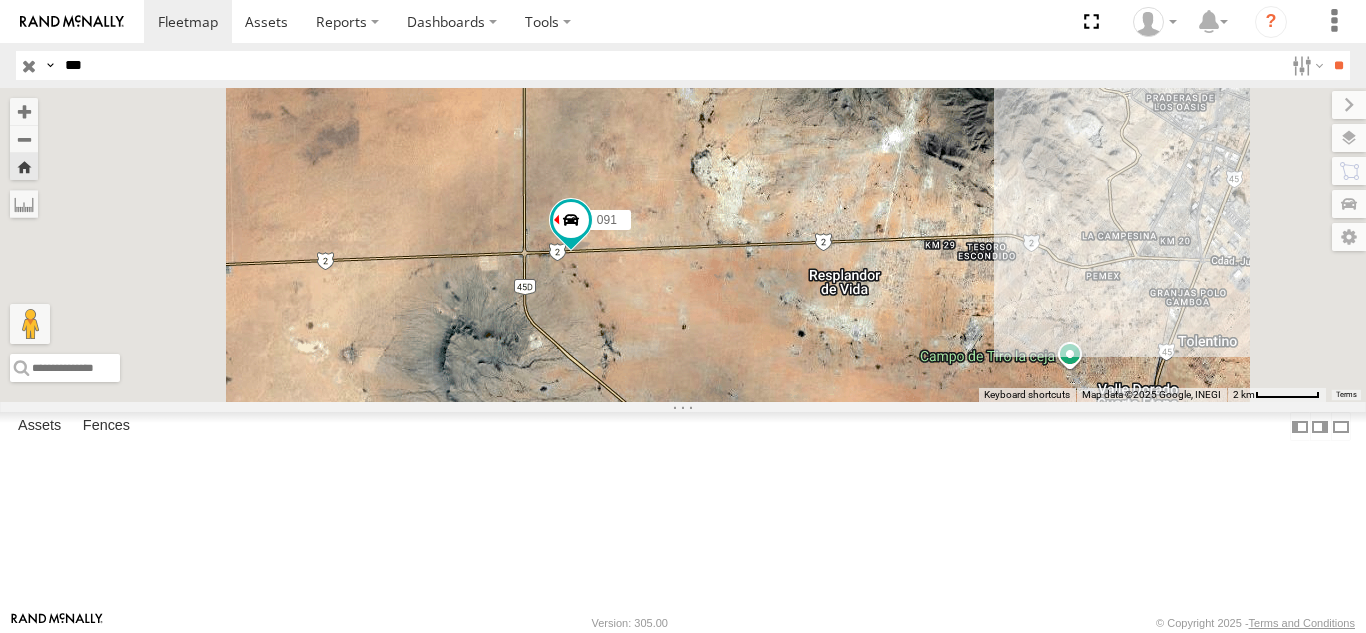 click on "***" at bounding box center (670, 65) 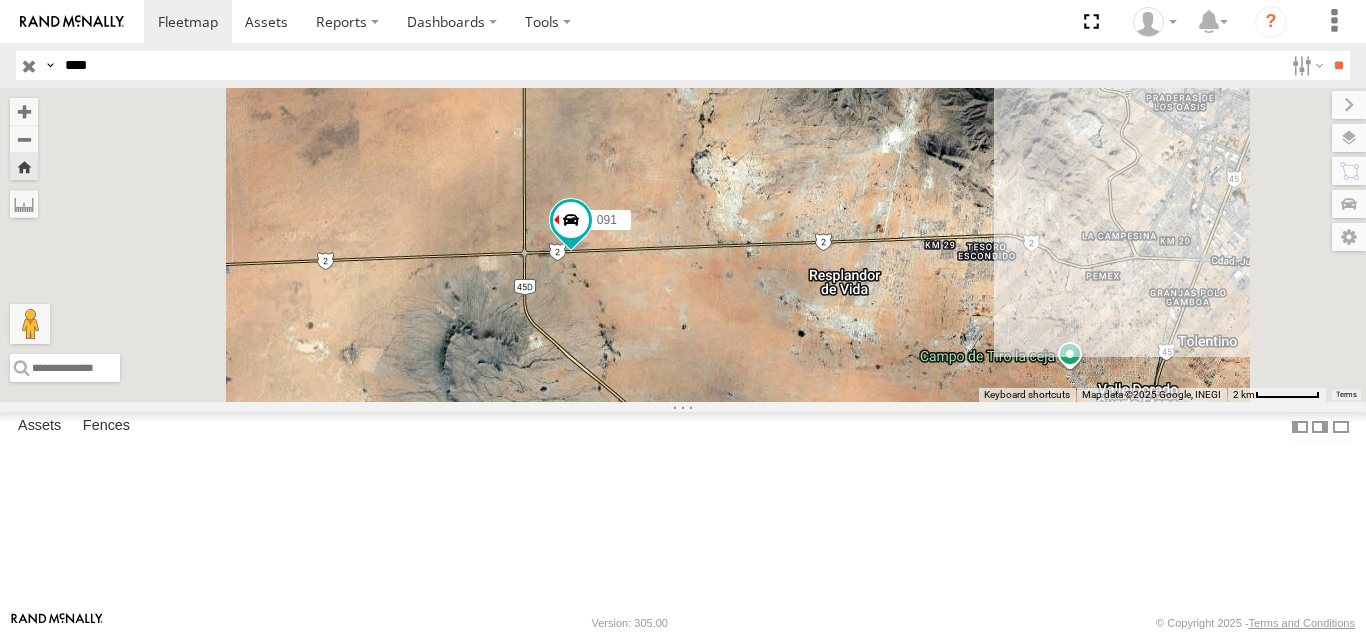 click on "**" at bounding box center (1338, 65) 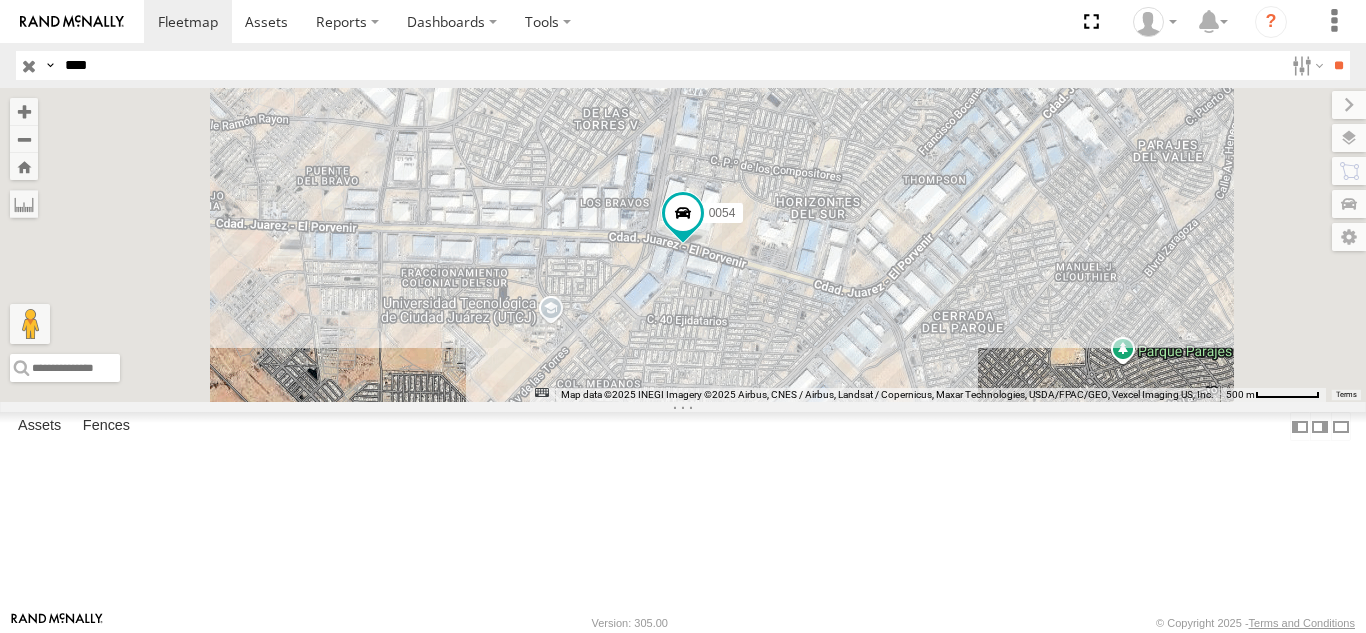 click on "0054
FOXCONN" at bounding box center [0, 0] 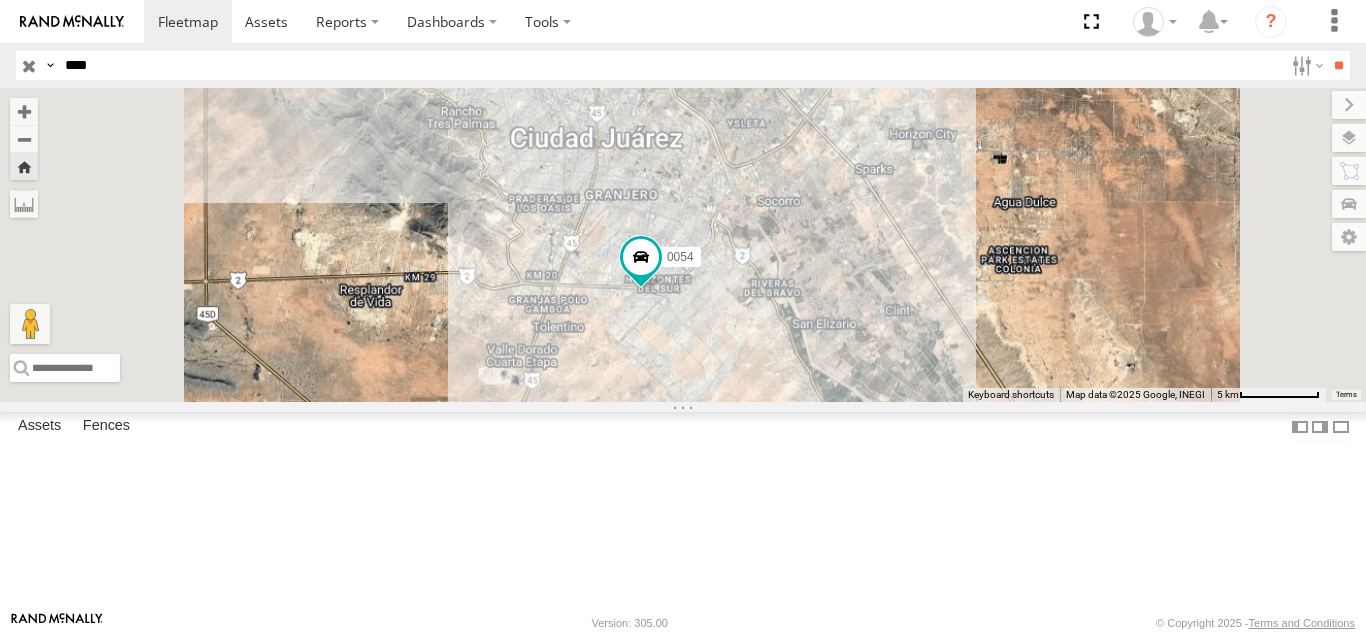 drag, startPoint x: 744, startPoint y: 390, endPoint x: 818, endPoint y: 402, distance: 74.96666 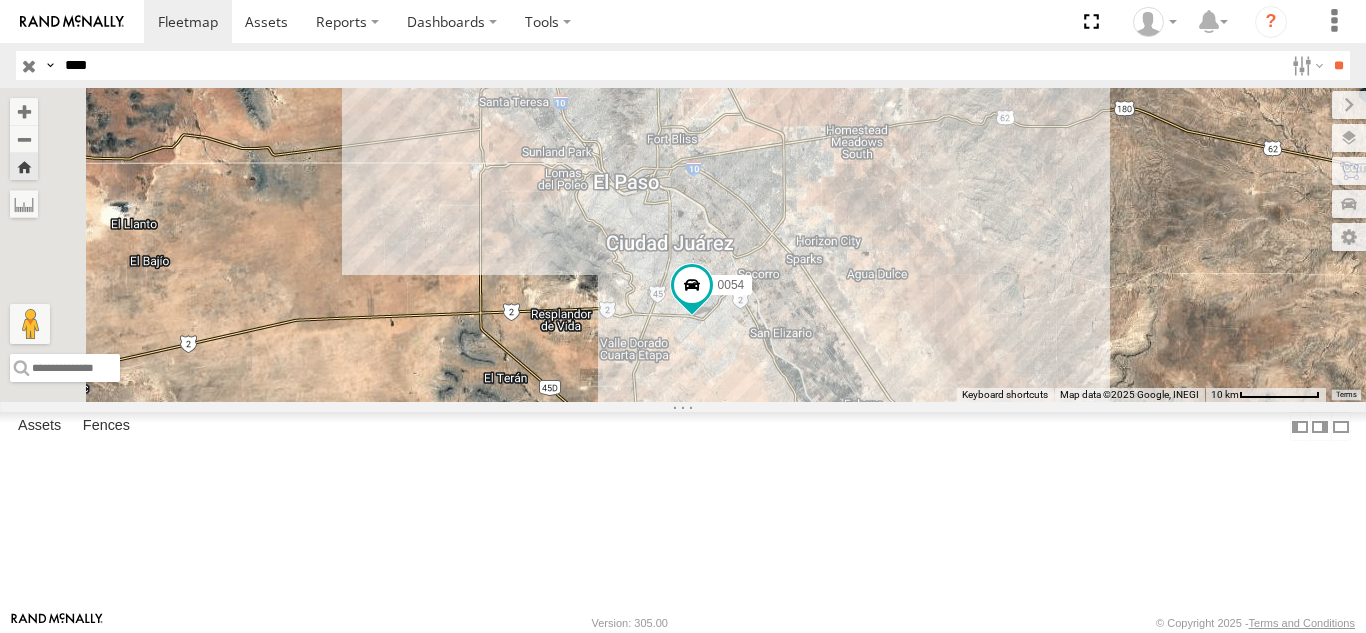 click on "0054" at bounding box center [683, 245] 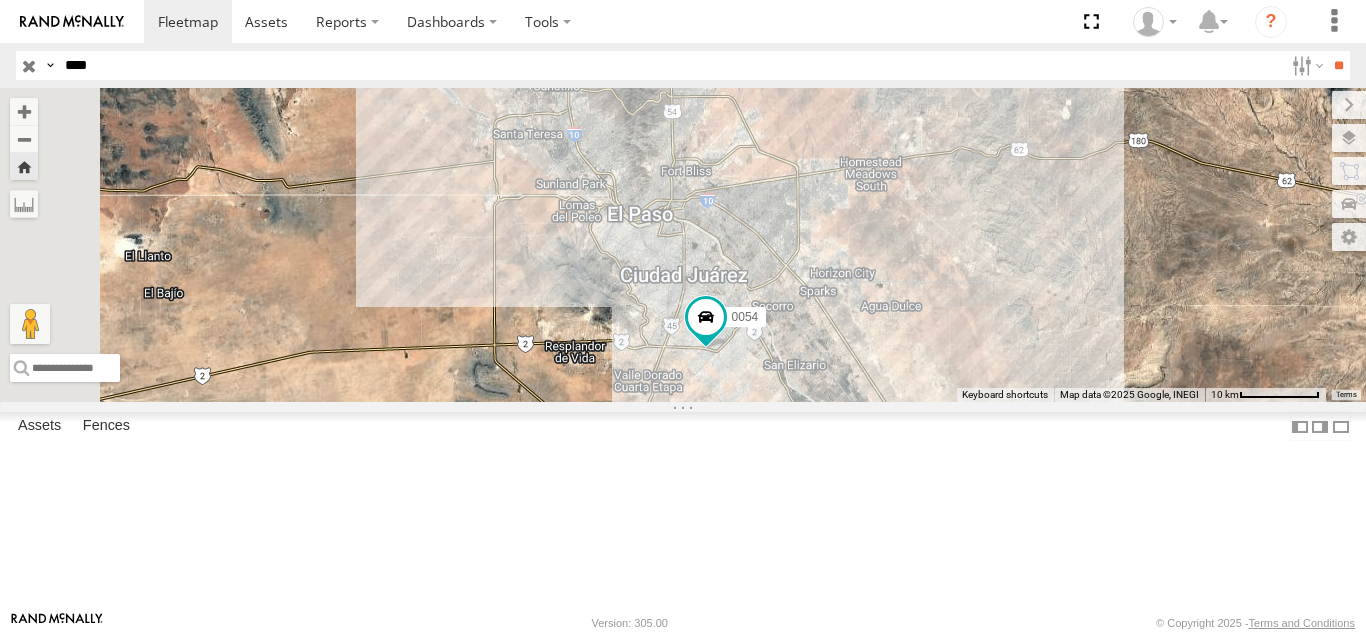 click on "****" at bounding box center (670, 65) 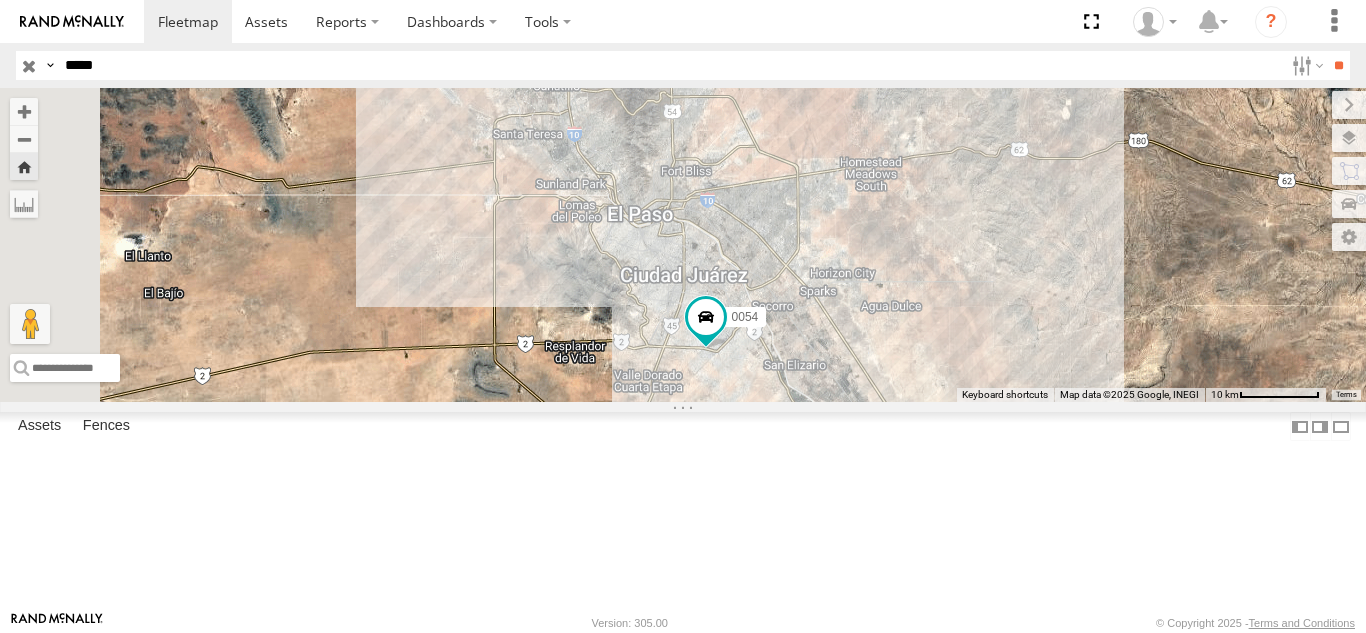click on "**" at bounding box center [1338, 65] 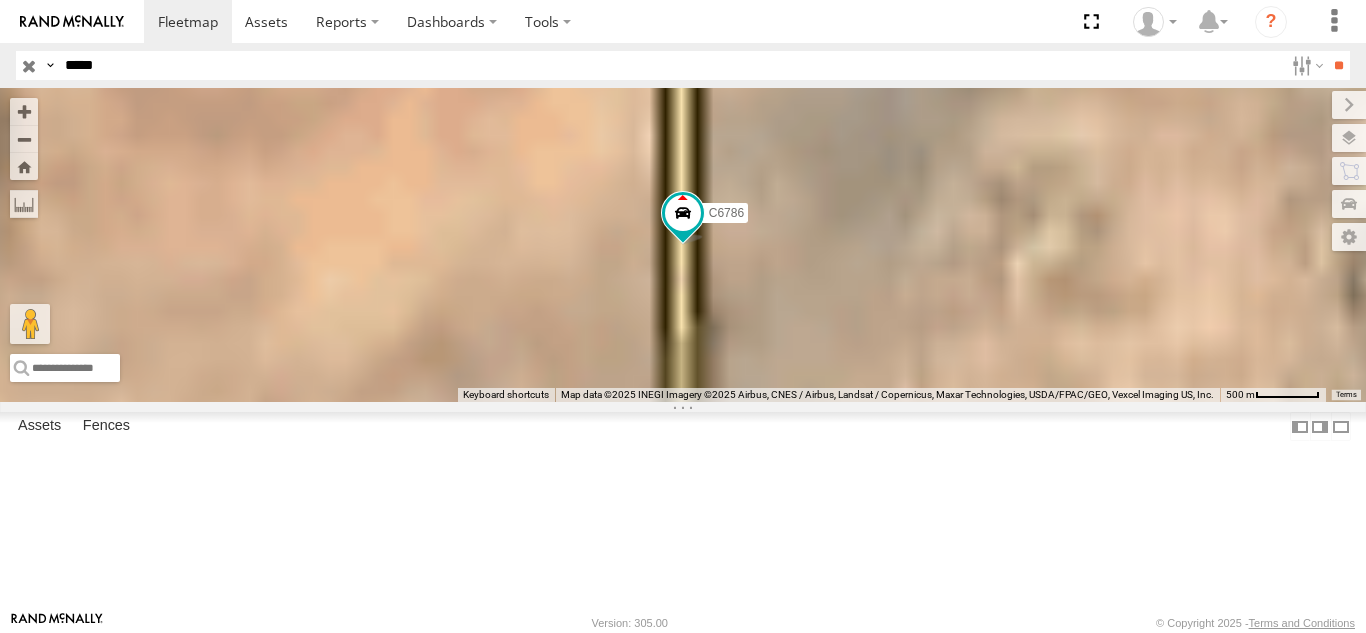 click on "C6786" at bounding box center [0, 0] 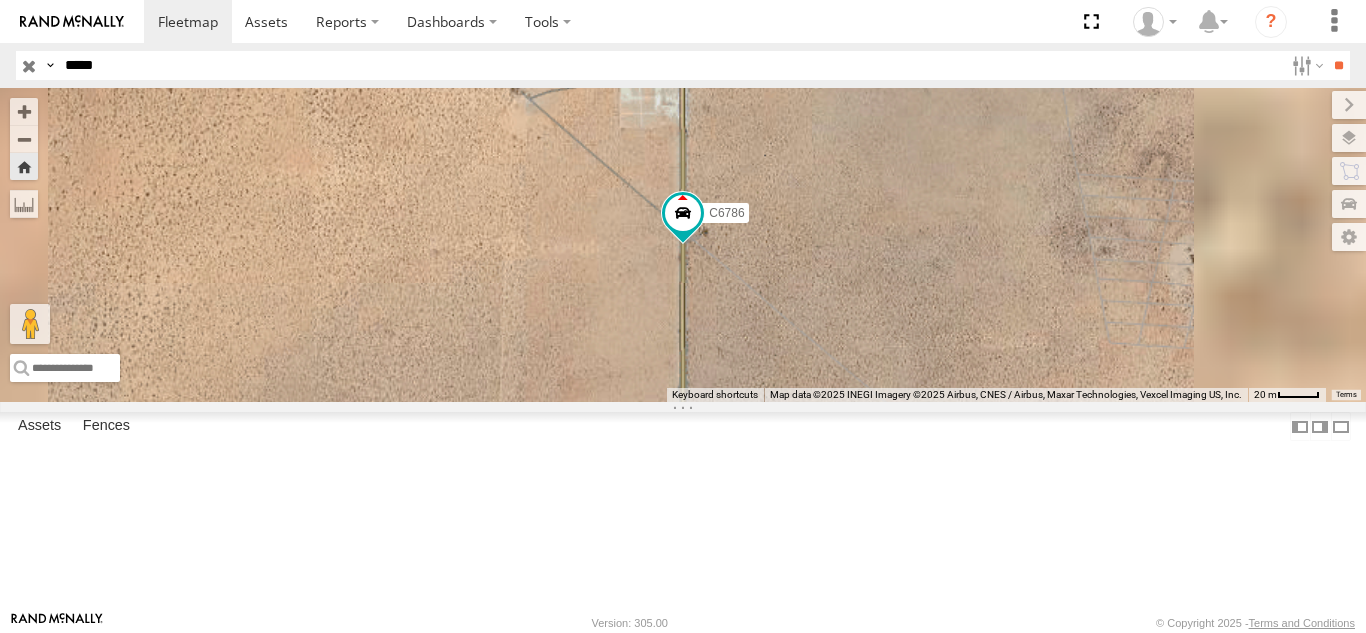 click on "*****" at bounding box center (670, 65) 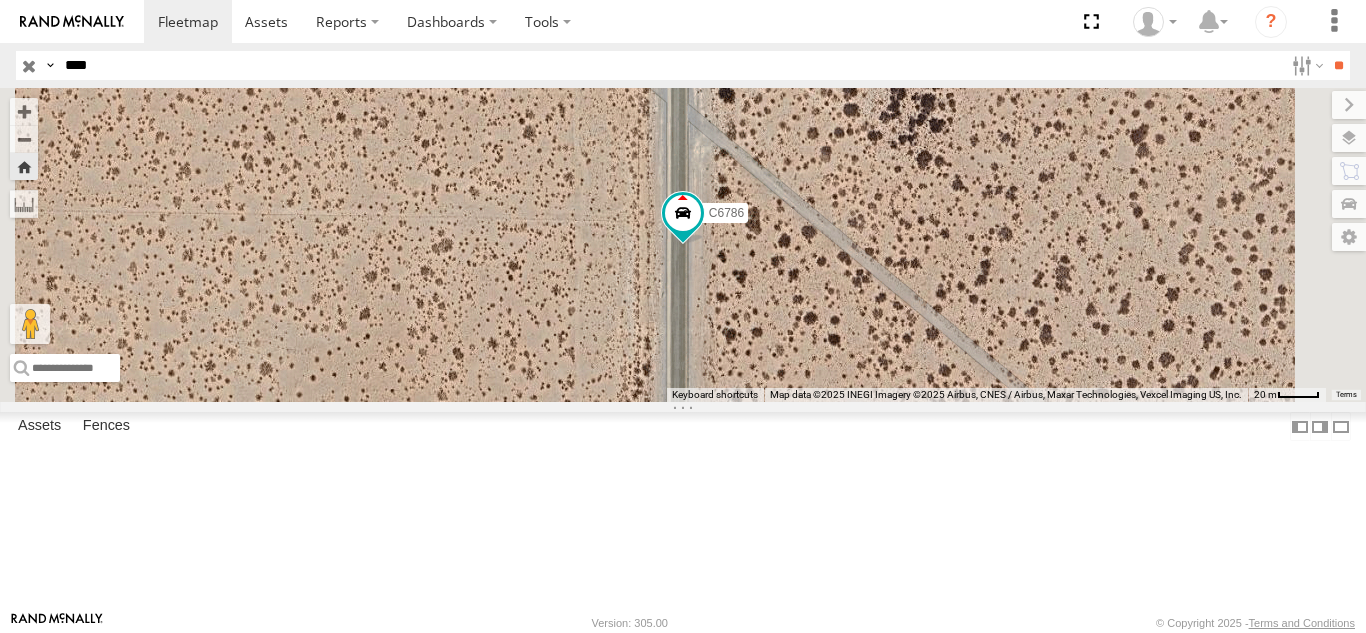 click on "**" at bounding box center (1338, 65) 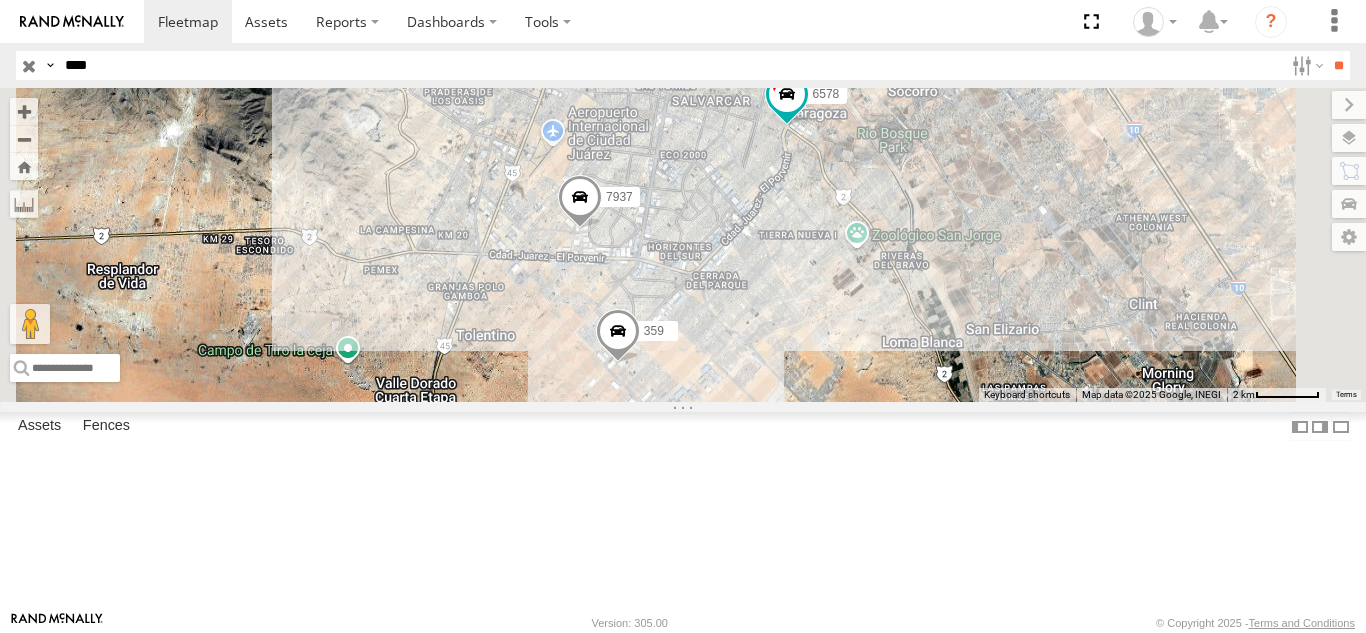 click on "FLEXTRANSFER" at bounding box center [0, 0] 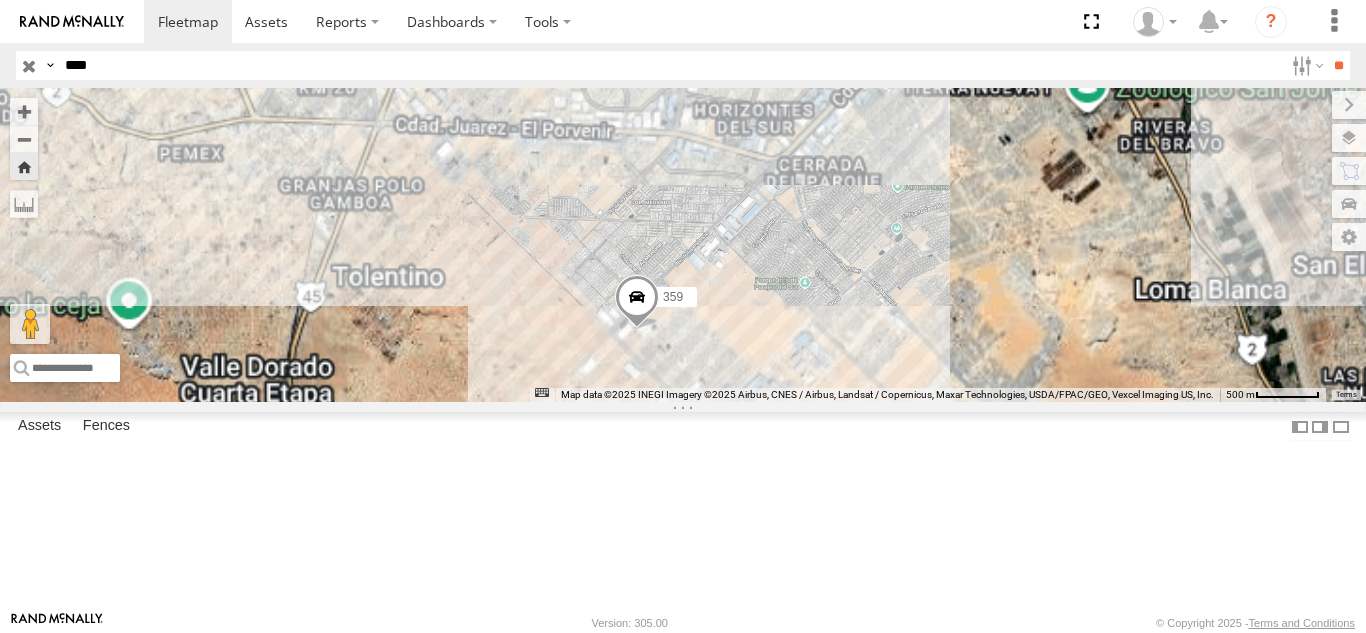 click on "7937
FOXCONN
FSW 5
SERVICIO INTERNACIONAL DE ENLACE TERRESTRE SA
31.61428 -106.41768
Video" at bounding box center [0, 0] 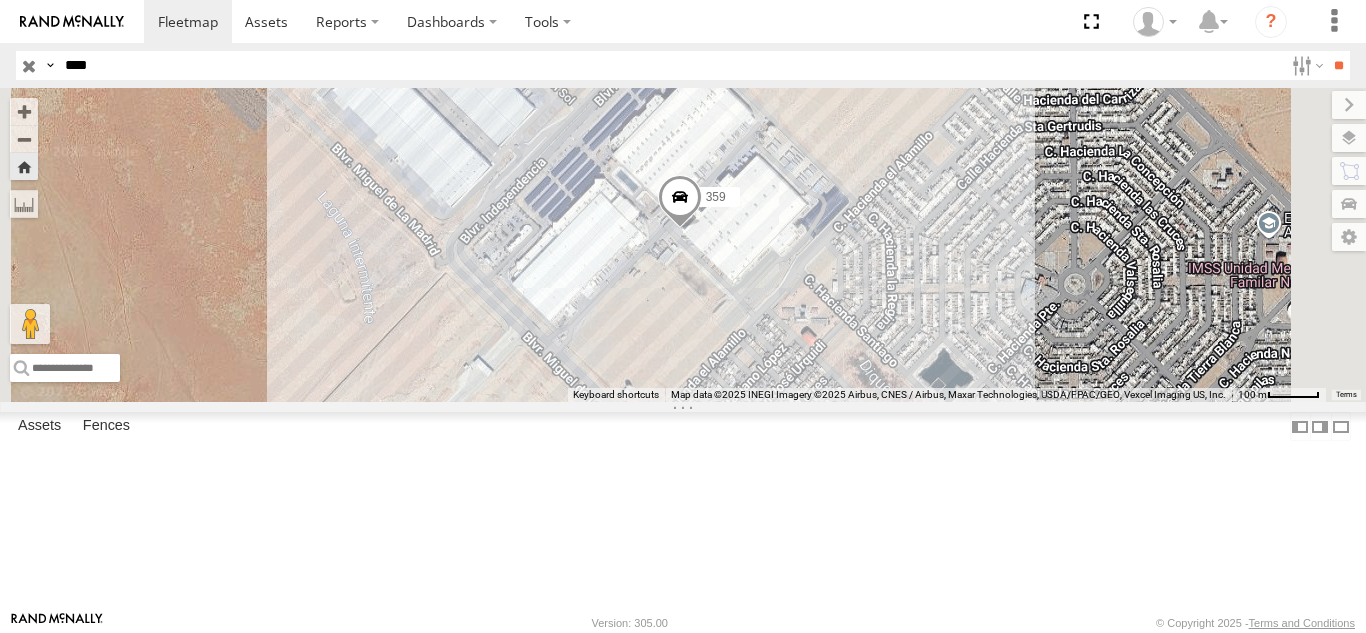 click on "7937
FOXCONN" at bounding box center (0, 0) 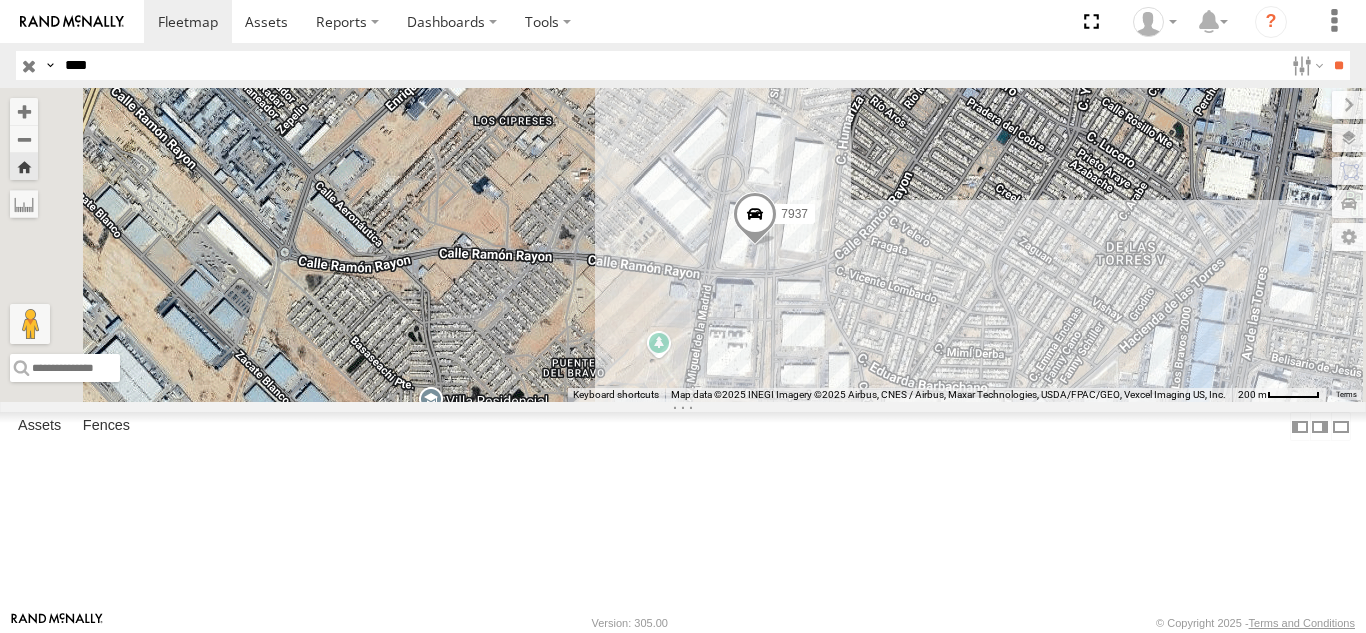click on "****" at bounding box center [670, 65] 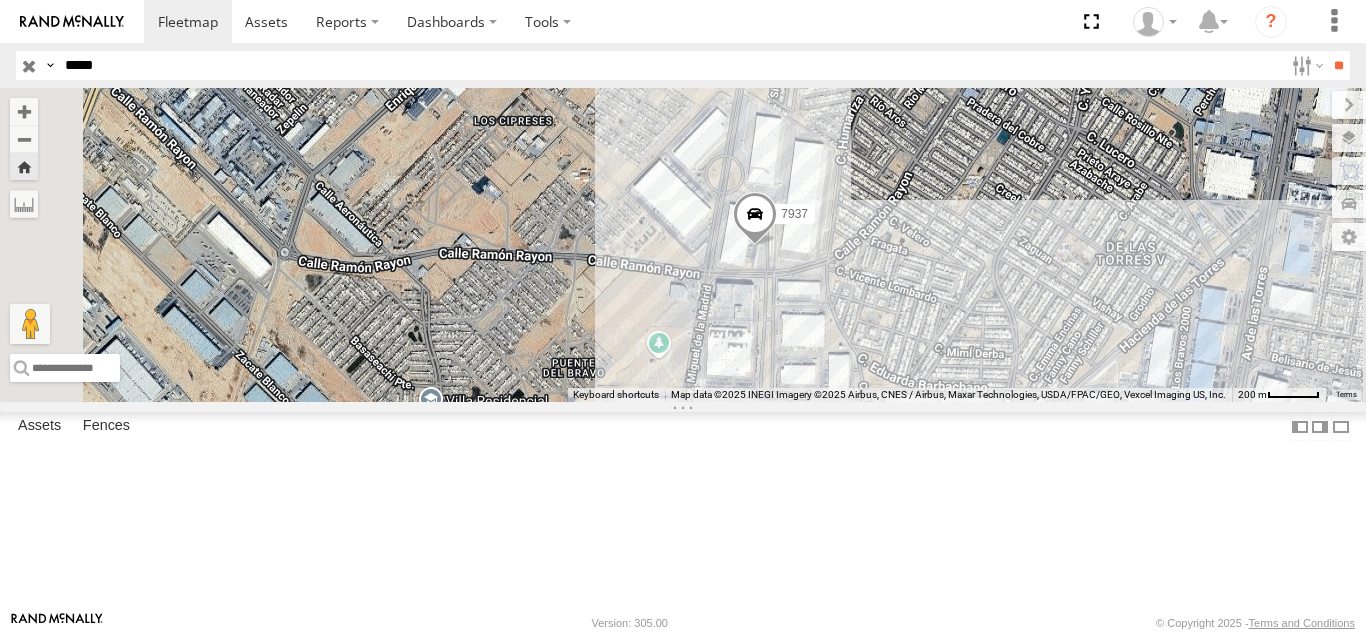 click on "**" at bounding box center (1338, 65) 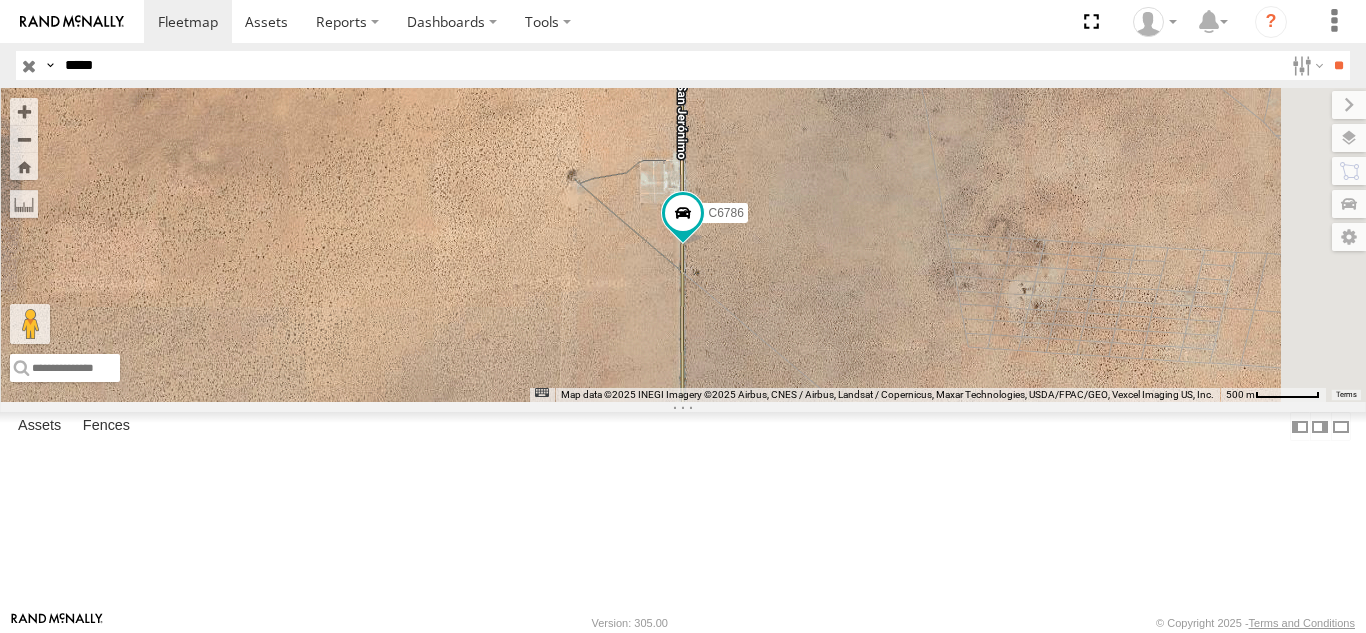 click on "FOXCONN" at bounding box center (0, 0) 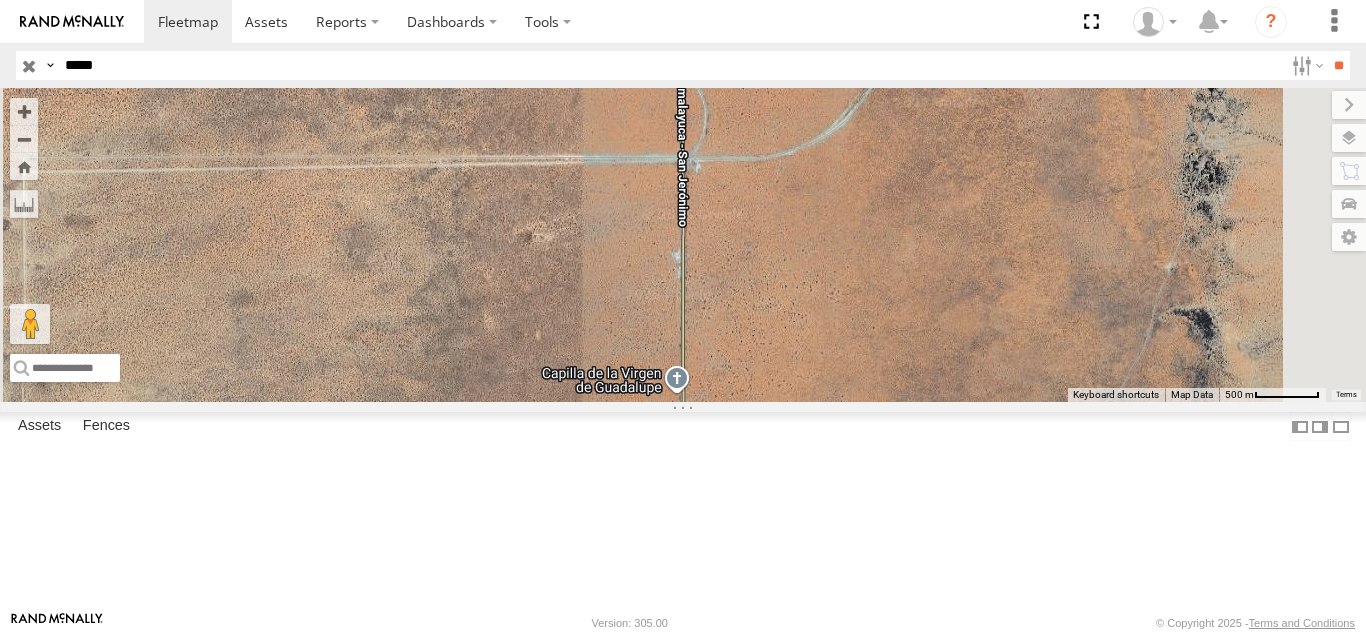 click on "*****" at bounding box center [670, 65] 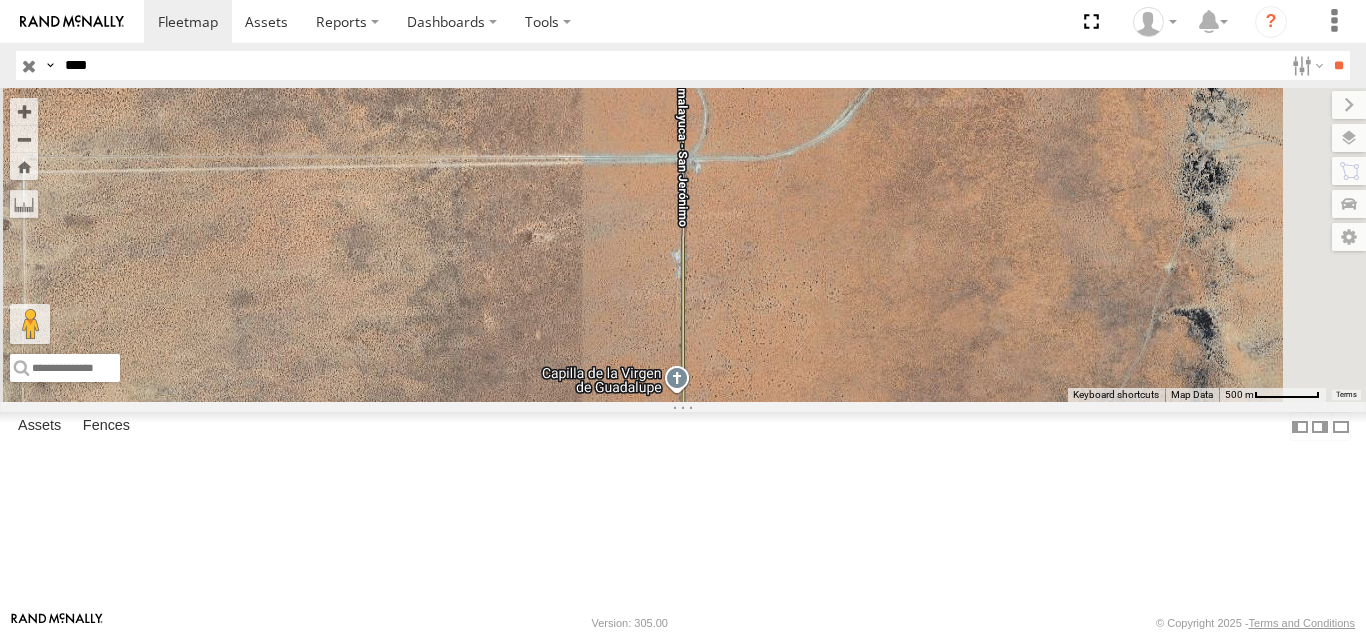 click on "**" at bounding box center [1338, 65] 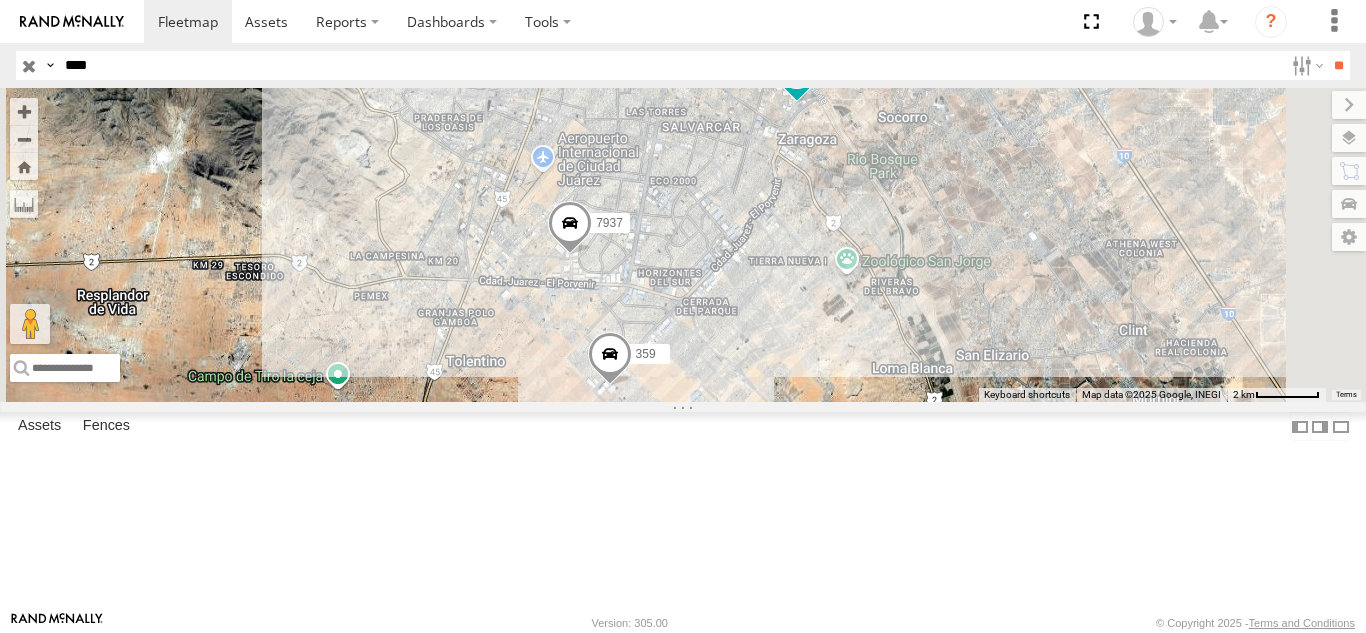click on "****" at bounding box center [670, 65] 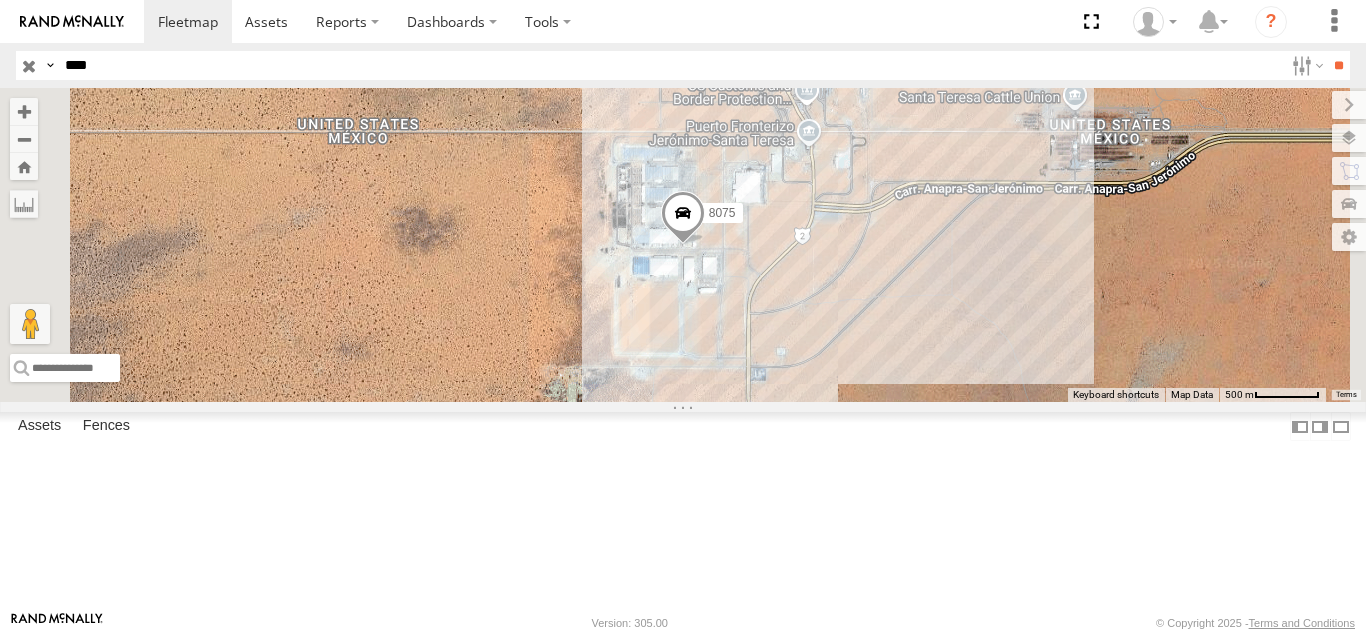 click on "8075" at bounding box center [0, 0] 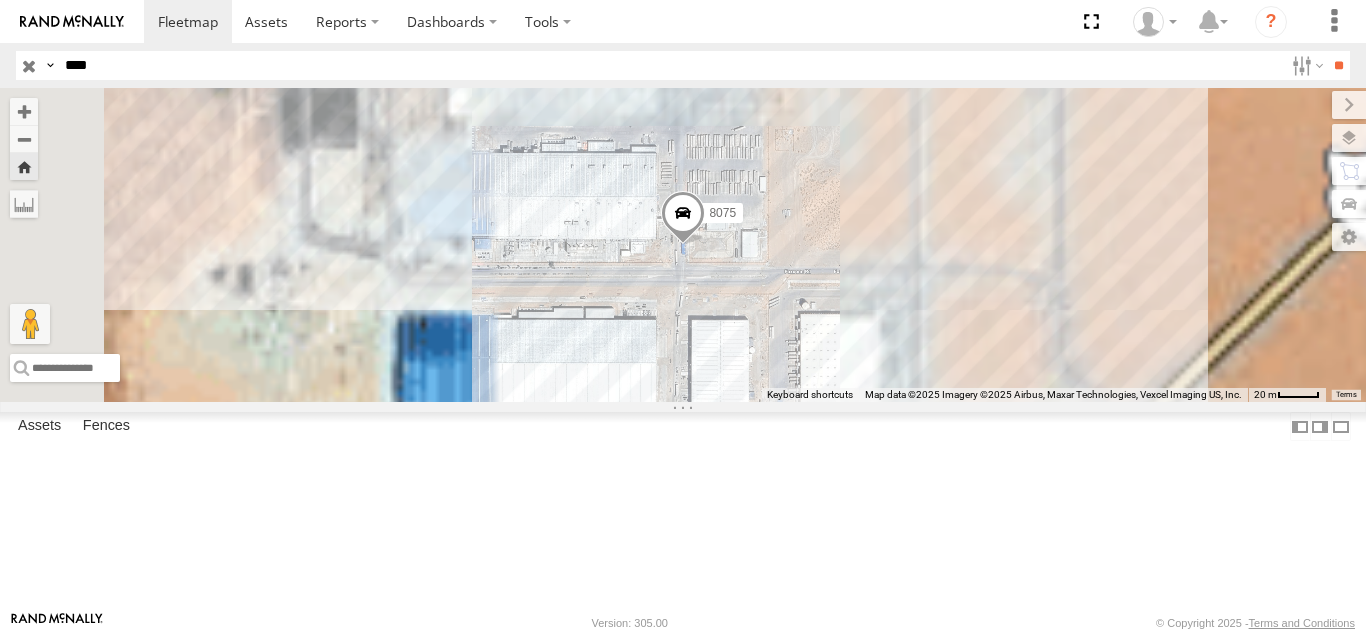 click on "****" at bounding box center (670, 65) 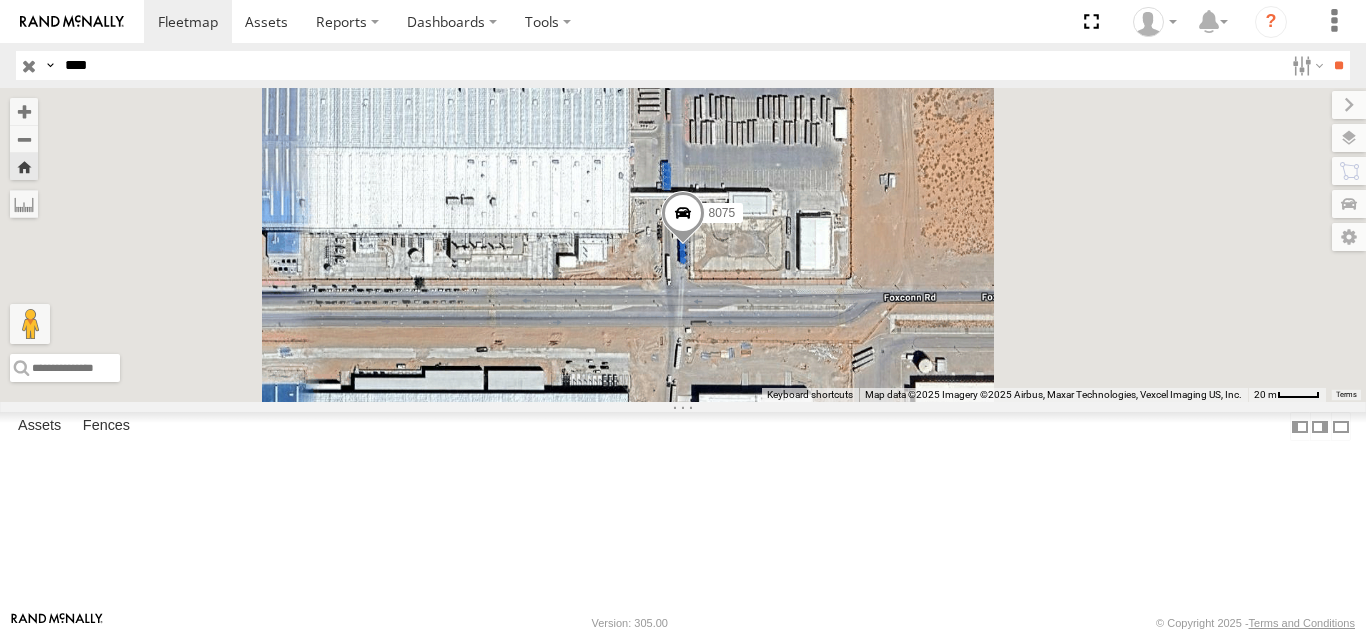 click on "****" at bounding box center [670, 65] 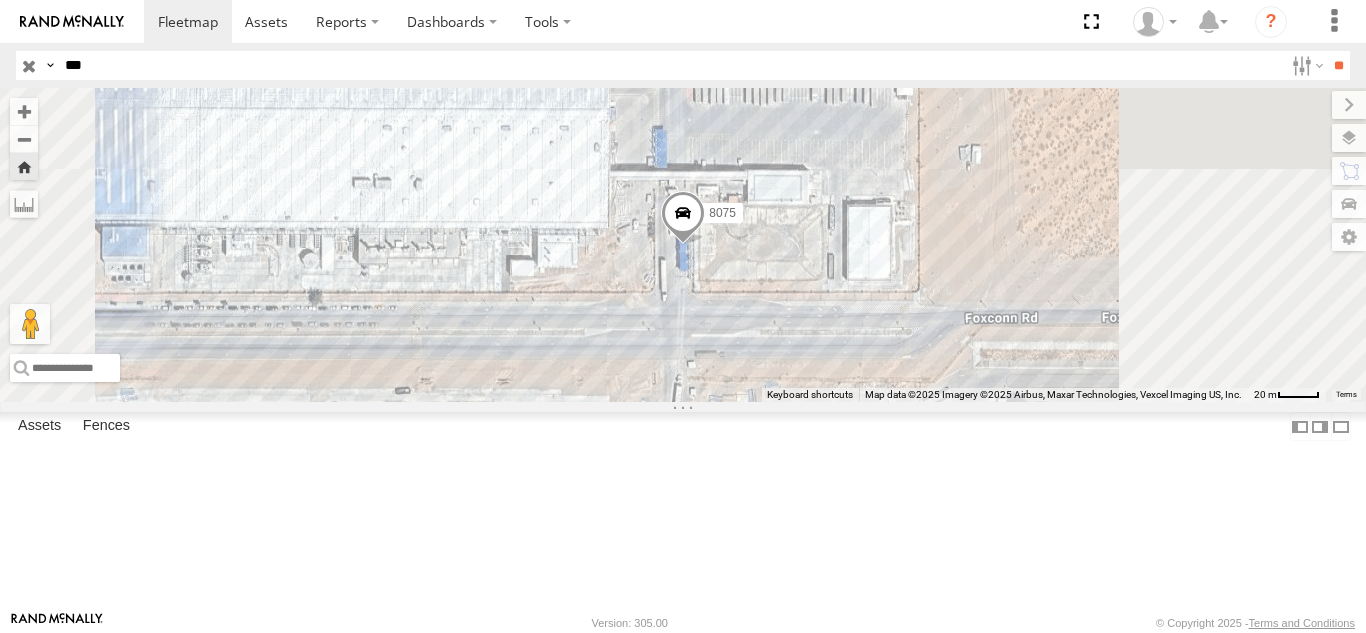 click on "**" at bounding box center (1338, 65) 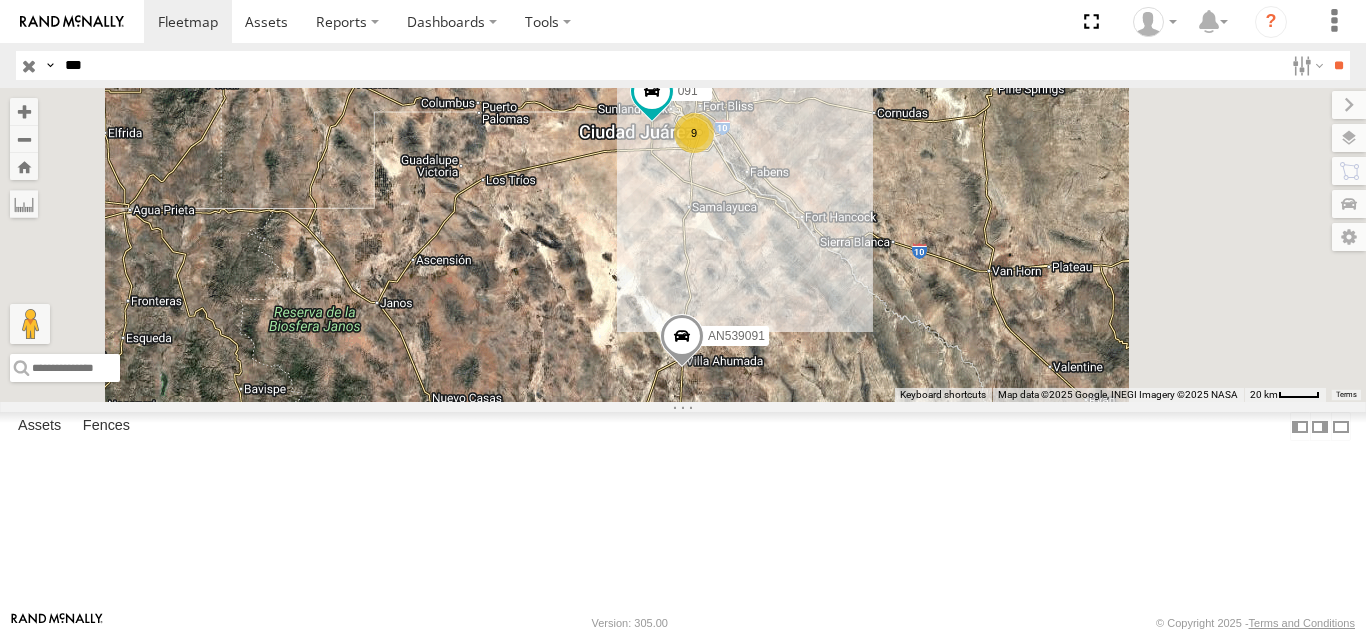 click on "091" at bounding box center (0, 0) 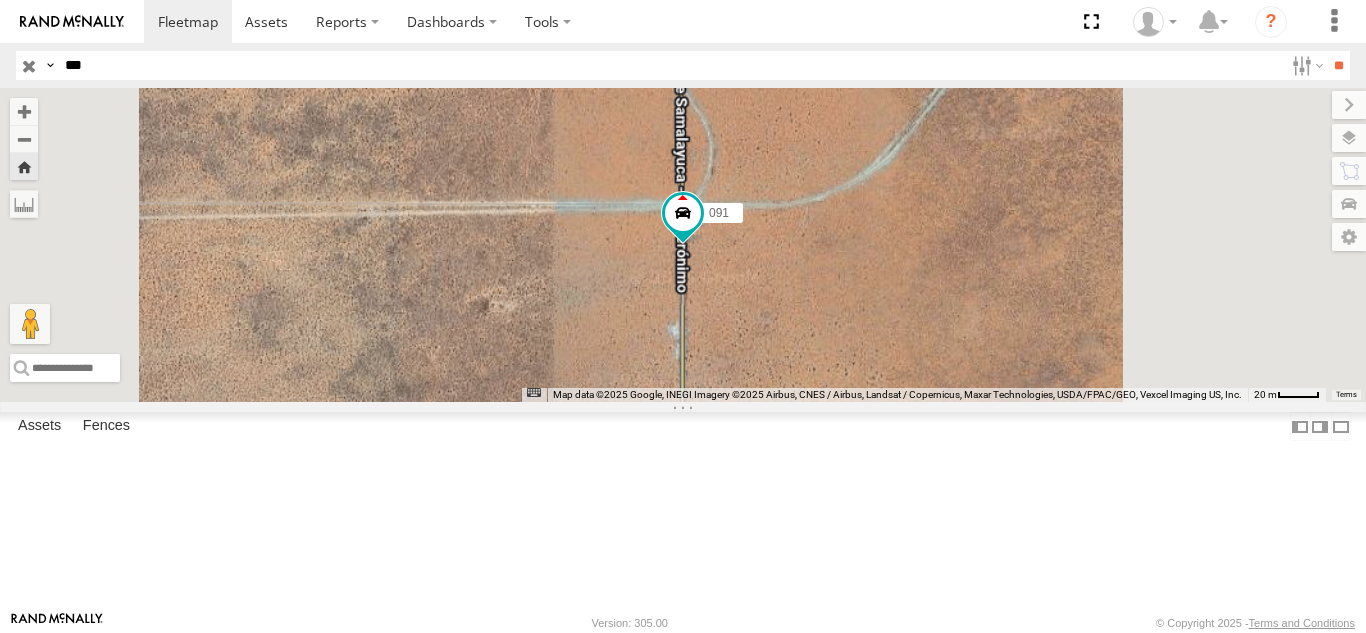 click on "***" at bounding box center (670, 65) 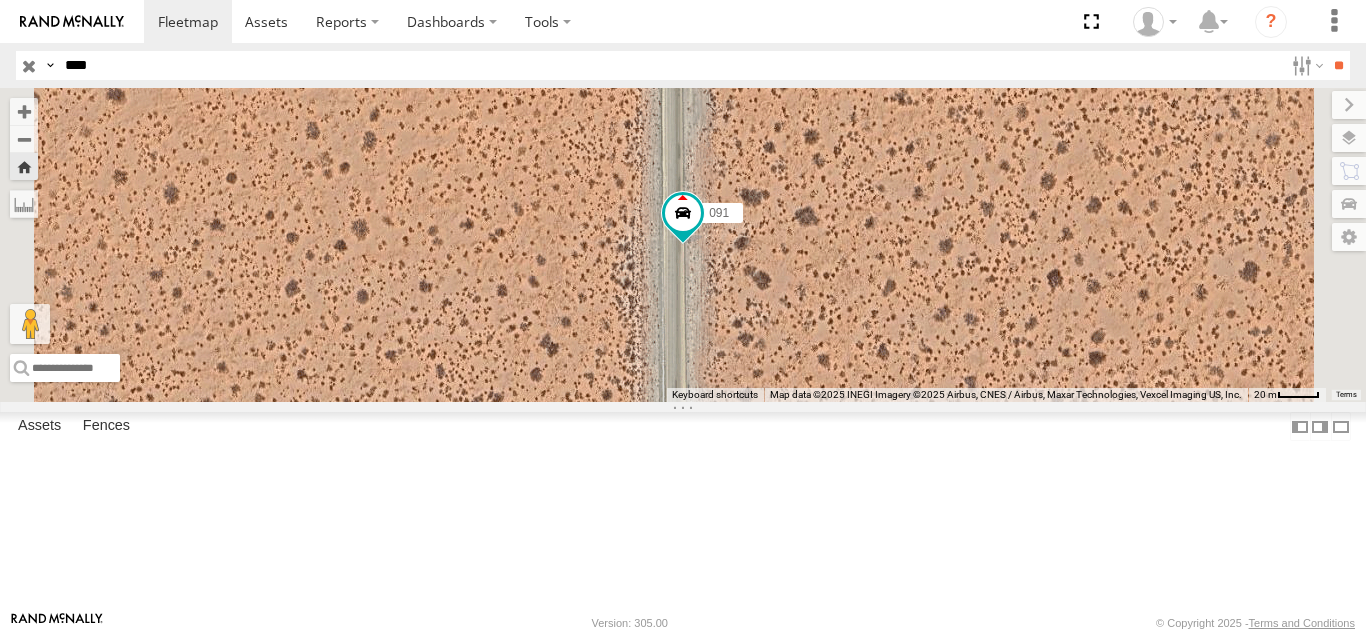 click on "**" at bounding box center [1338, 65] 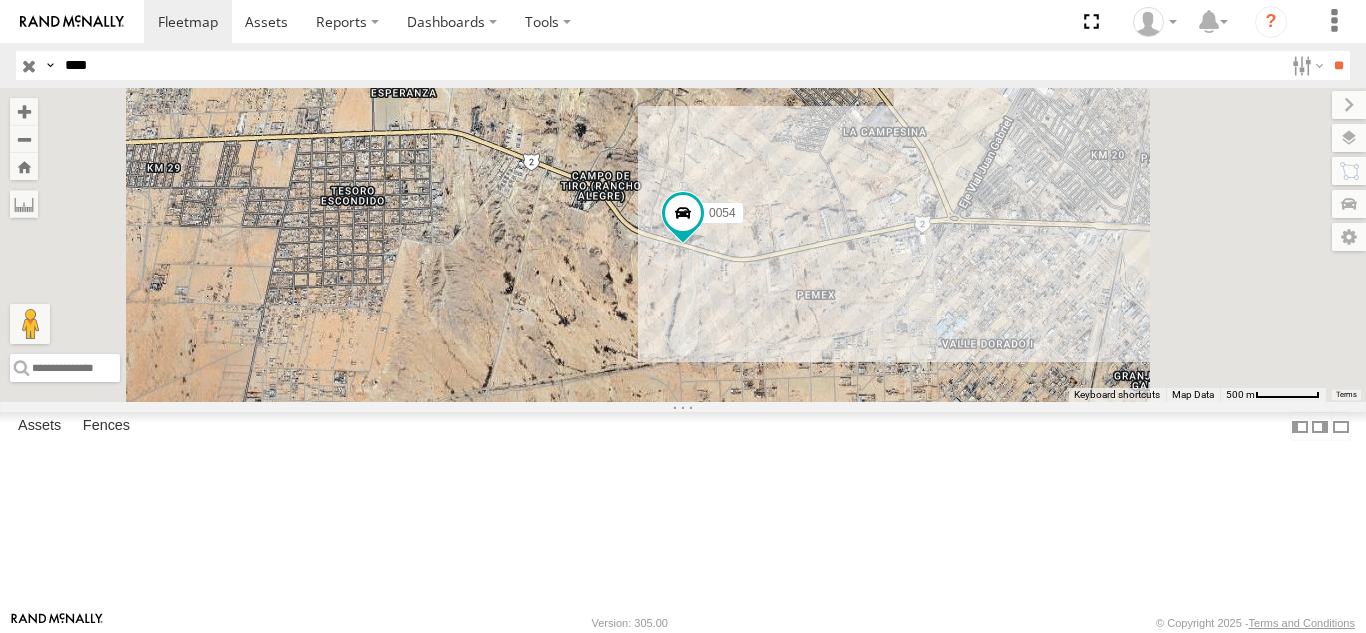 click on "****" at bounding box center (670, 65) 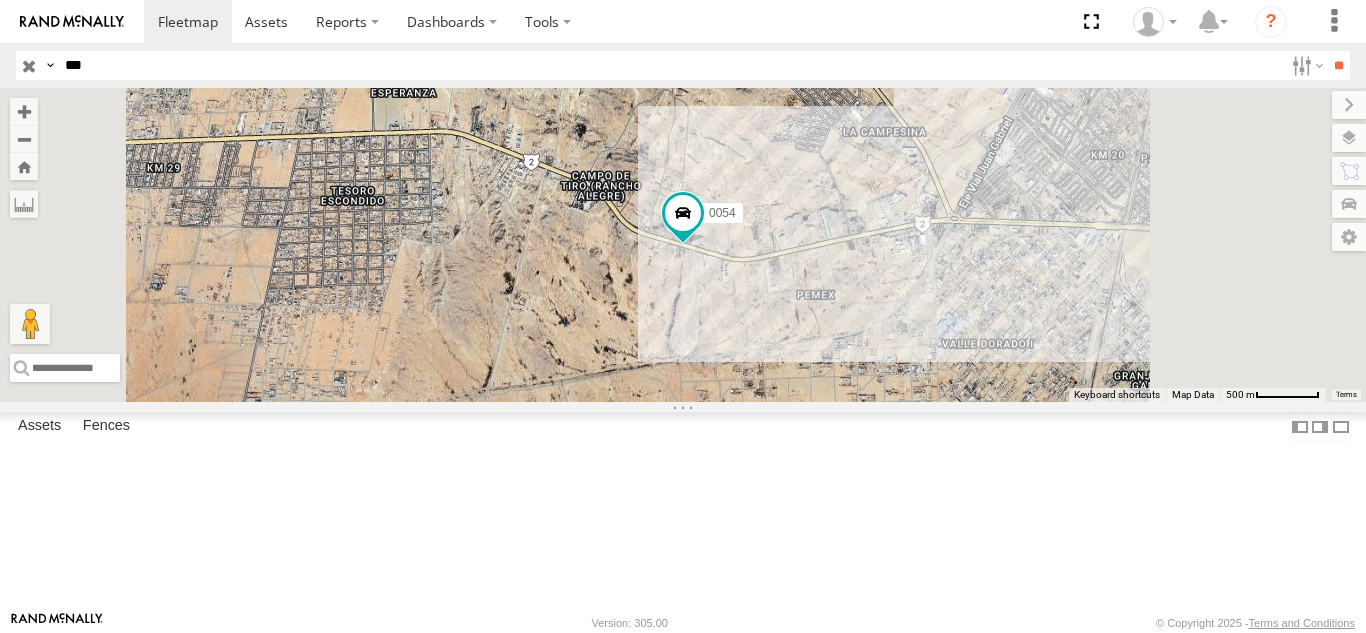 click on "**" at bounding box center [1338, 65] 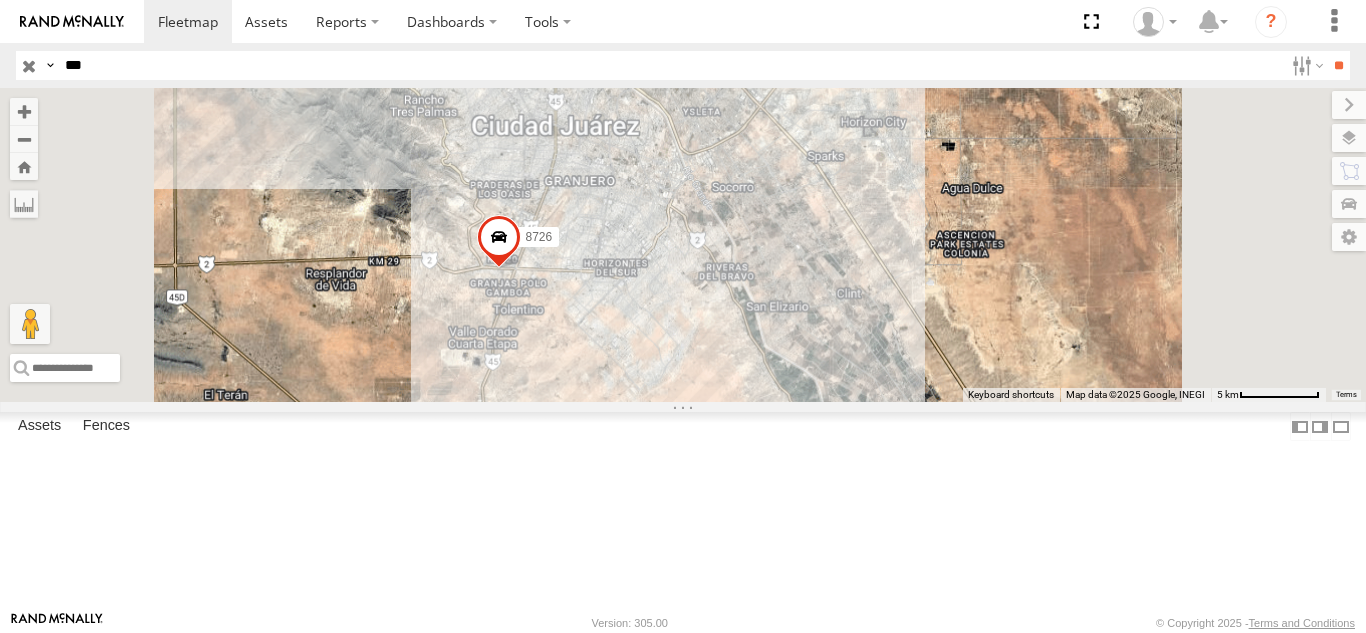 drag, startPoint x: 795, startPoint y: 520, endPoint x: 805, endPoint y: 524, distance: 10.770329 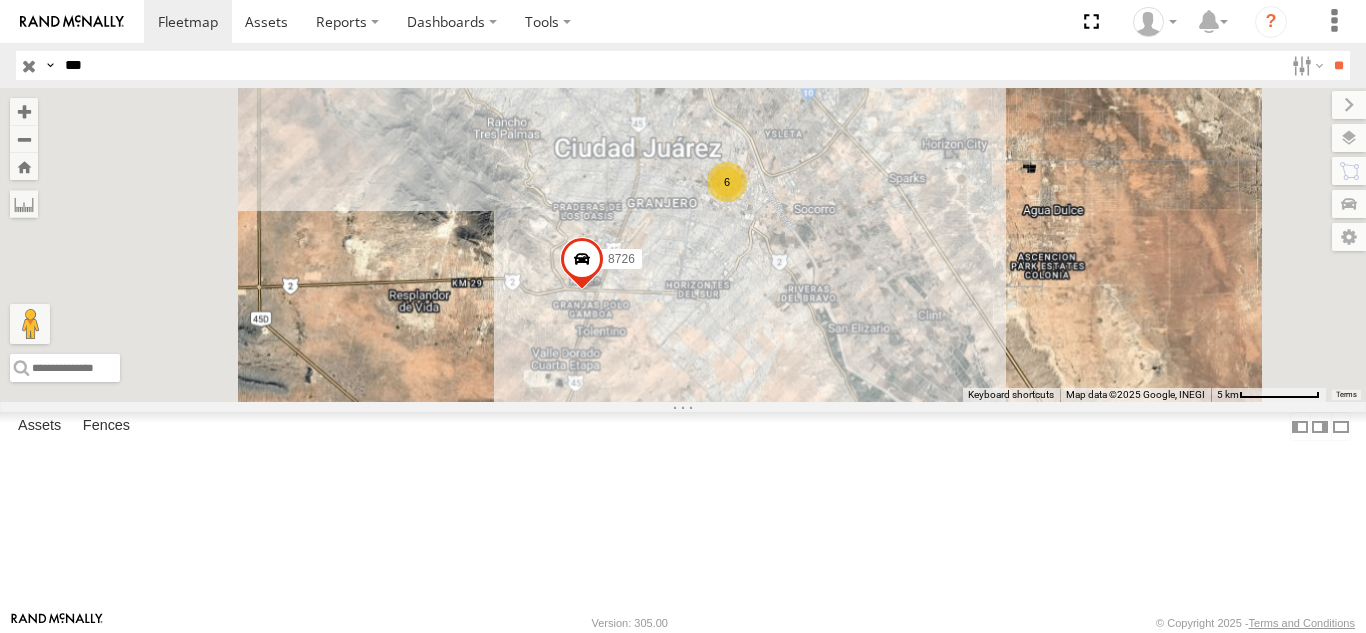 click on "***" at bounding box center (670, 65) 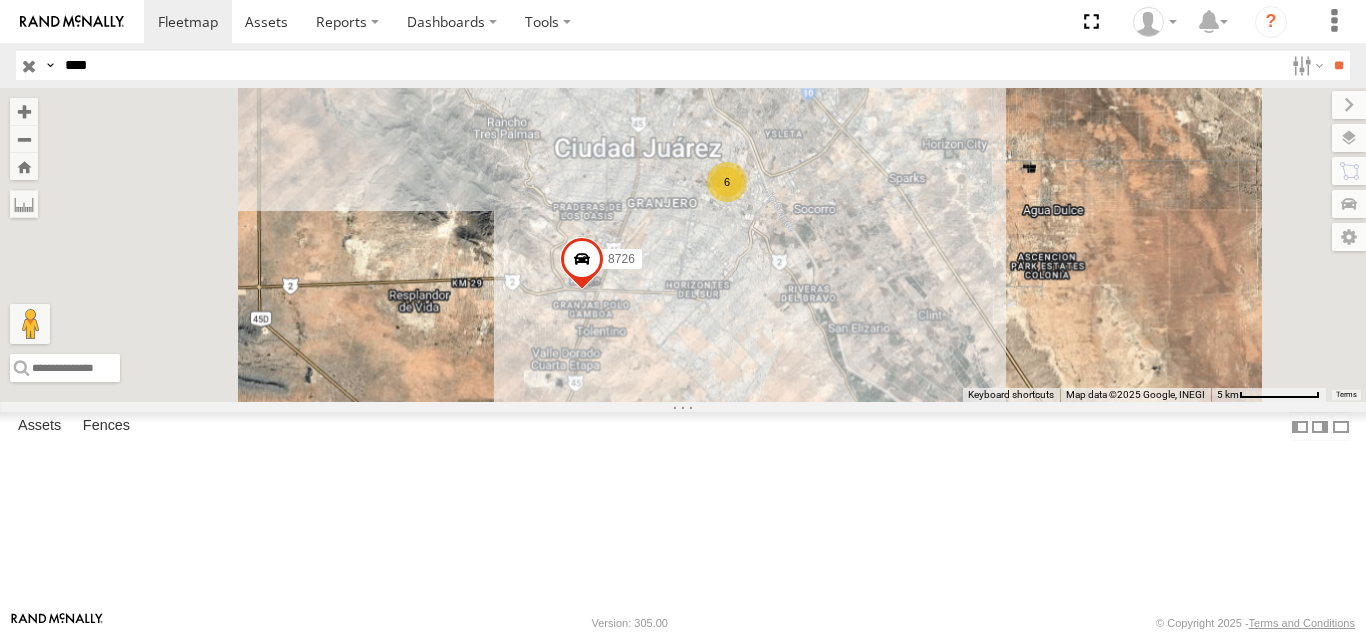 click on "**" at bounding box center (1338, 65) 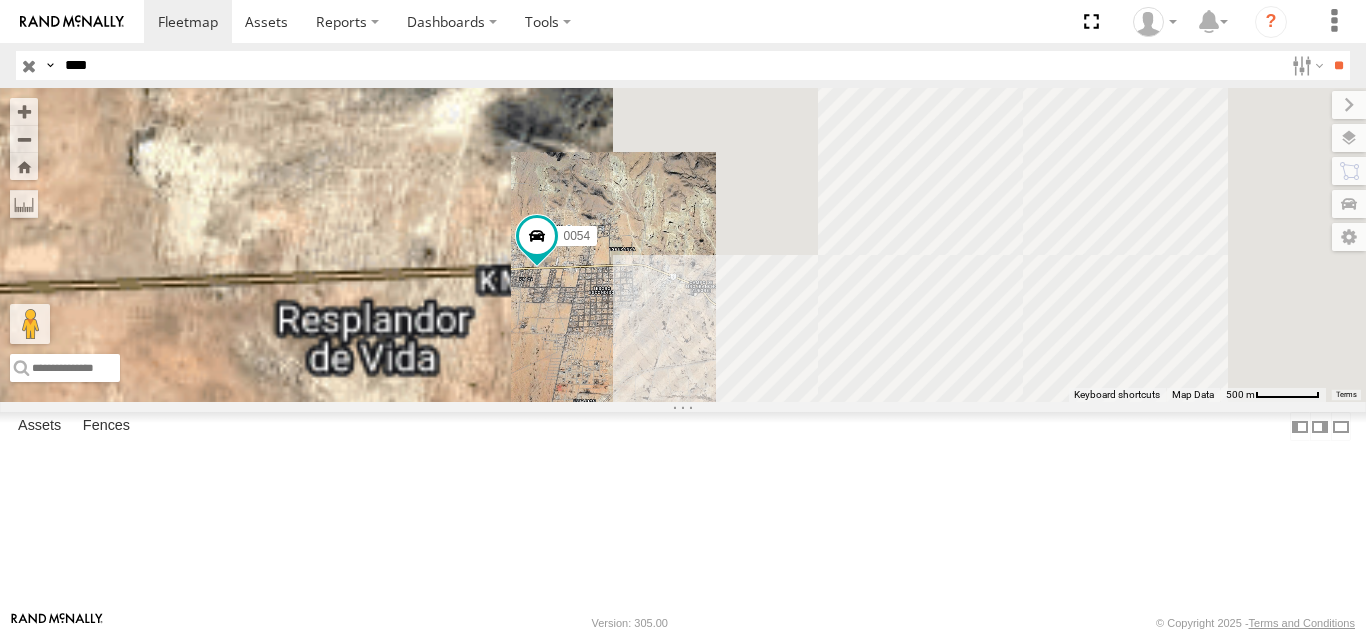 click on "0054
FOXCONN" at bounding box center (0, 0) 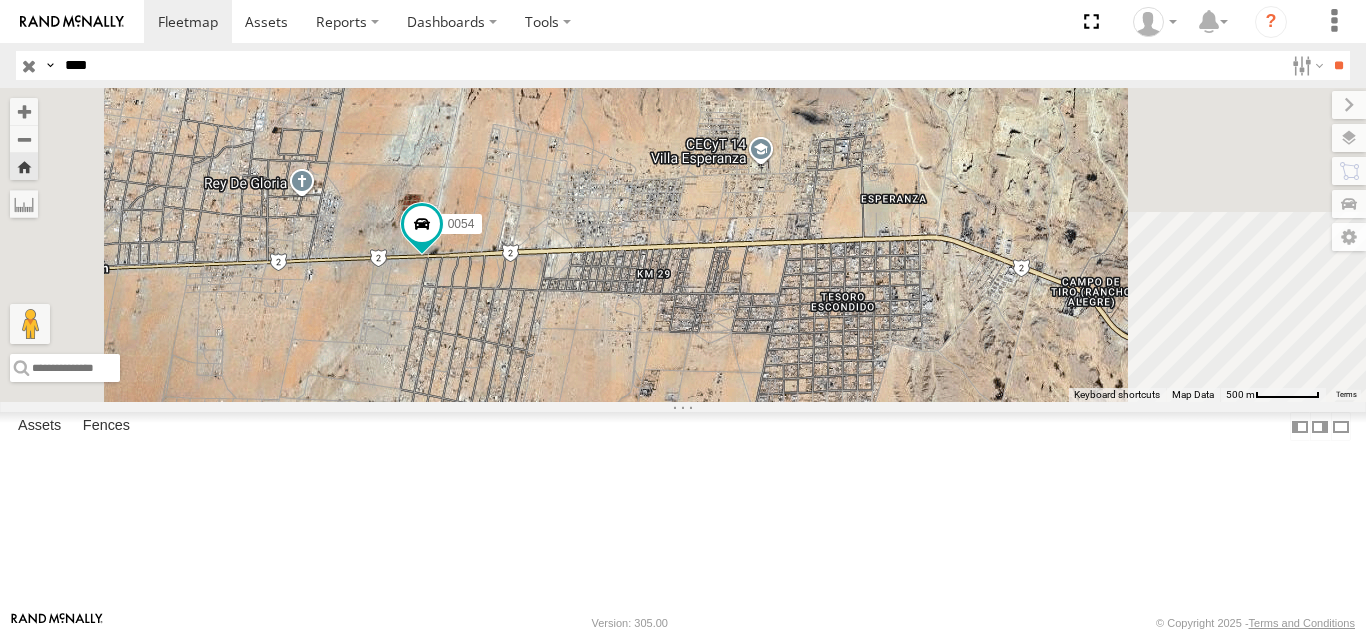 click on "Search Query
Asset ID
Asset Label
Registration
Manufacturer
Model
VIN
Job ID IP" at bounding box center (683, 65) 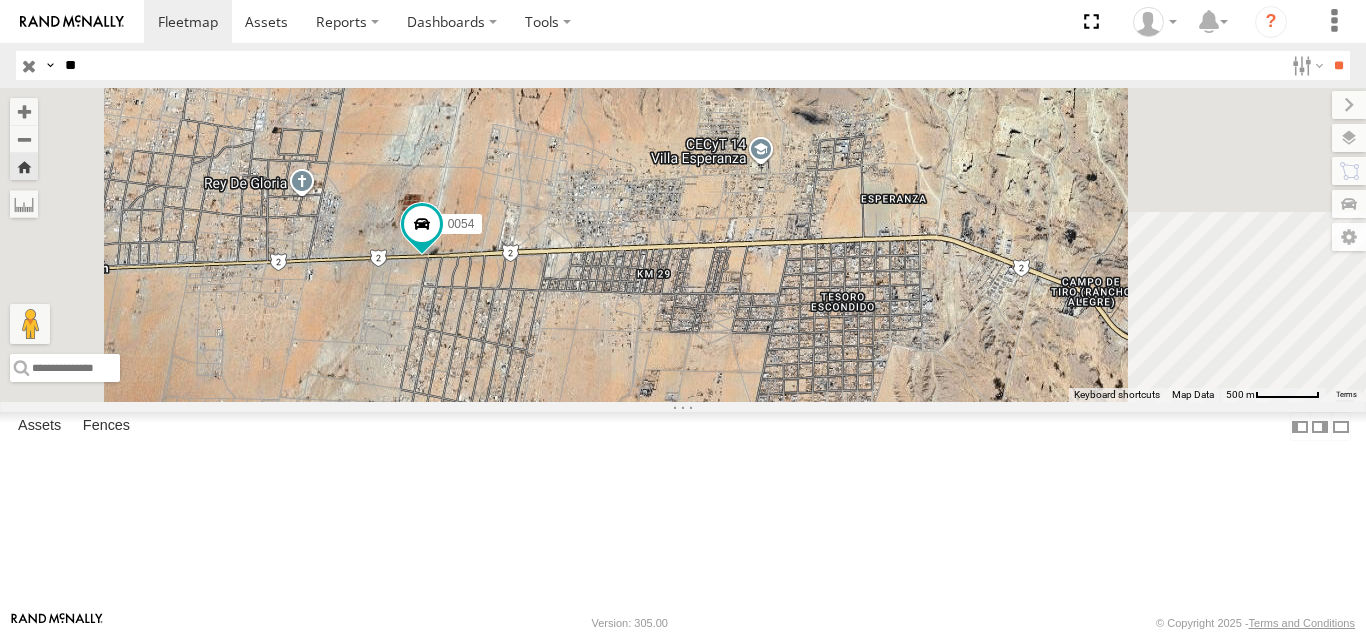 type on "*" 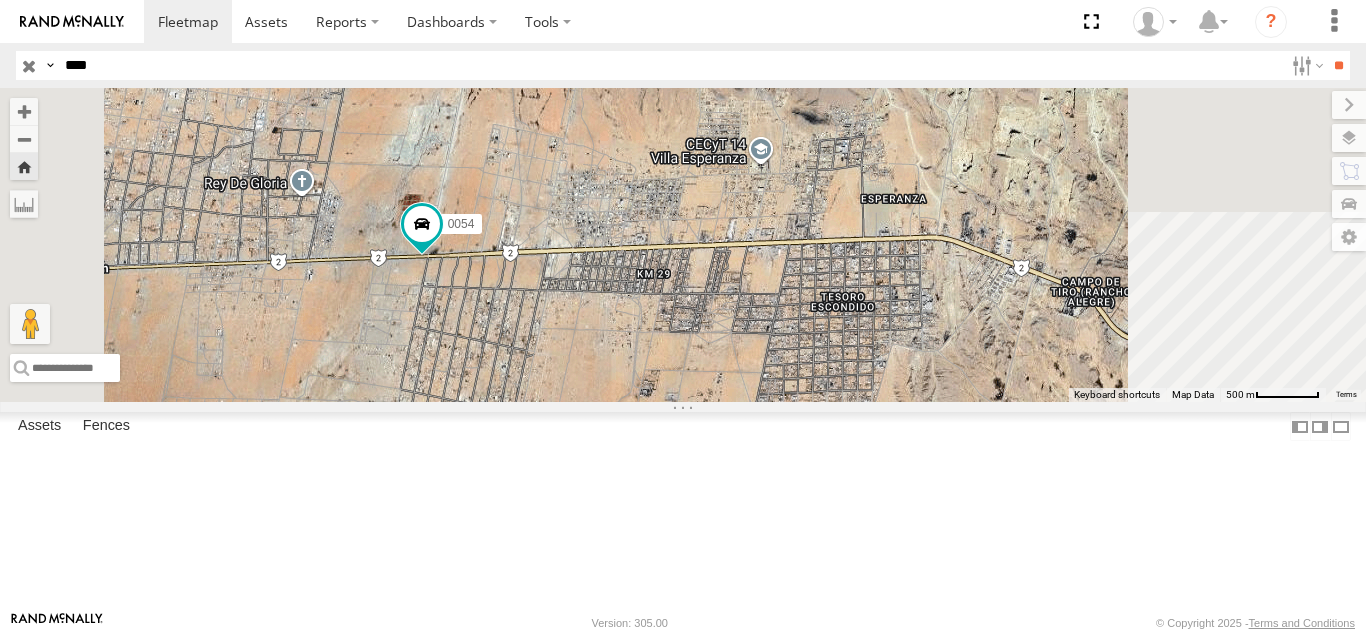 click on "**" at bounding box center [1338, 65] 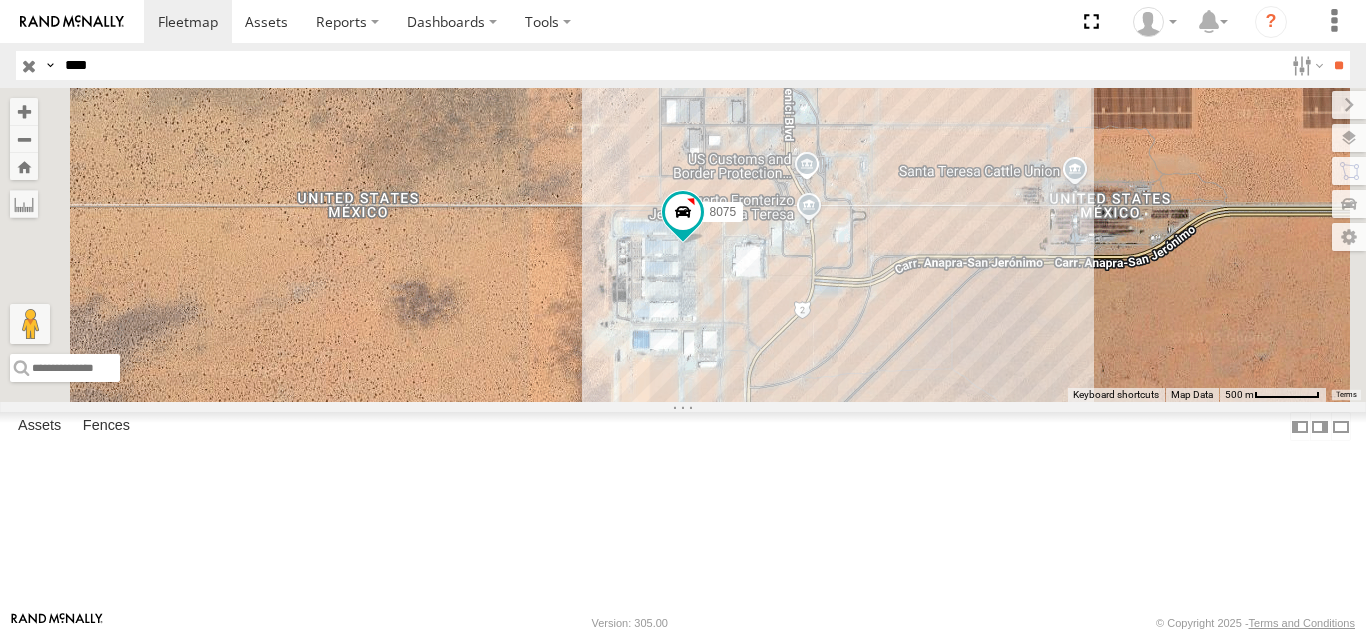 click on "FLEX NORTE" at bounding box center (0, 0) 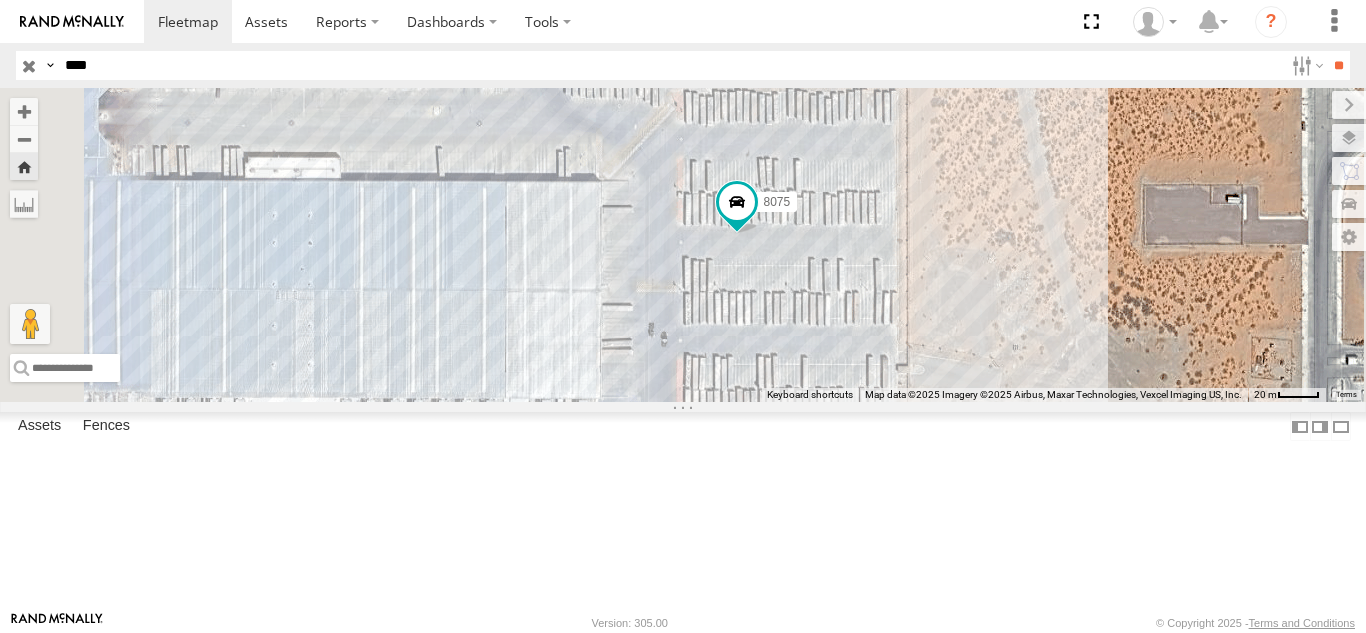 click on "****" at bounding box center (670, 65) 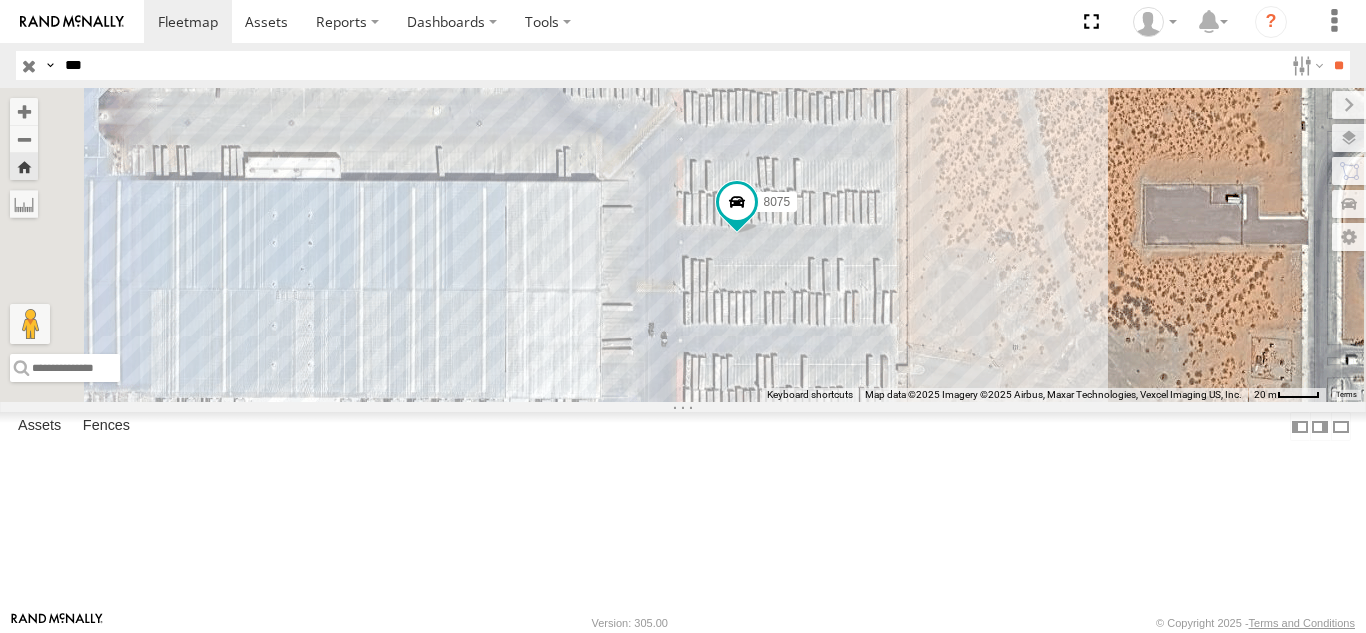 click on "**" at bounding box center [1338, 65] 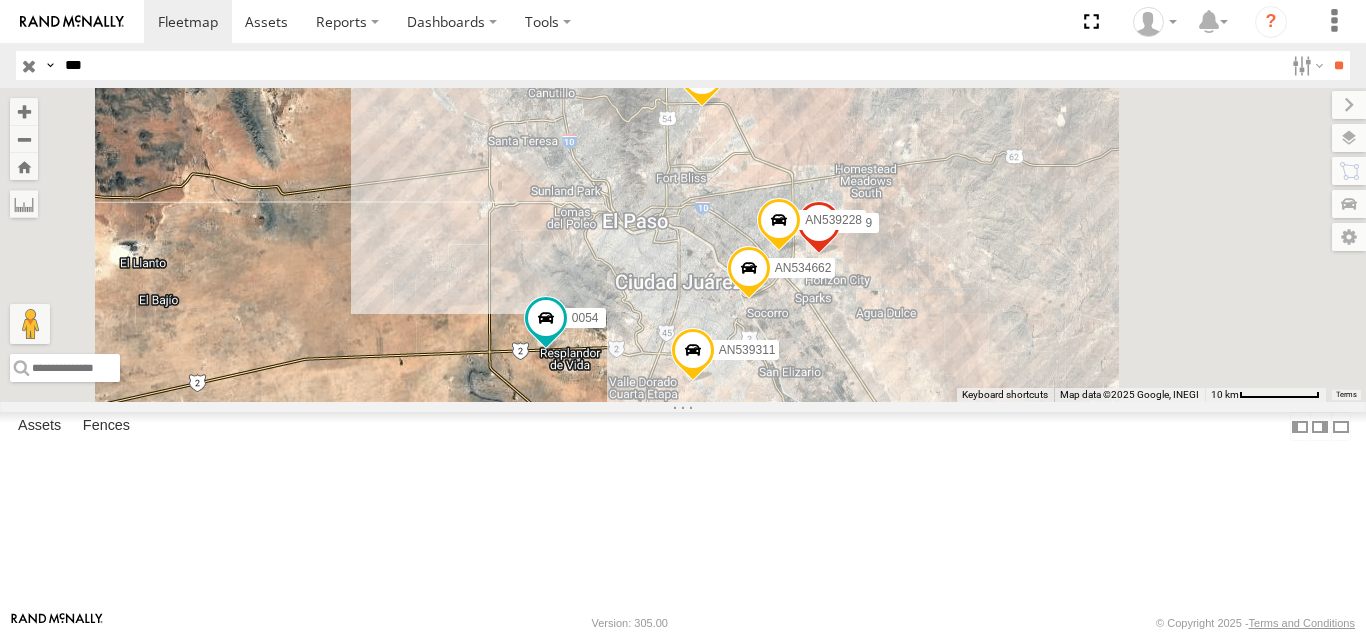click on "FOXCONN" at bounding box center (0, 0) 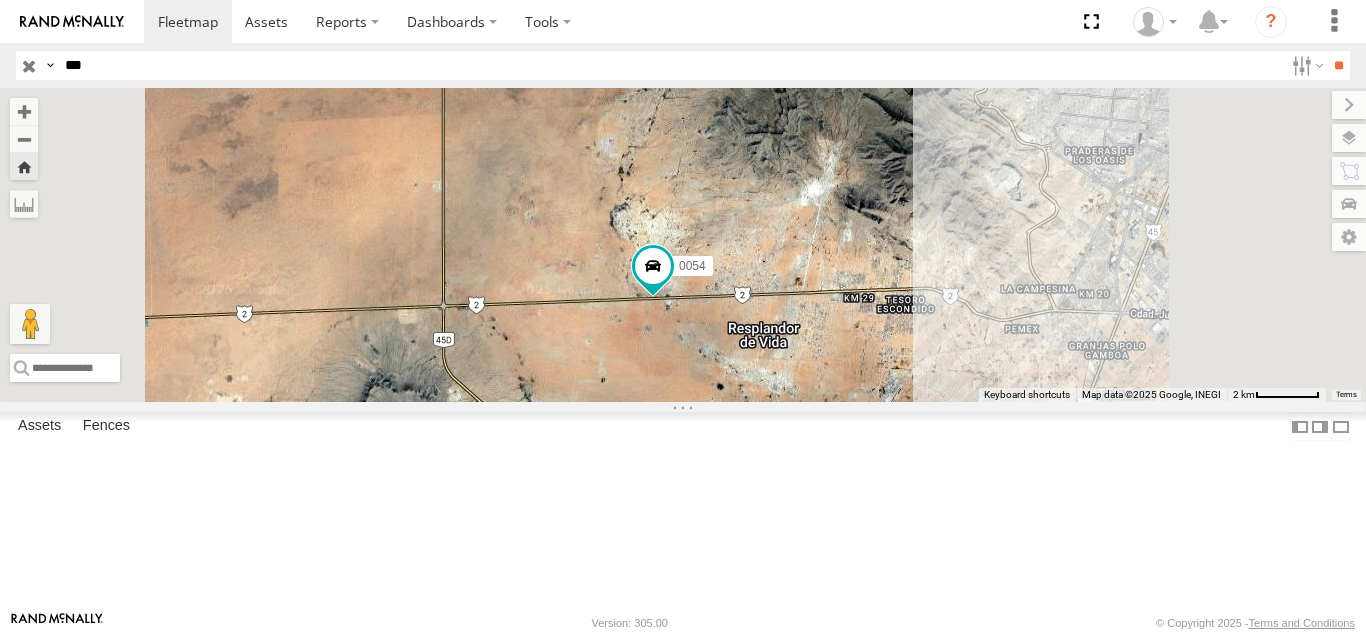 click on "***" at bounding box center (670, 65) 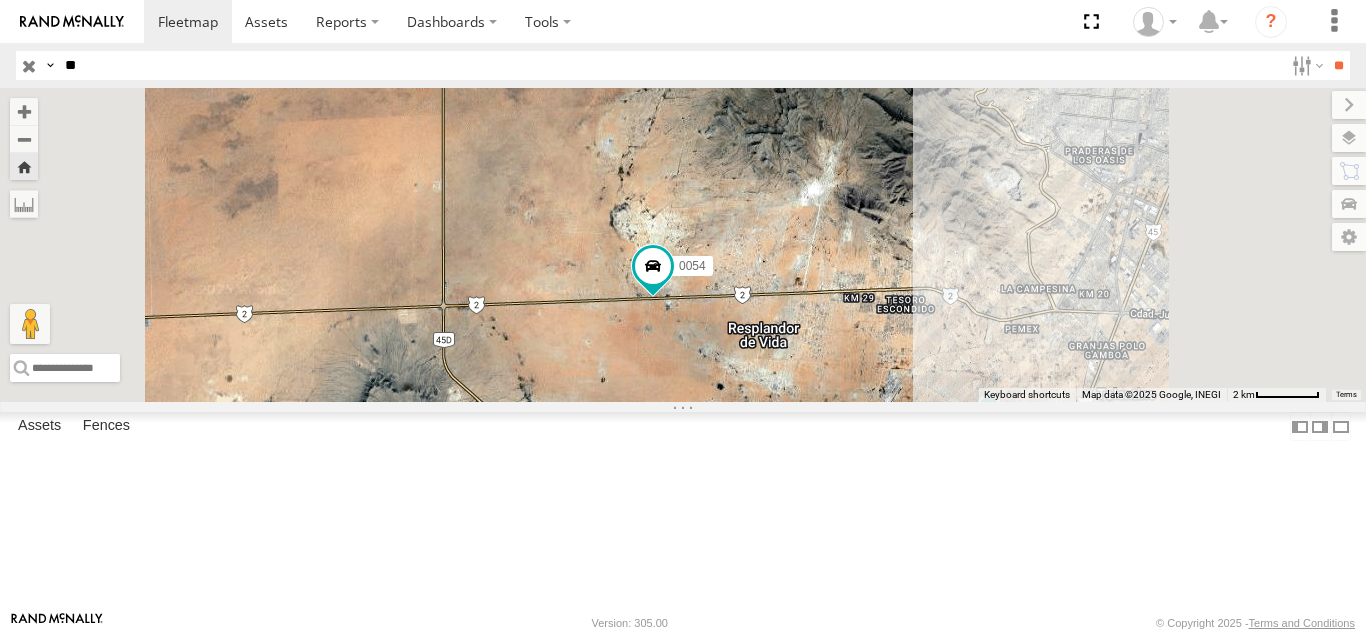 type on "*" 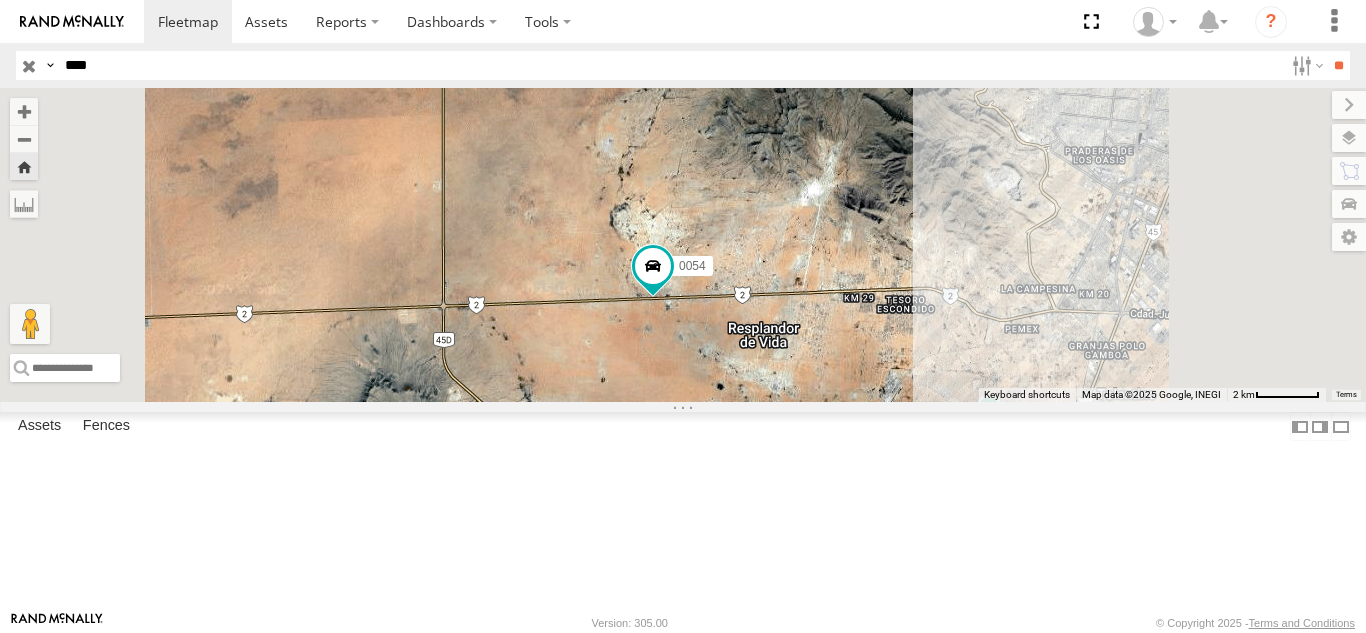 click on "**" at bounding box center [1338, 65] 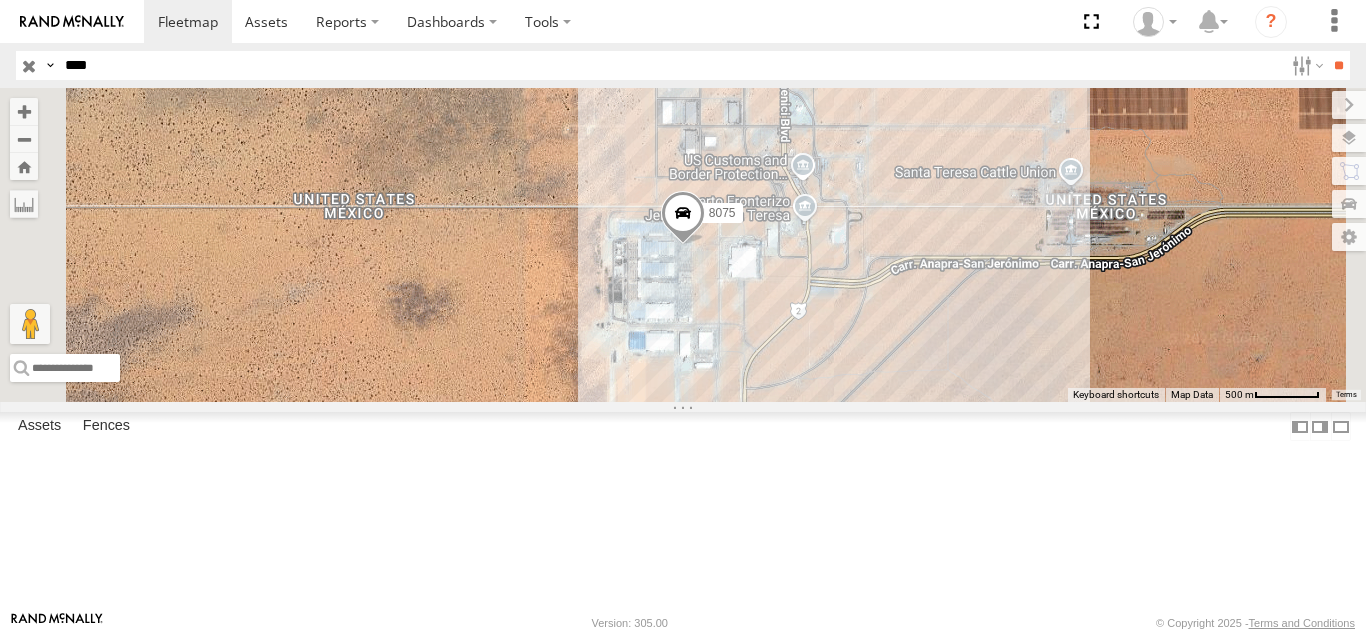 click on "8075" at bounding box center (0, 0) 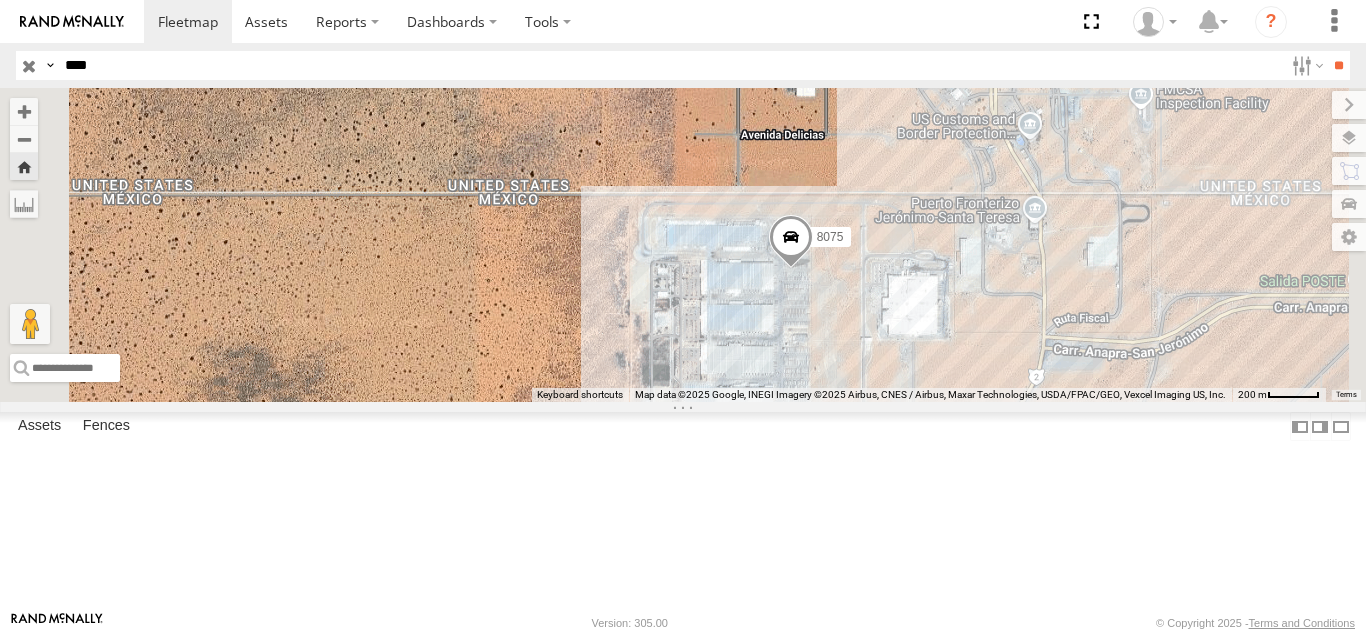 click on "****" at bounding box center [670, 65] 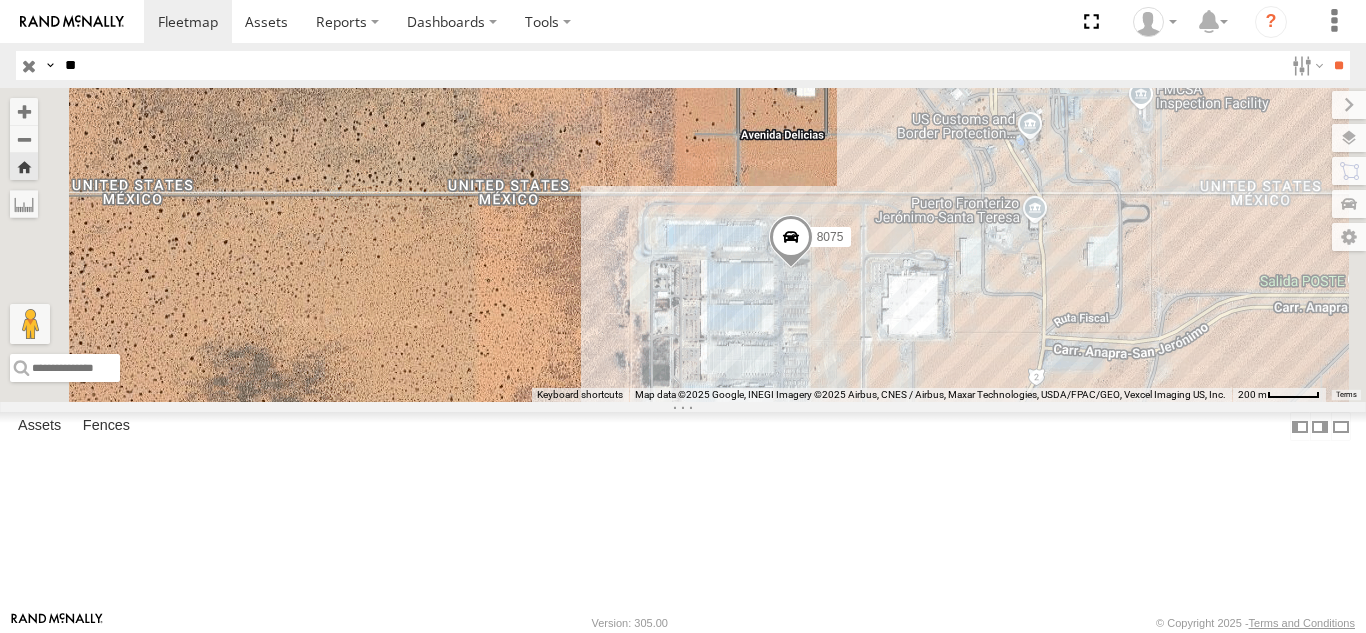 type on "*" 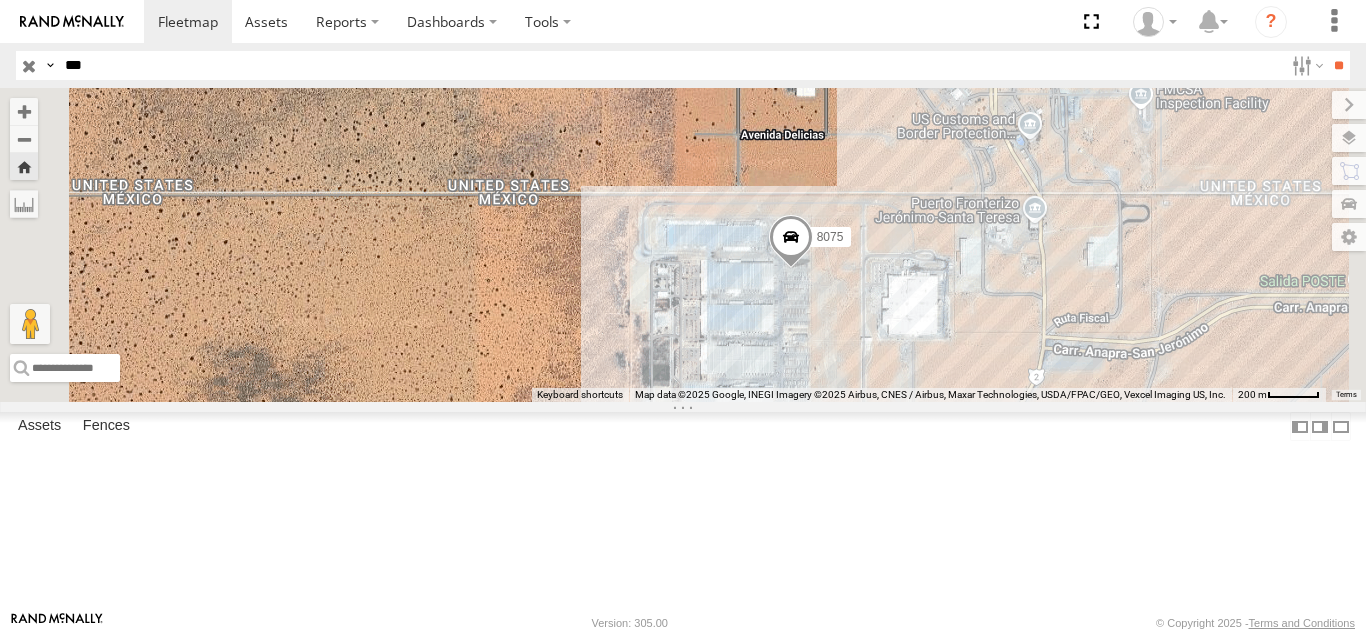 click on "**" at bounding box center (1338, 65) 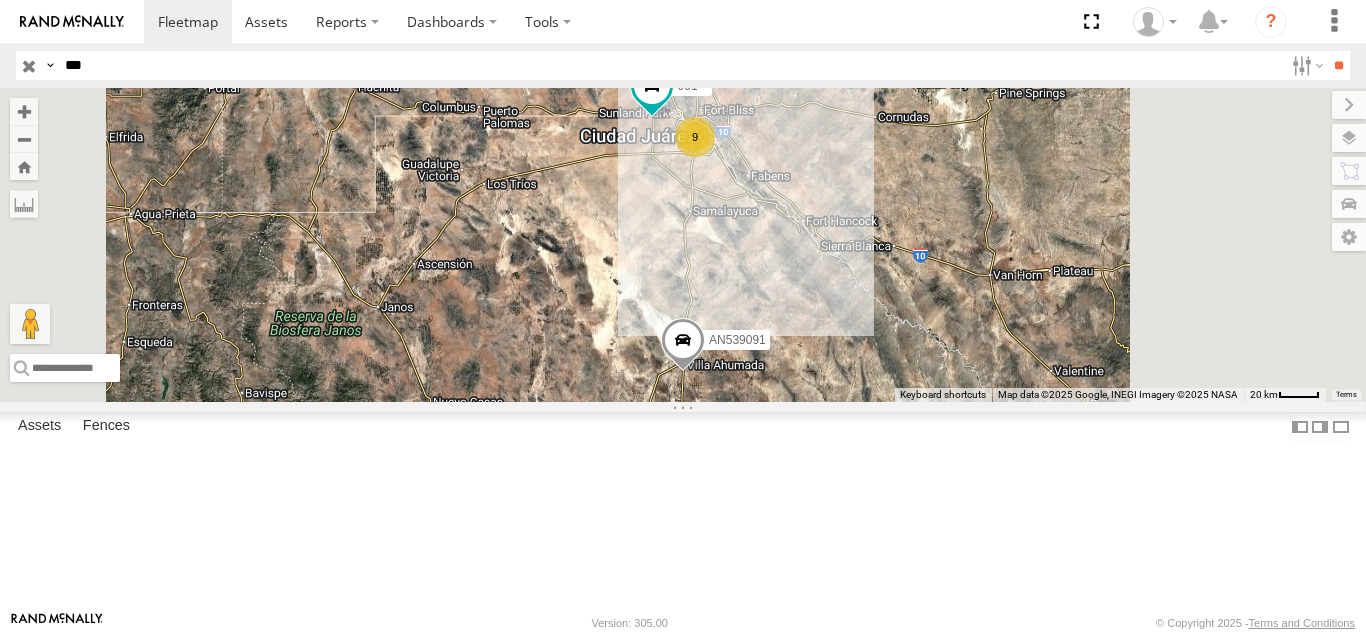 click on "091
FOXCONN" at bounding box center (0, 0) 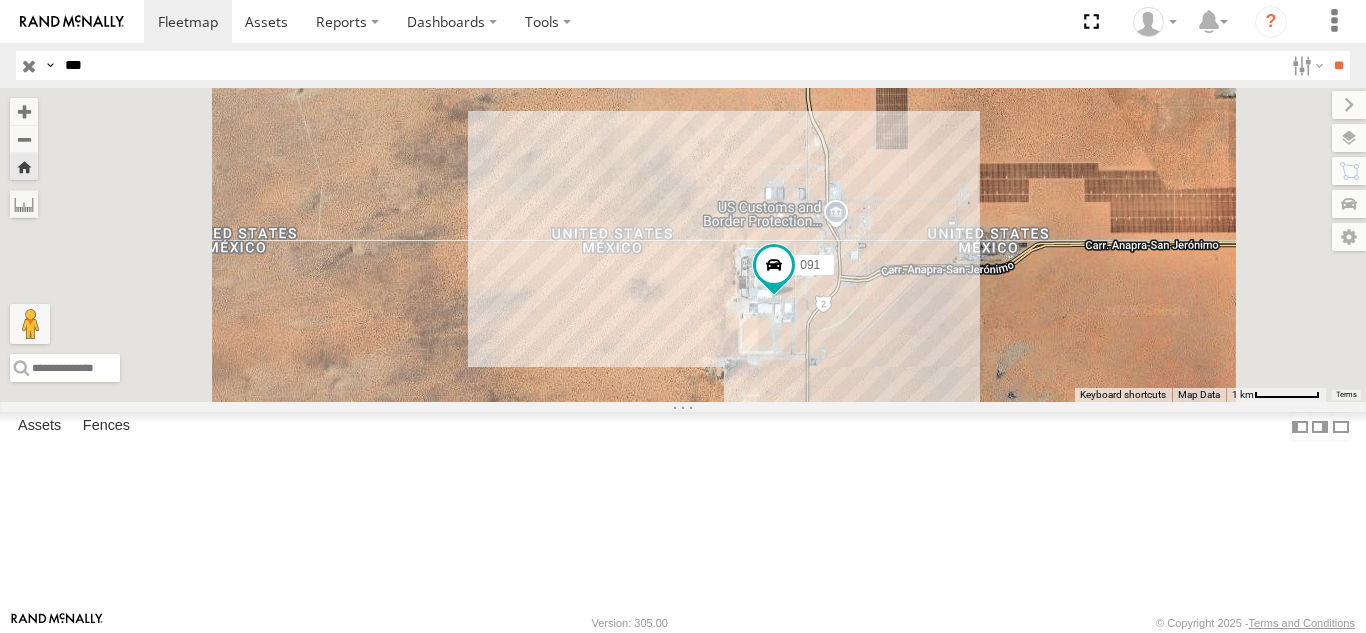 click on "FOXCONN" at bounding box center (0, 0) 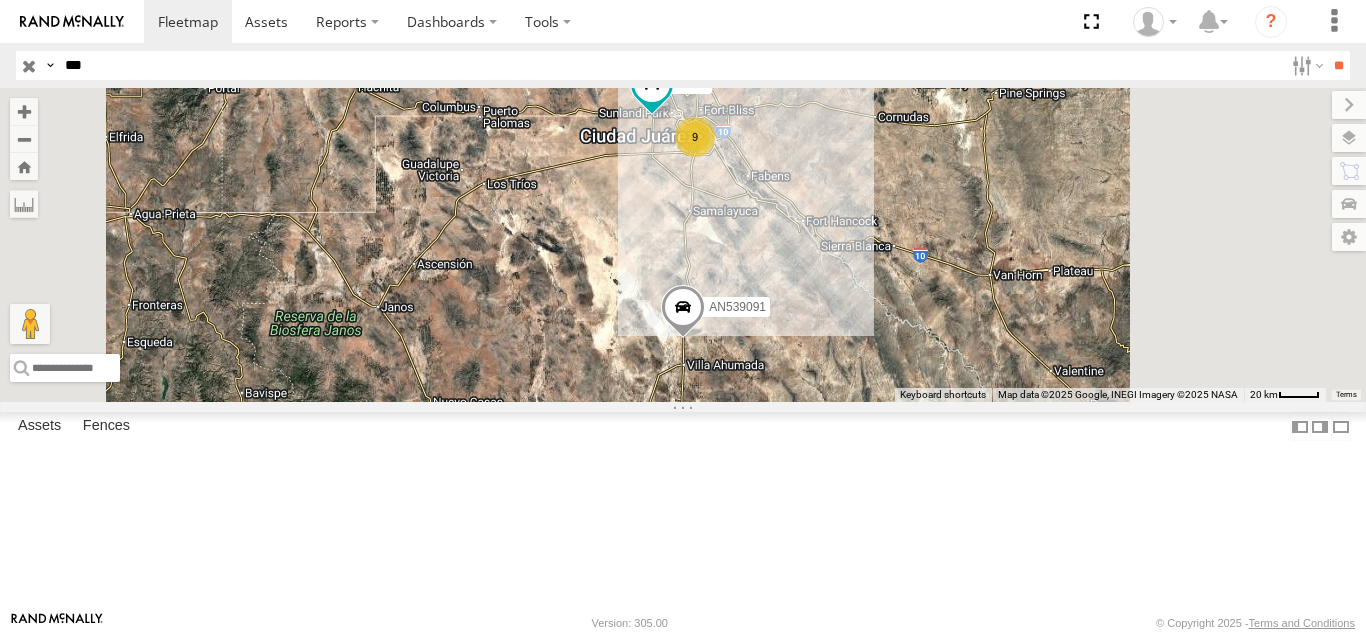 click on "***" at bounding box center (670, 65) 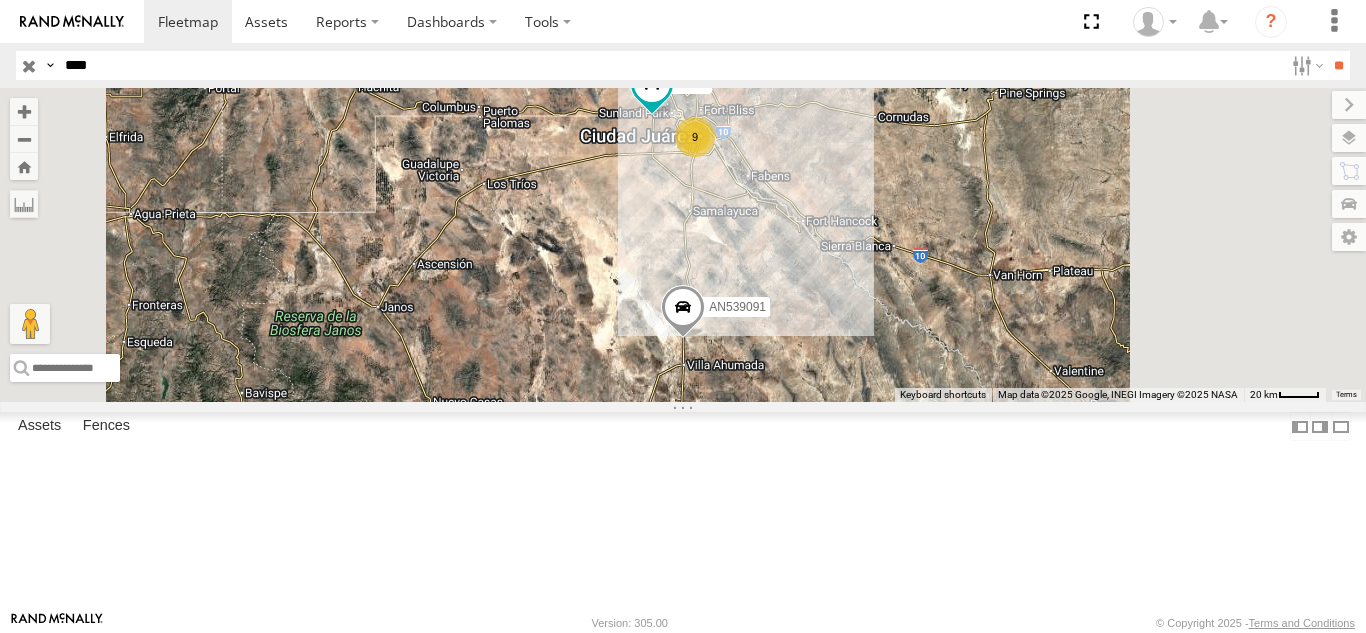 click on "**" at bounding box center (1338, 65) 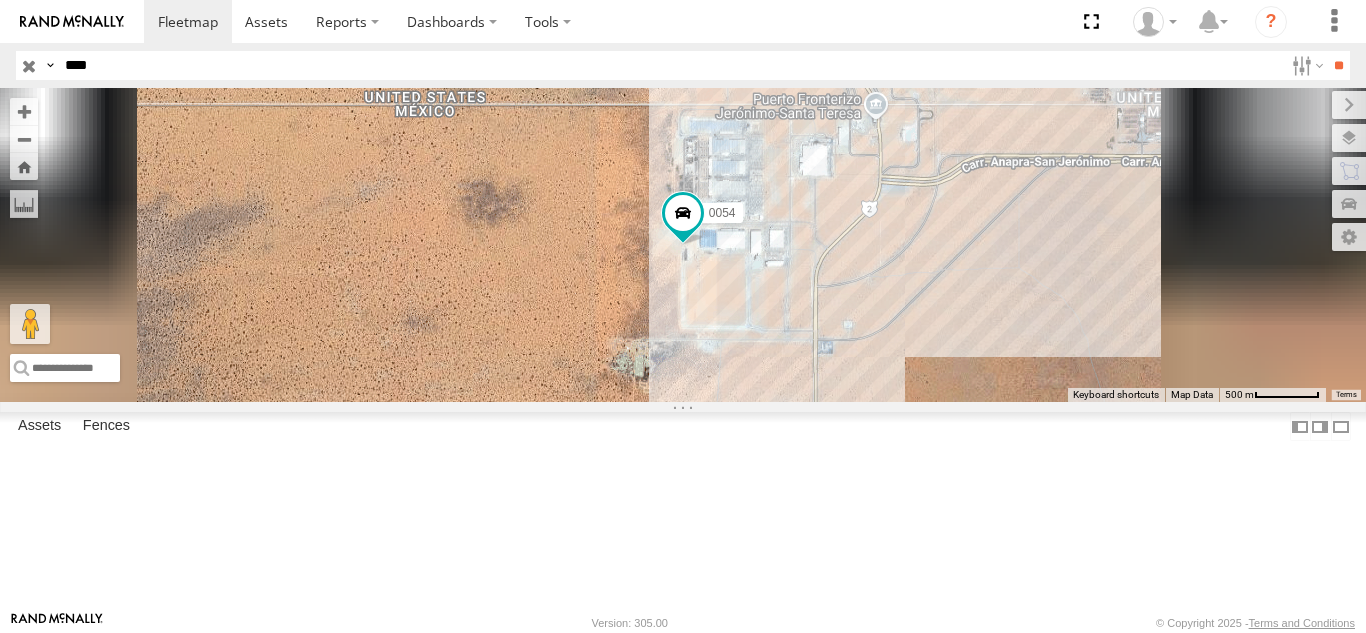 click on "0054
FOXCONN
Juárez
Juárez
31.77372 -106.69632
Video" at bounding box center [0, 0] 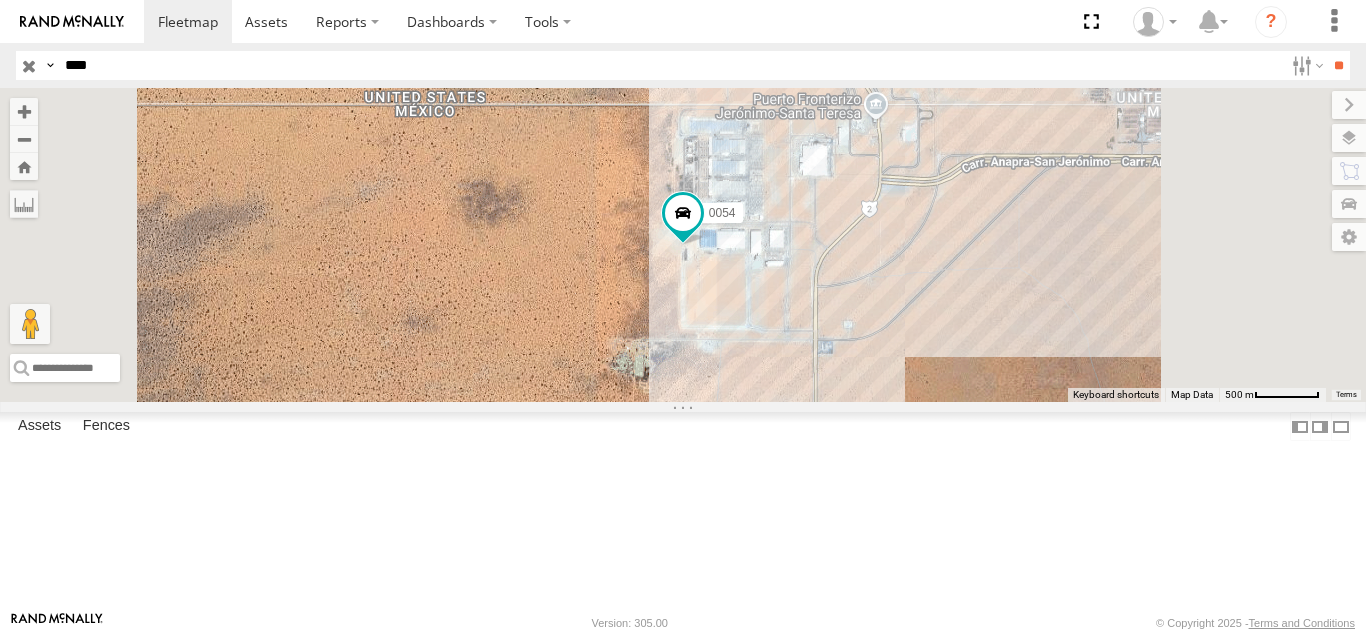 click on "Rand McNally
Version: 305.00
© Copyright 2025 -  Terms and Conditions" at bounding box center [683, 622] 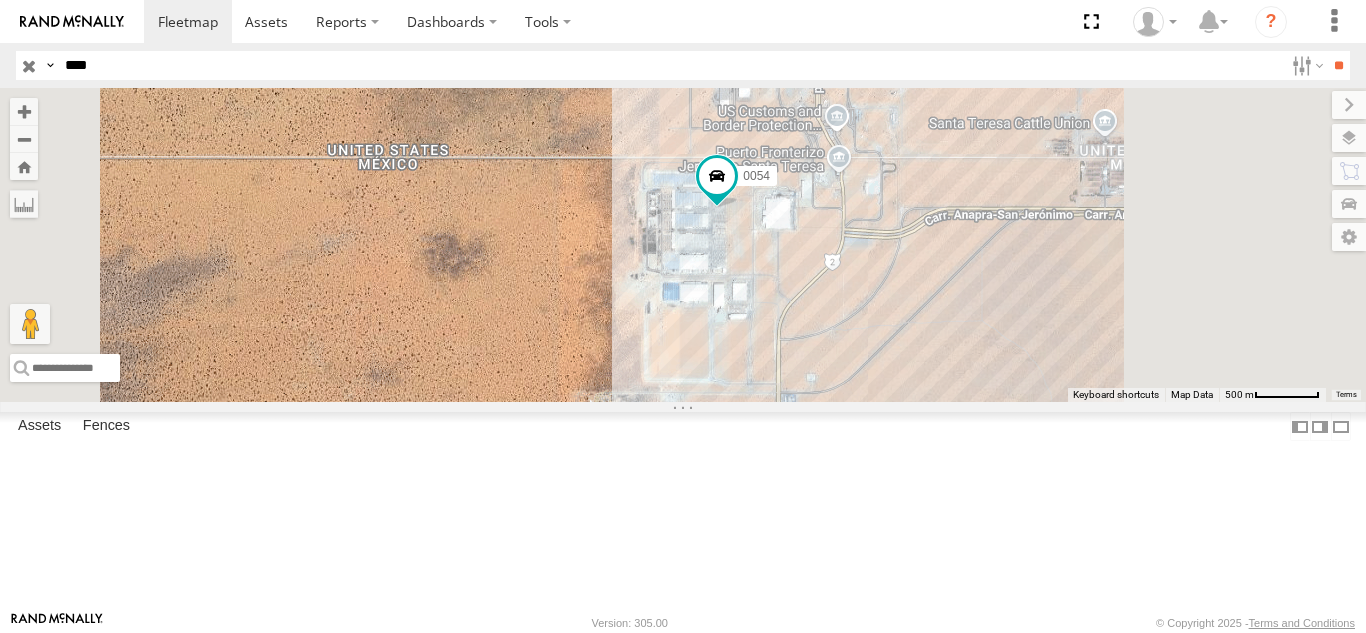 drag, startPoint x: 834, startPoint y: 194, endPoint x: 805, endPoint y: 268, distance: 79.47956 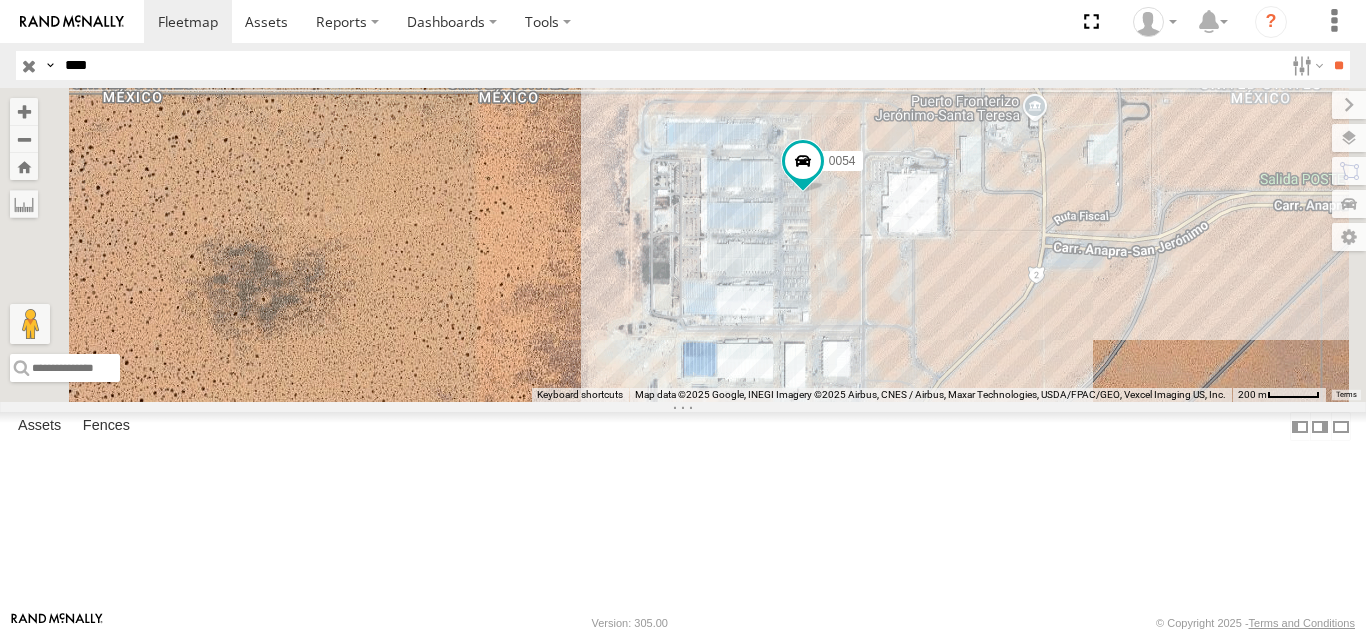click on "Search Query
Asset ID
Asset Label
Registration
Manufacturer
Model
VIN
Job ID IP" at bounding box center (683, 65) 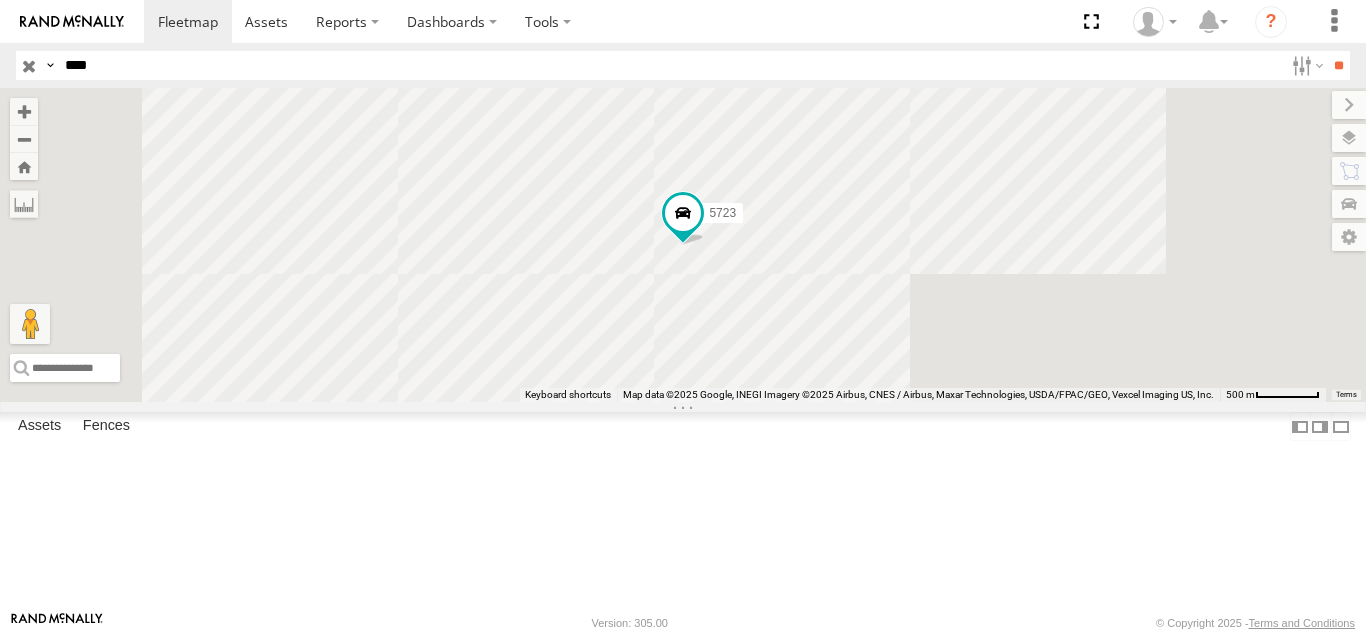 click on "FOXCONN" at bounding box center [0, 0] 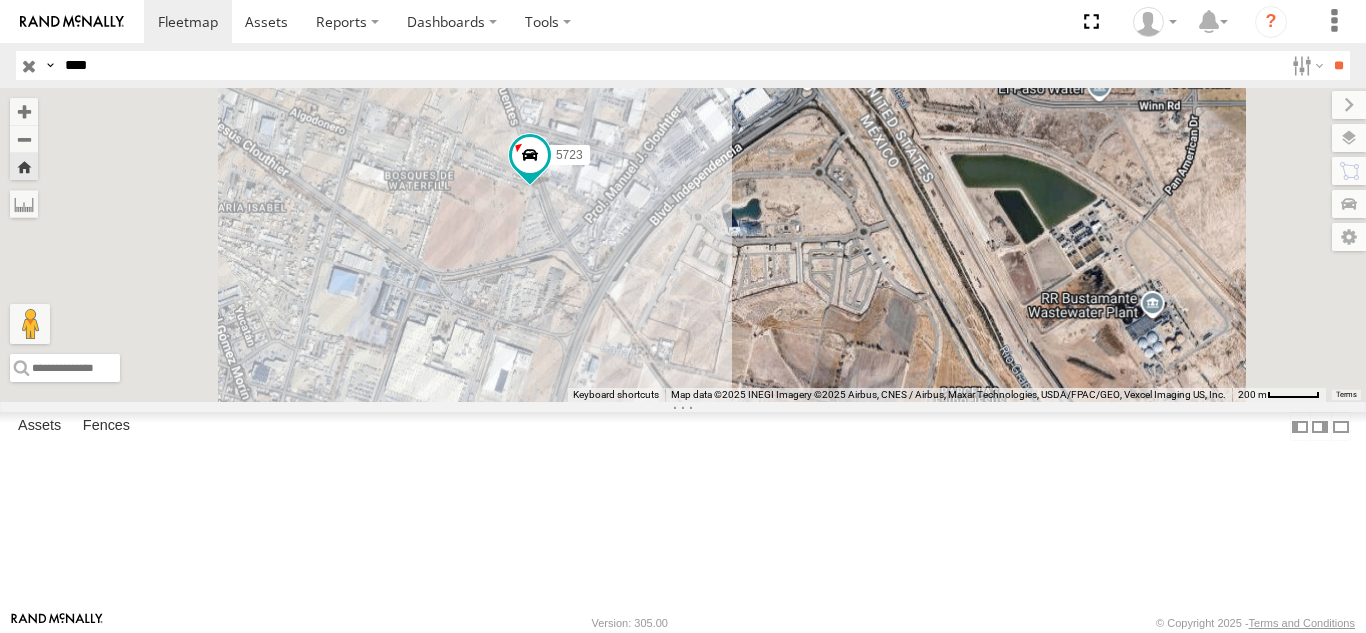 drag, startPoint x: 749, startPoint y: 320, endPoint x: 844, endPoint y: 411, distance: 131.55228 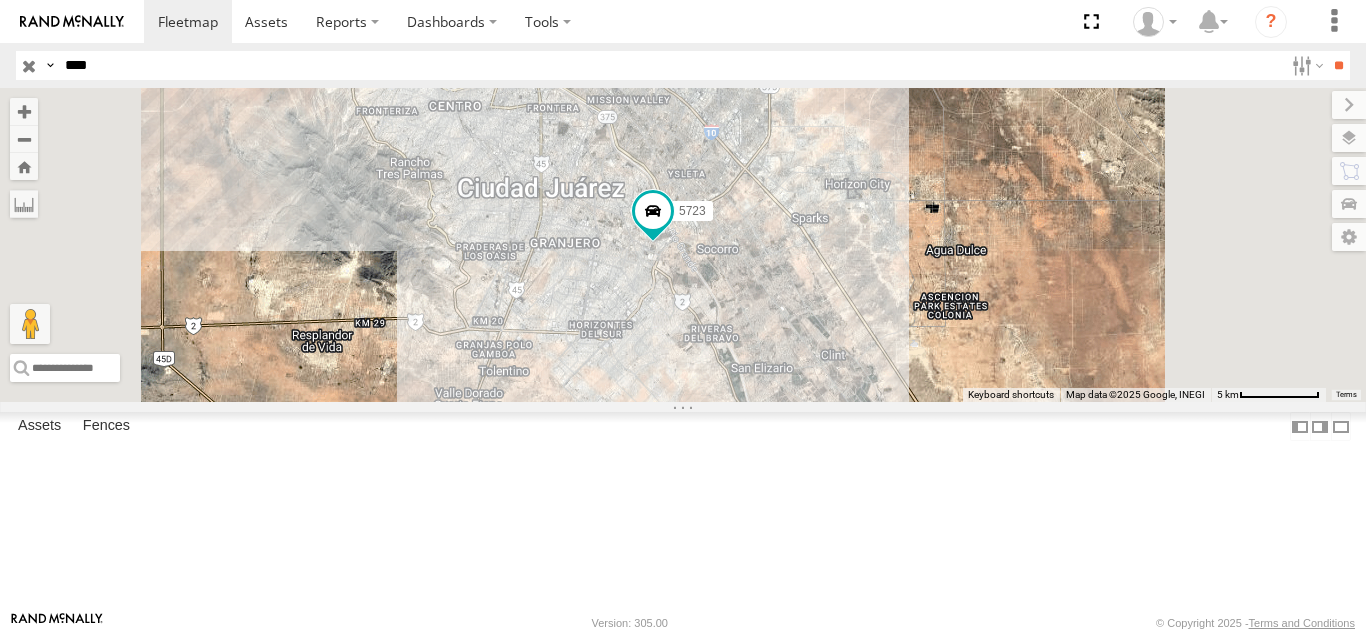 drag, startPoint x: 857, startPoint y: 384, endPoint x: 909, endPoint y: 392, distance: 52.611786 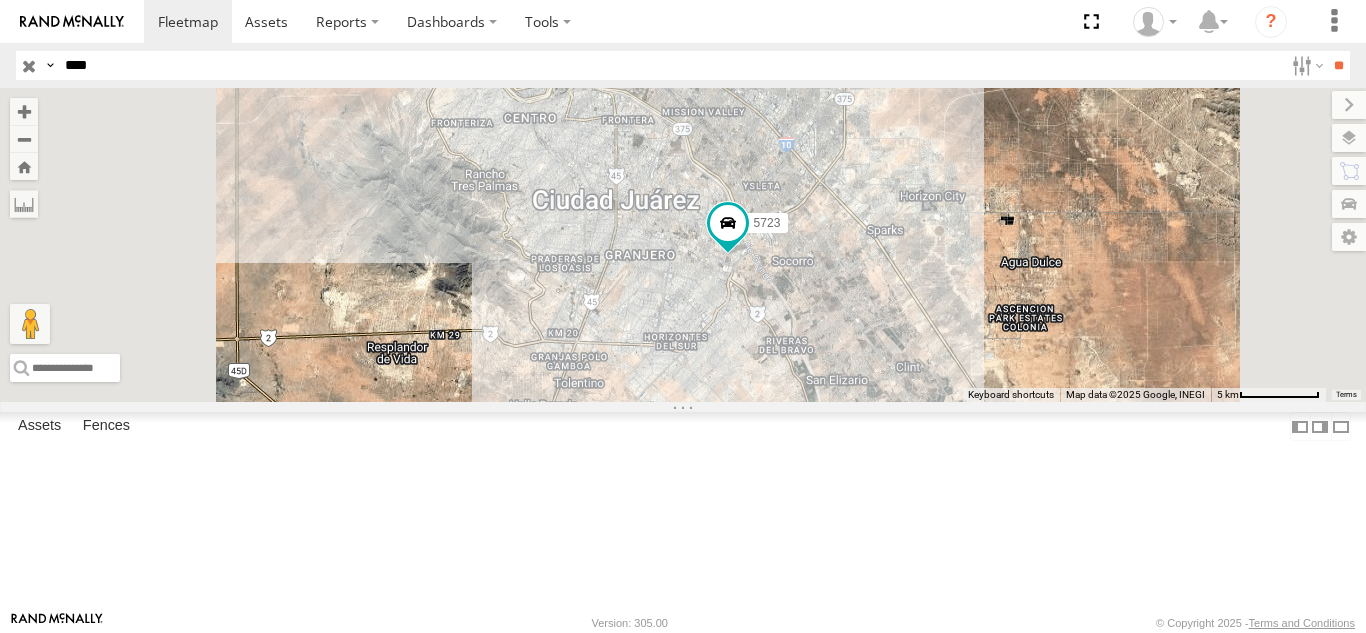 click on "****" at bounding box center (670, 65) 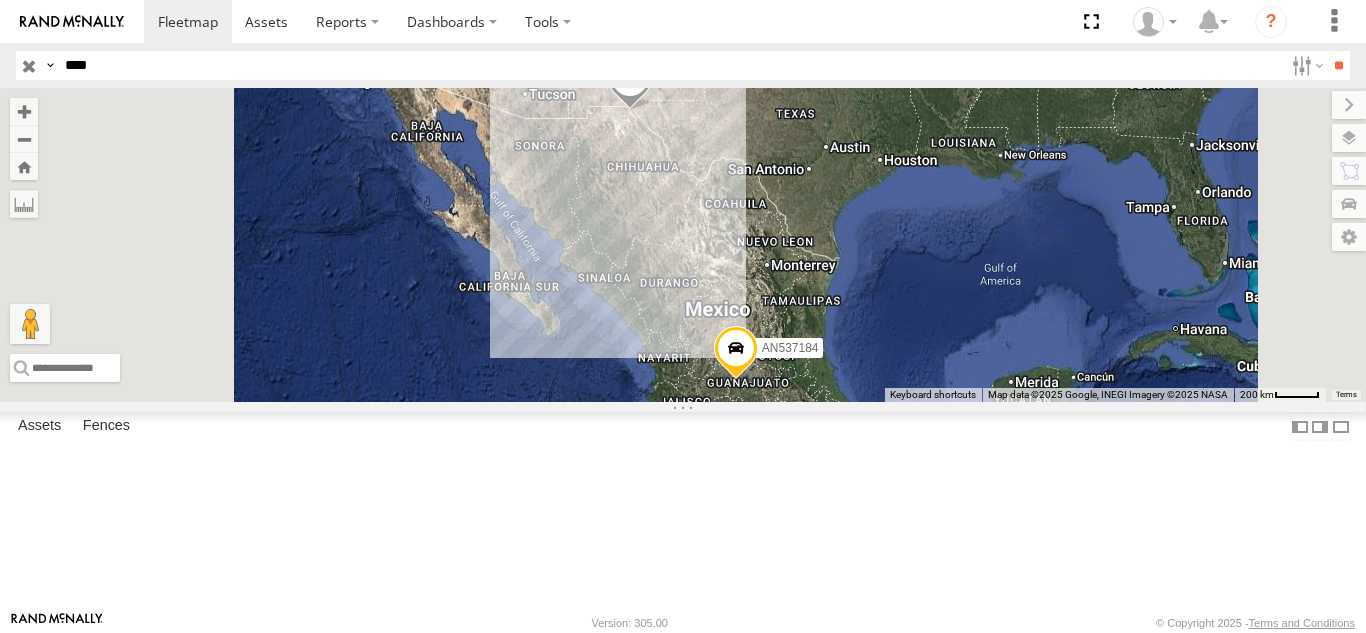 click on "FOXCONN" at bounding box center (0, 0) 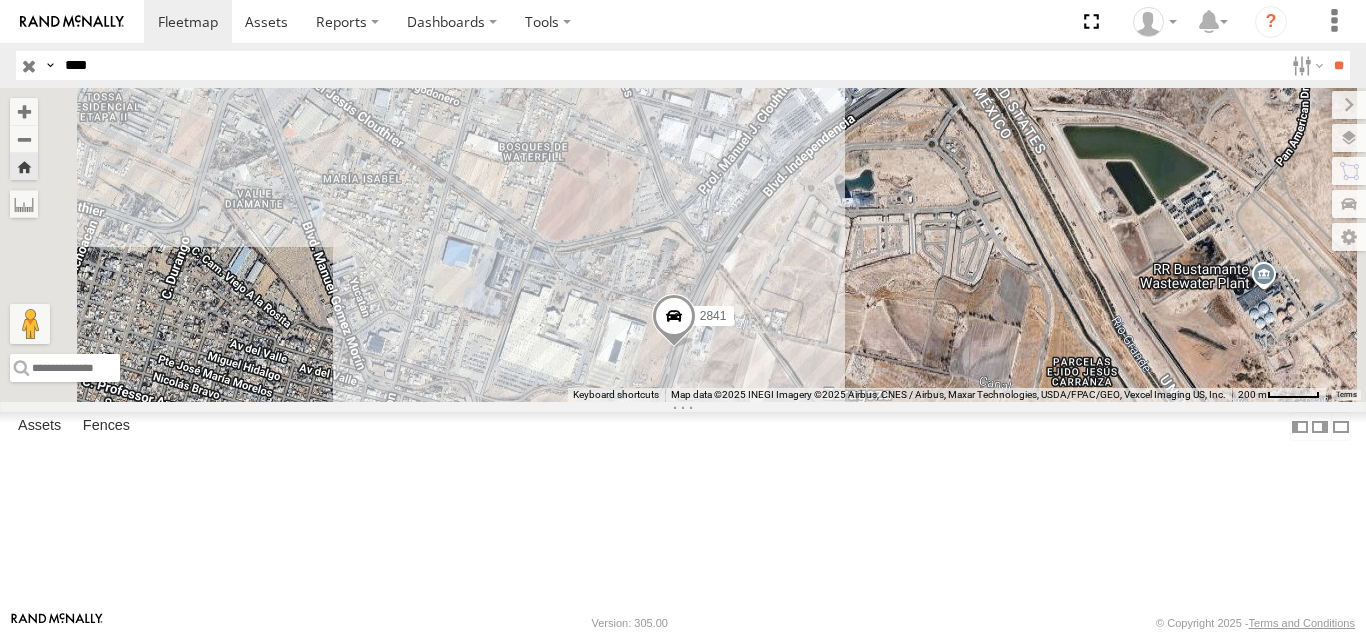 drag, startPoint x: 783, startPoint y: 470, endPoint x: 813, endPoint y: 400, distance: 76.15773 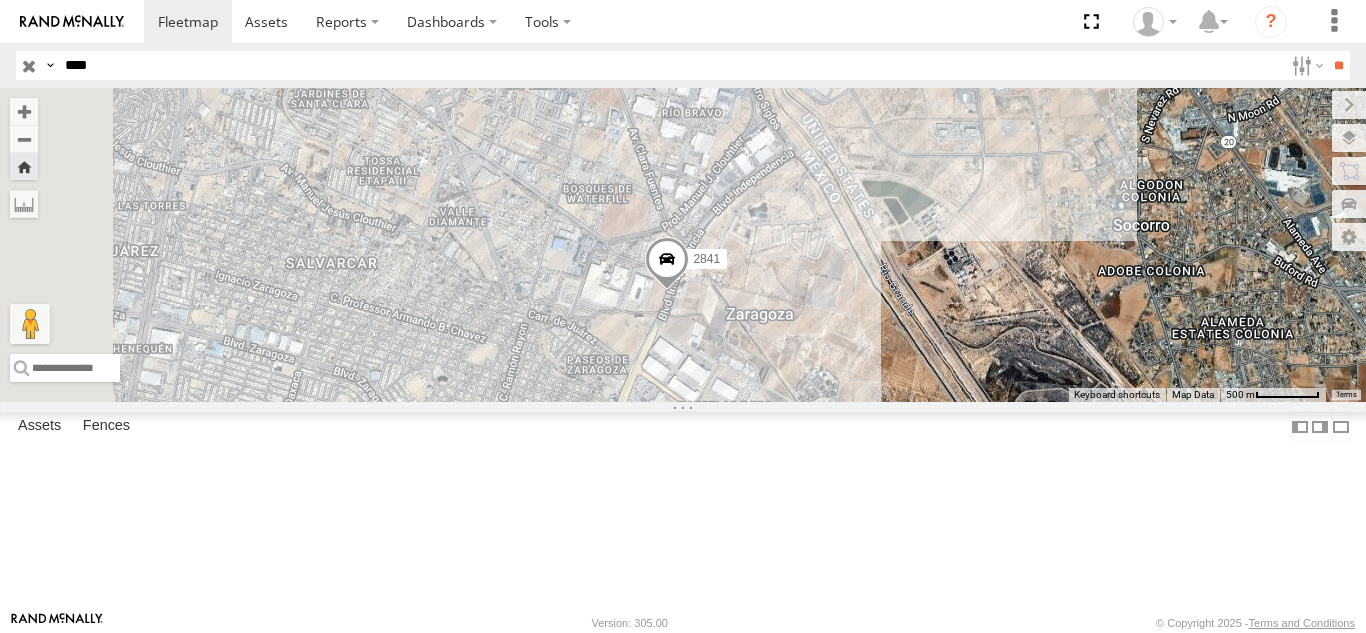 click on "****" at bounding box center [670, 65] 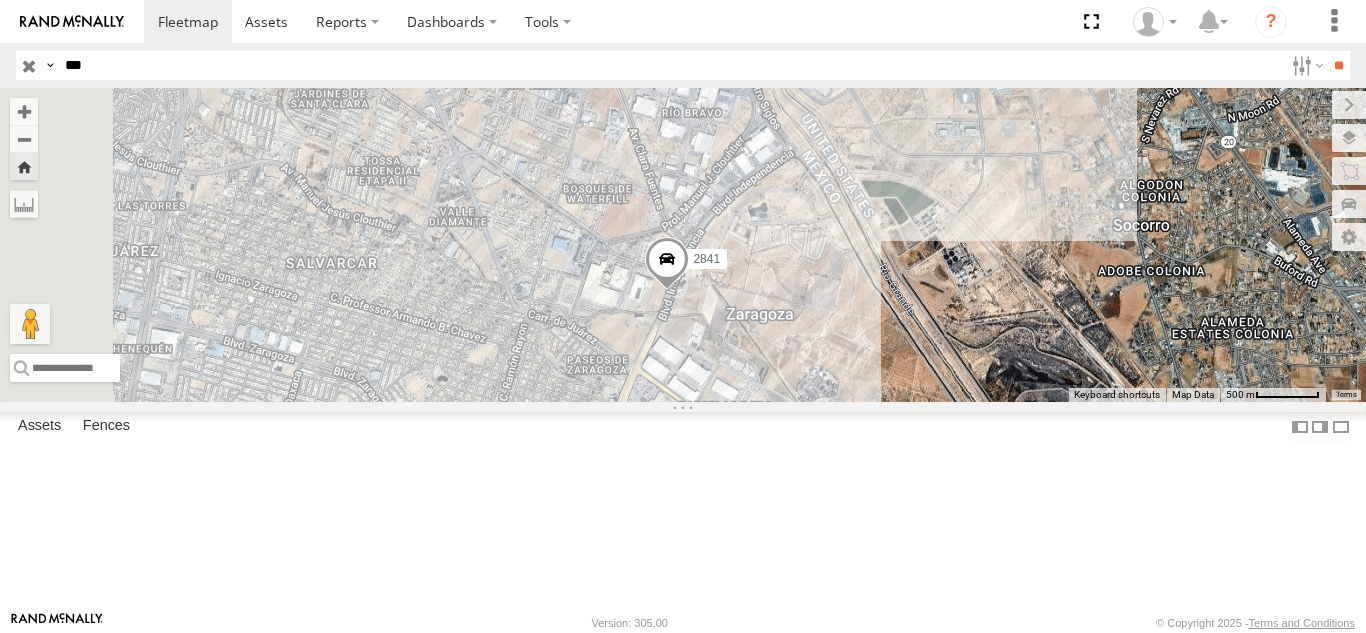 click on "**" at bounding box center [1338, 65] 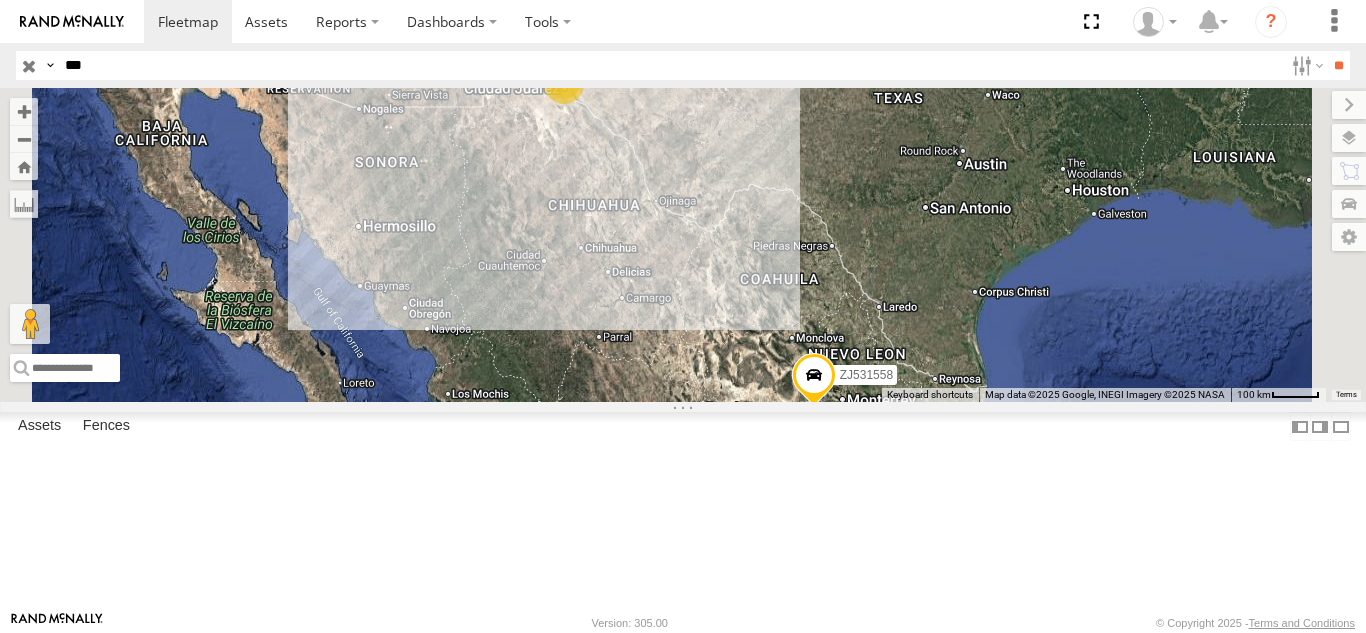 click on "FOXCONN" at bounding box center (0, 0) 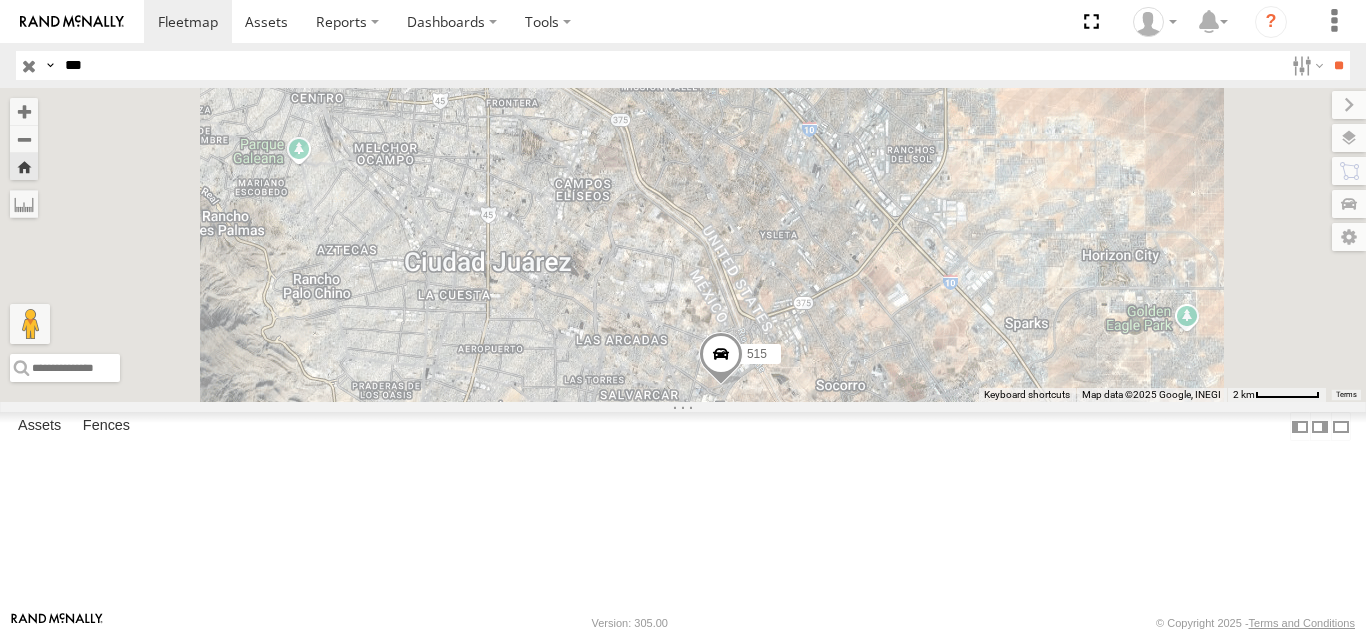 click on "Search Query
Asset ID
Asset Label
Registration
Manufacturer
Model
VIN
Job ID IP" at bounding box center [683, 65] 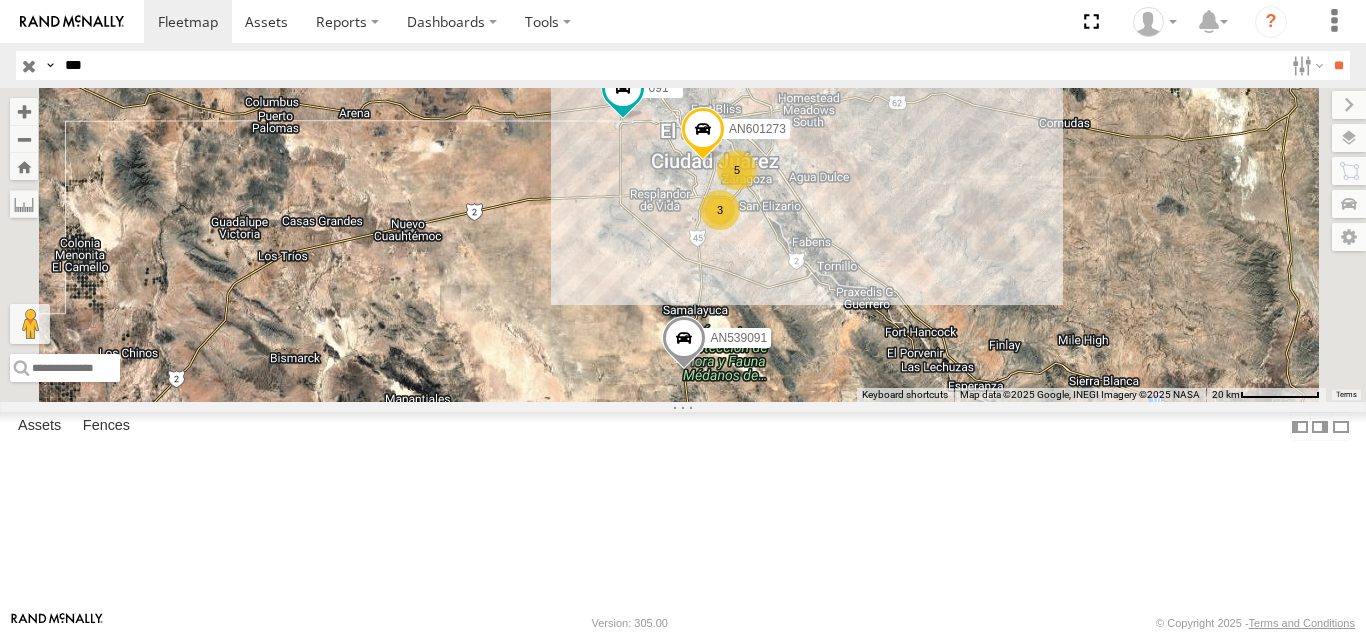click on "FOXCONN" at bounding box center (0, 0) 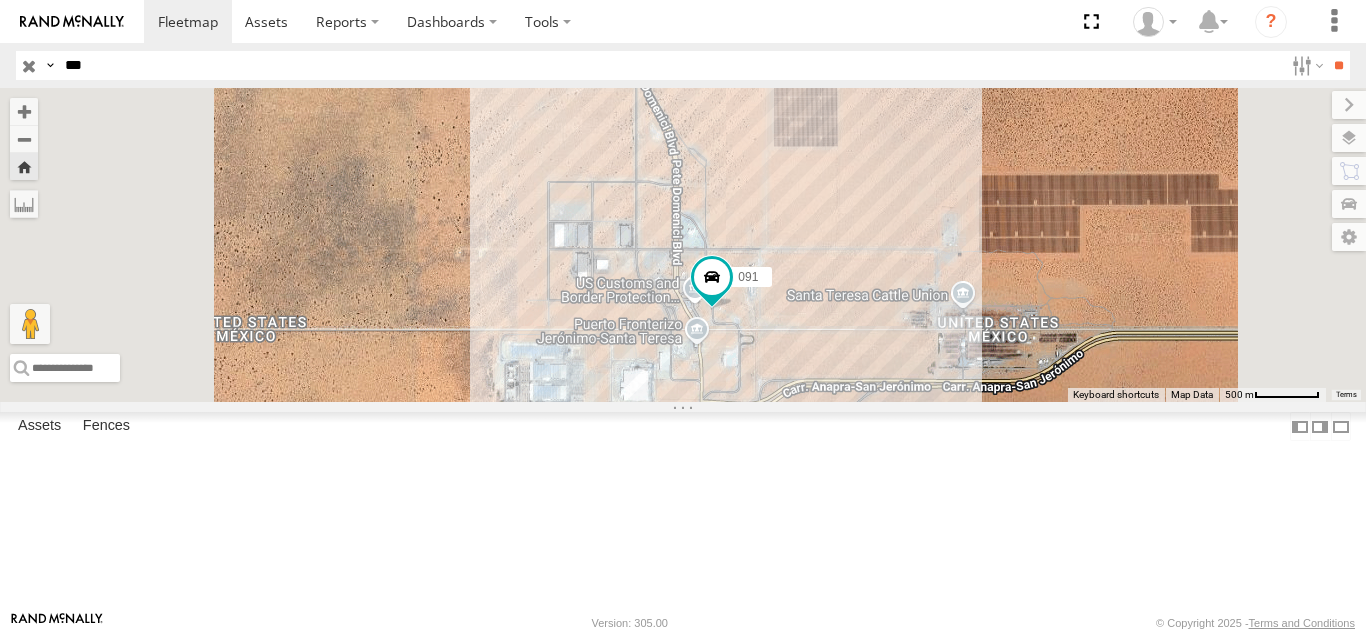 click on "***" at bounding box center (670, 65) 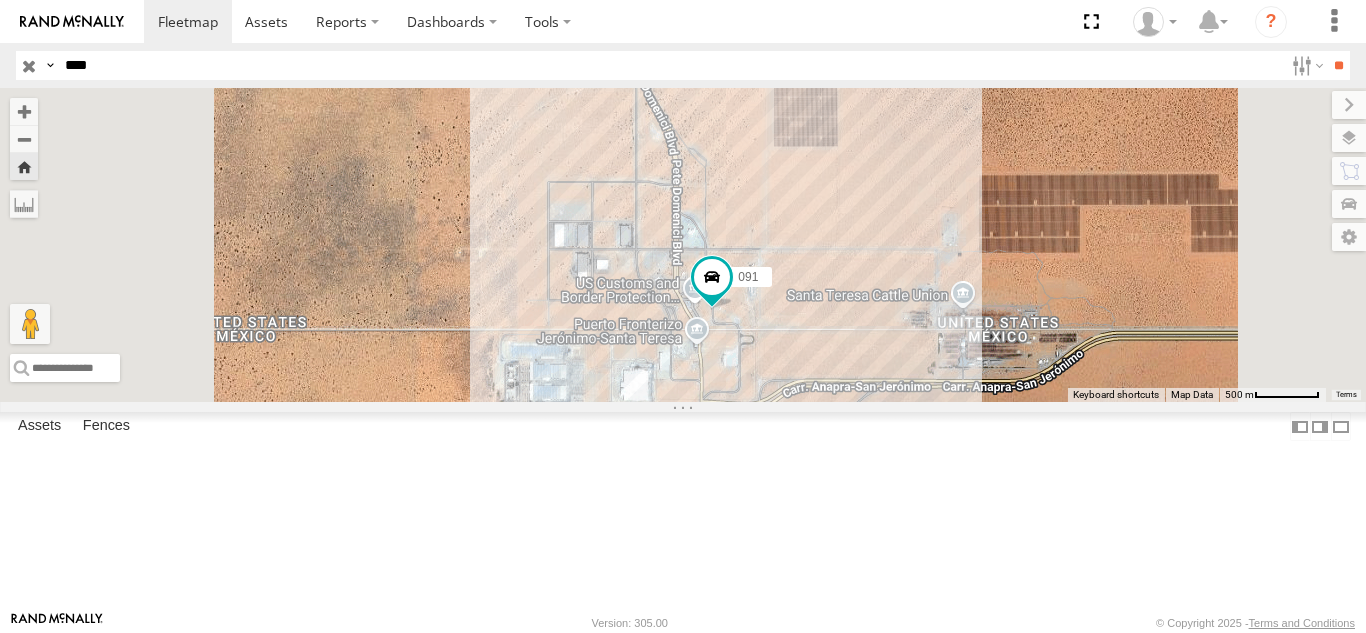 click on "**" at bounding box center [1338, 65] 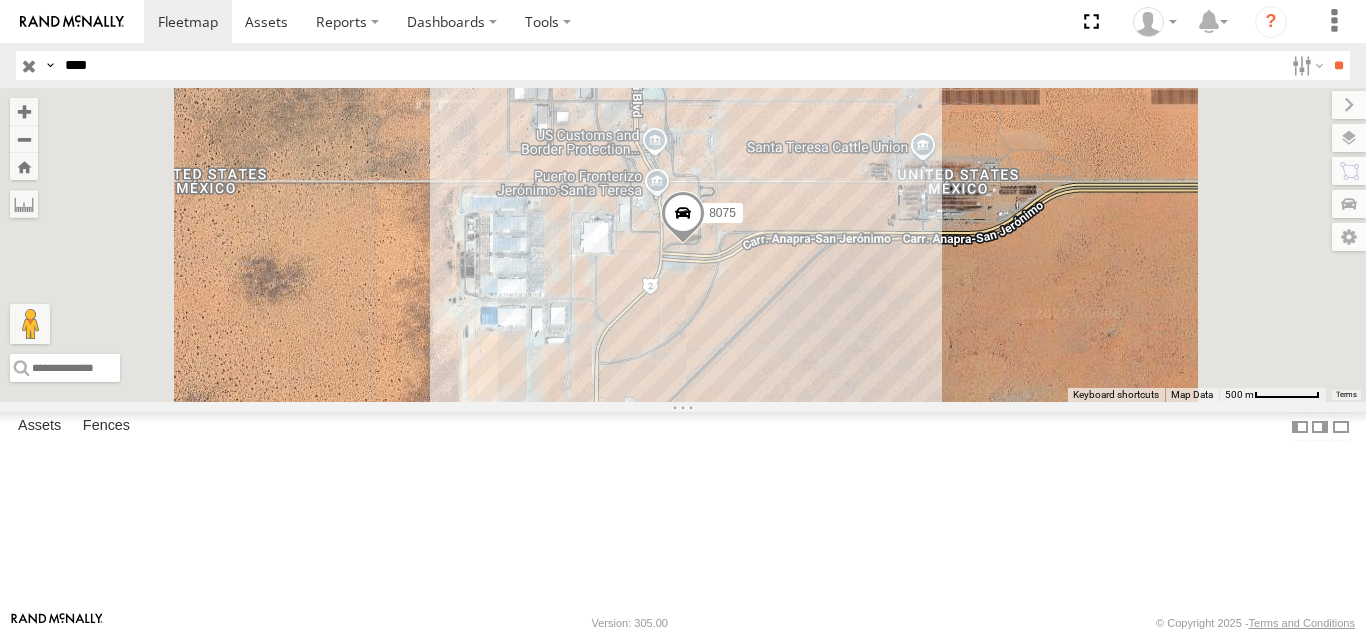 click on "8075
FLEX NORTE" at bounding box center (0, 0) 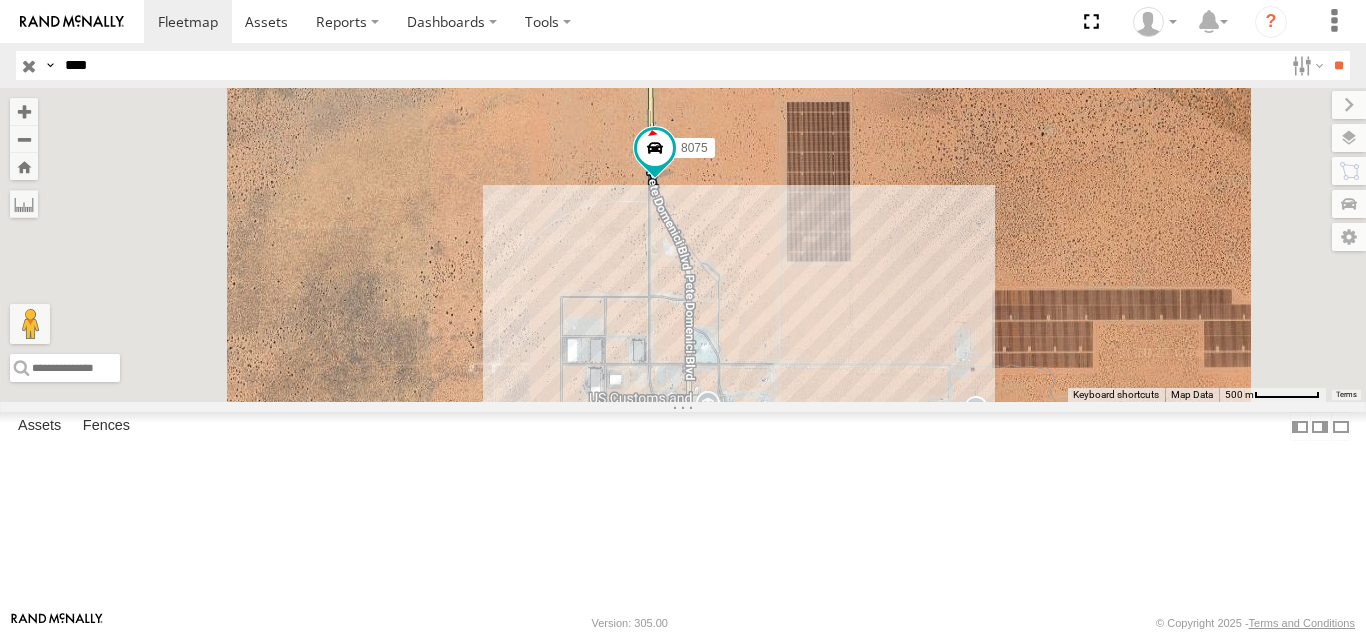 click on "****" at bounding box center (670, 65) 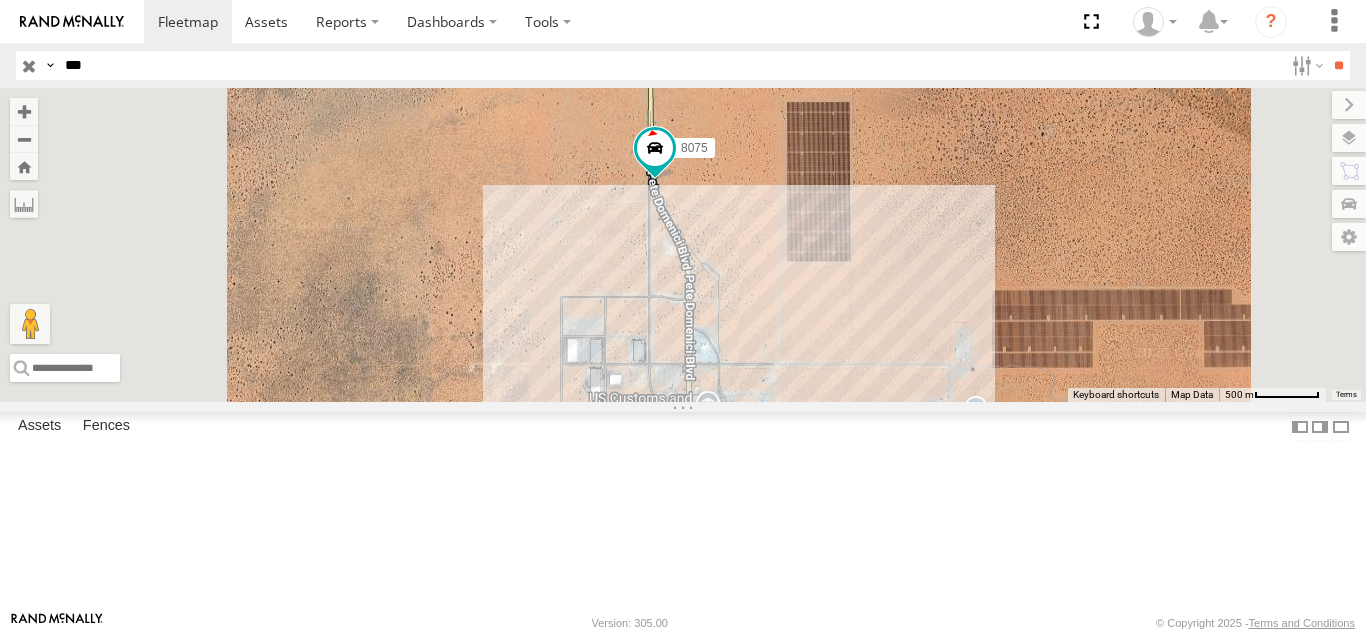 click on "**" at bounding box center (1338, 65) 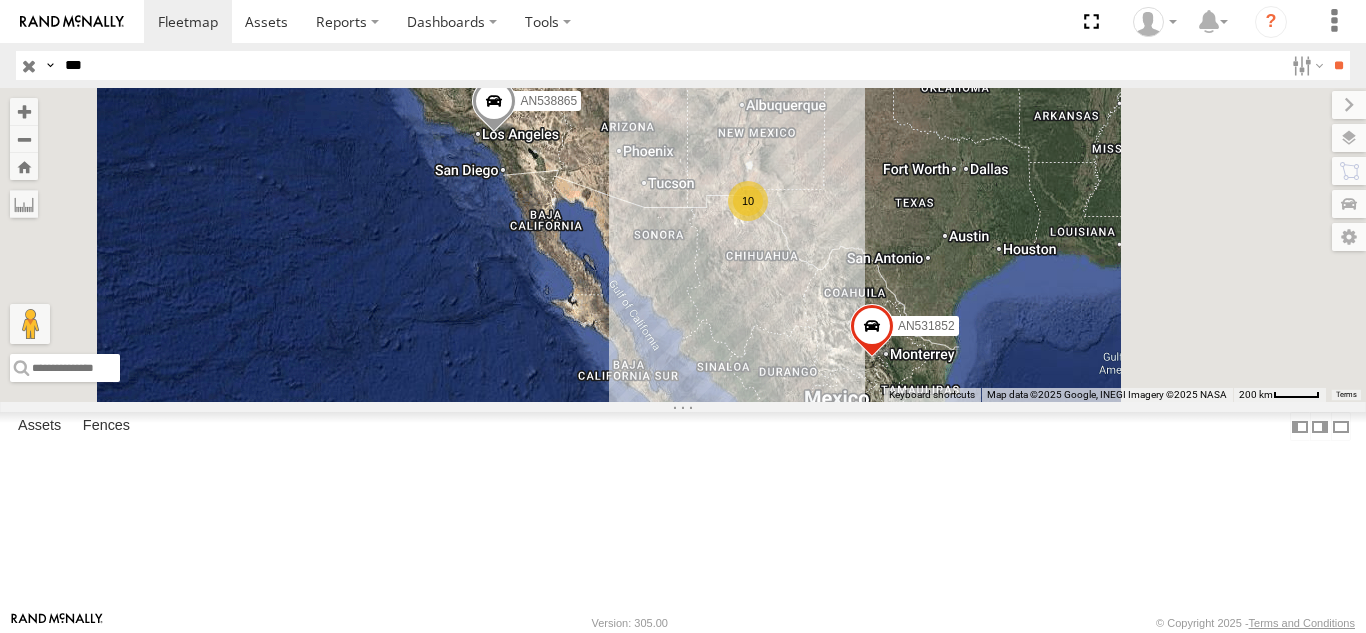 click on "865" at bounding box center [0, 0] 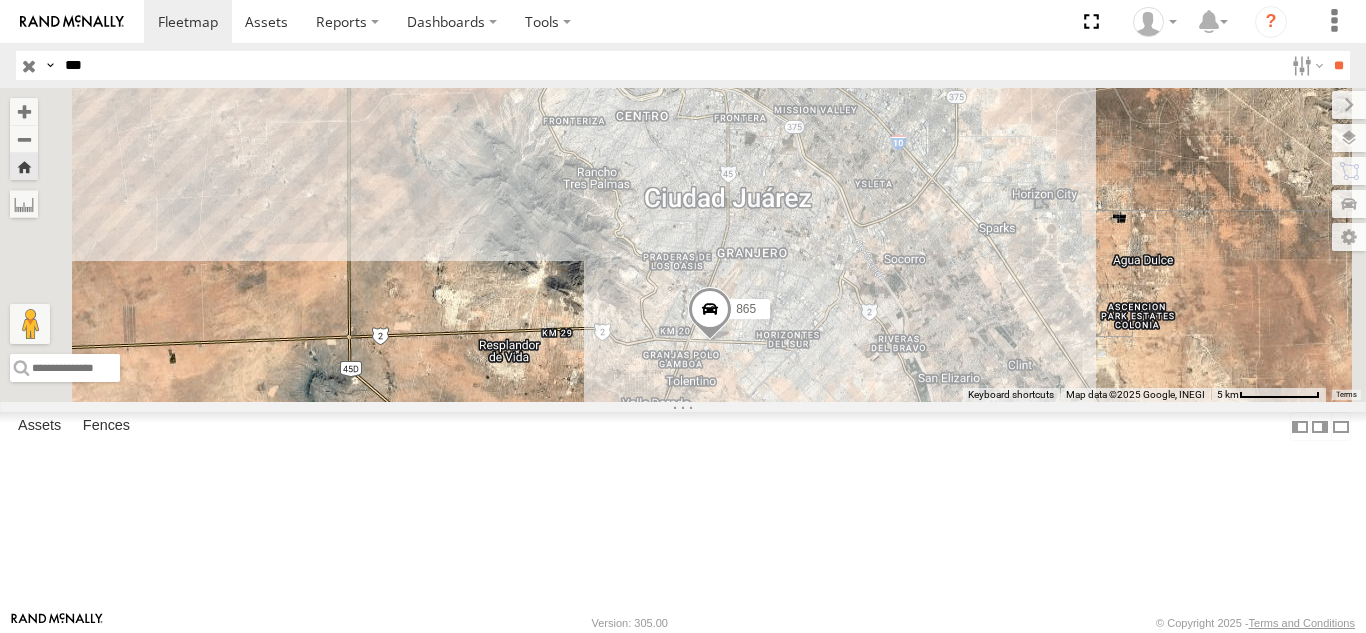 click on "***" at bounding box center [670, 65] 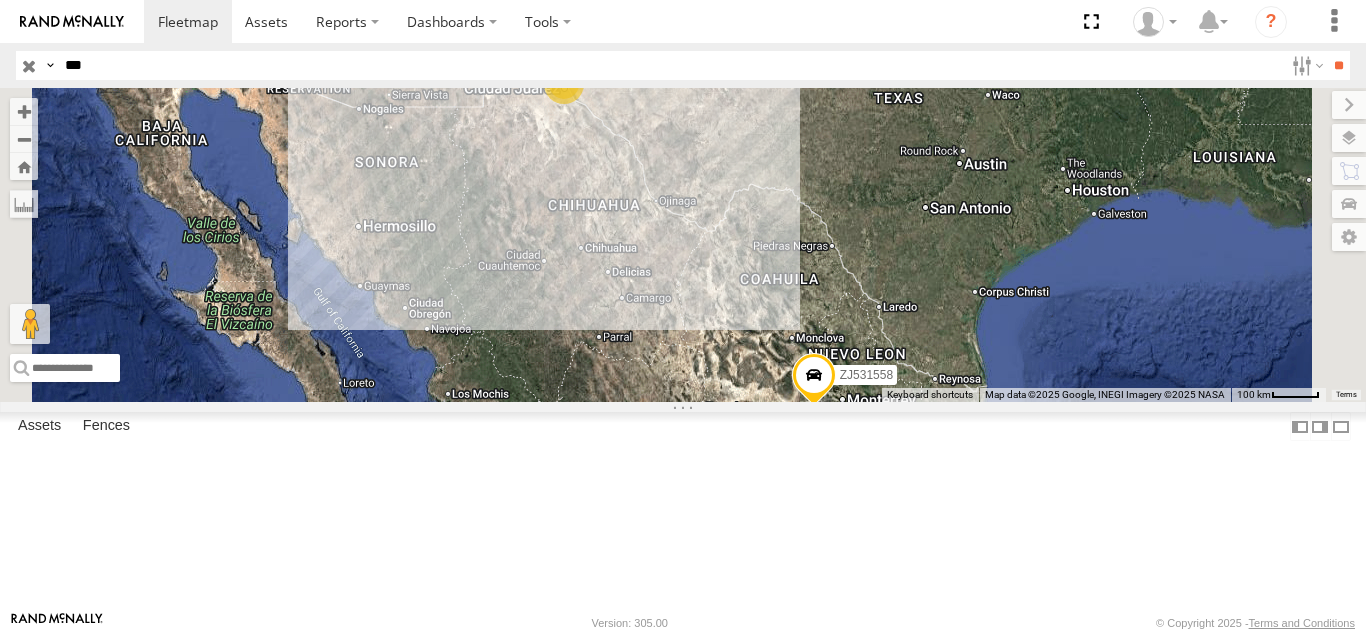 click on "FOXCONN" at bounding box center [0, 0] 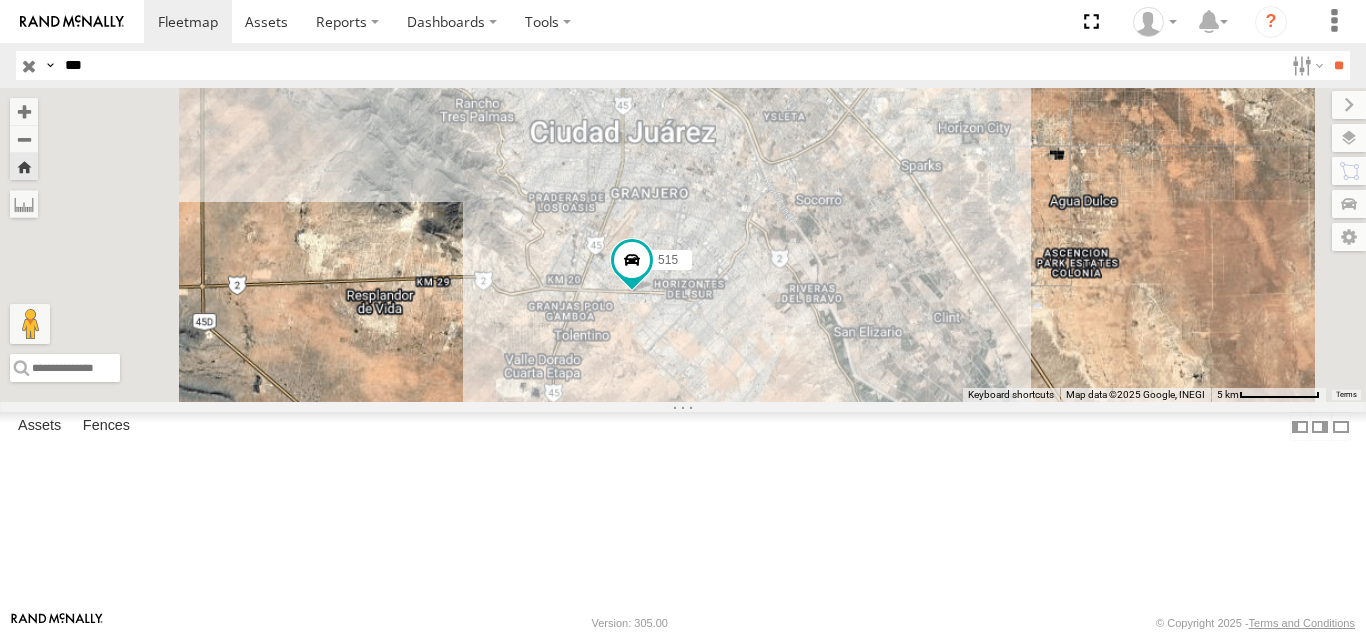 drag, startPoint x: 899, startPoint y: 506, endPoint x: 965, endPoint y: 523, distance: 68.154236 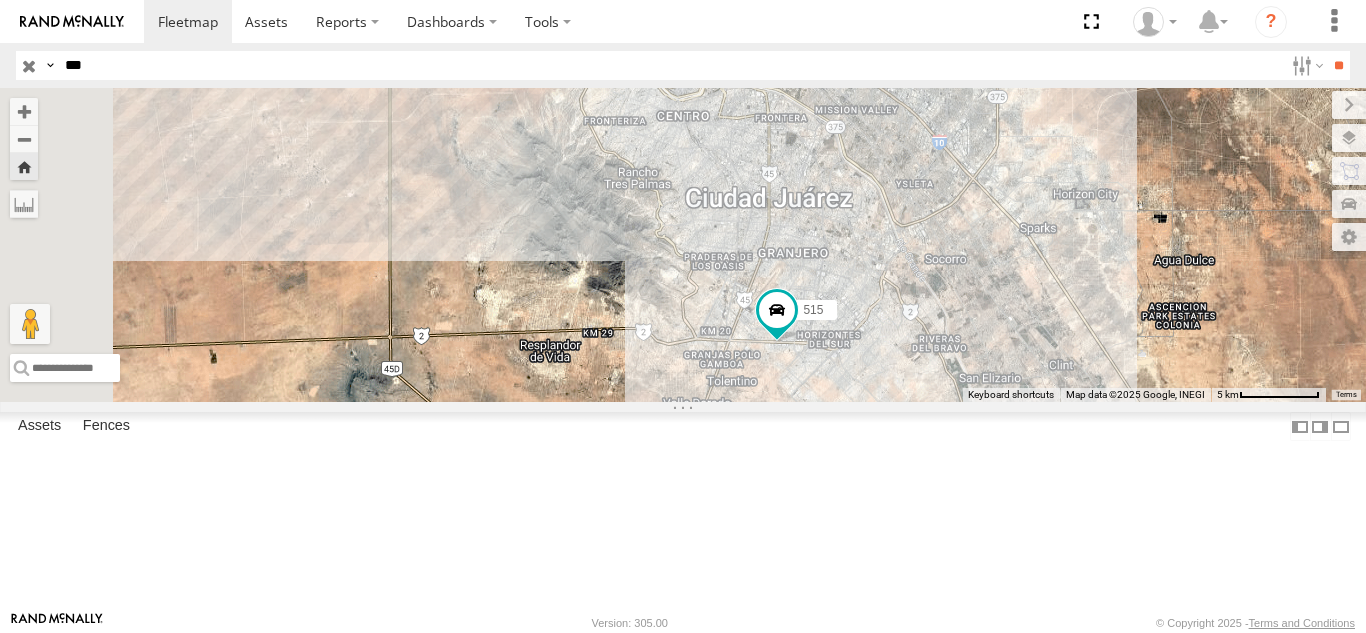 click on "Search Query
Asset ID
Asset Label
Registration
Manufacturer
Model
VIN
Job ID IP" at bounding box center (683, 65) 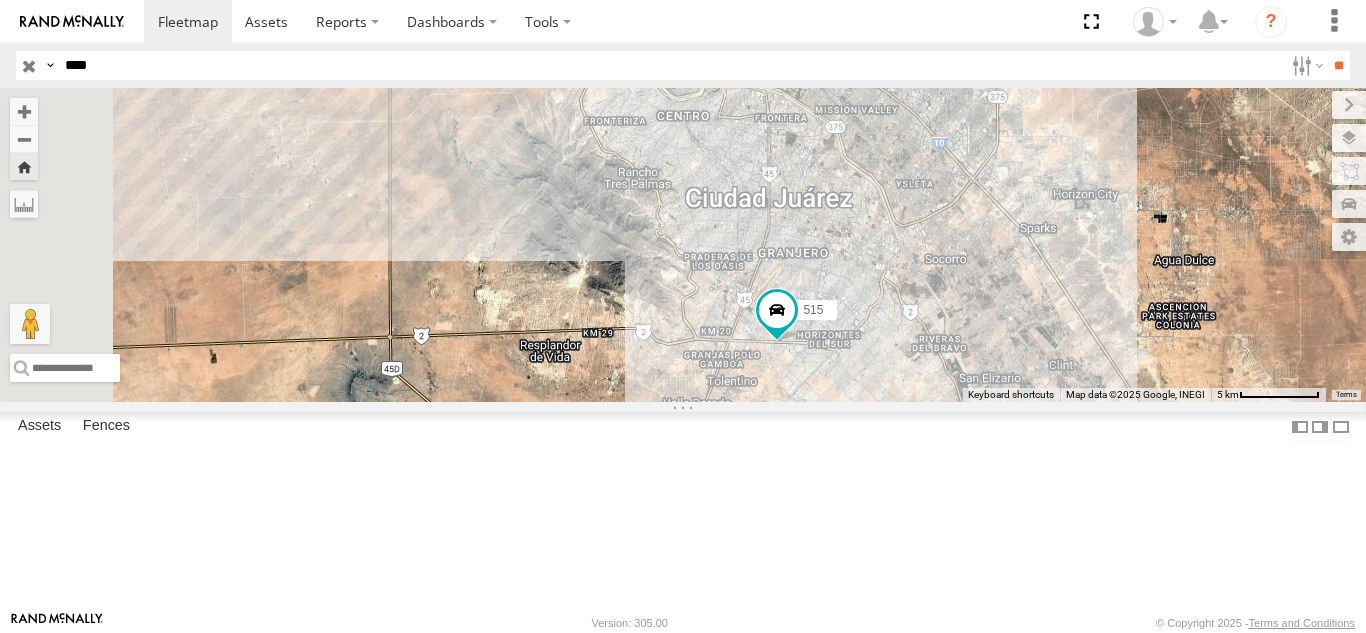 click on "**" at bounding box center [1338, 65] 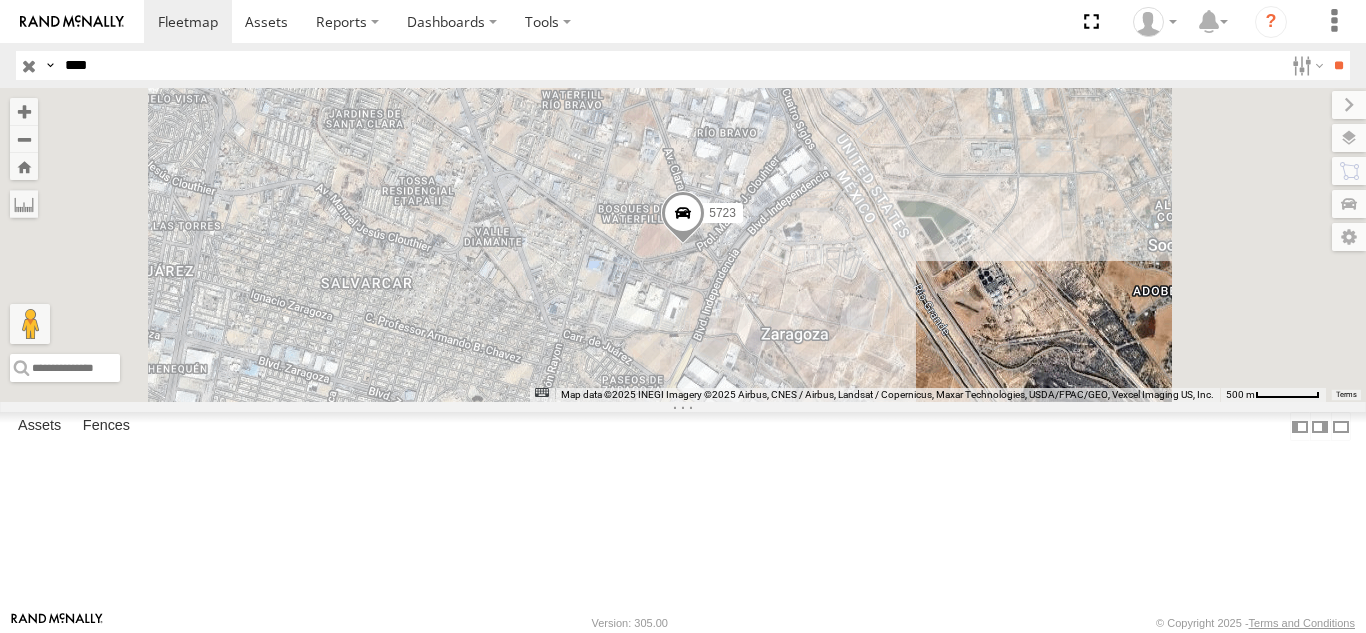 click on "5723" at bounding box center (0, 0) 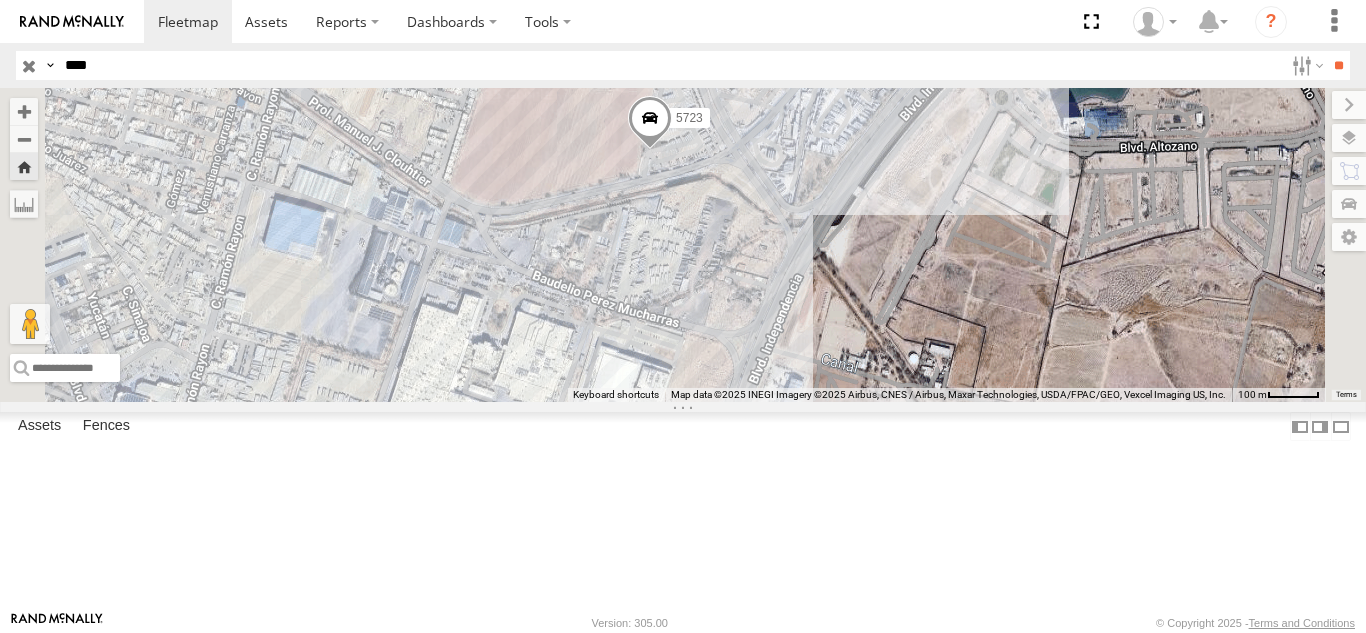 drag, startPoint x: 969, startPoint y: 298, endPoint x: 967, endPoint y: 365, distance: 67.02985 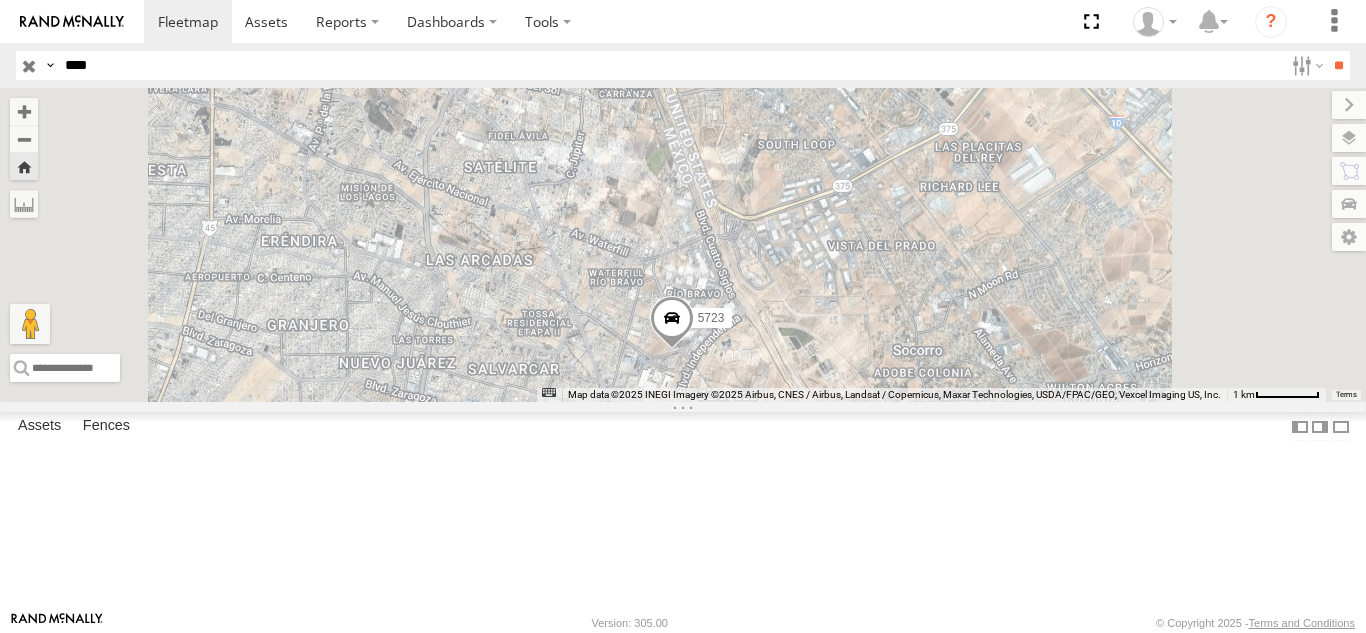 click on "****" at bounding box center [670, 65] 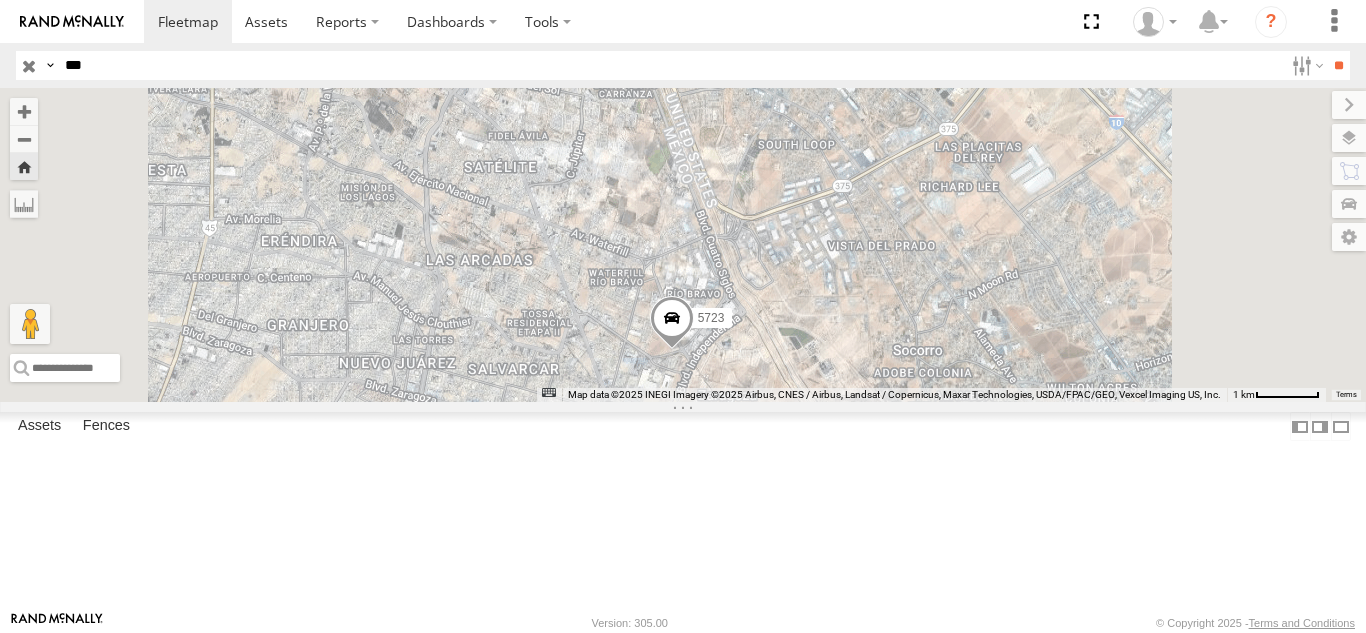 click on "**" at bounding box center [1338, 65] 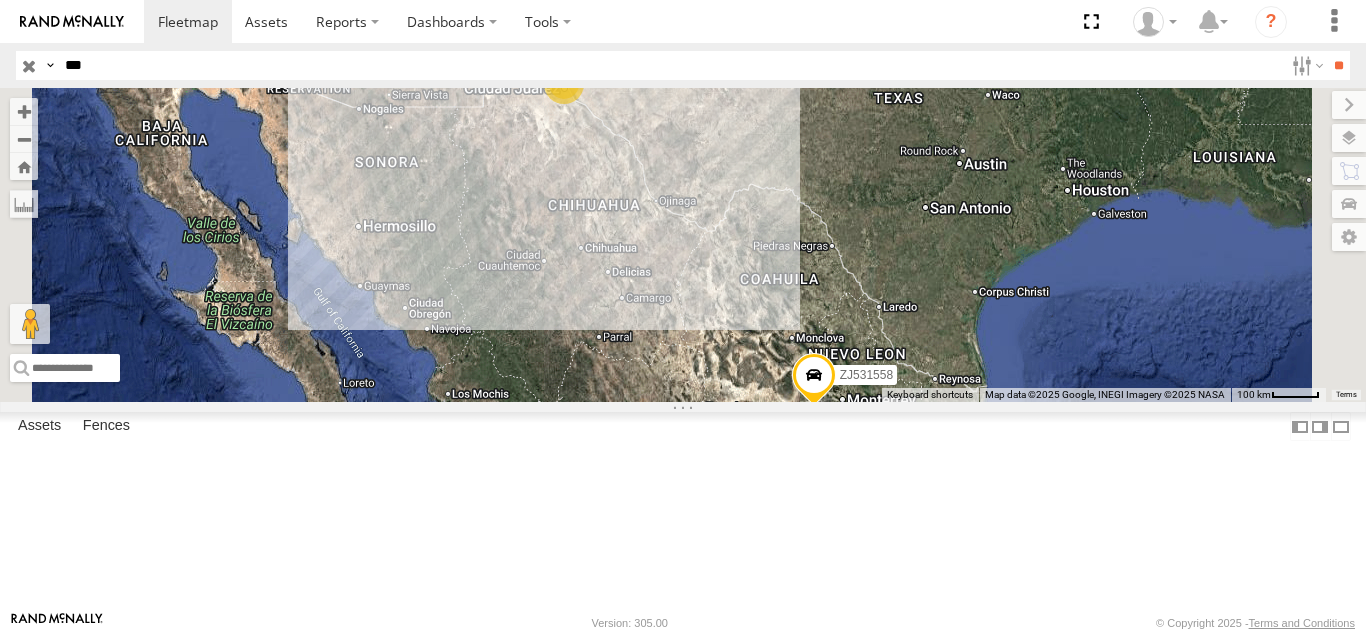 click on "FOXCONN" at bounding box center (0, 0) 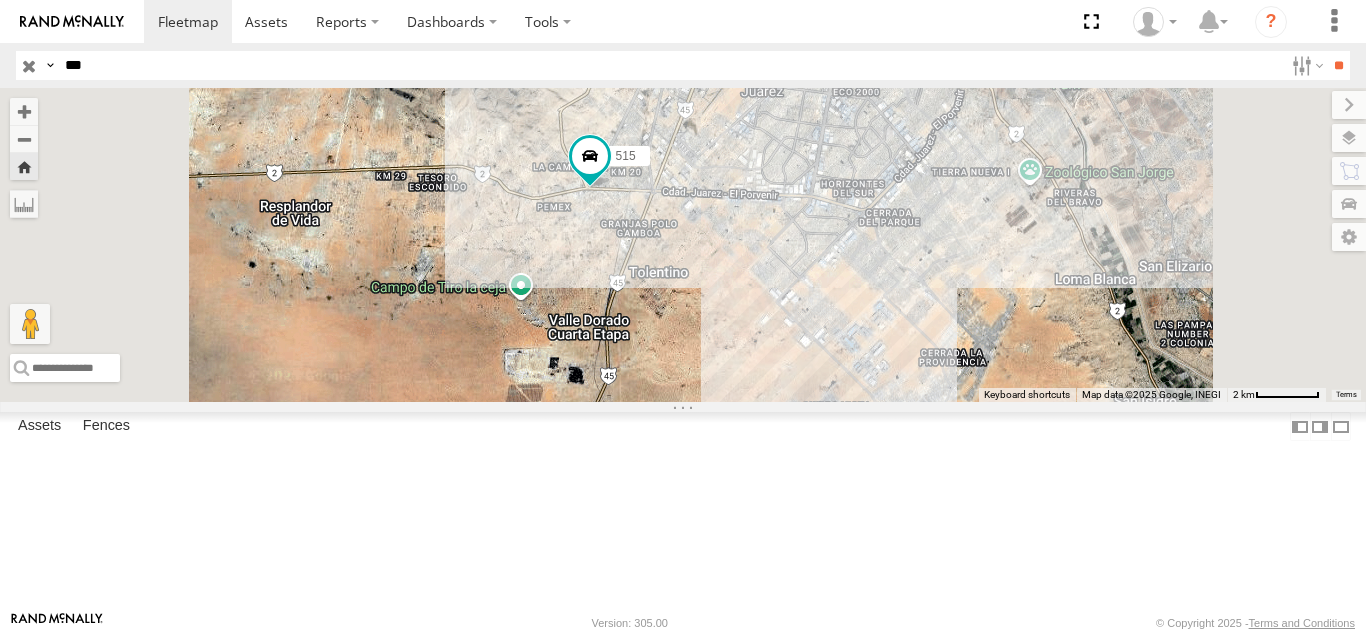 click on "***" at bounding box center [670, 65] 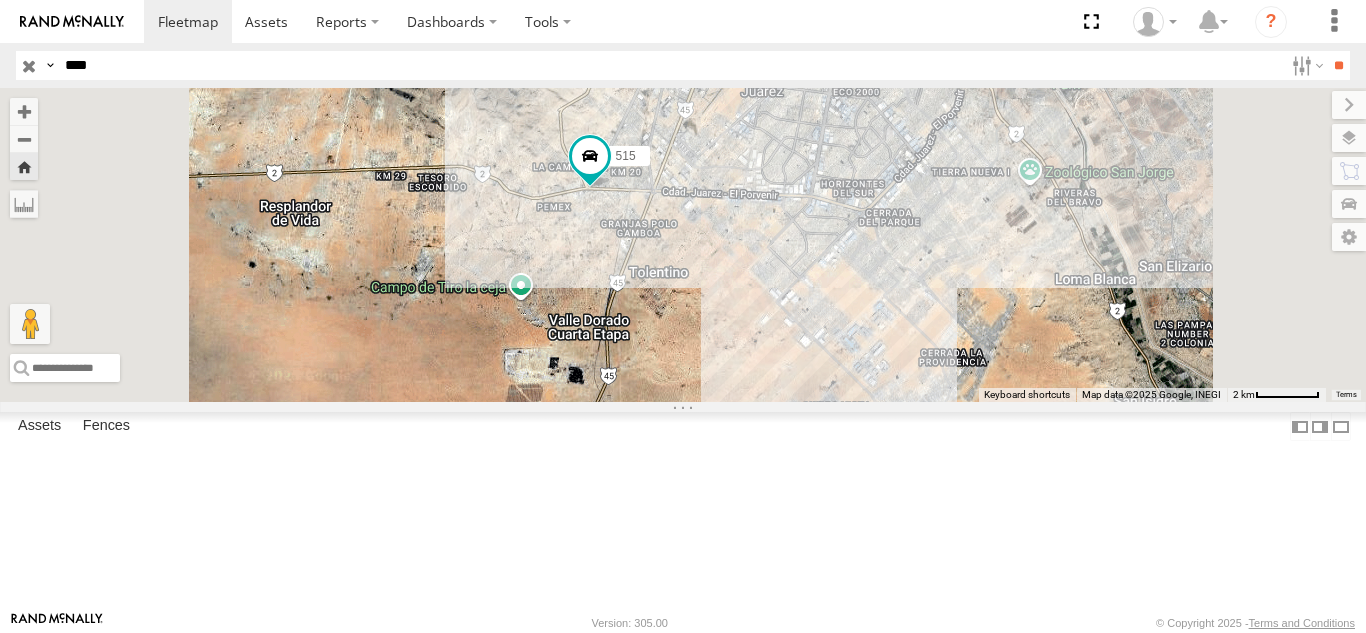 click on "**" at bounding box center [1338, 65] 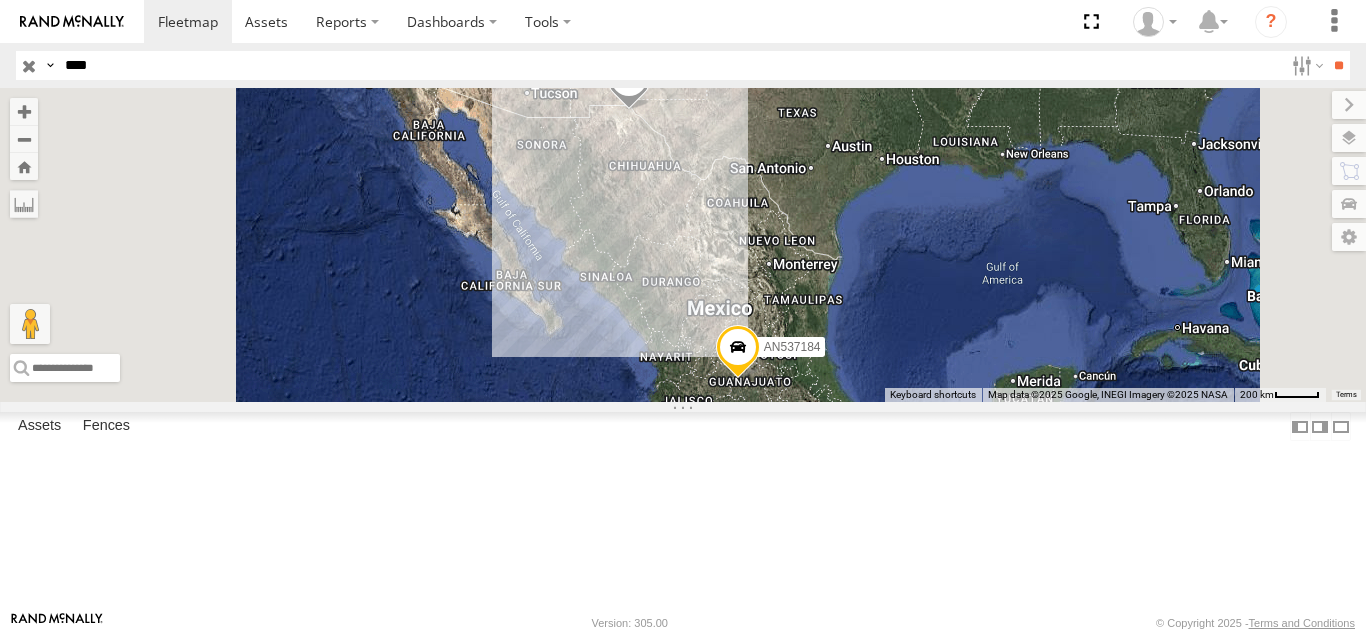 click on "2841" at bounding box center (0, 0) 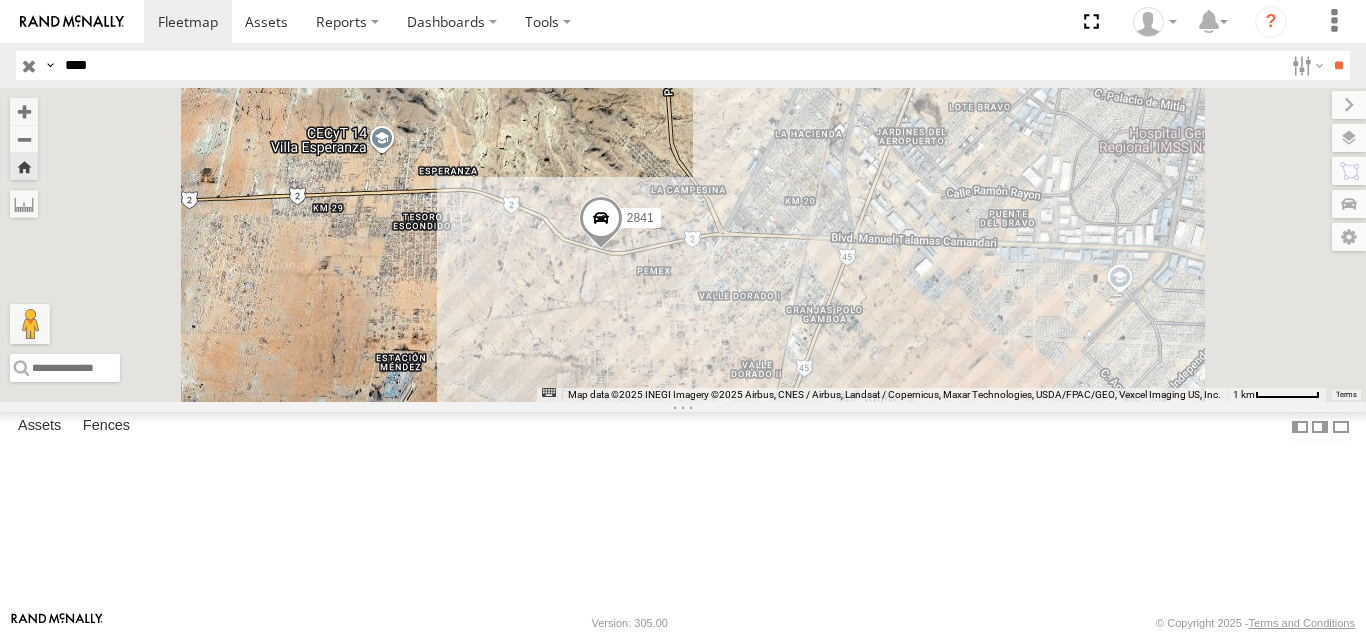 click on "****" at bounding box center (670, 65) 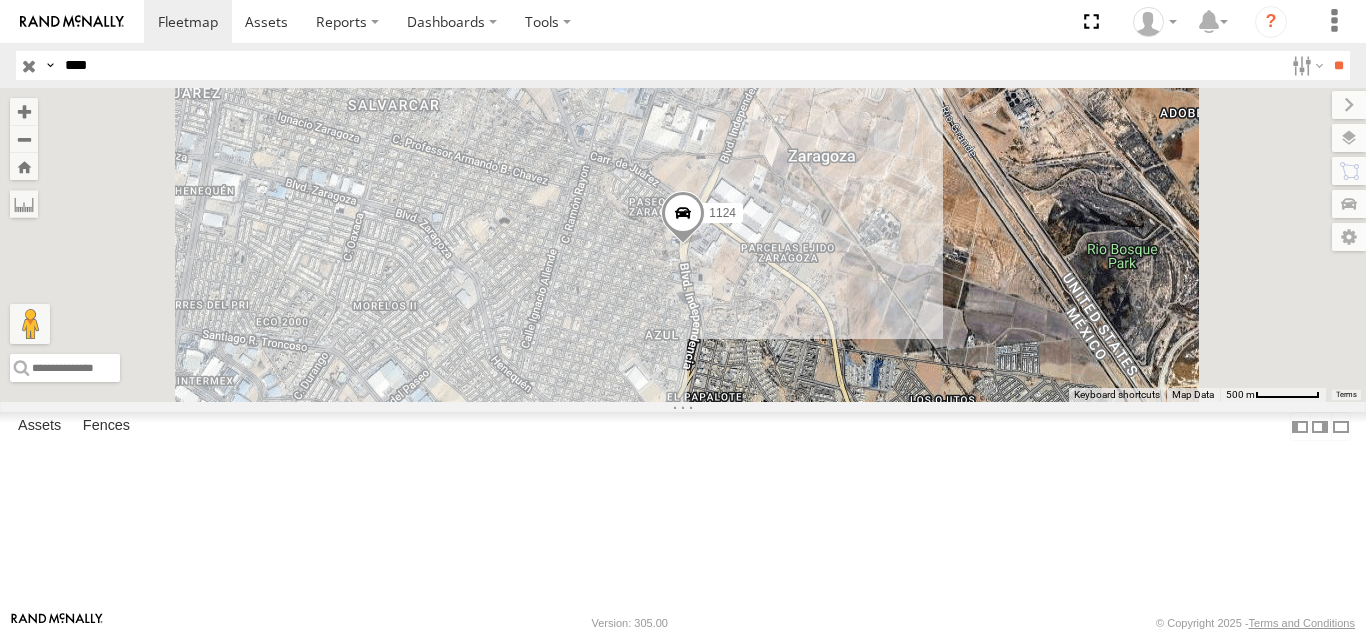 click on "1124
FOXCONN" at bounding box center (0, 0) 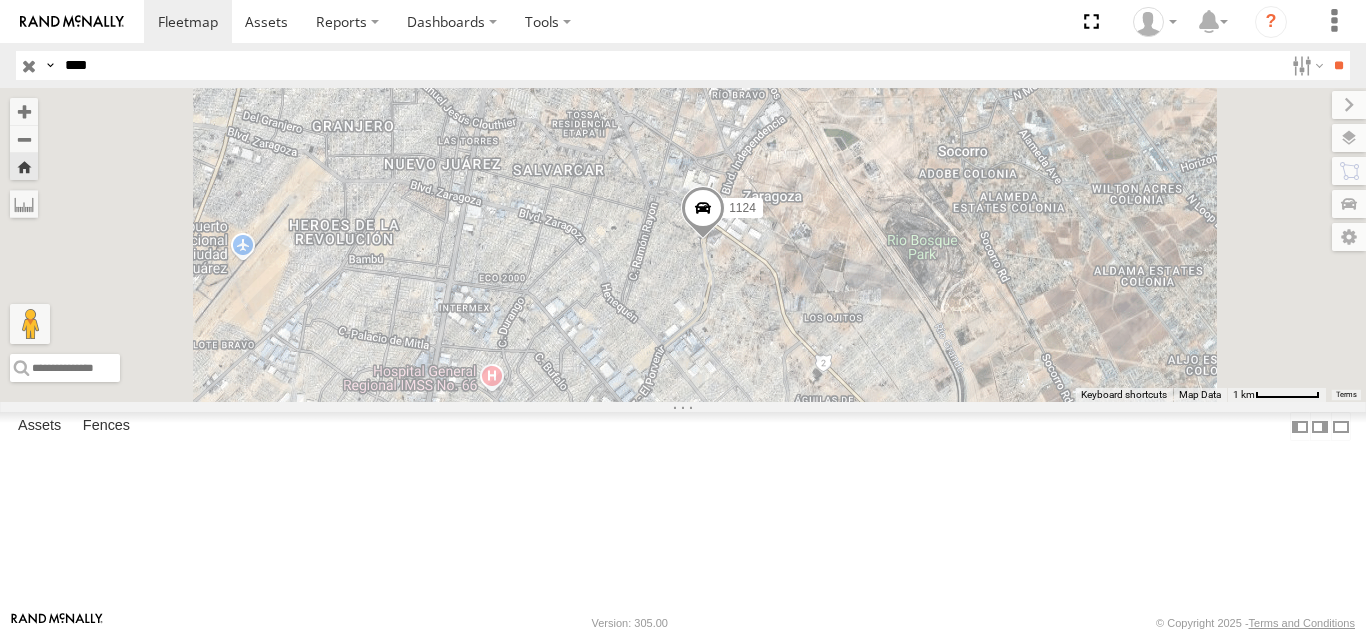 click on "****" at bounding box center (670, 65) 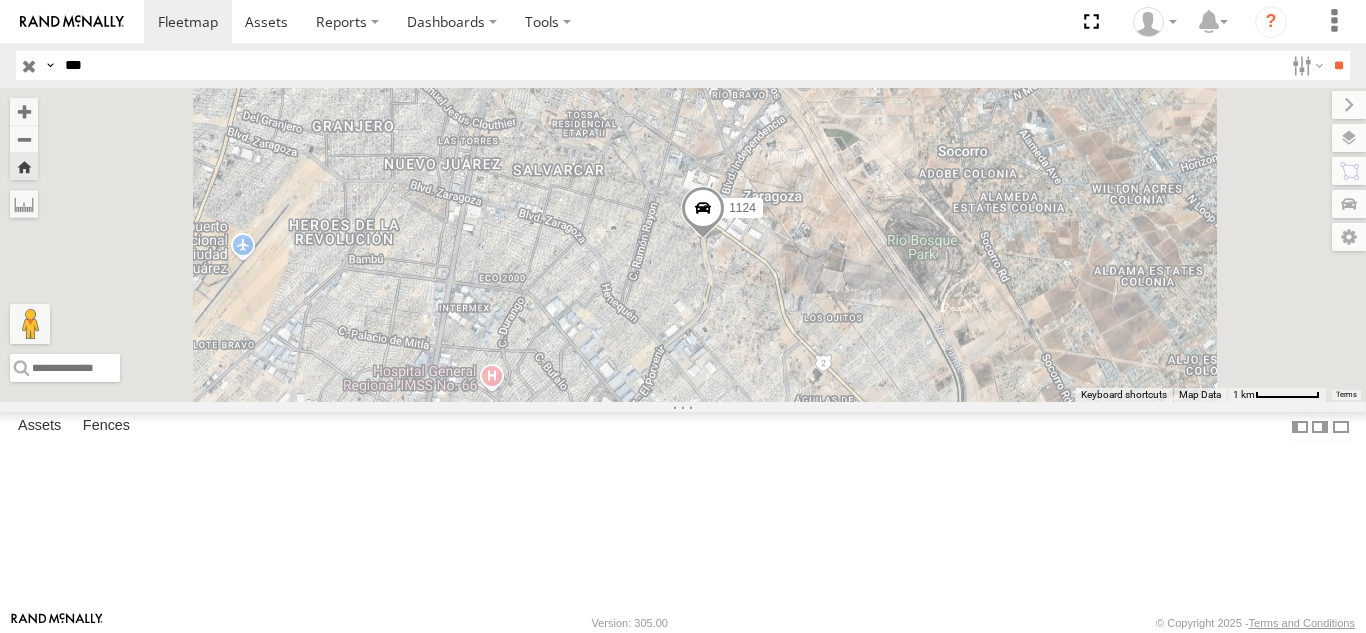 click on "**" at bounding box center [1338, 65] 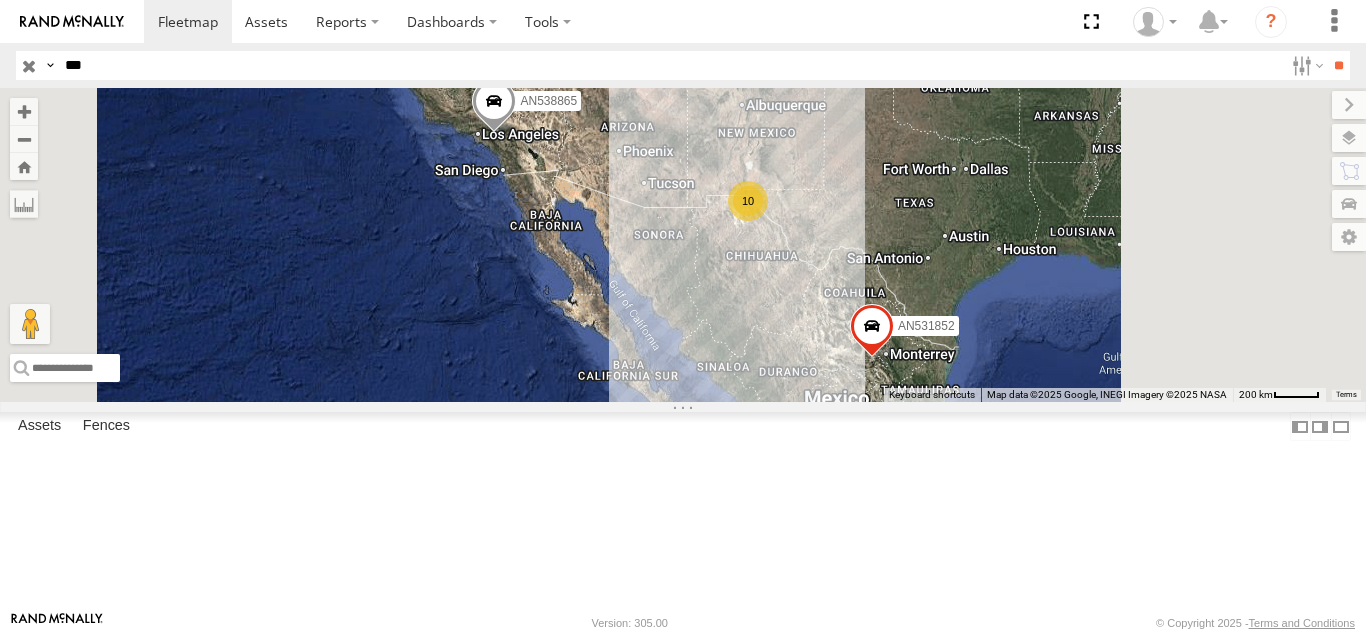 click on "865
FOXCONN" at bounding box center (0, 0) 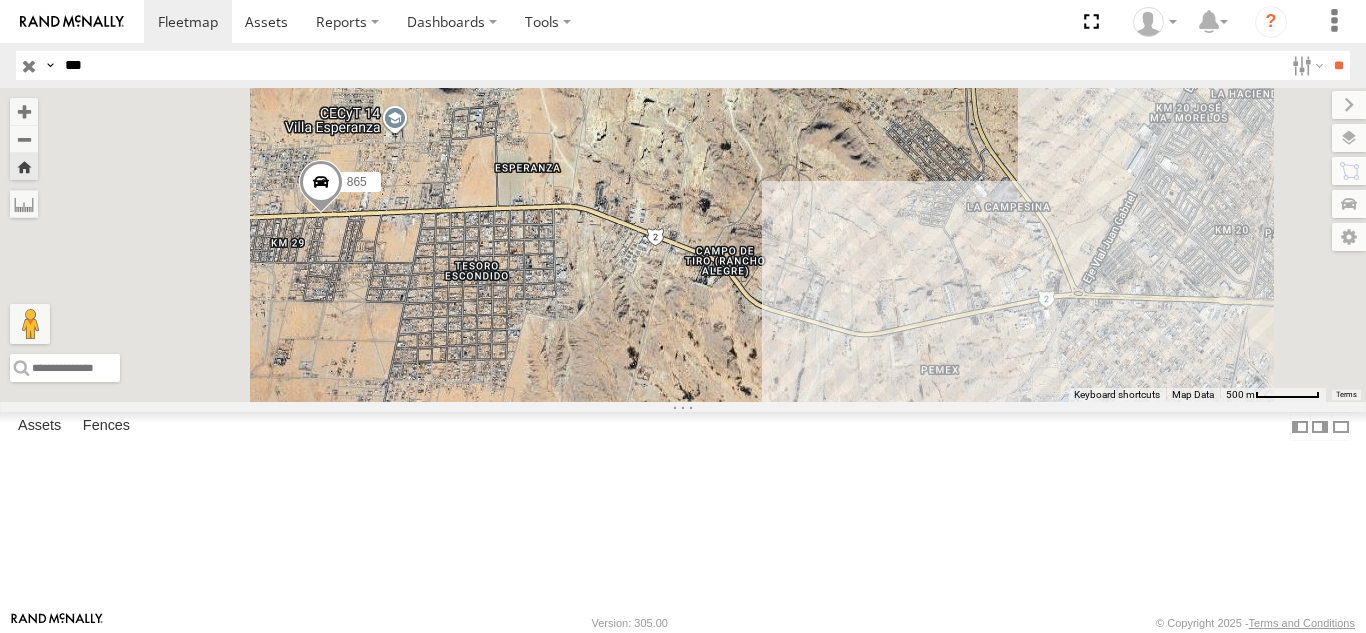 click on "***" at bounding box center [670, 65] 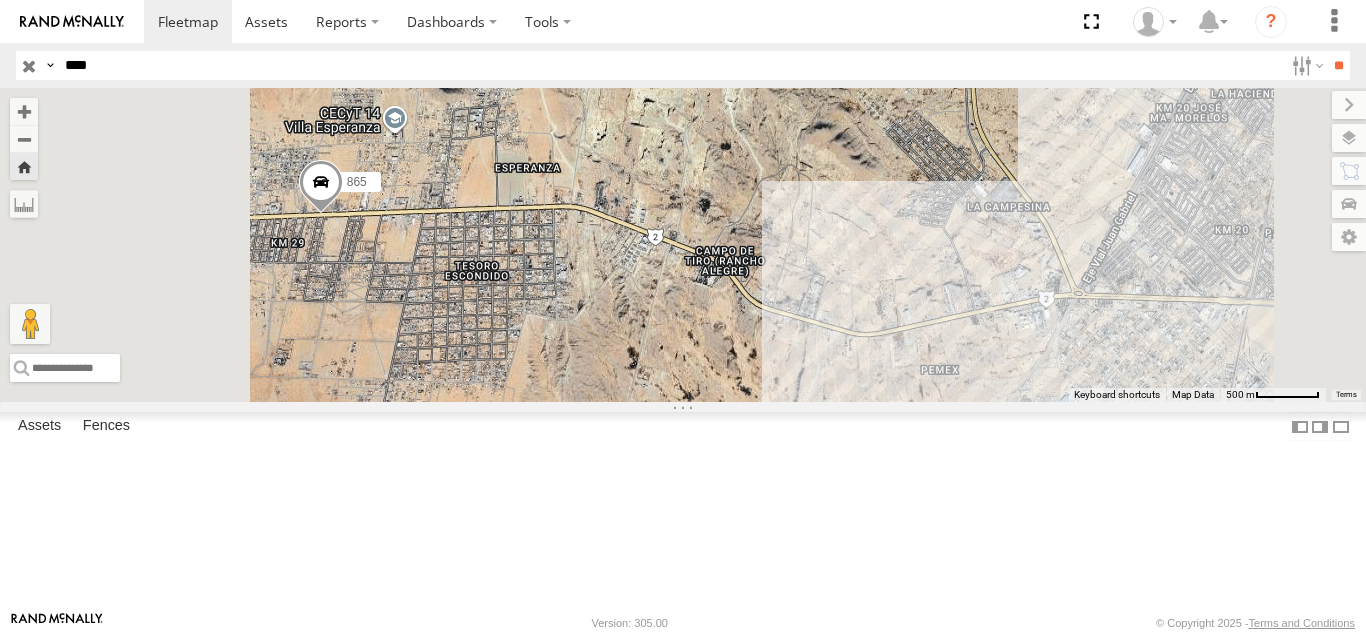 click on "**" at bounding box center [1338, 65] 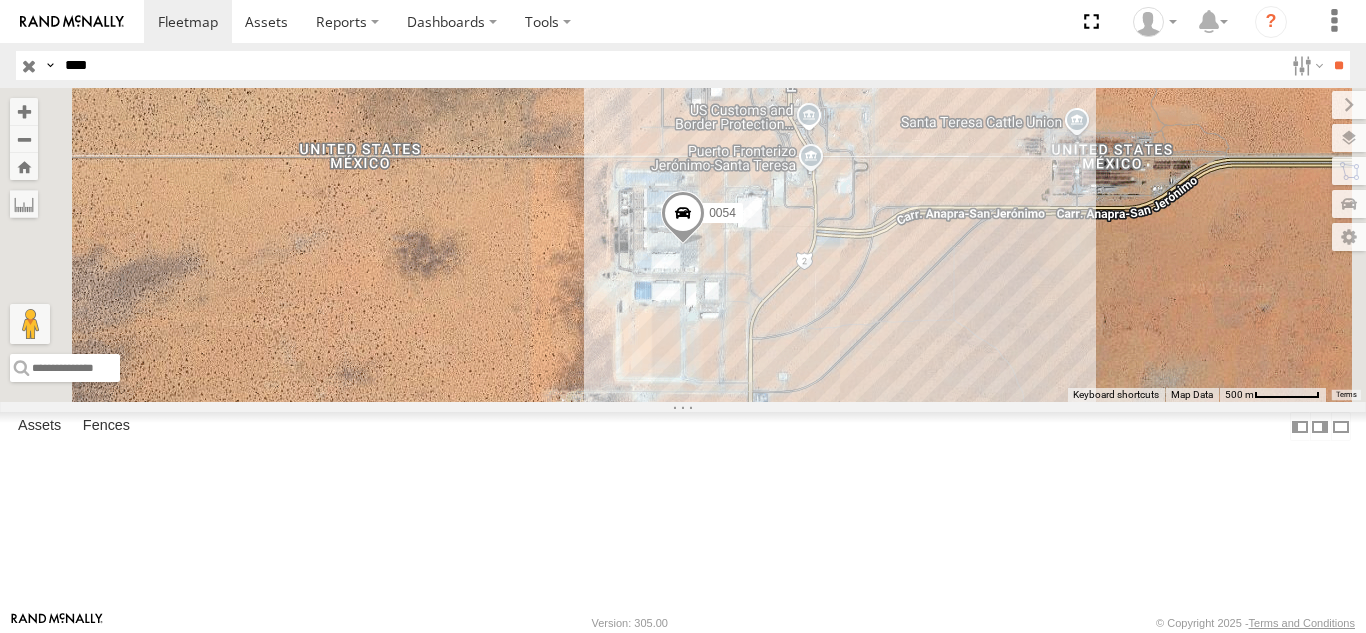 drag, startPoint x: 228, startPoint y: 126, endPoint x: 134, endPoint y: 133, distance: 94.26028 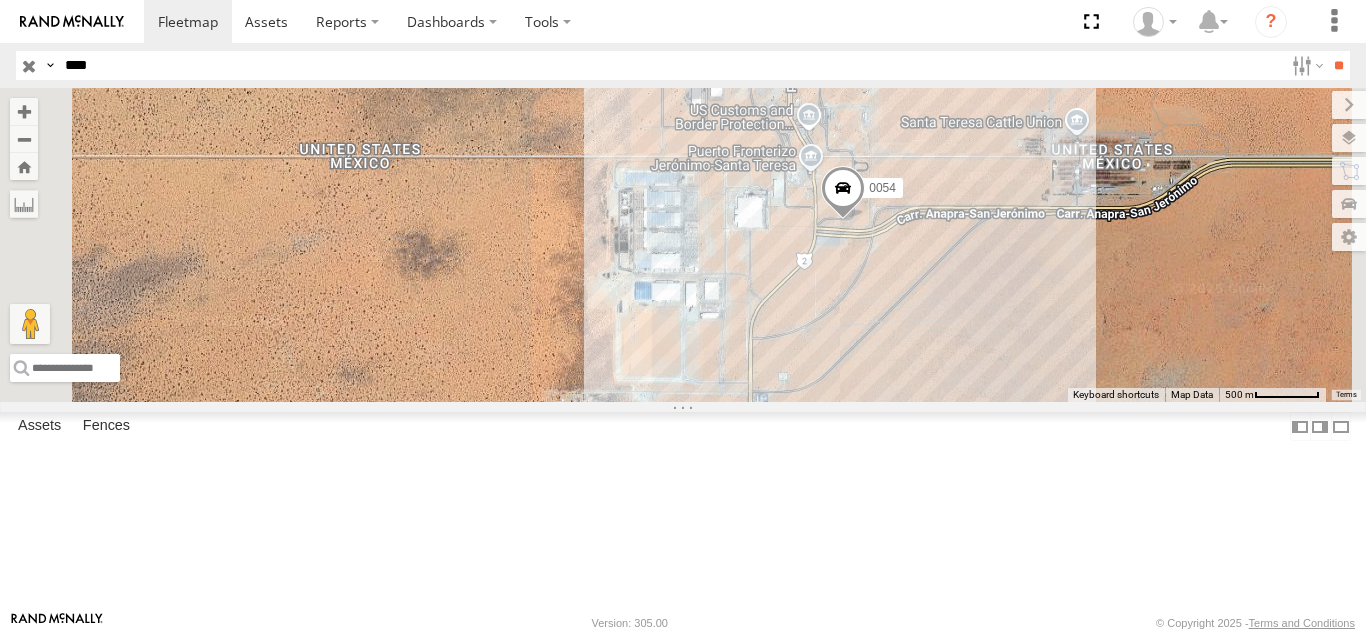 drag, startPoint x: 956, startPoint y: 242, endPoint x: 886, endPoint y: 292, distance: 86.023254 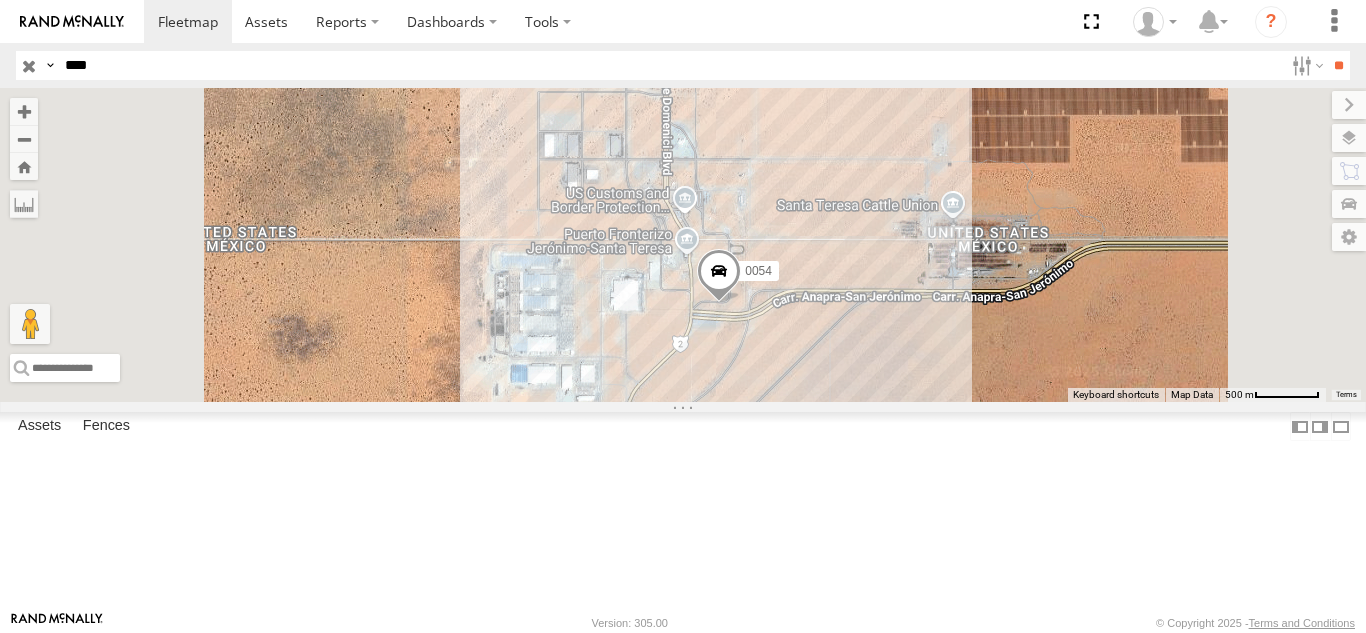 click on "****" at bounding box center [670, 65] 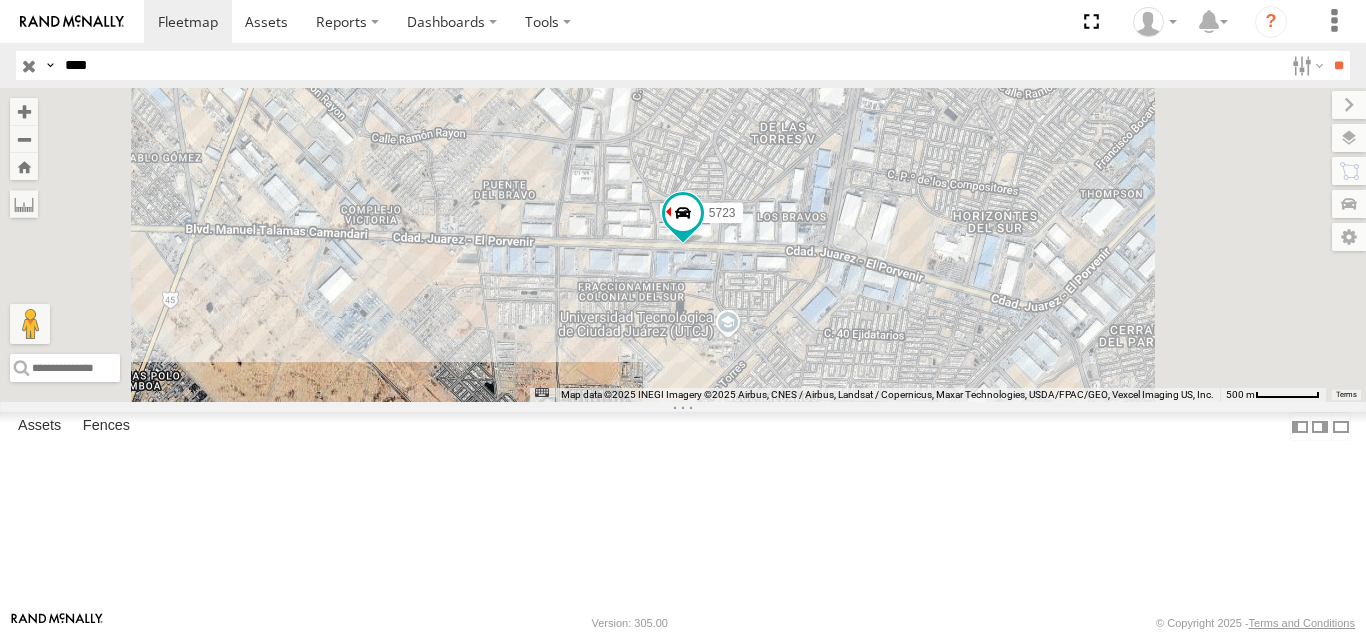 click on "FOXCONN" at bounding box center [0, 0] 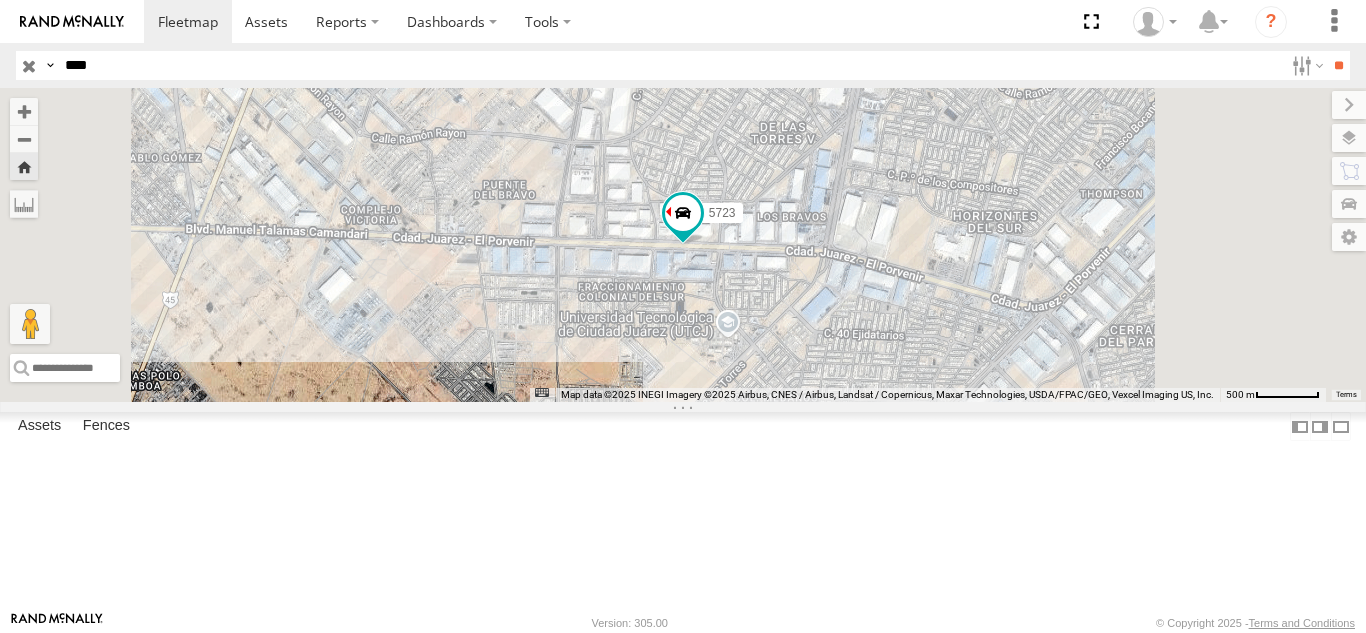 click on "****" at bounding box center [670, 65] 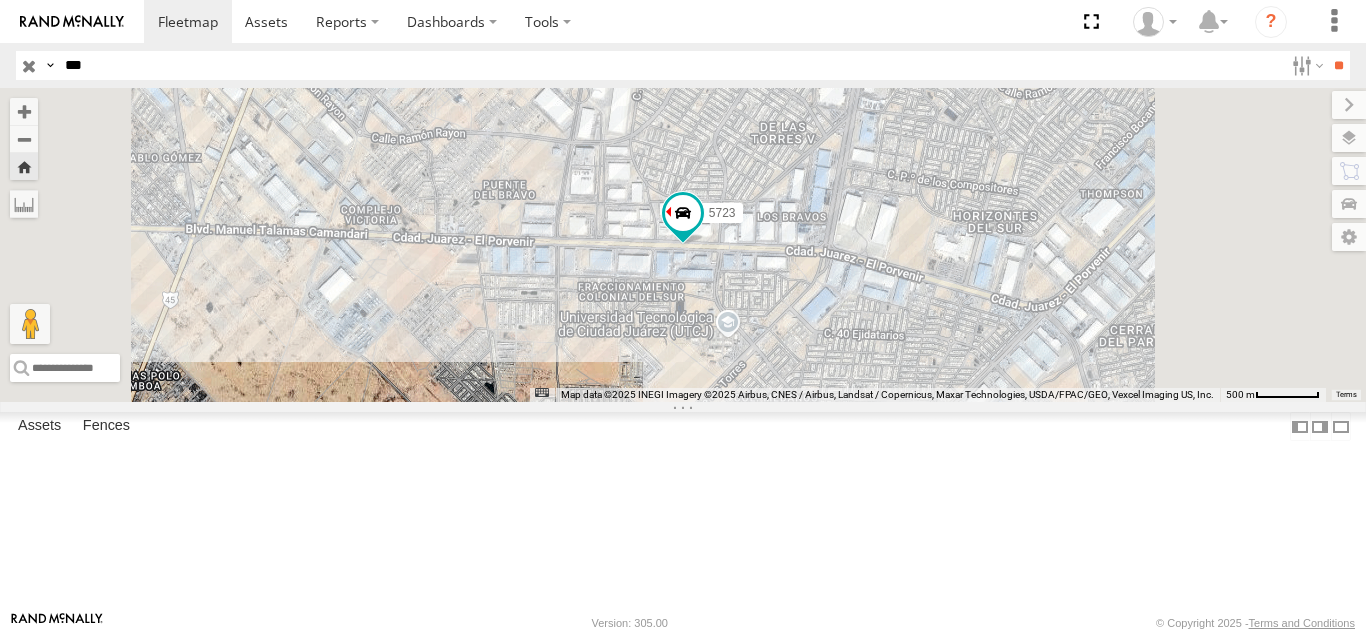 click on "**" at bounding box center (1338, 65) 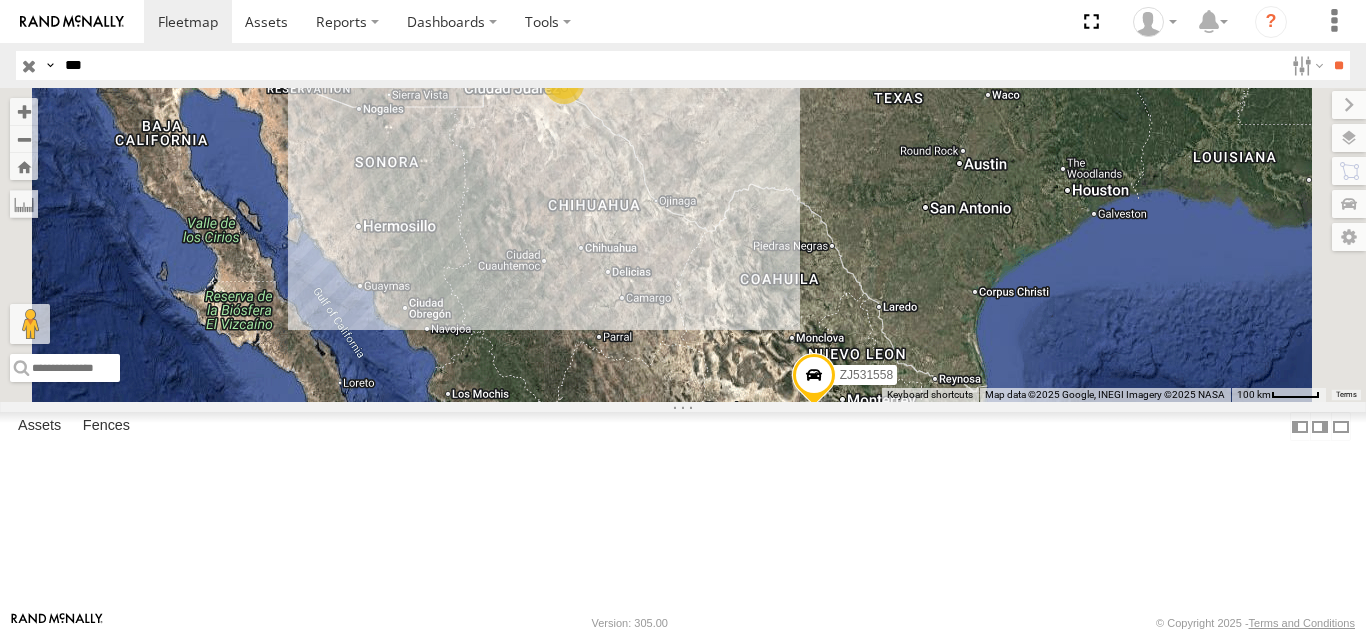 click on "515" at bounding box center (0, 0) 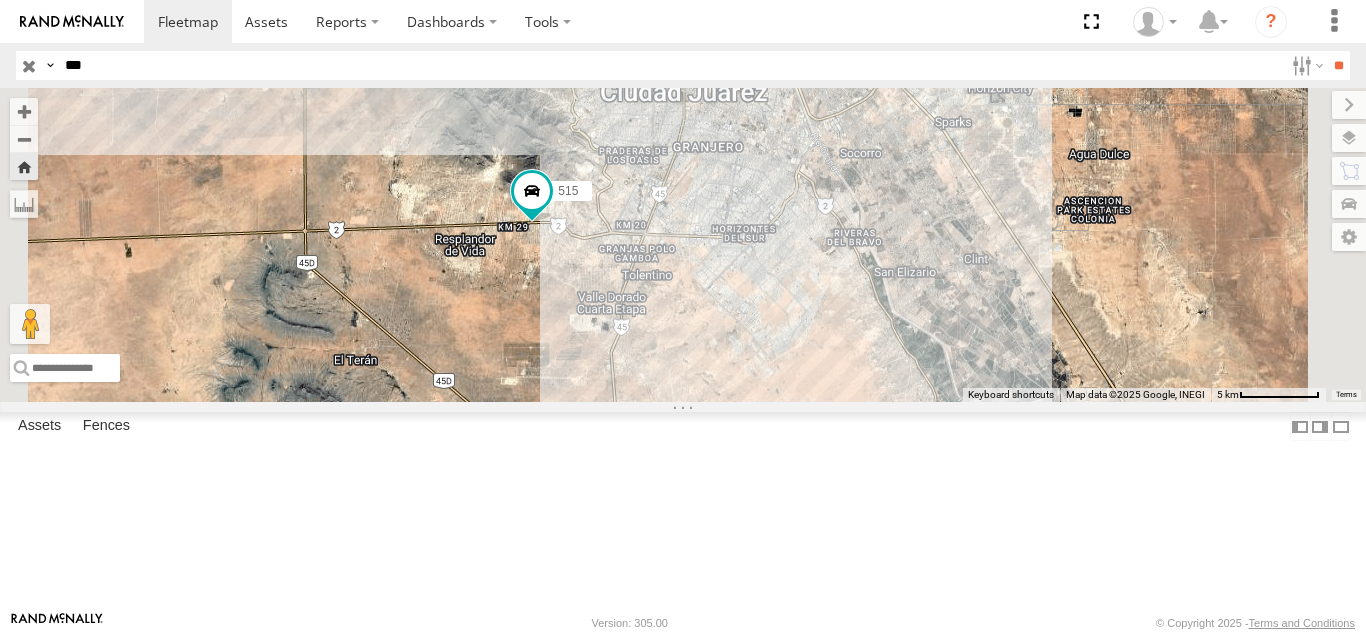 click on "***" at bounding box center (670, 65) 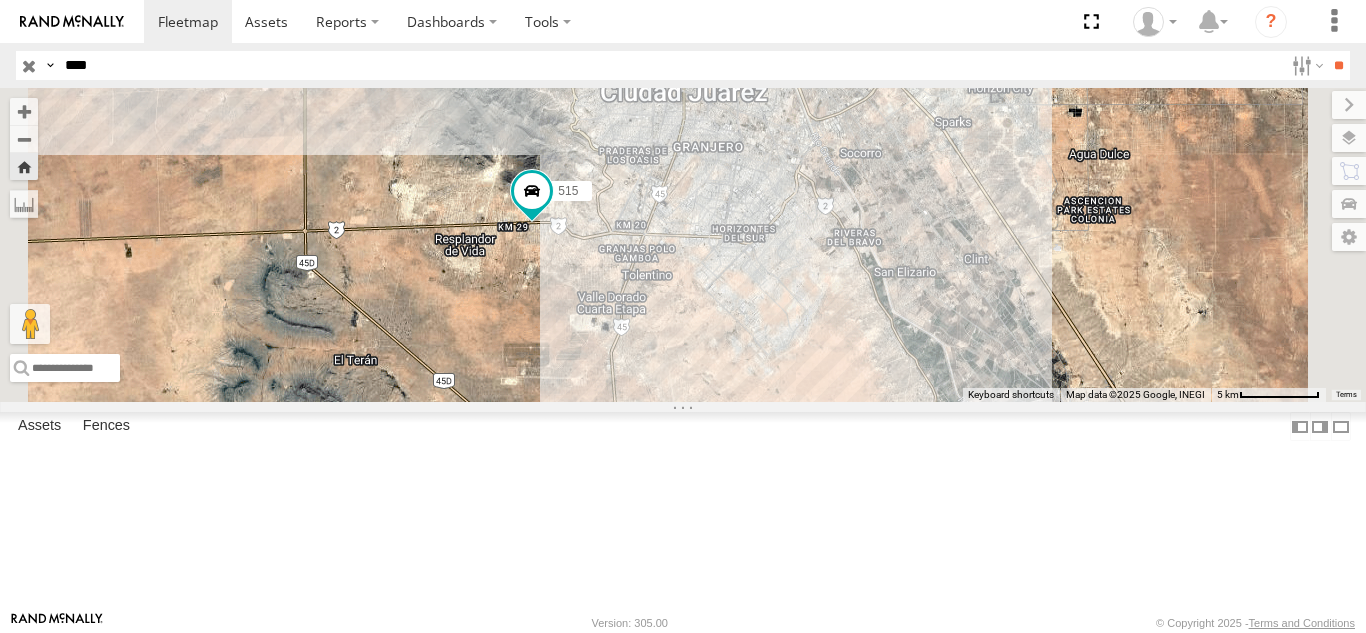 click on "**" at bounding box center (1338, 65) 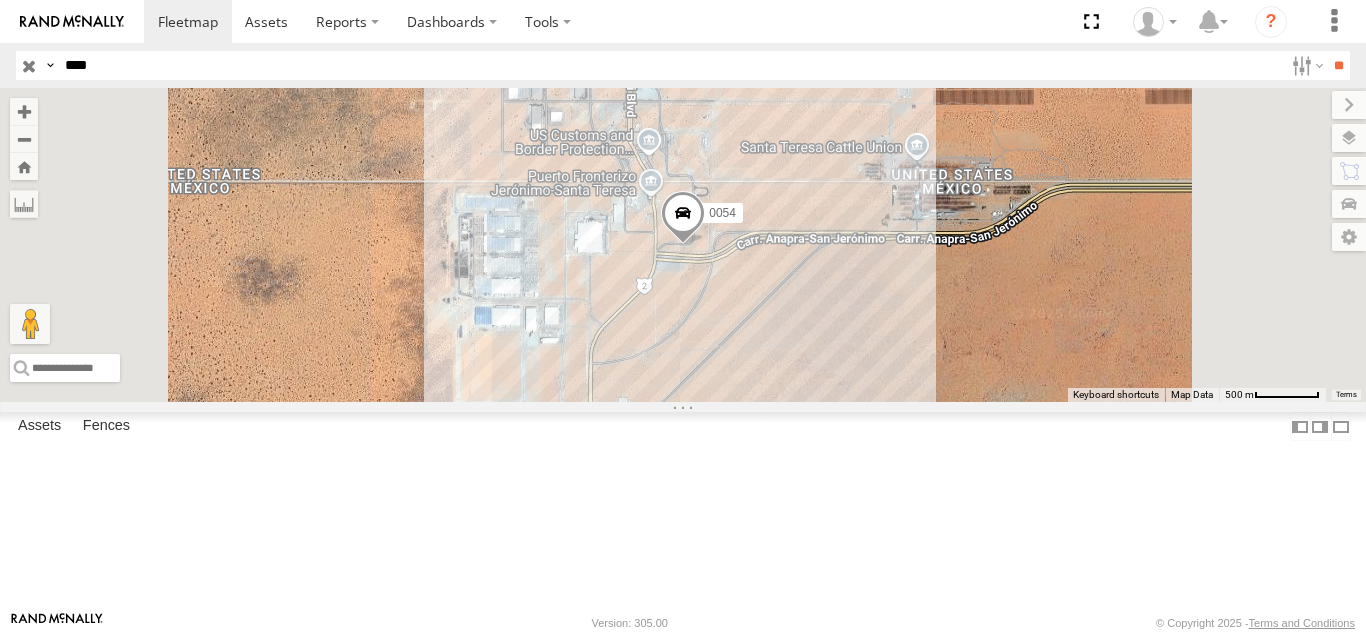 click on "FOXCONN" at bounding box center [0, 0] 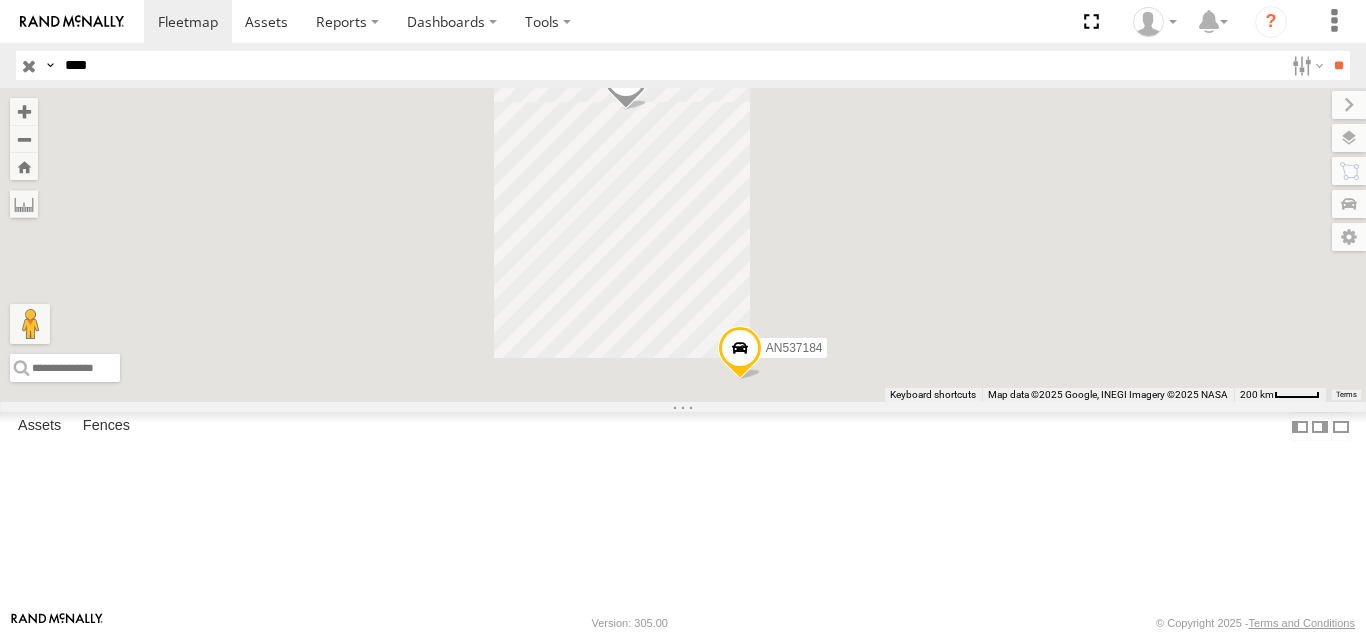 click on "2841
FOXCONN" at bounding box center [0, 0] 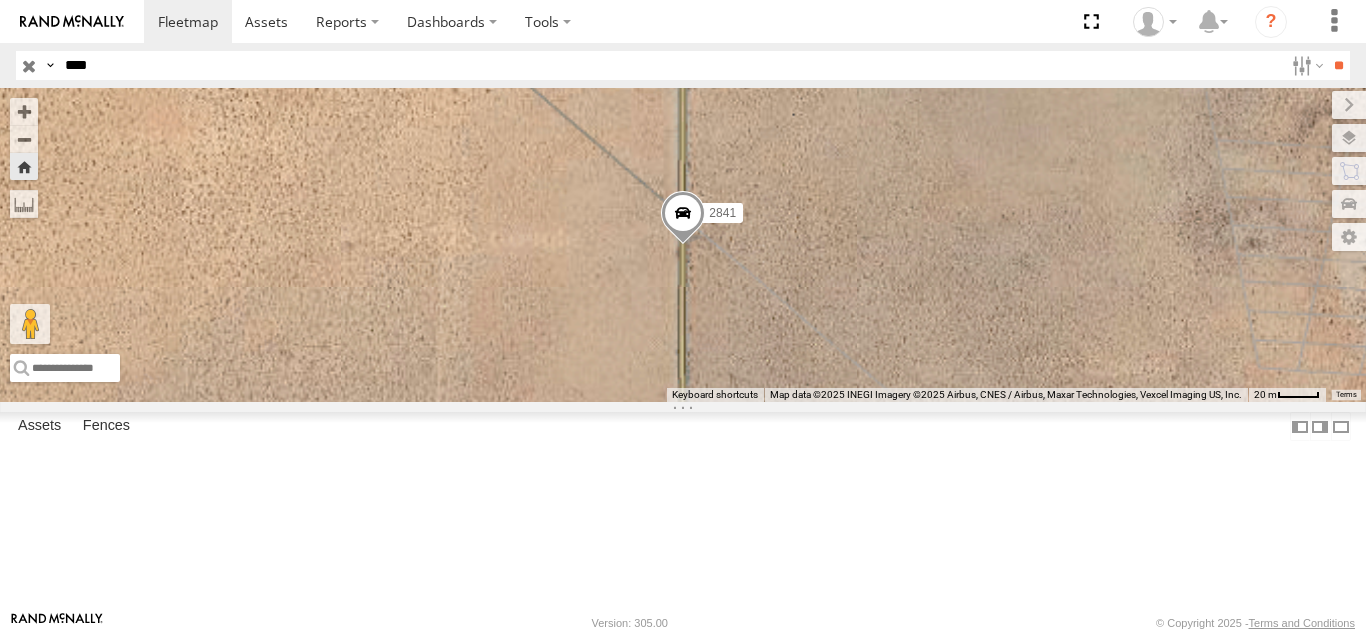 click on "****" at bounding box center (670, 65) 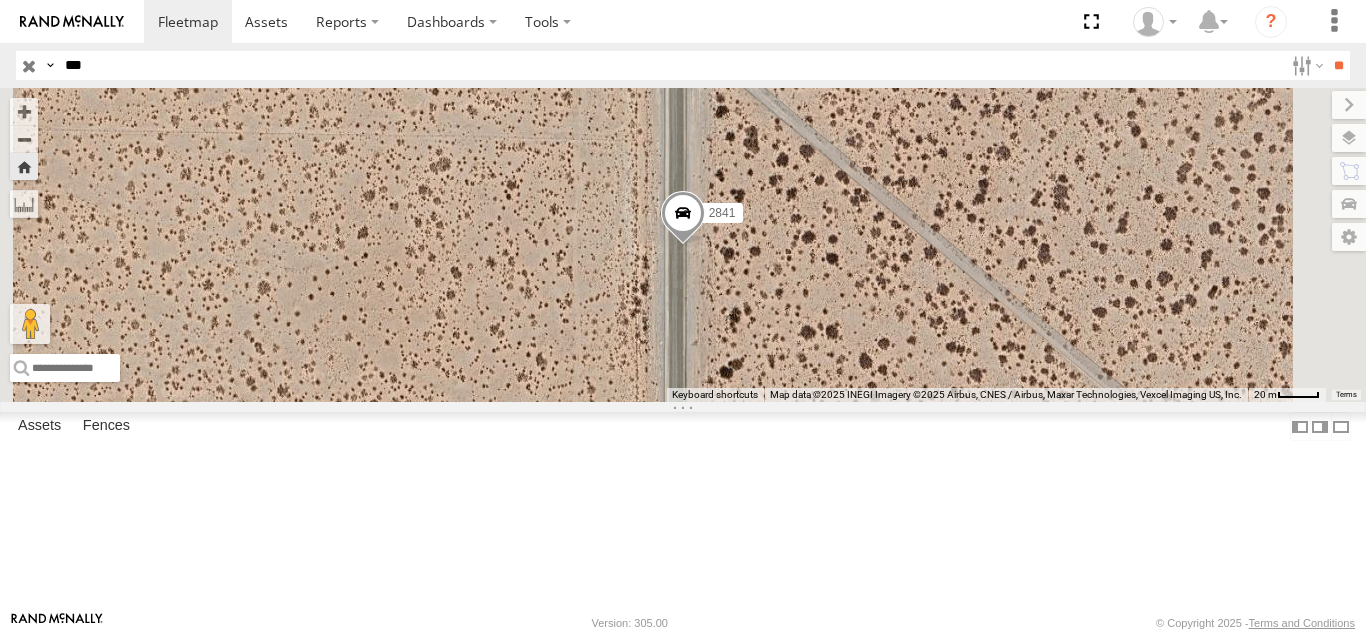 click on "**" at bounding box center (1338, 65) 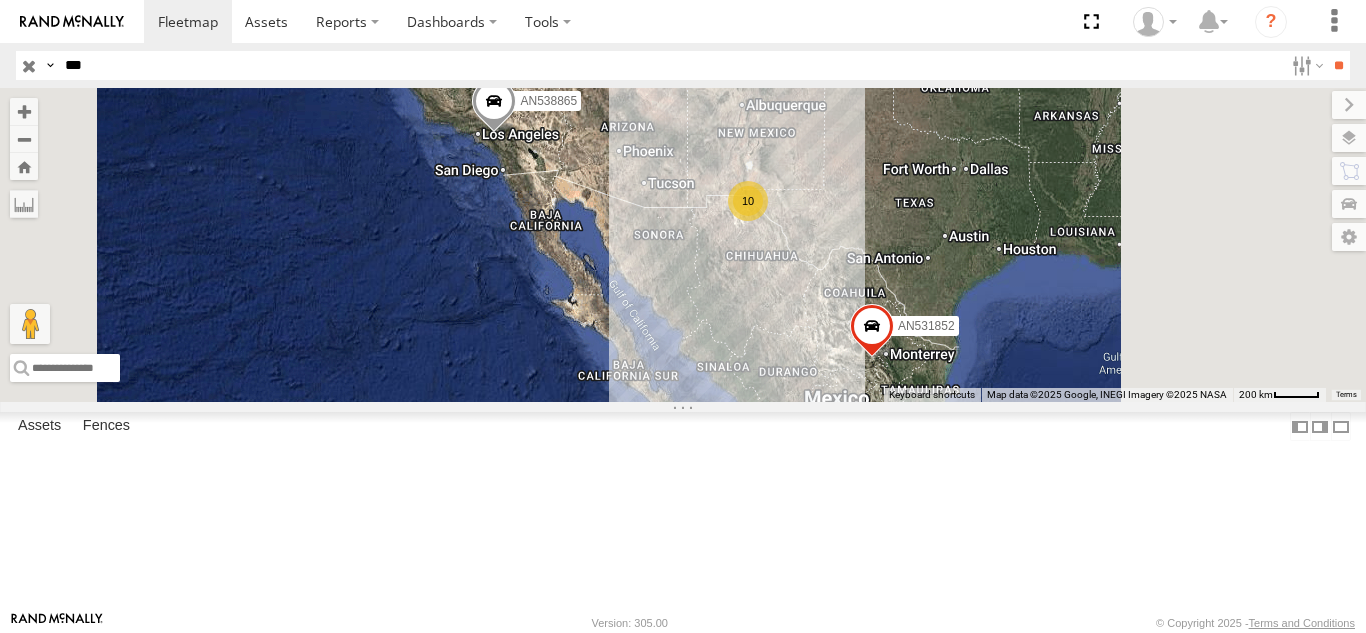 click on "865" at bounding box center [0, 0] 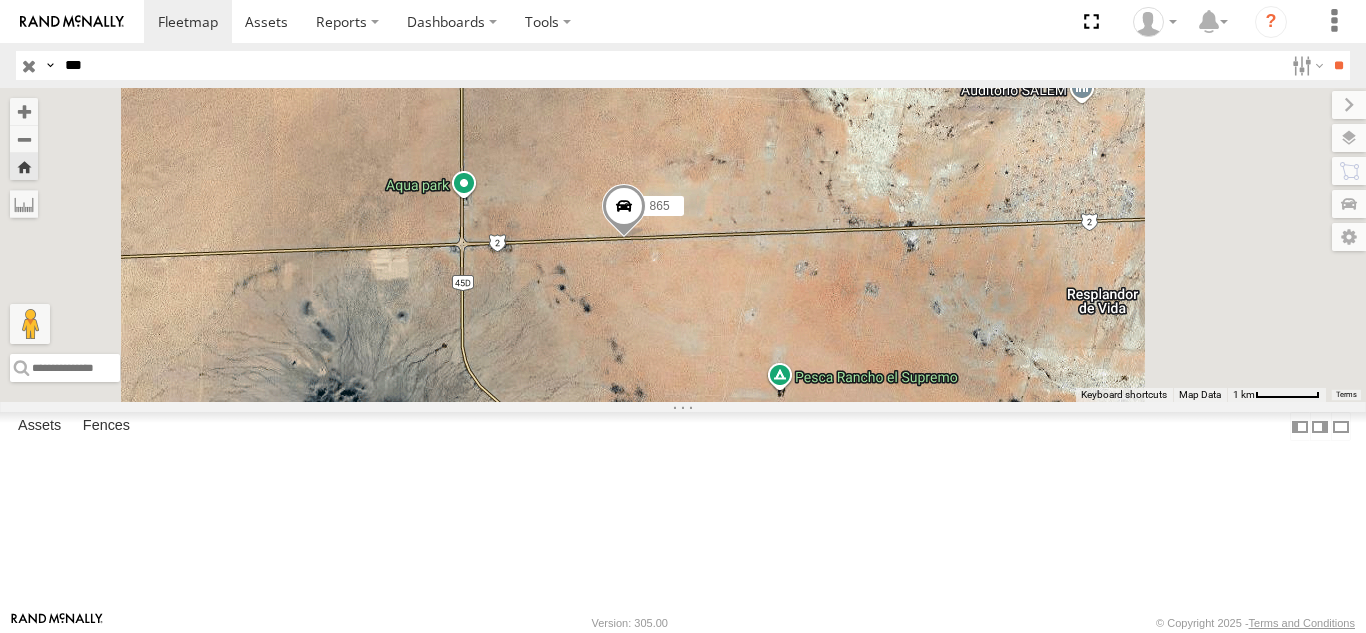 click on "***" at bounding box center [670, 65] 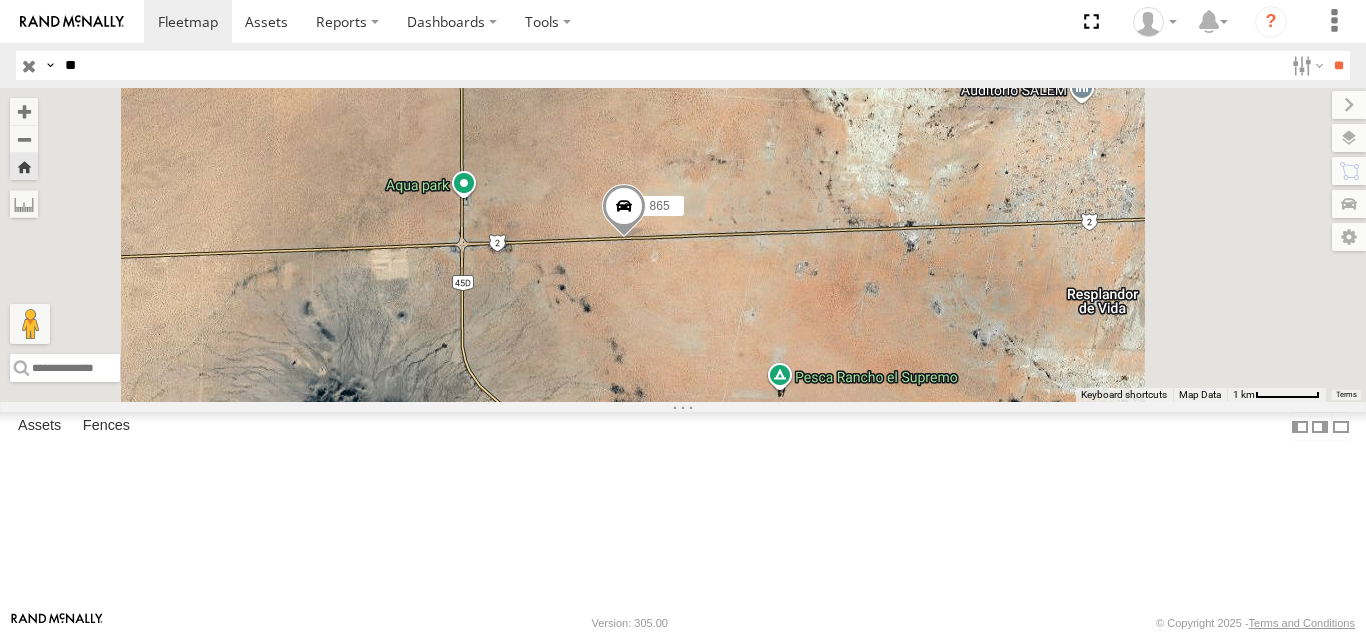 type on "*" 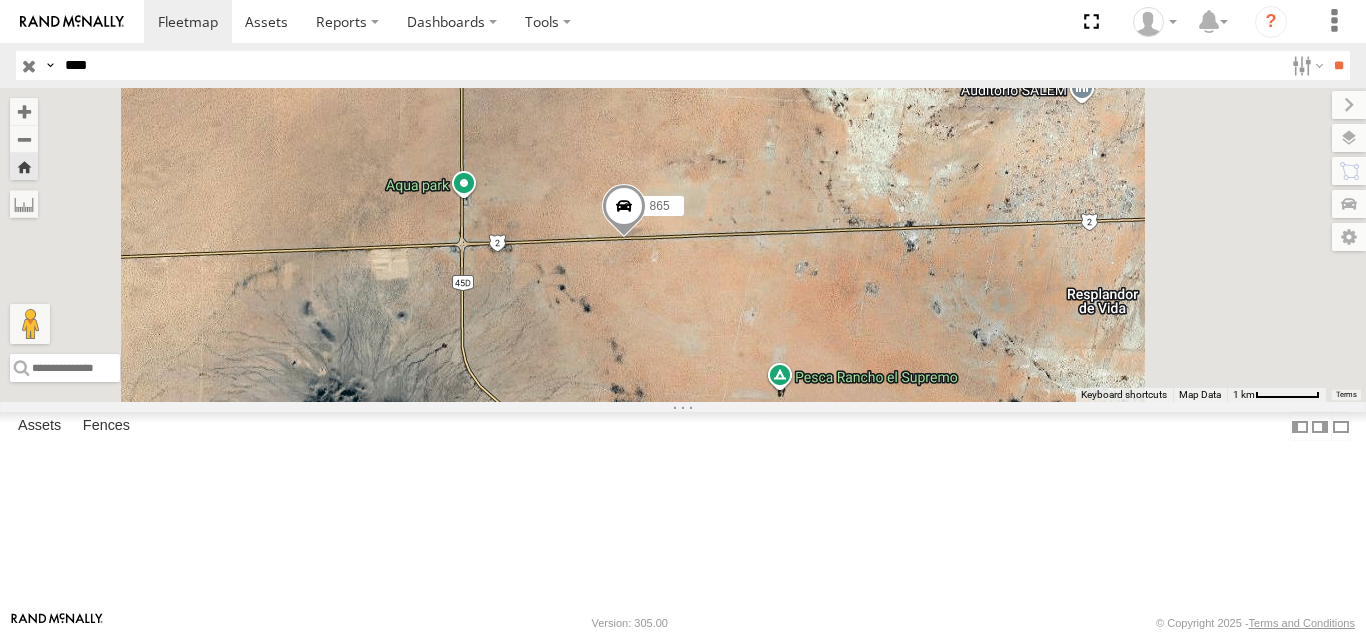 type on "****" 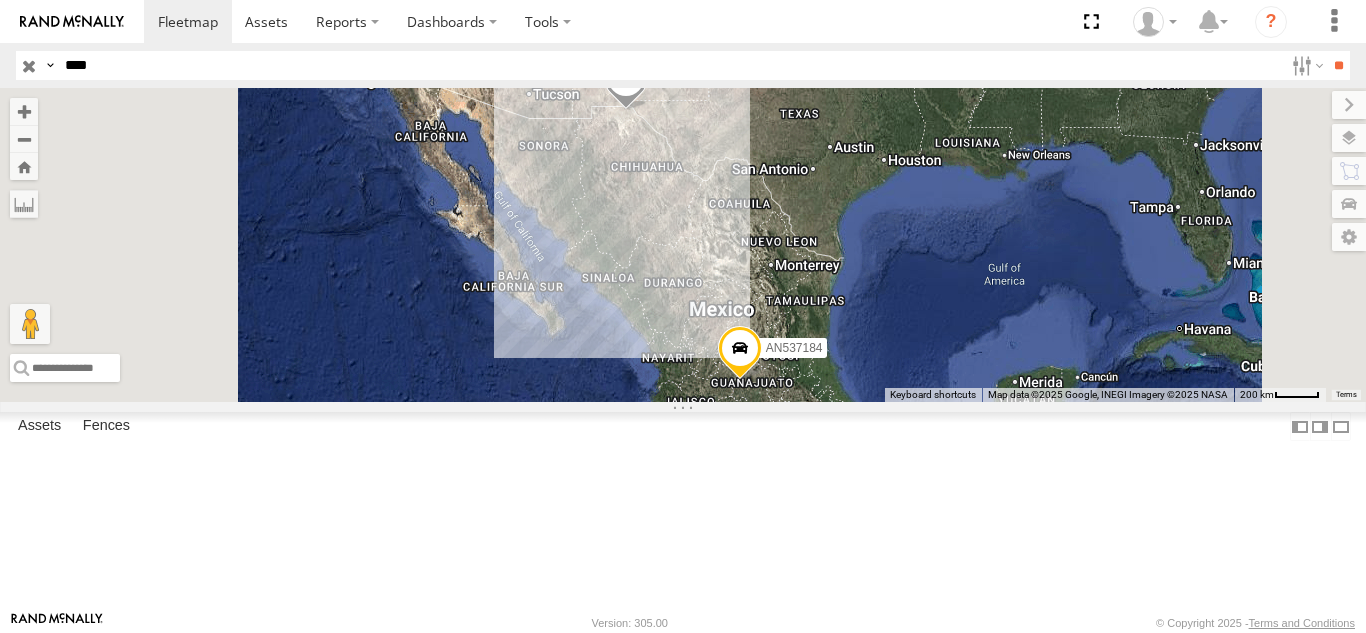 click on "FOXCONN" at bounding box center (0, 0) 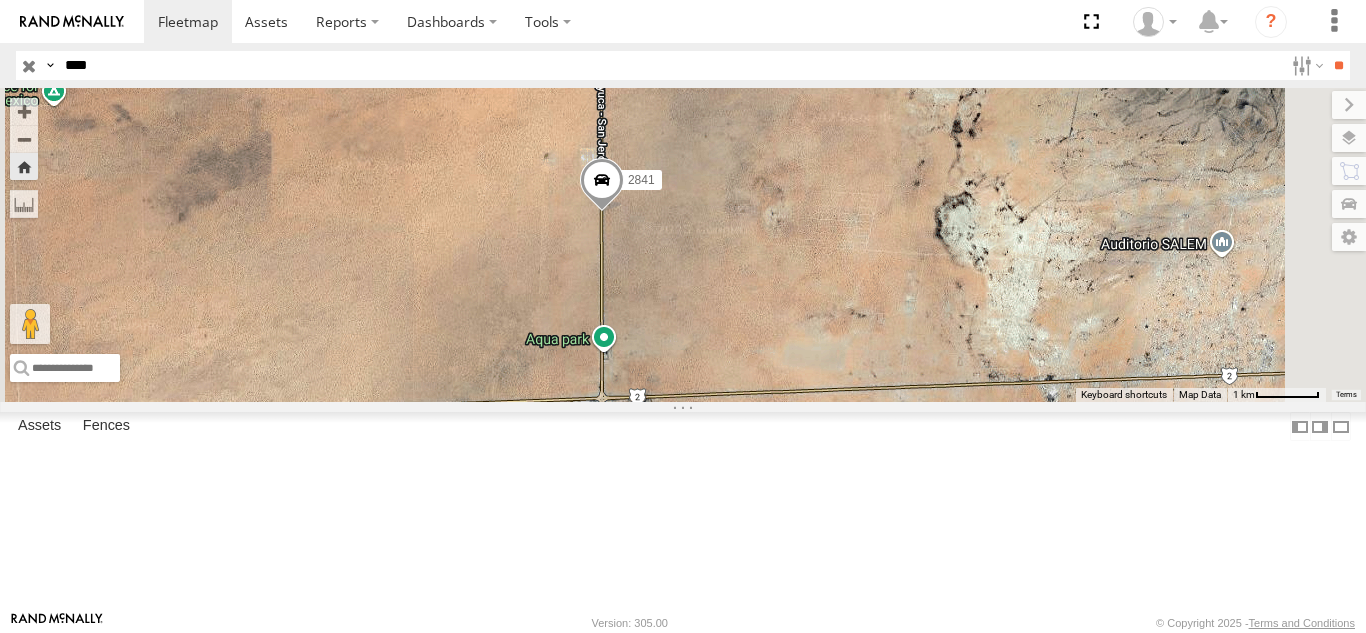 click on "****" at bounding box center (670, 65) 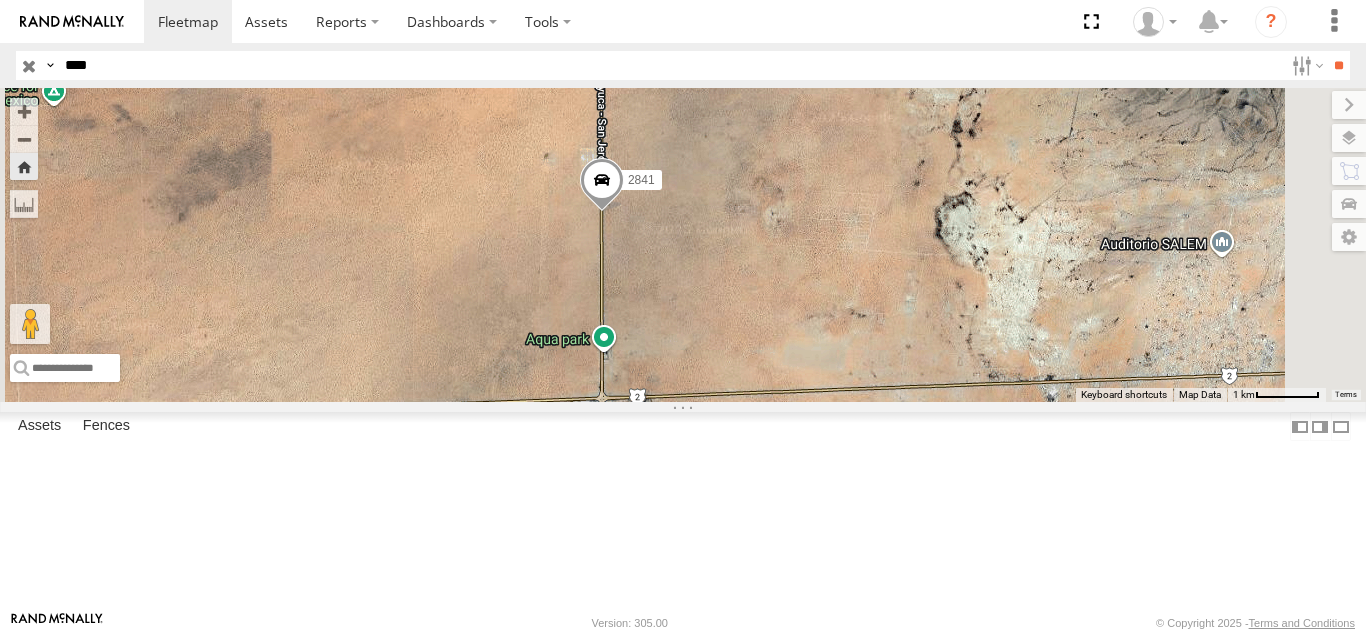 scroll, scrollTop: 0, scrollLeft: 0, axis: both 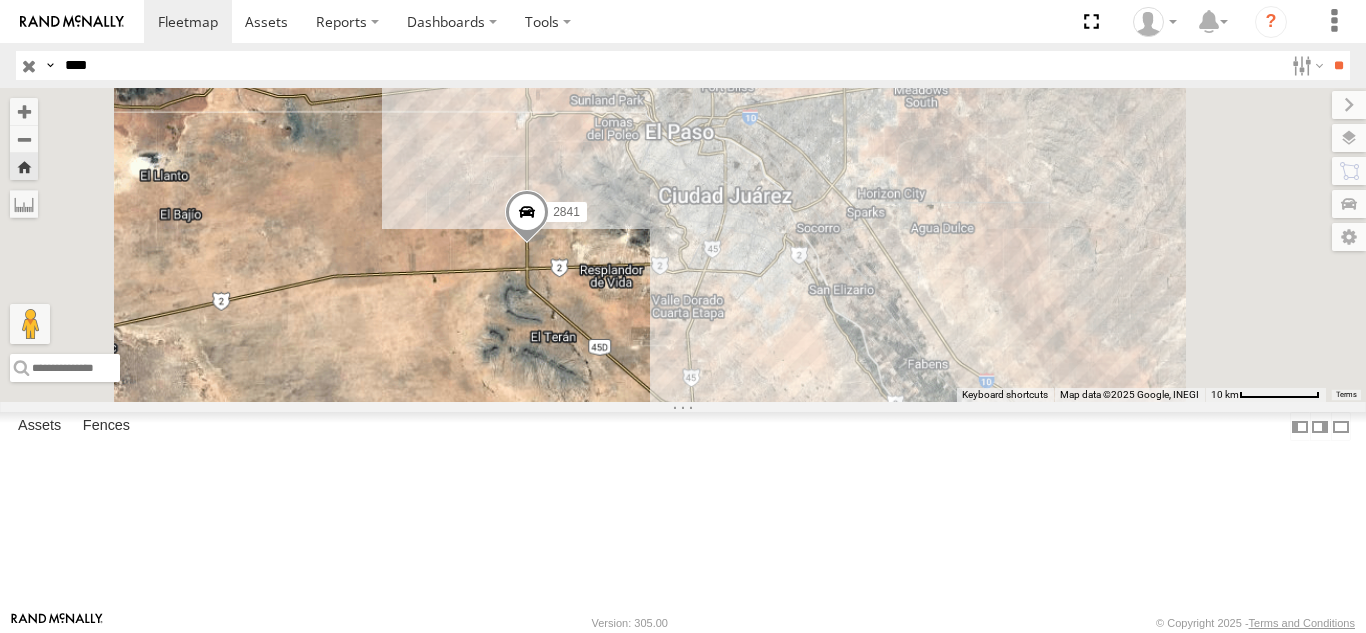 drag, startPoint x: 847, startPoint y: 227, endPoint x: 811, endPoint y: 275, distance: 60 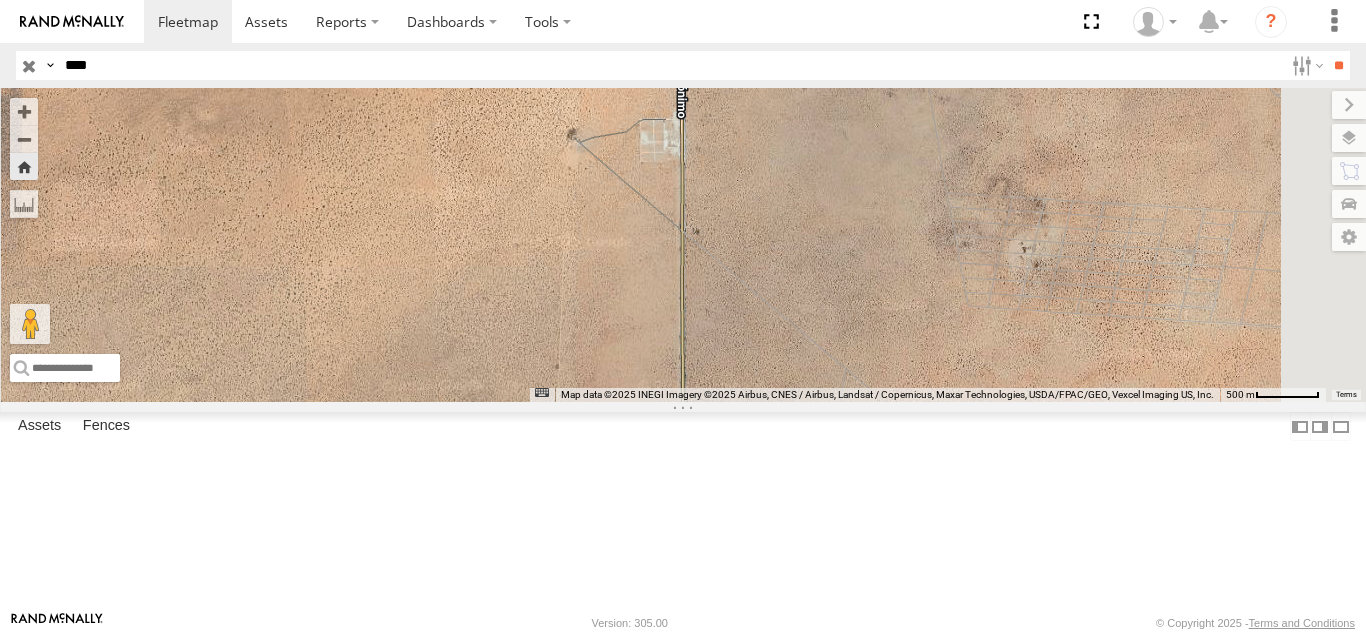 click on "Search Query
Asset ID
Asset Label
Registration
Manufacturer
Model
VIN
Job ID IP" at bounding box center [683, 65] 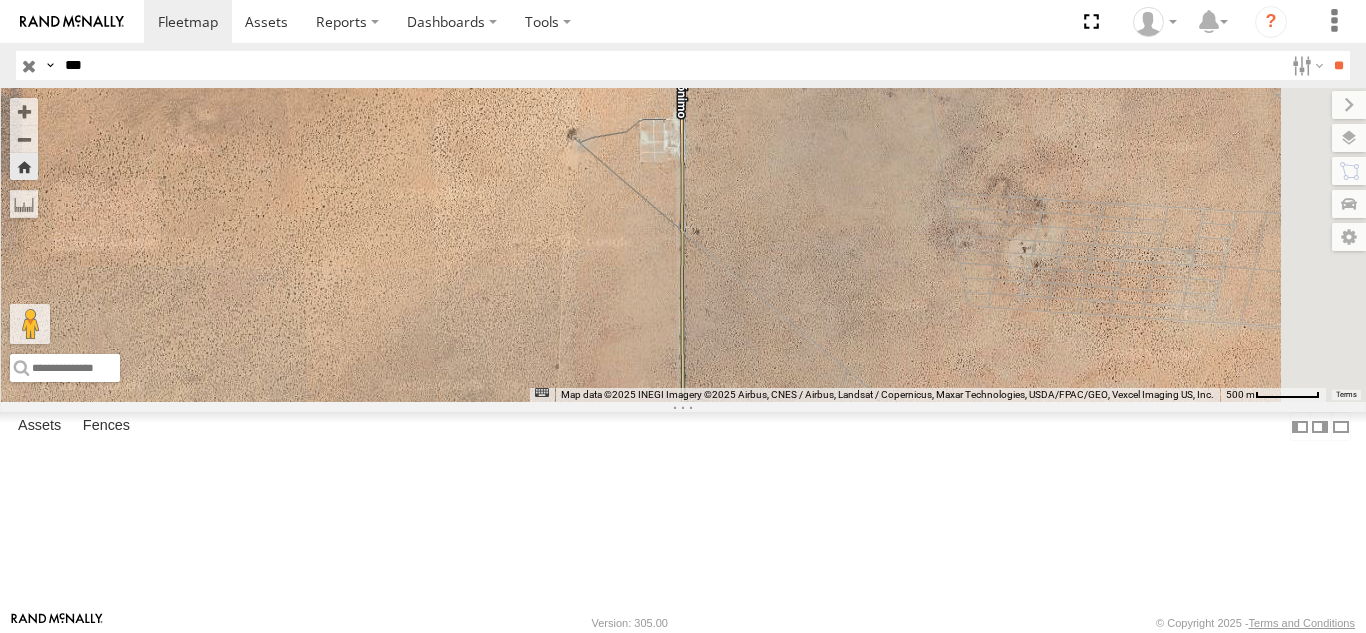 click on "**" at bounding box center [1338, 65] 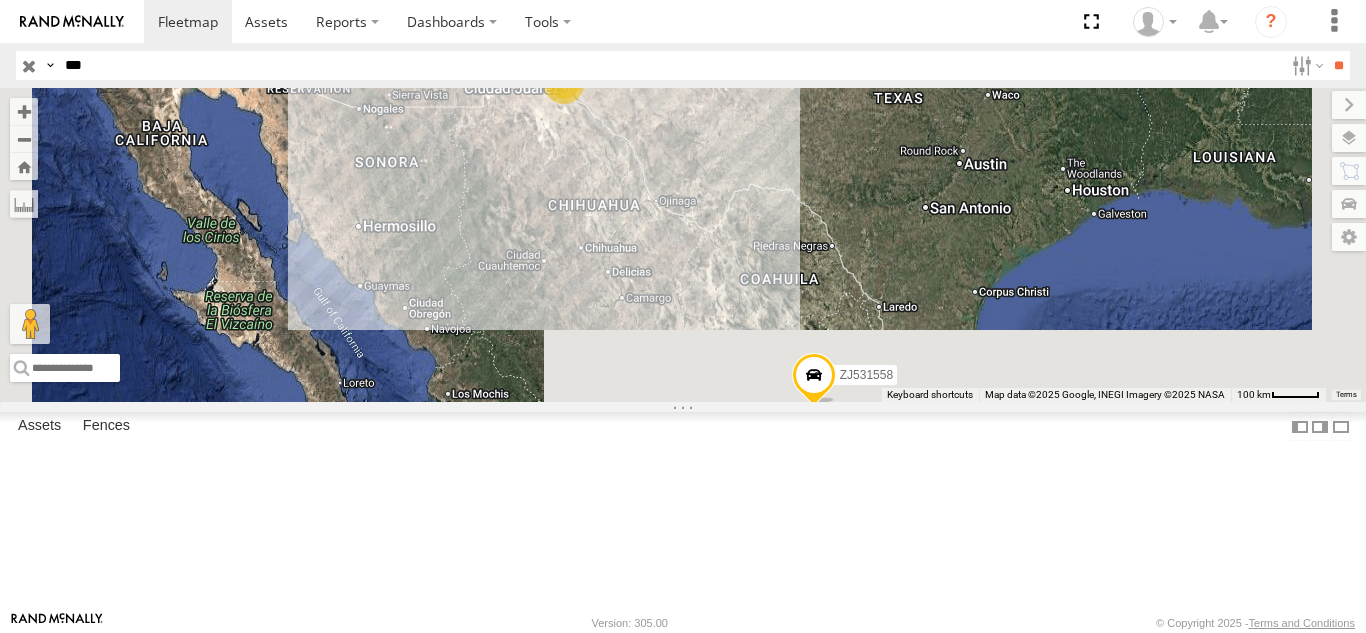 click on "515" at bounding box center (0, 0) 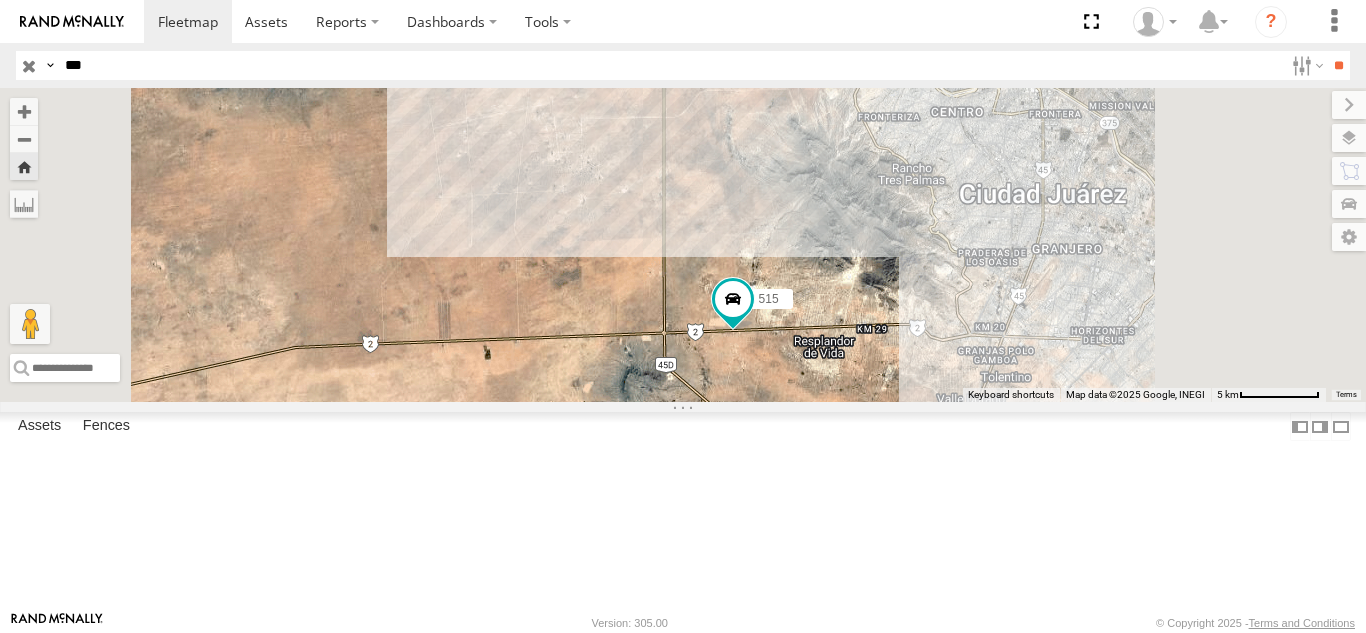 click on "***" at bounding box center [670, 65] 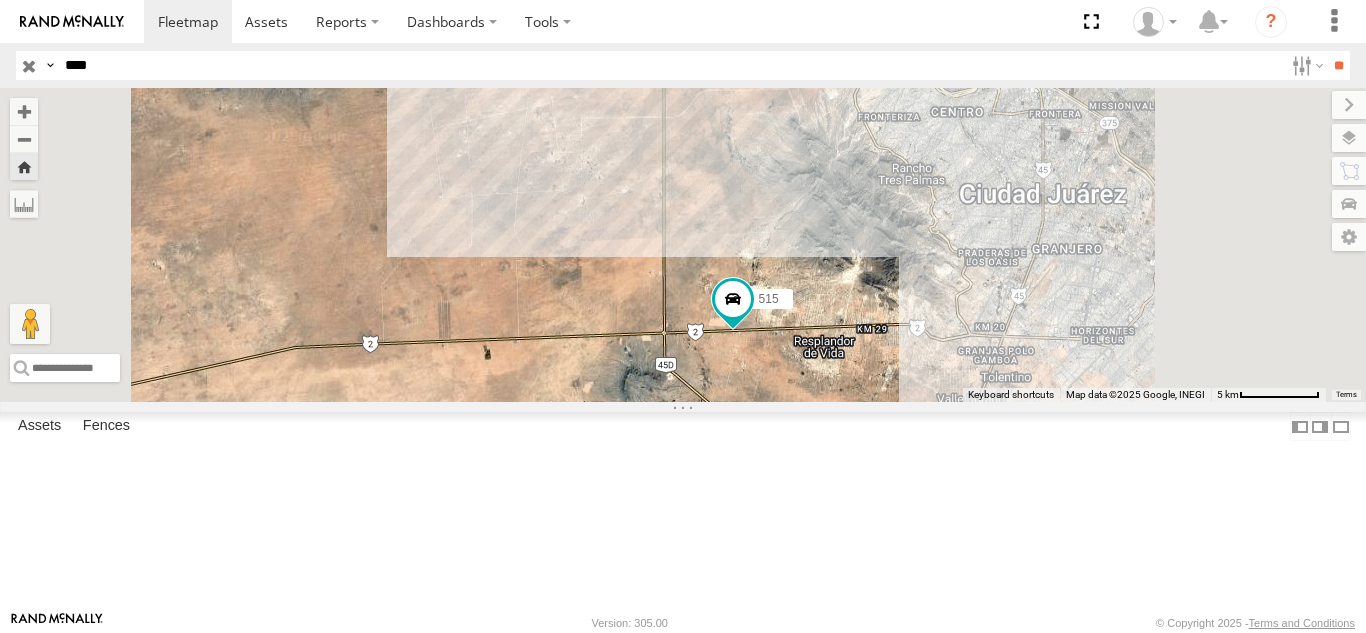 click on "**" at bounding box center [1338, 65] 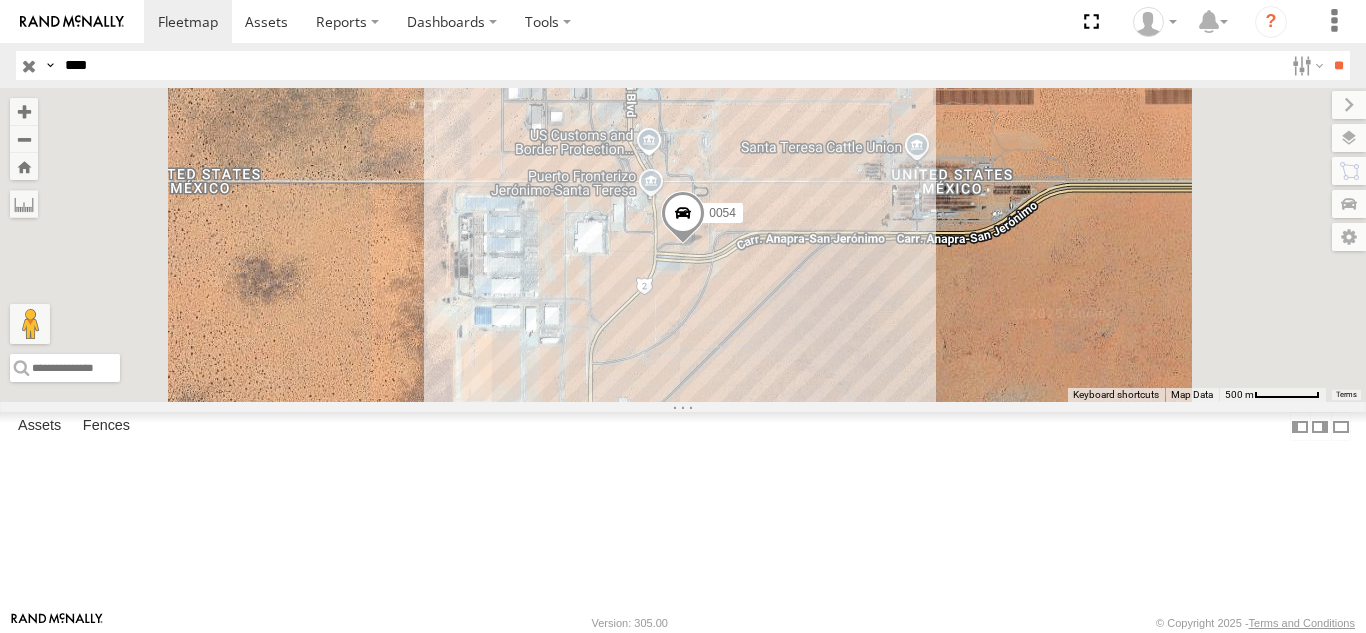 click on "0054
FOXCONN" at bounding box center [0, 0] 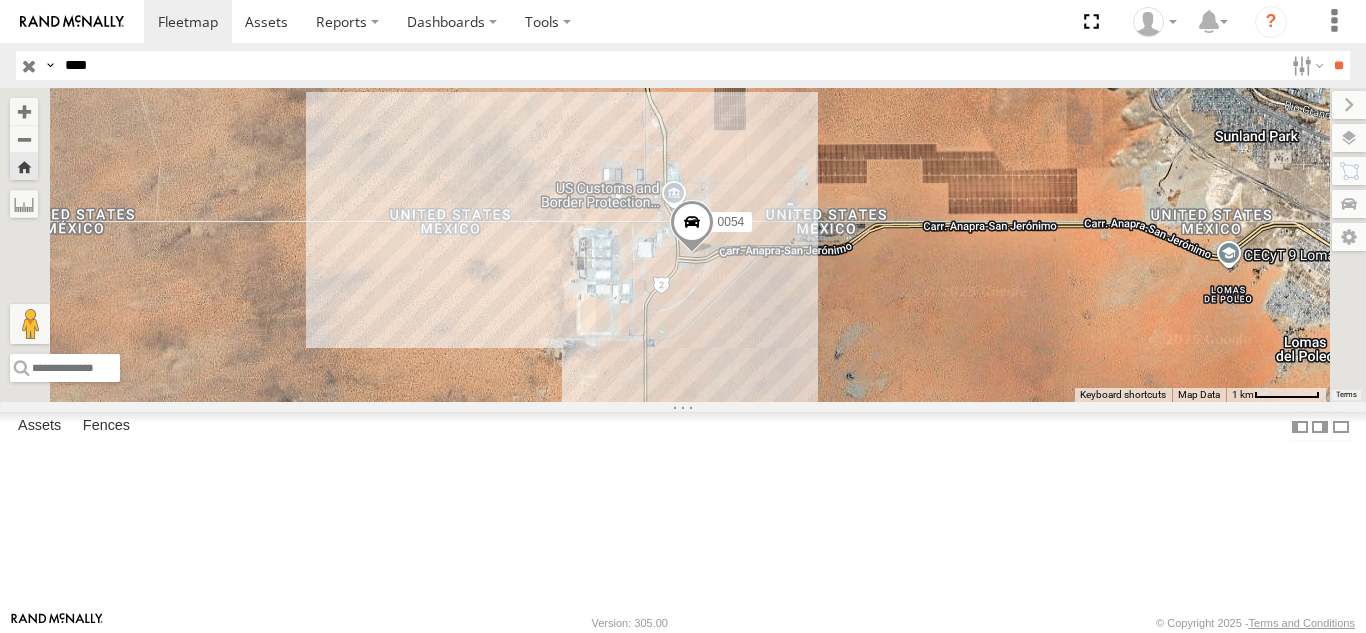 click on "****" at bounding box center [670, 65] 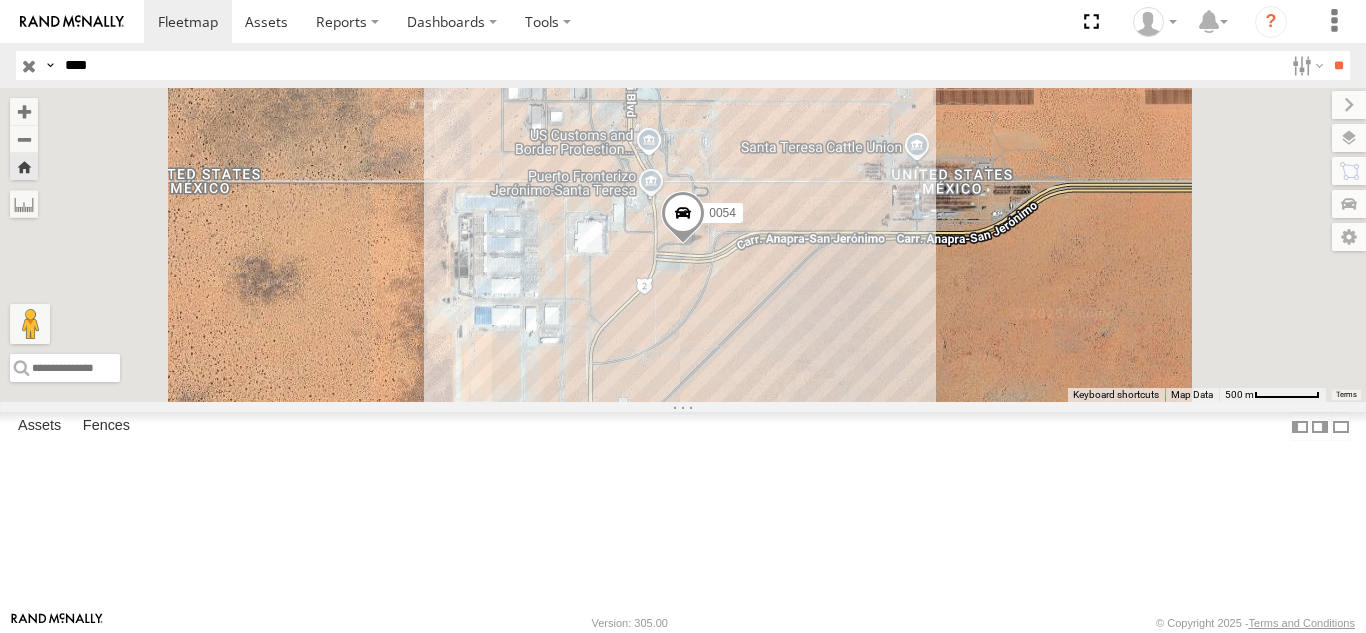 click on "****" at bounding box center (670, 65) 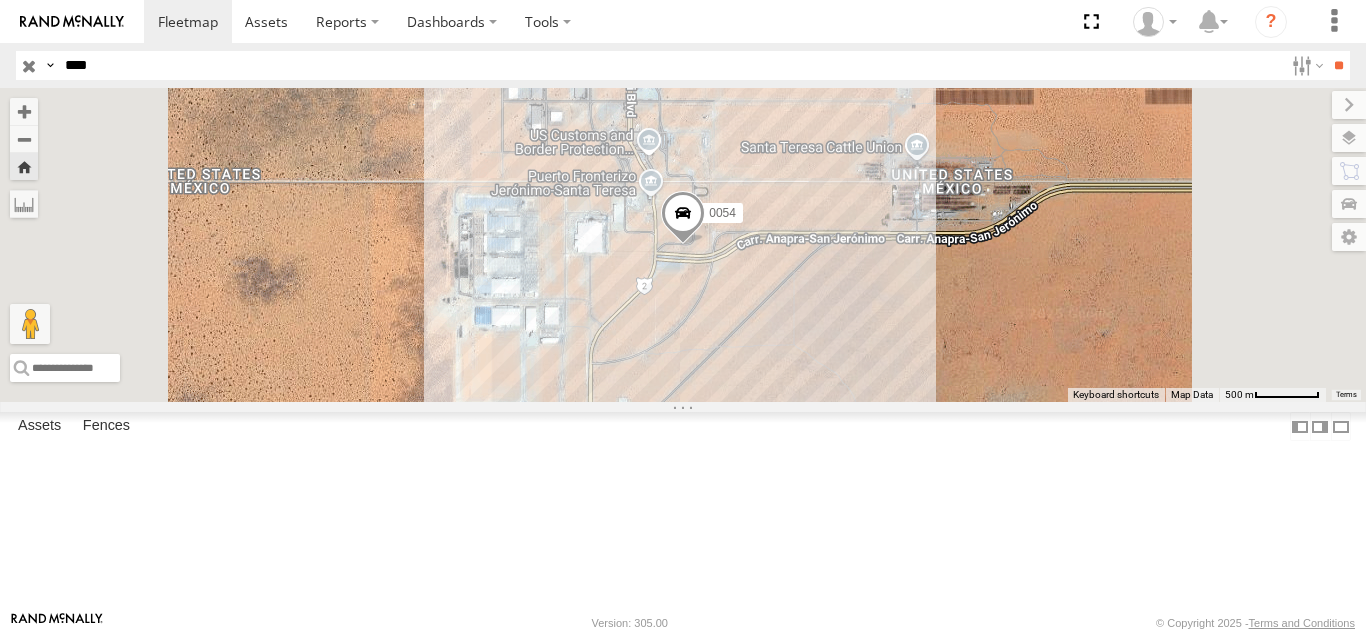 click on "**" at bounding box center [1338, 65] 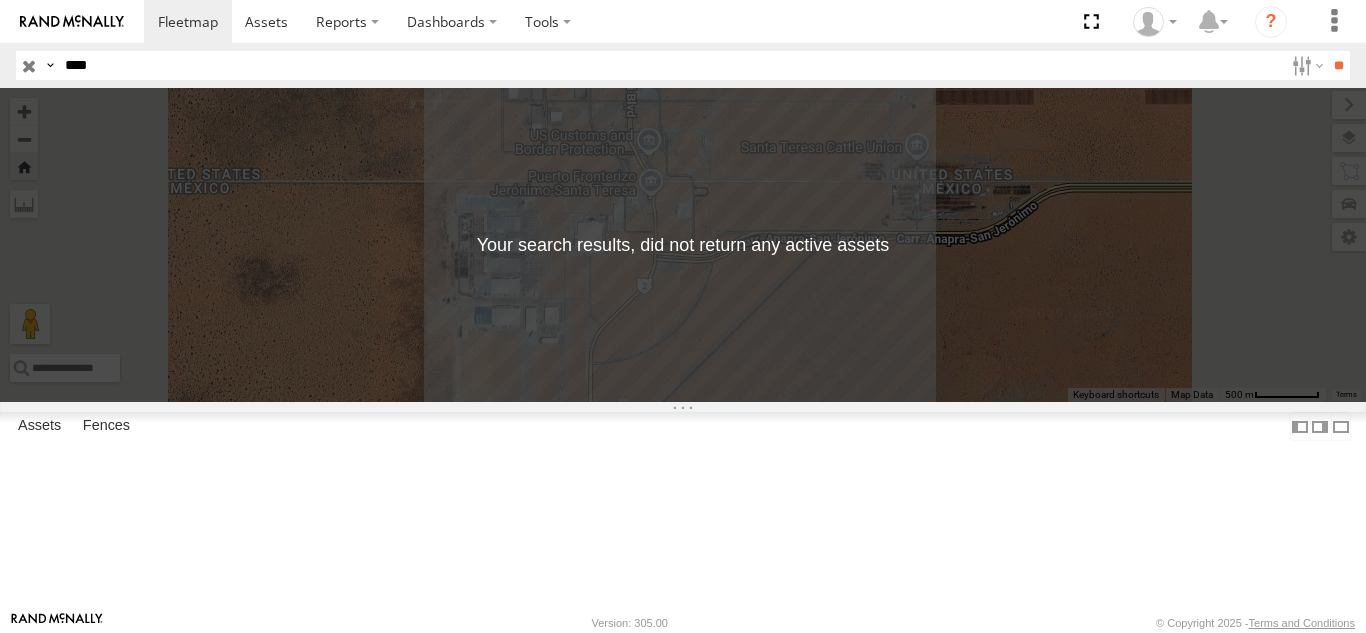 click on "****" at bounding box center (670, 65) 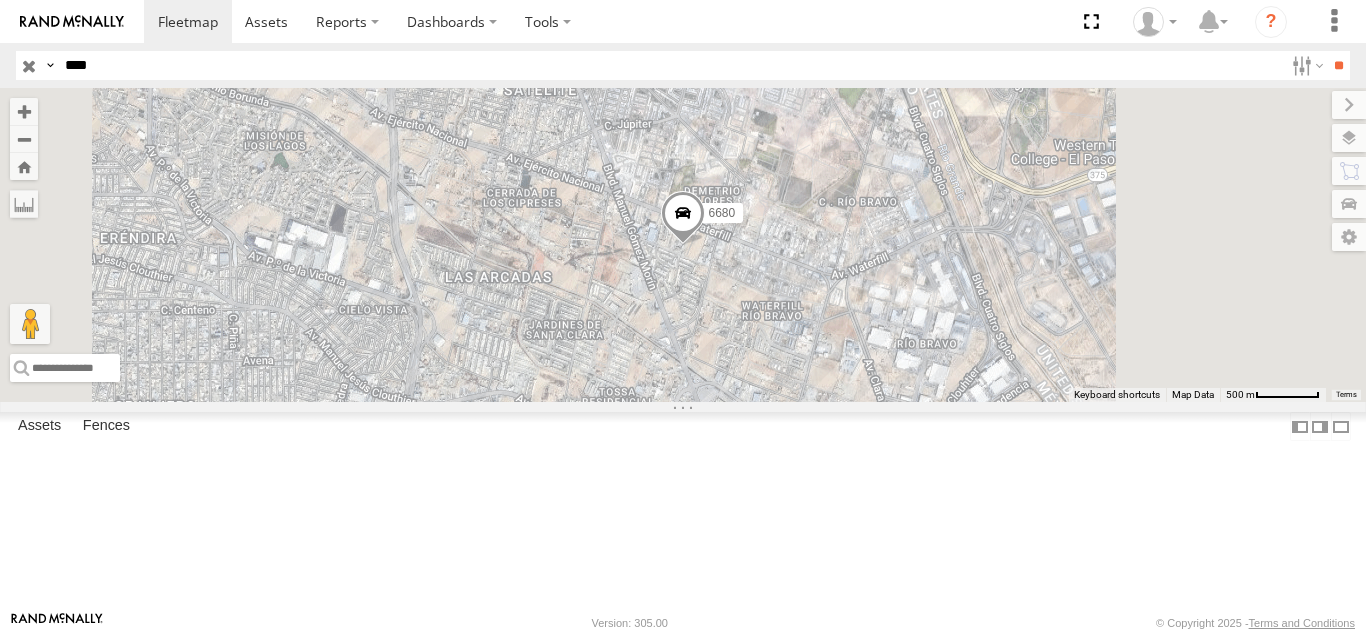 click on "FLEX SUR" at bounding box center (0, 0) 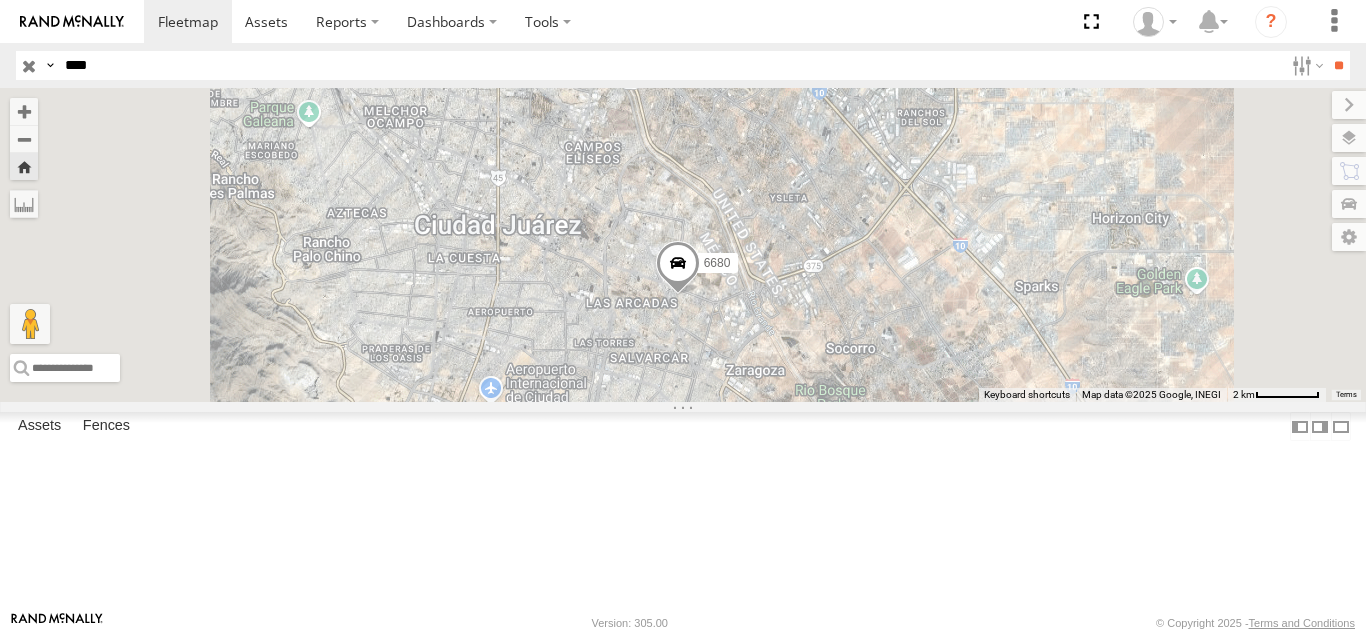 click on "****" at bounding box center (670, 65) 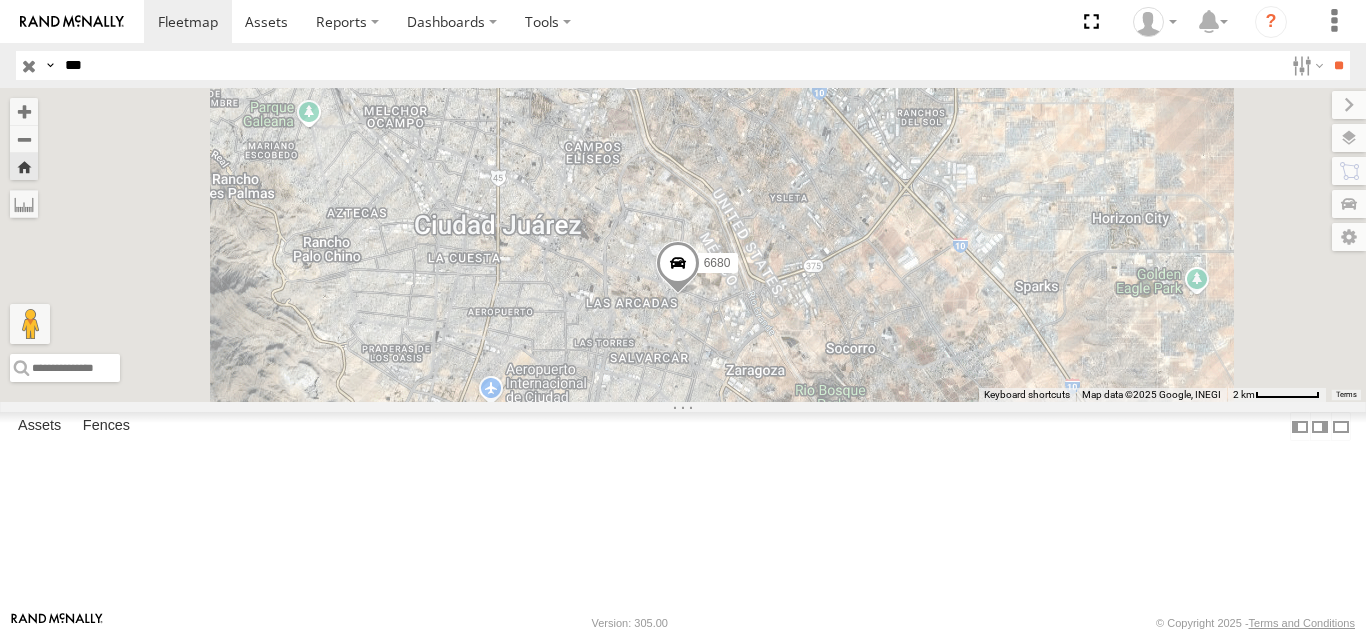 click on "**" at bounding box center [1338, 65] 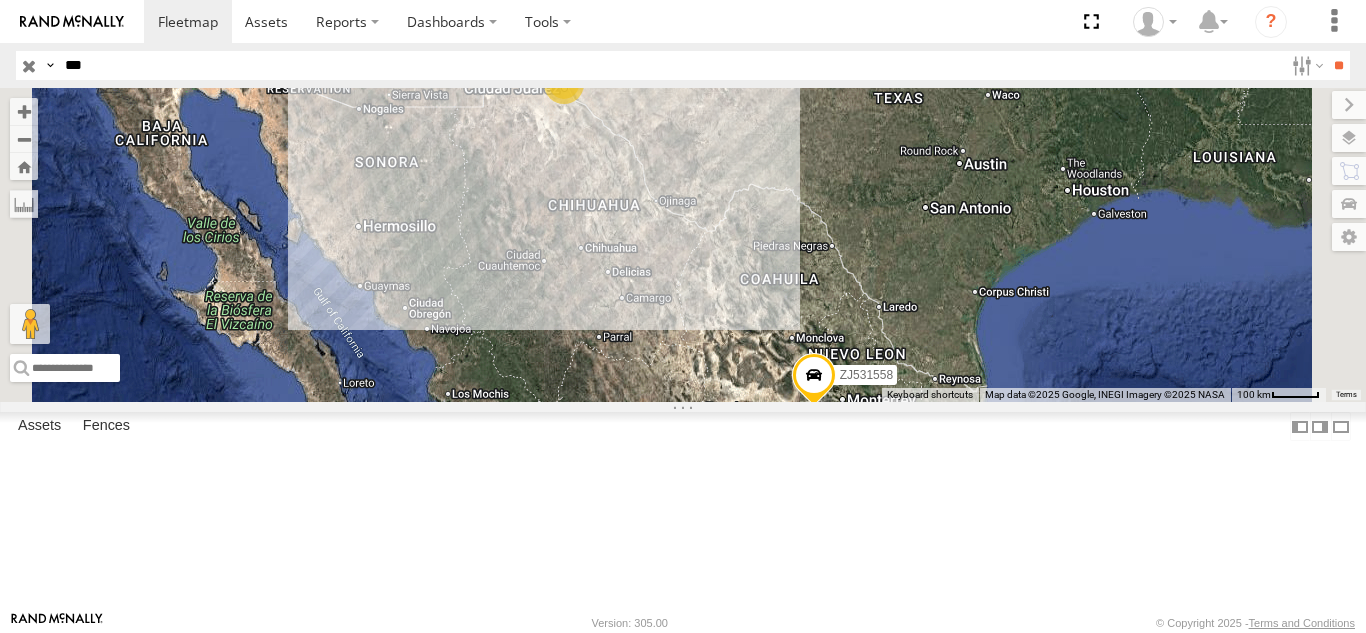click on "515" at bounding box center [0, 0] 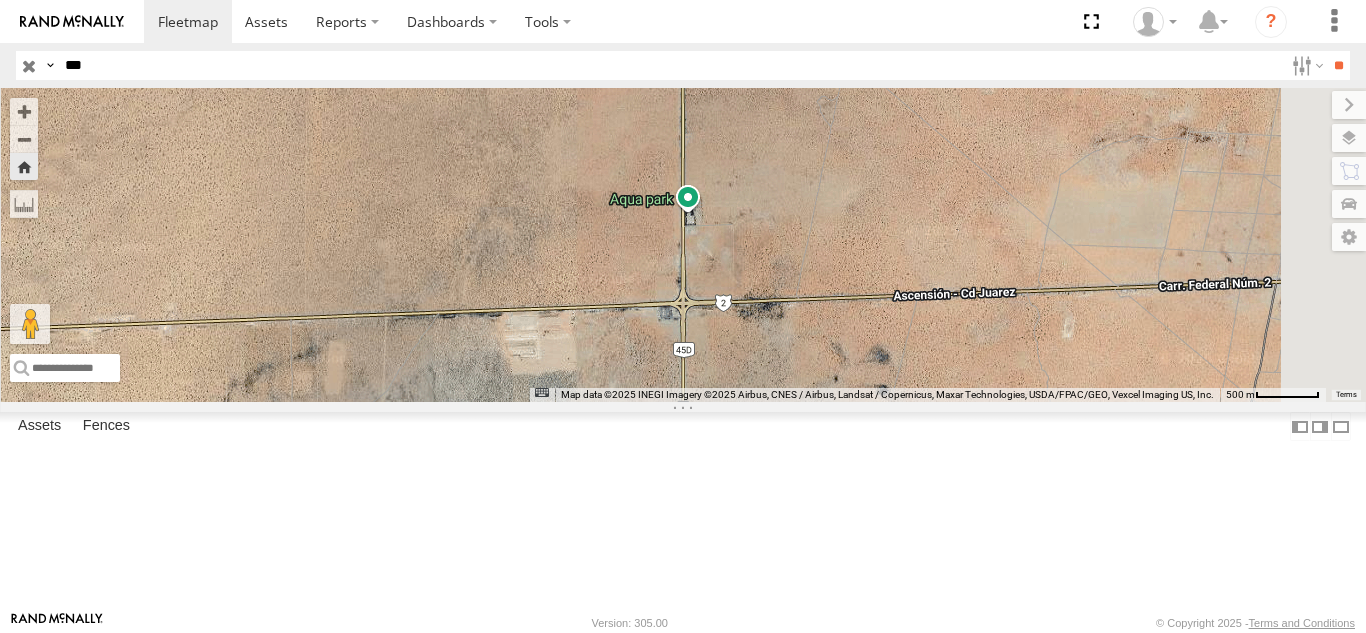 click on "***" at bounding box center (670, 65) 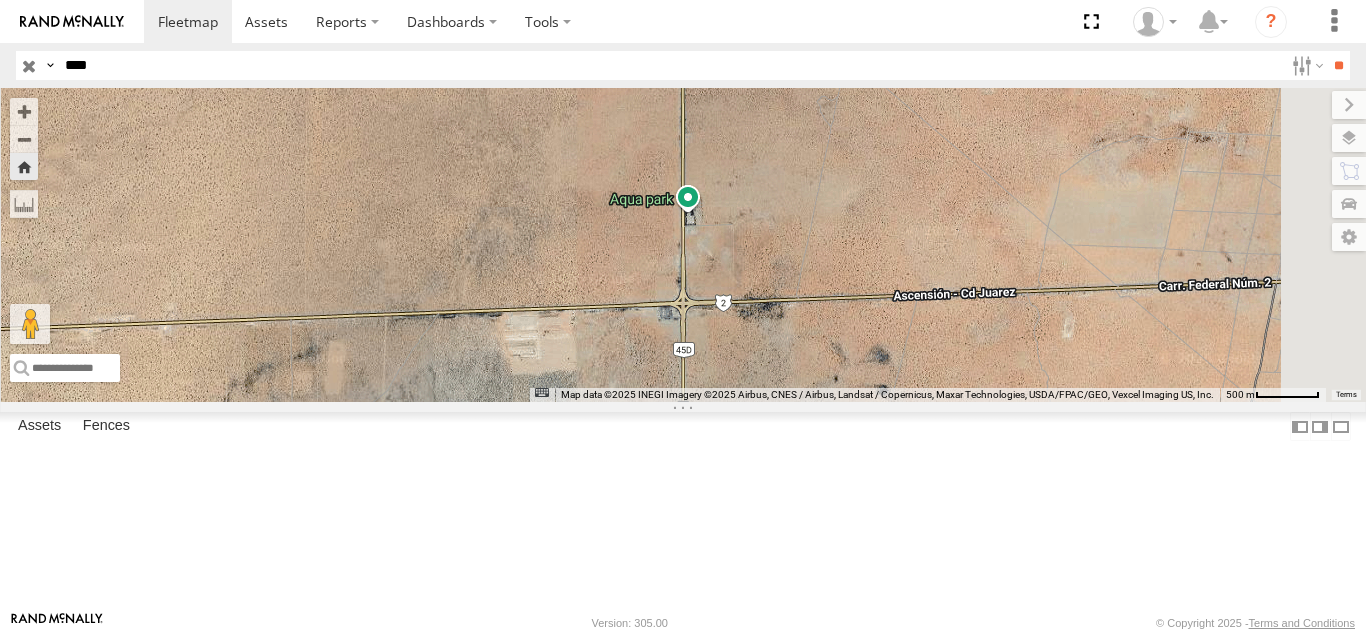 click on "**" at bounding box center [1338, 65] 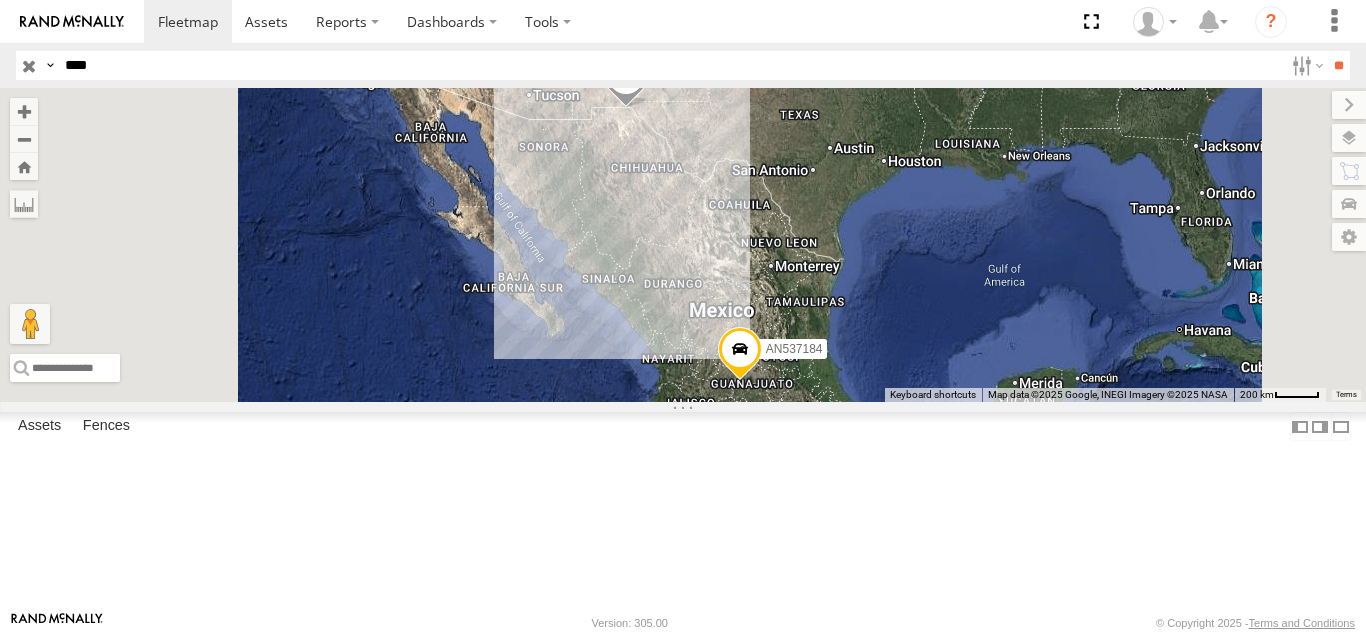 click on "2841
FOXCONN" at bounding box center [0, 0] 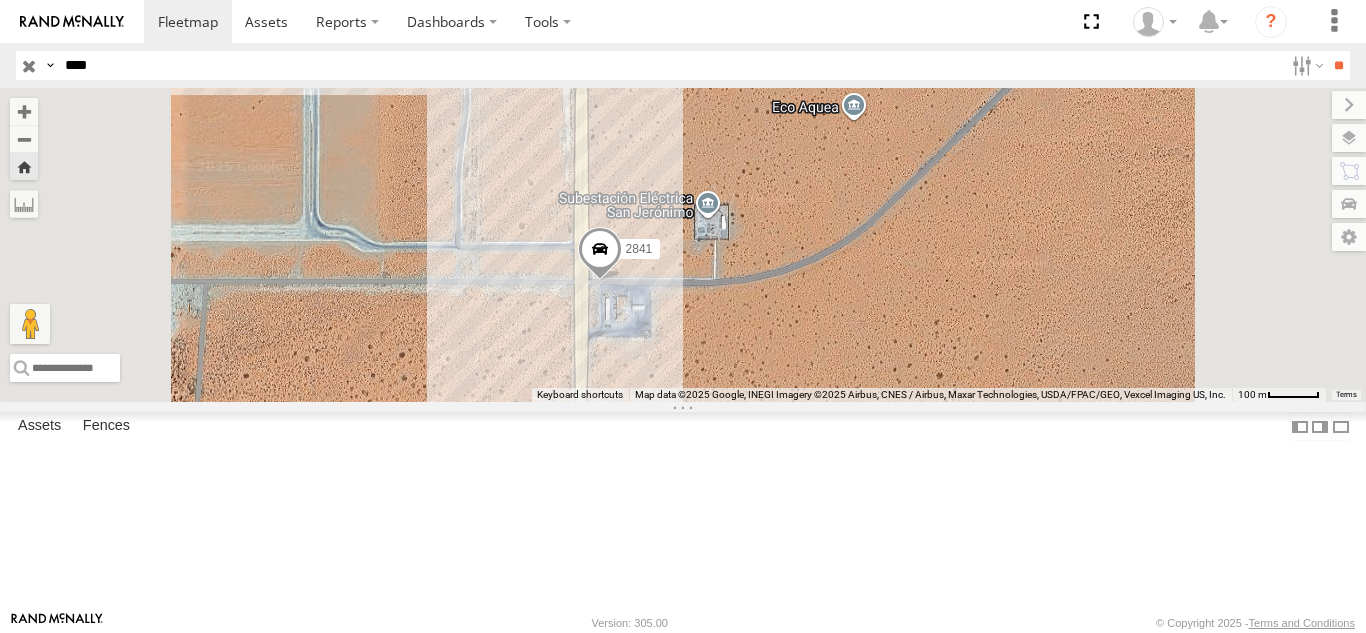 click on "****" at bounding box center (670, 65) 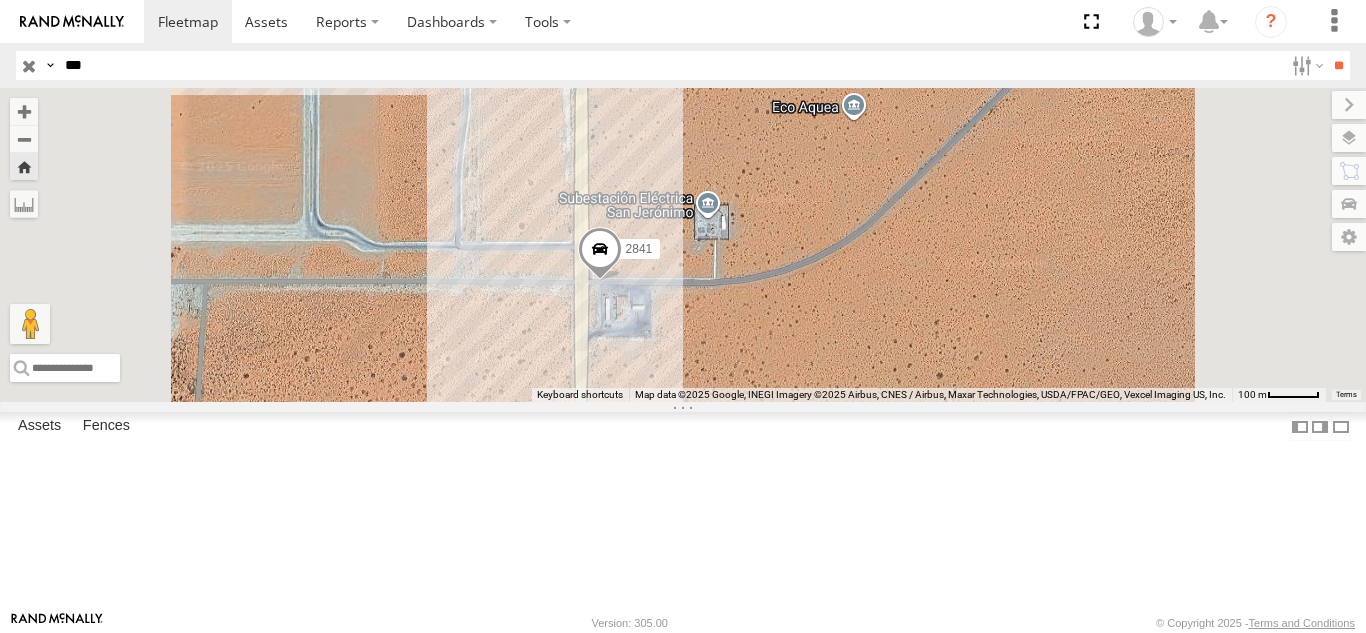 click on "**" at bounding box center [1338, 65] 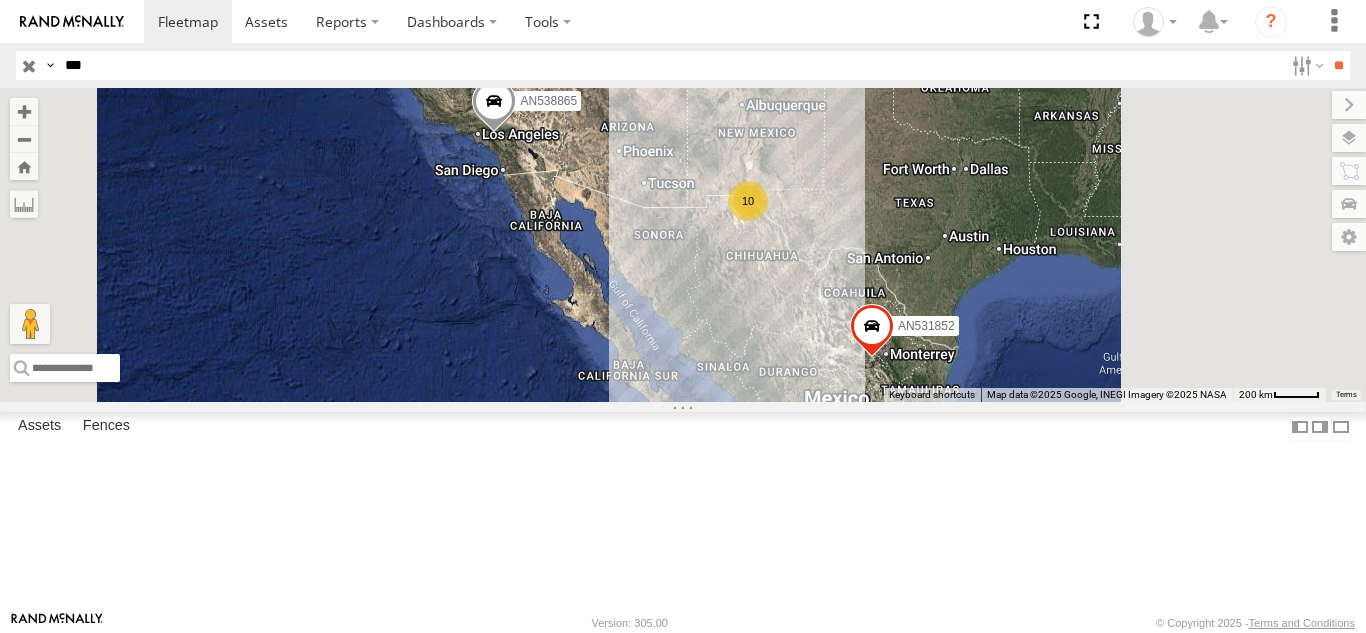 click on "865
FOXCONN" at bounding box center [0, 0] 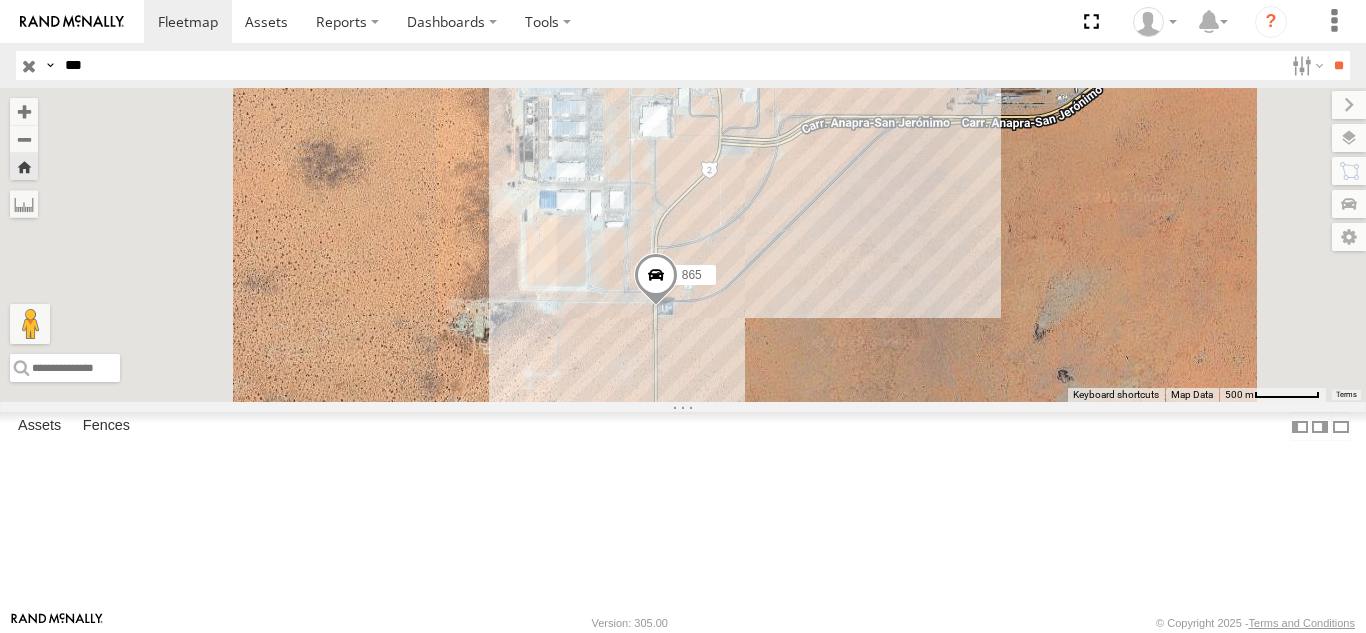 click 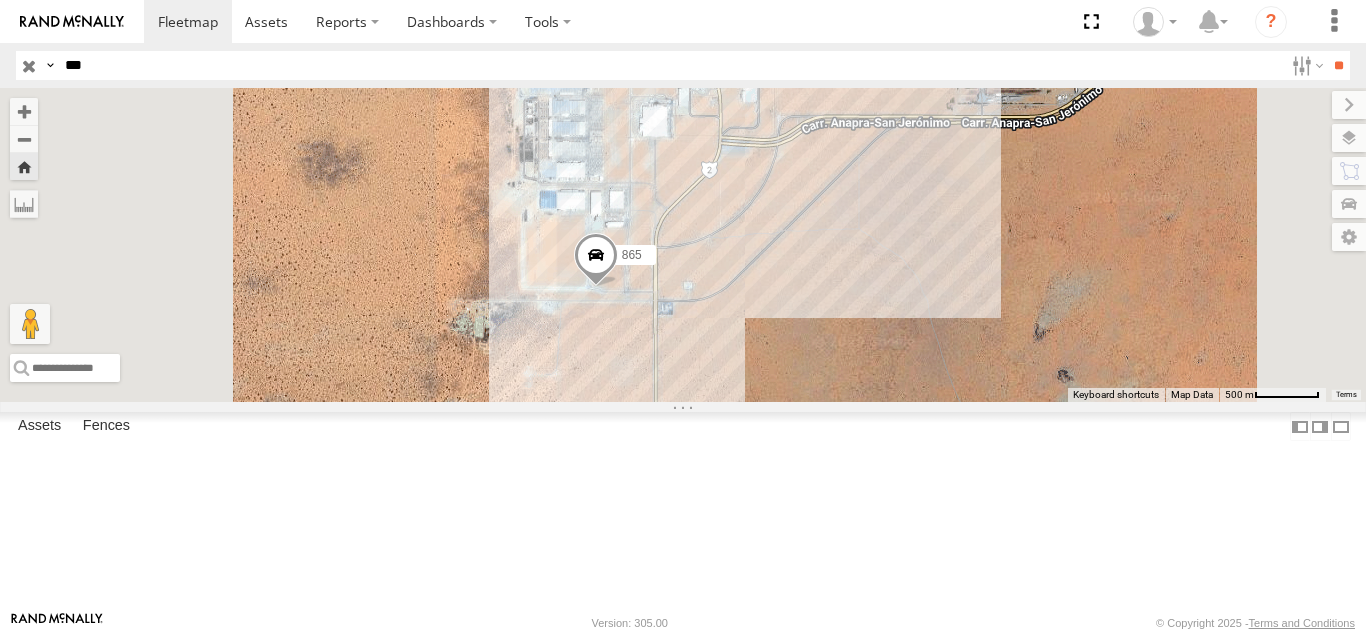 click on "Search Query
Asset ID
Asset Label
Registration
Manufacturer
Model
VIN
Job ID IP" at bounding box center (683, 65) 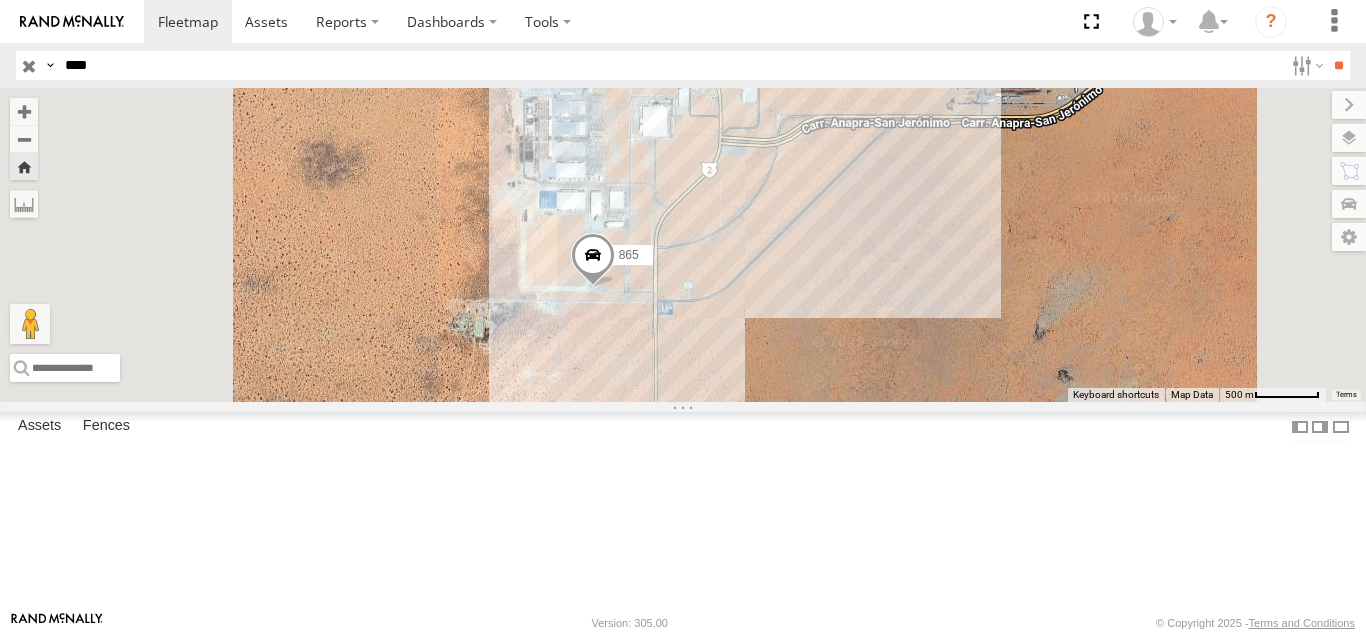 click on "**" at bounding box center [1338, 65] 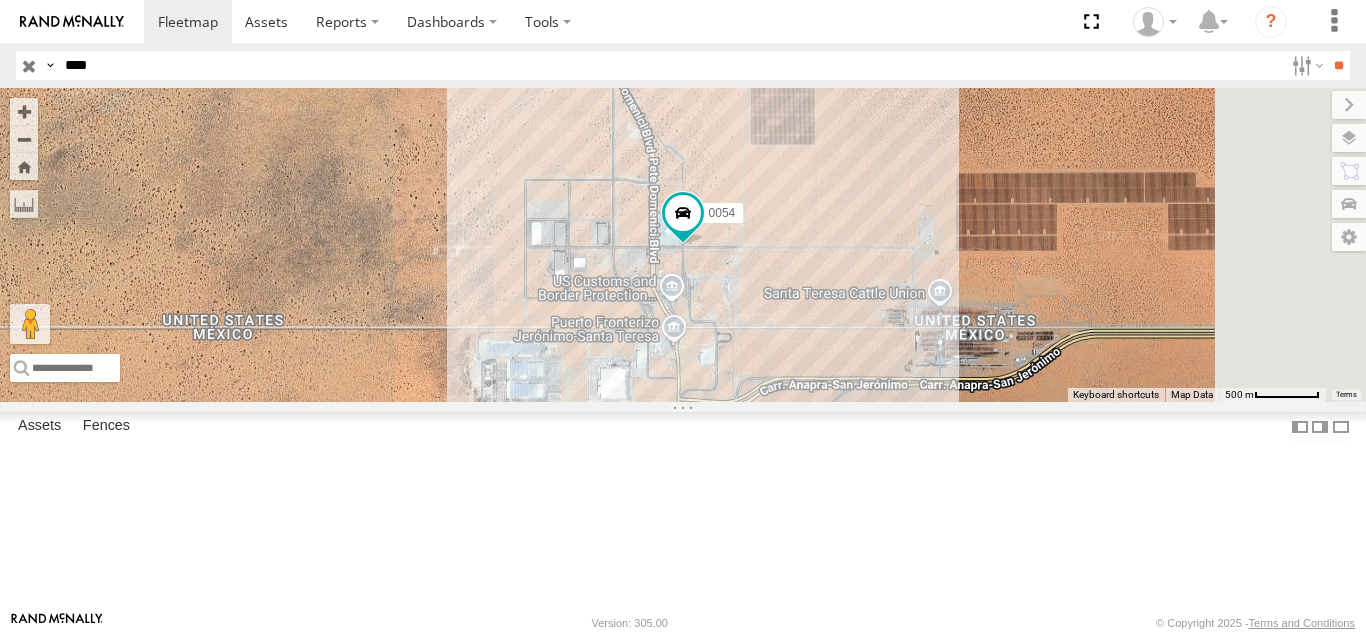 click on "FOXCONN" at bounding box center (0, 0) 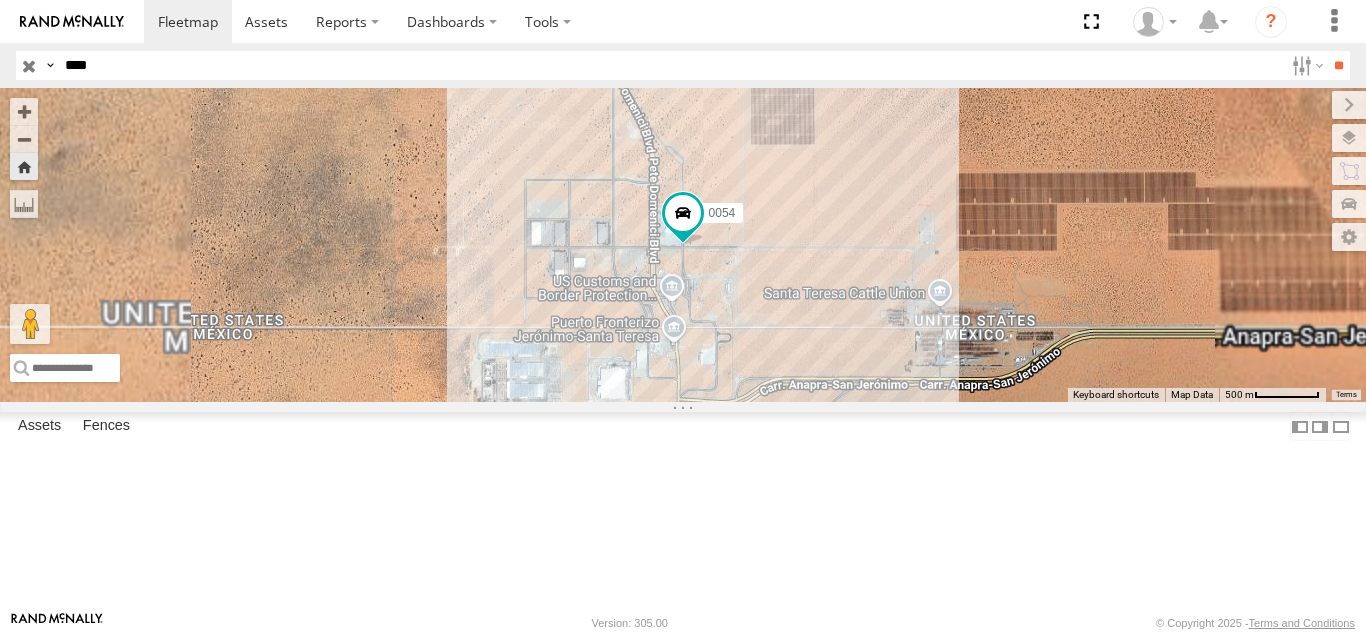 click on "****" at bounding box center (670, 65) 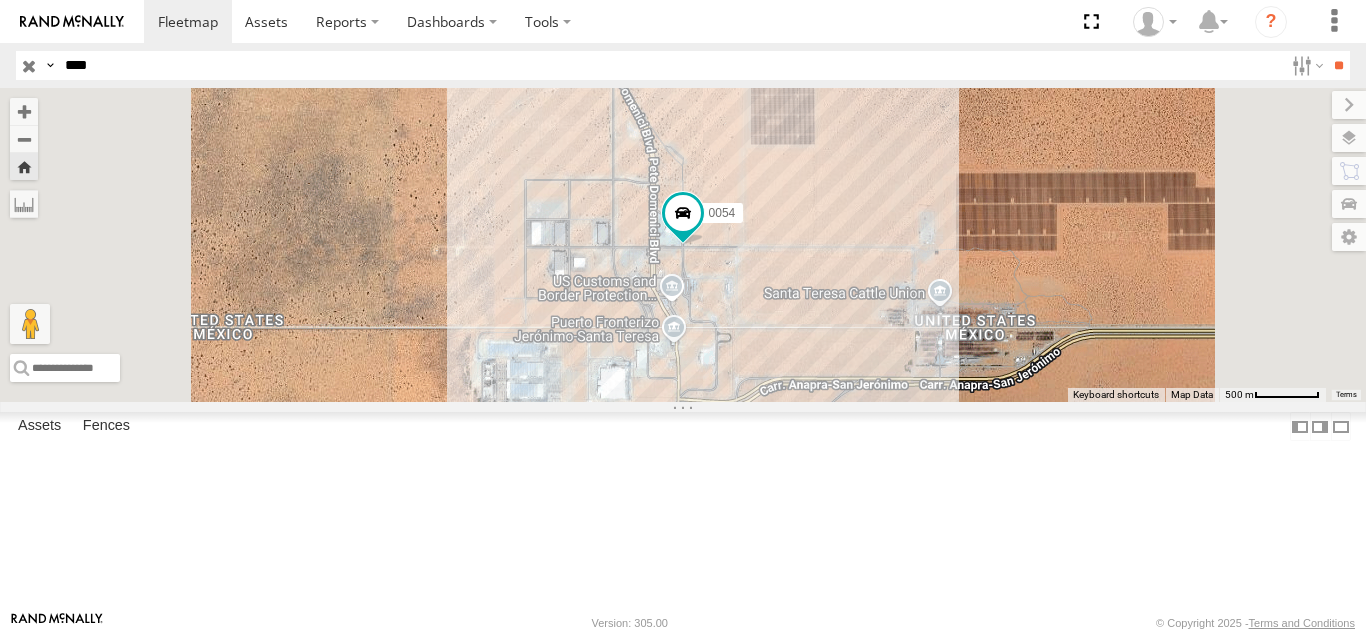 click on "****" at bounding box center [670, 65] 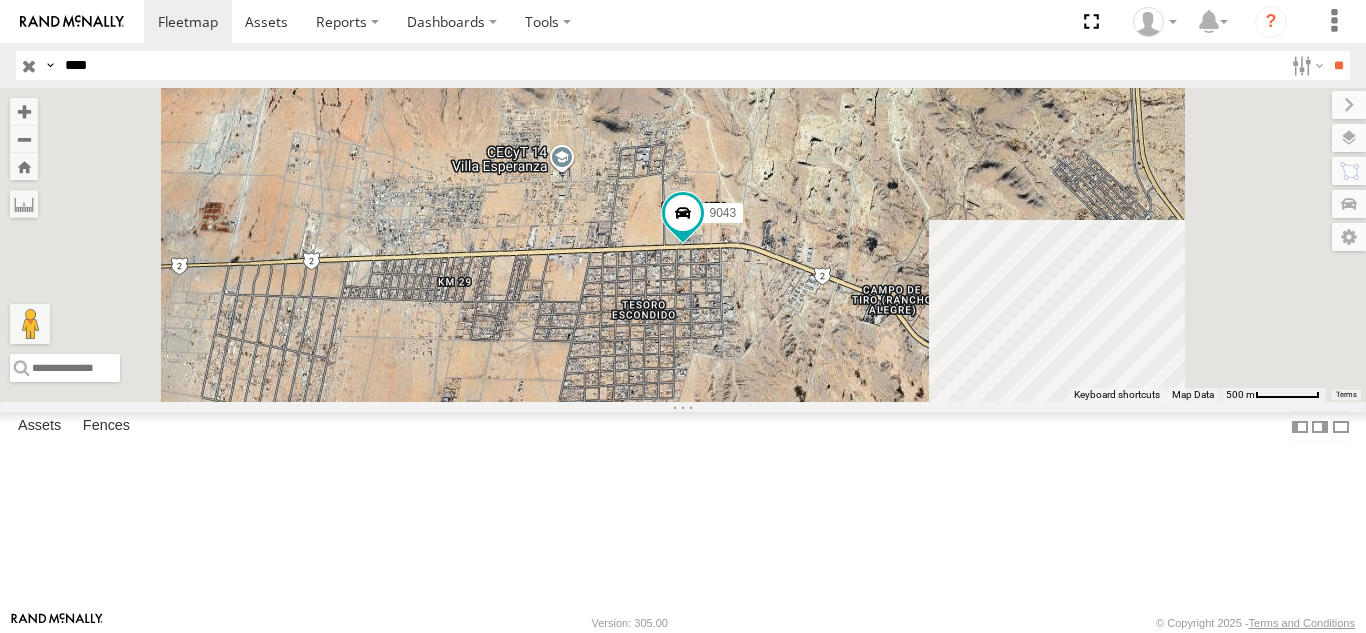 click on "9043" at bounding box center (0, 0) 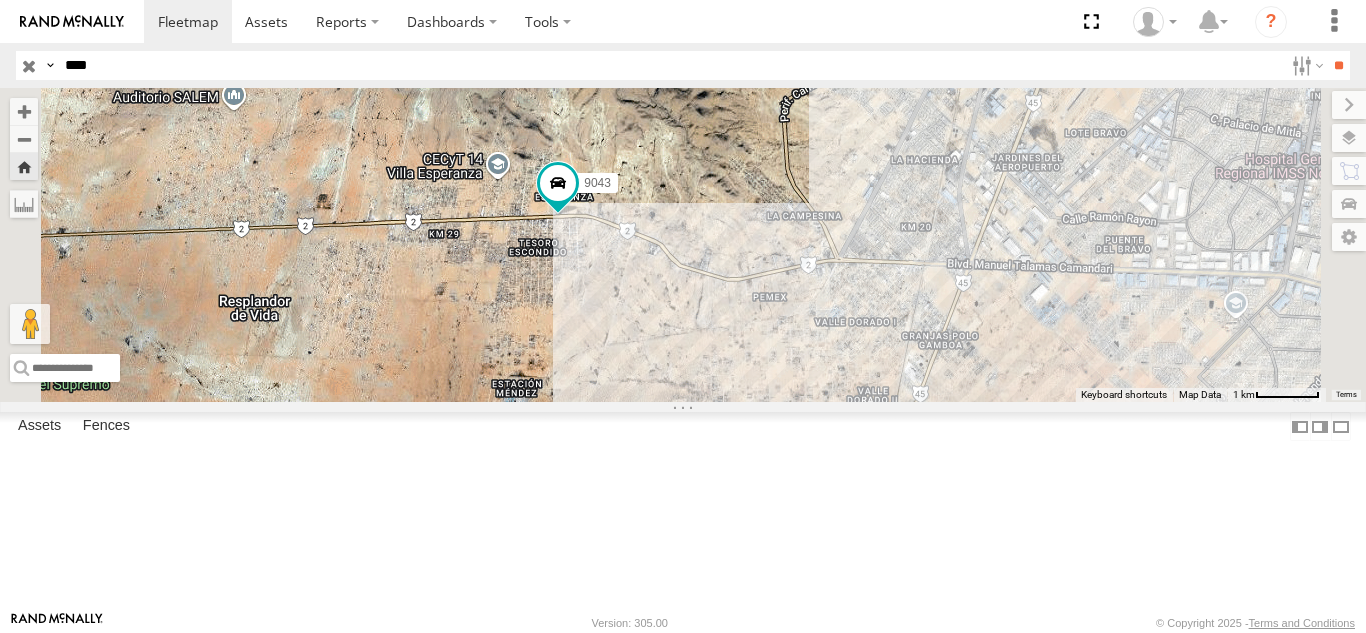 click on "****" at bounding box center (670, 65) 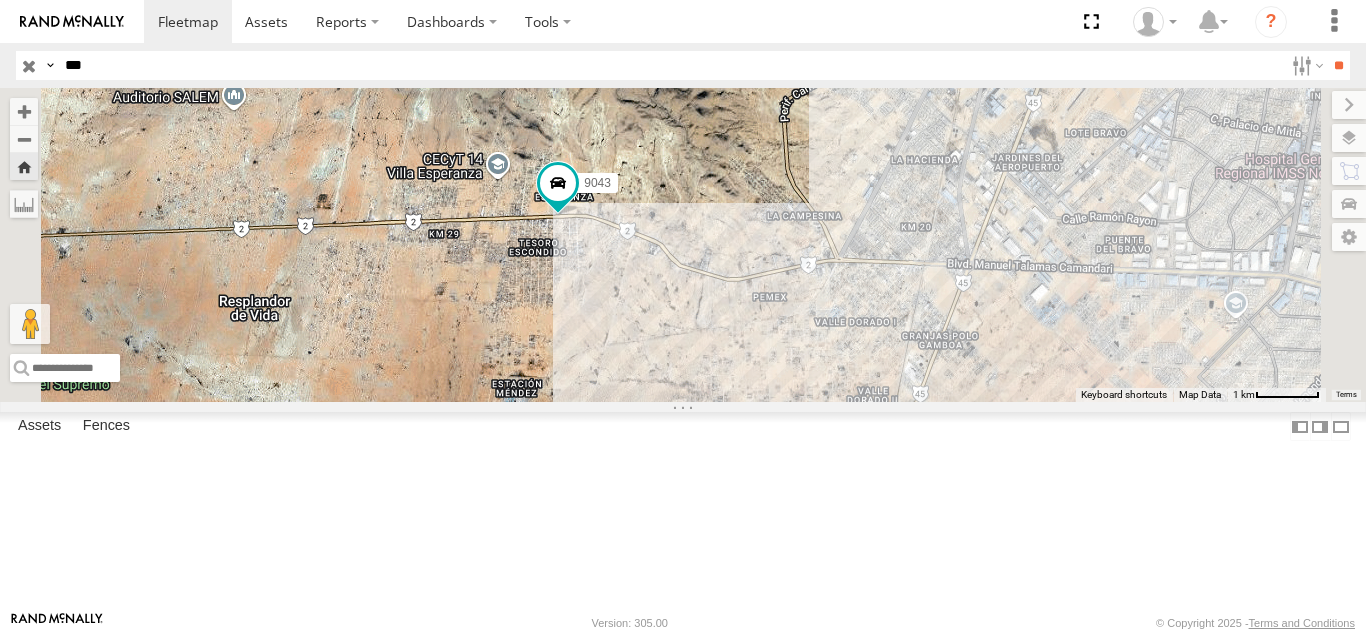 click on "**" at bounding box center [1338, 65] 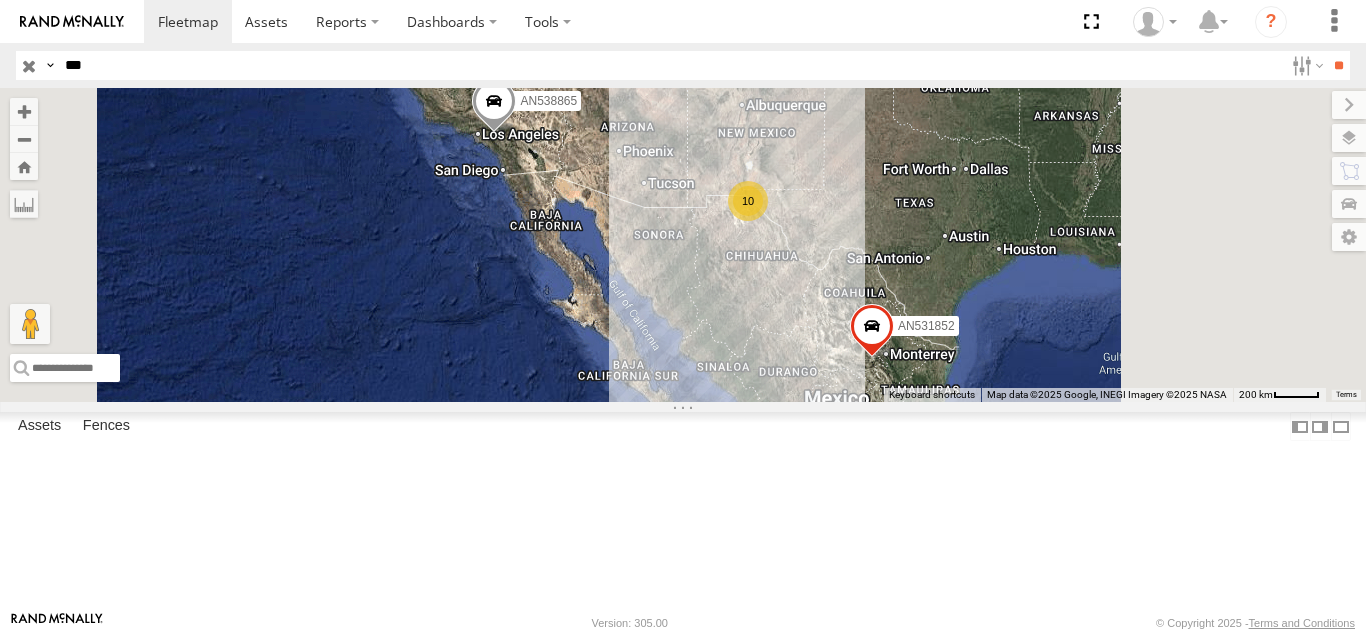 click on "FOXCONN" at bounding box center [0, 0] 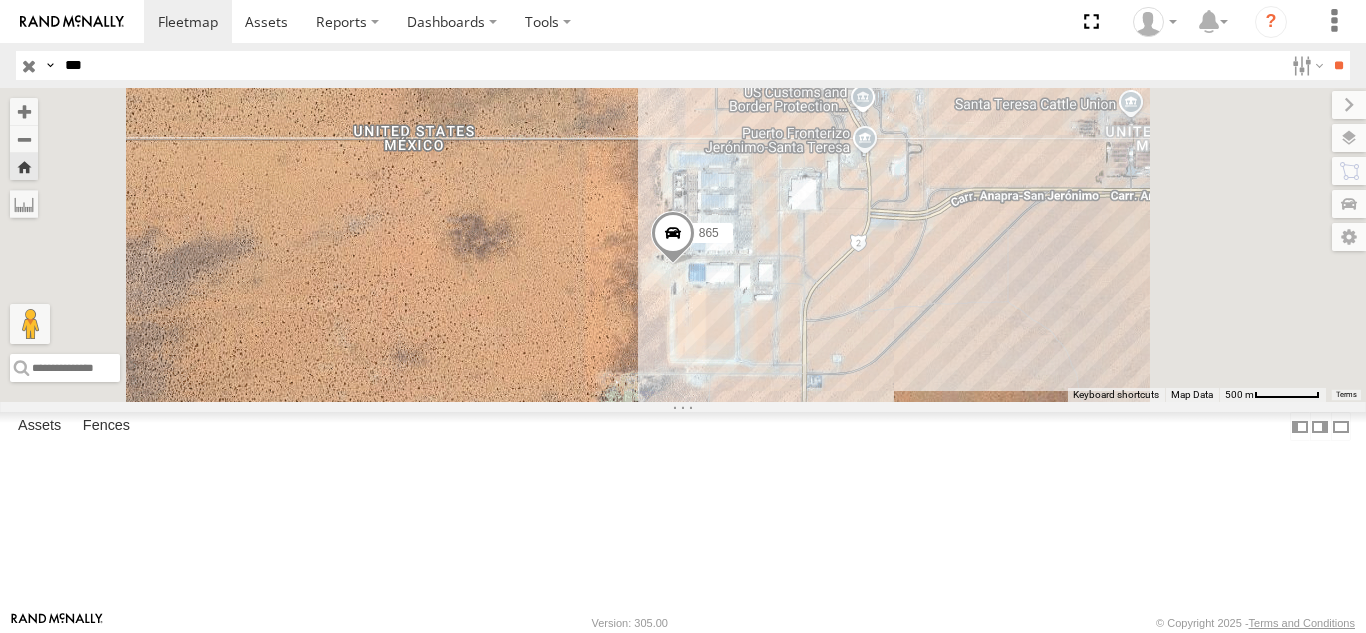 click on "***" at bounding box center [670, 65] 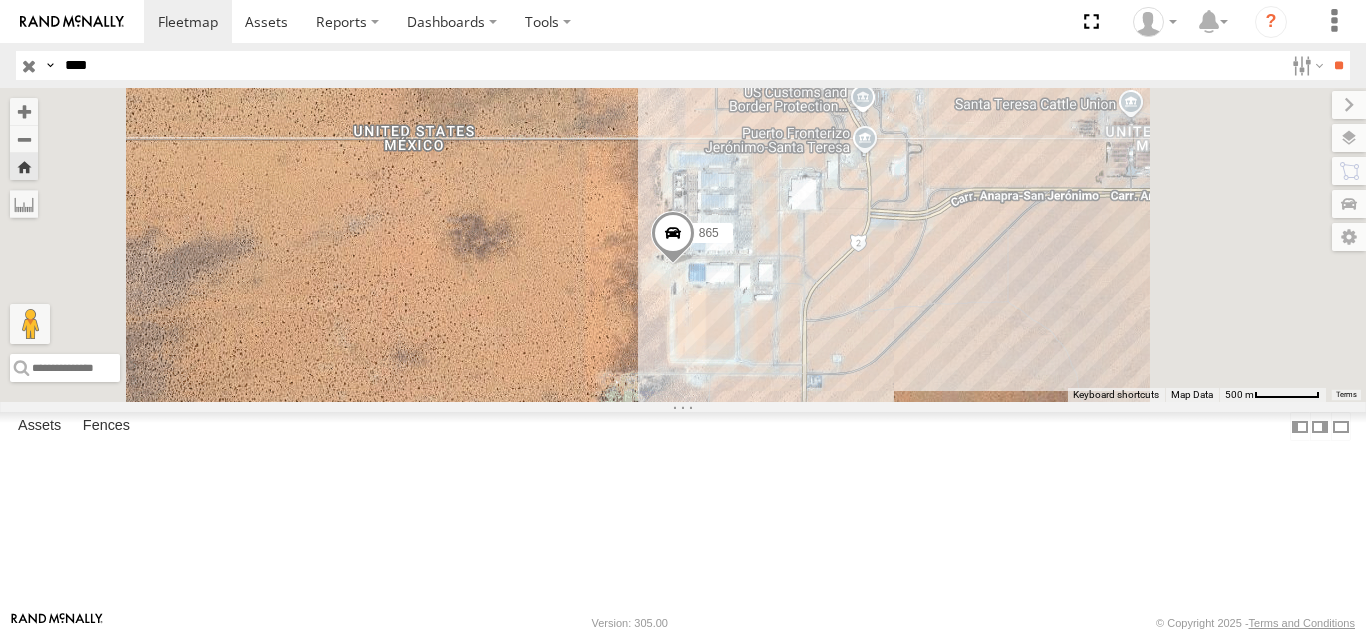 click on "**" at bounding box center (1338, 65) 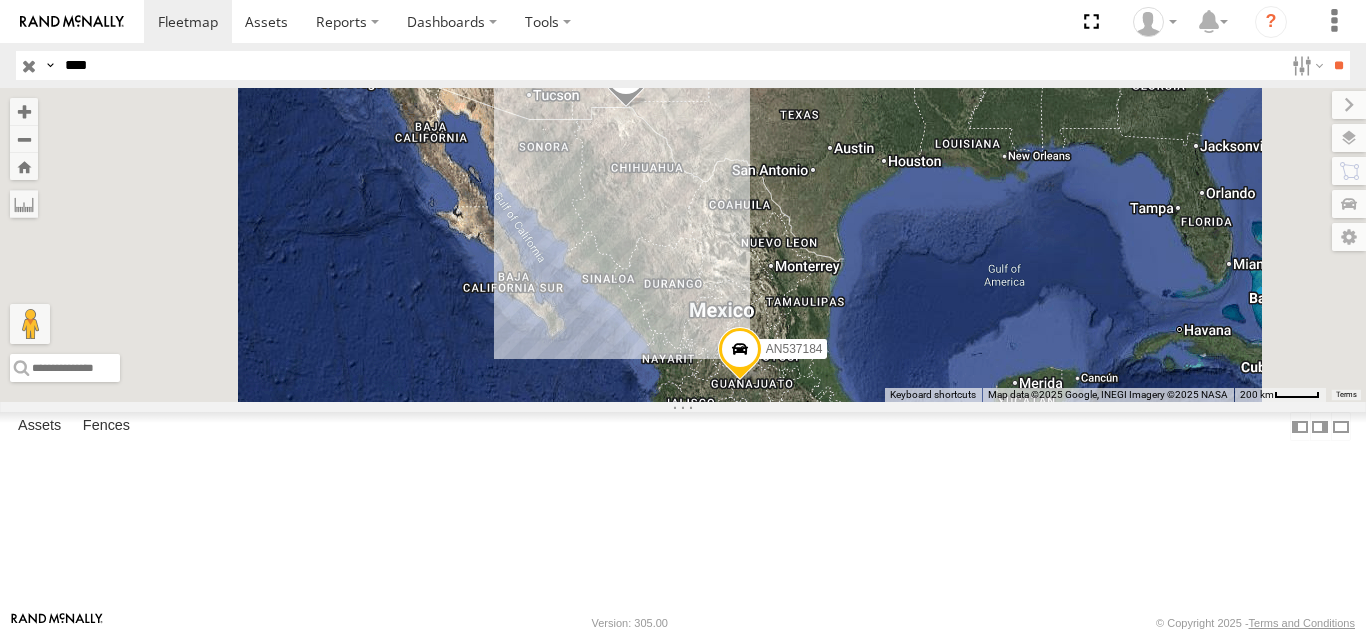 click on "2841" at bounding box center [0, 0] 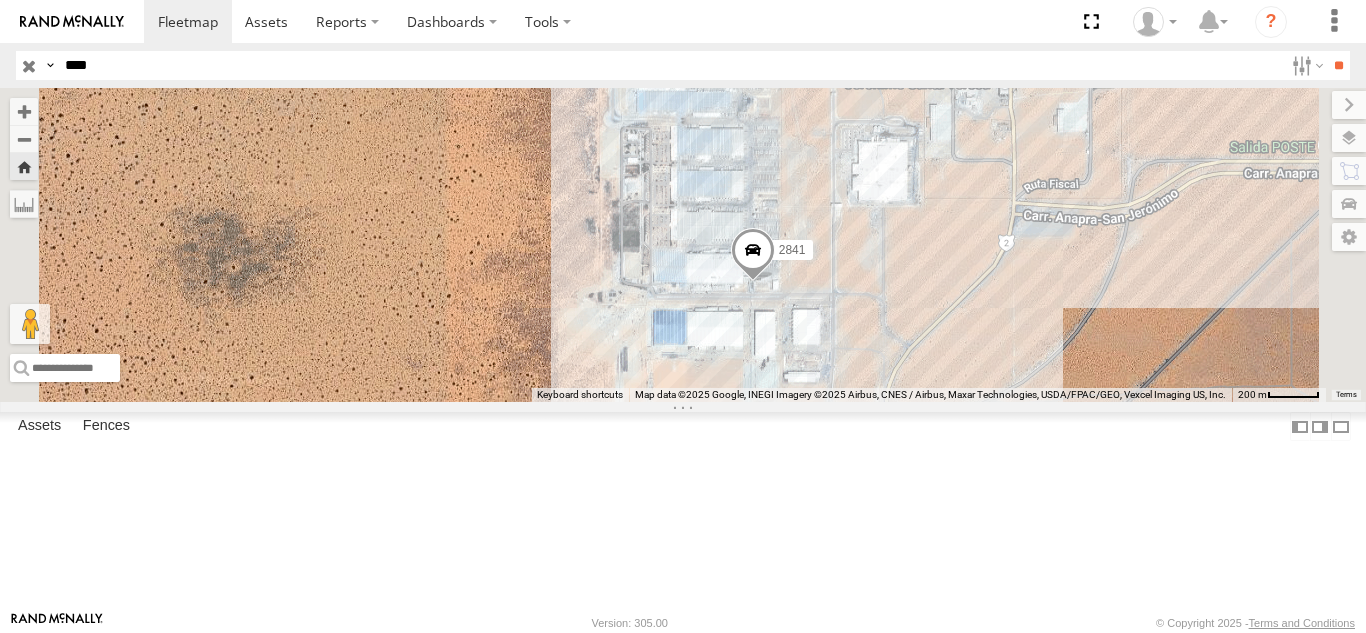 click on "****" at bounding box center [670, 65] 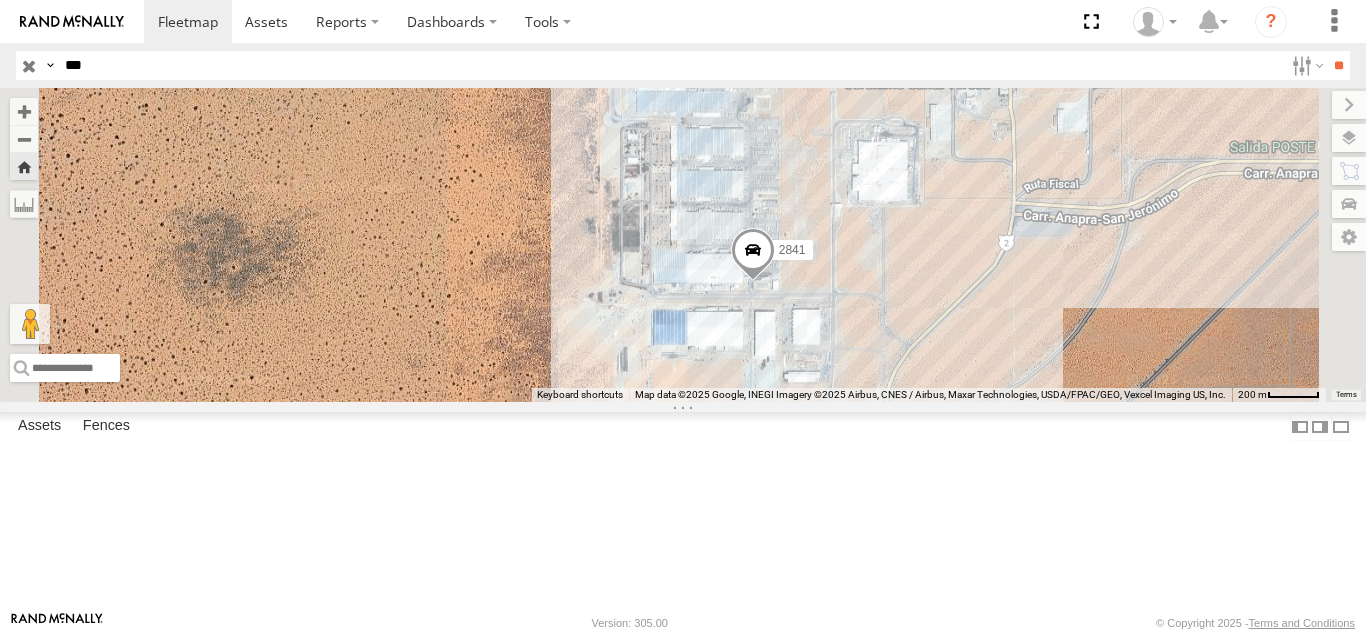 click on "**" at bounding box center (1338, 65) 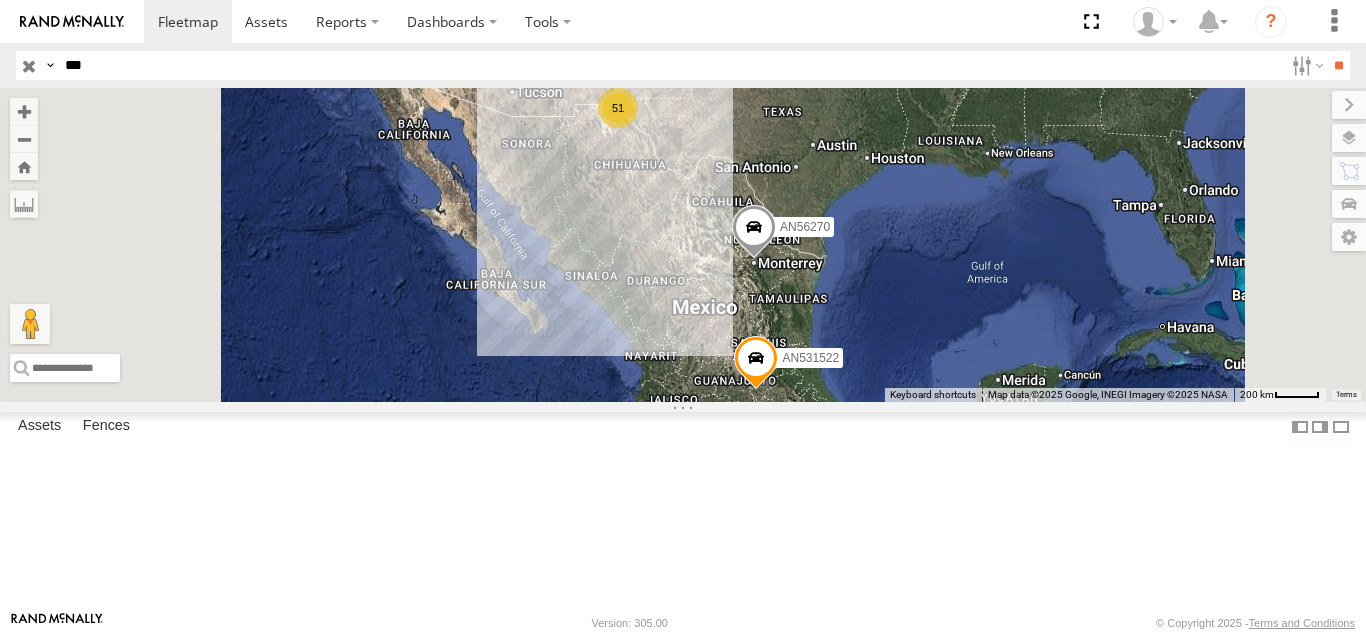 scroll, scrollTop: 700, scrollLeft: 0, axis: vertical 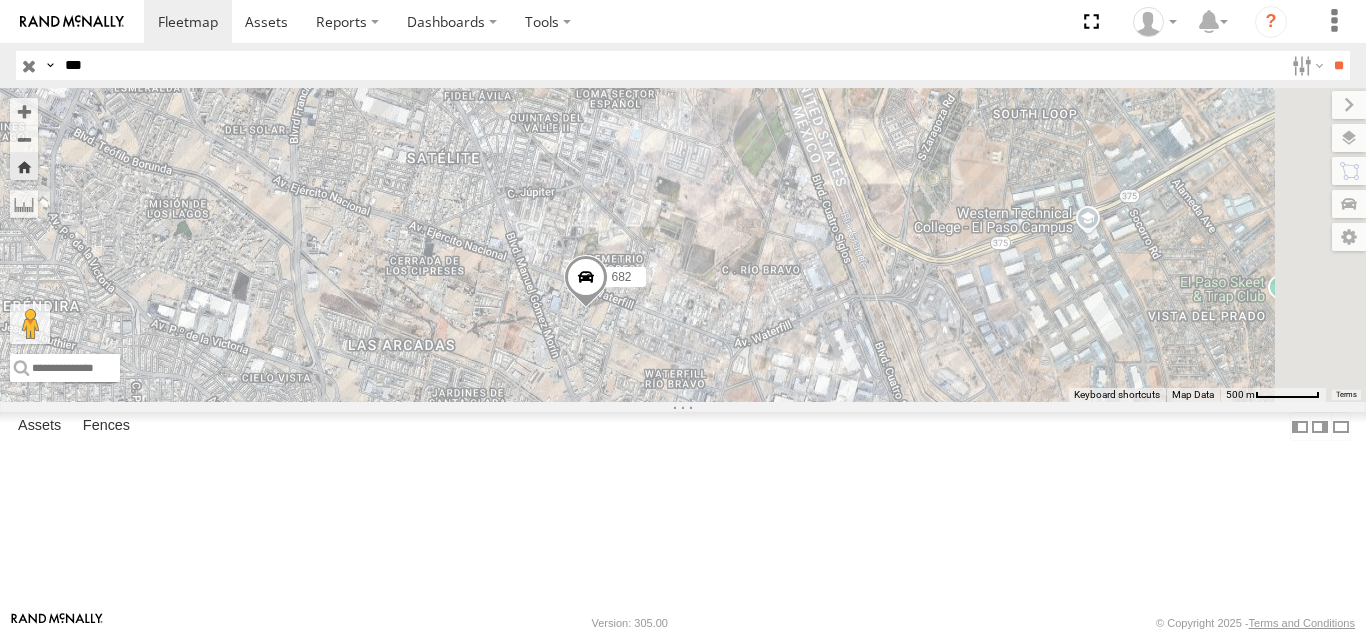 click on "***" at bounding box center (670, 65) 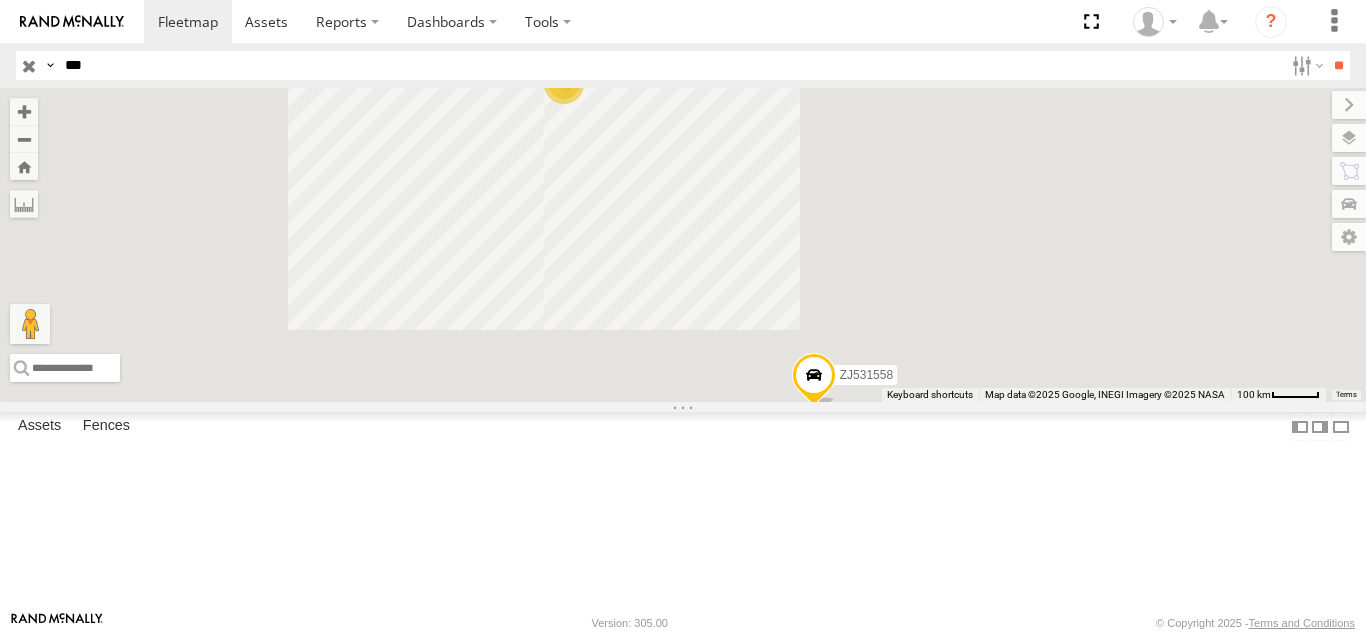 click on "515" at bounding box center (0, 0) 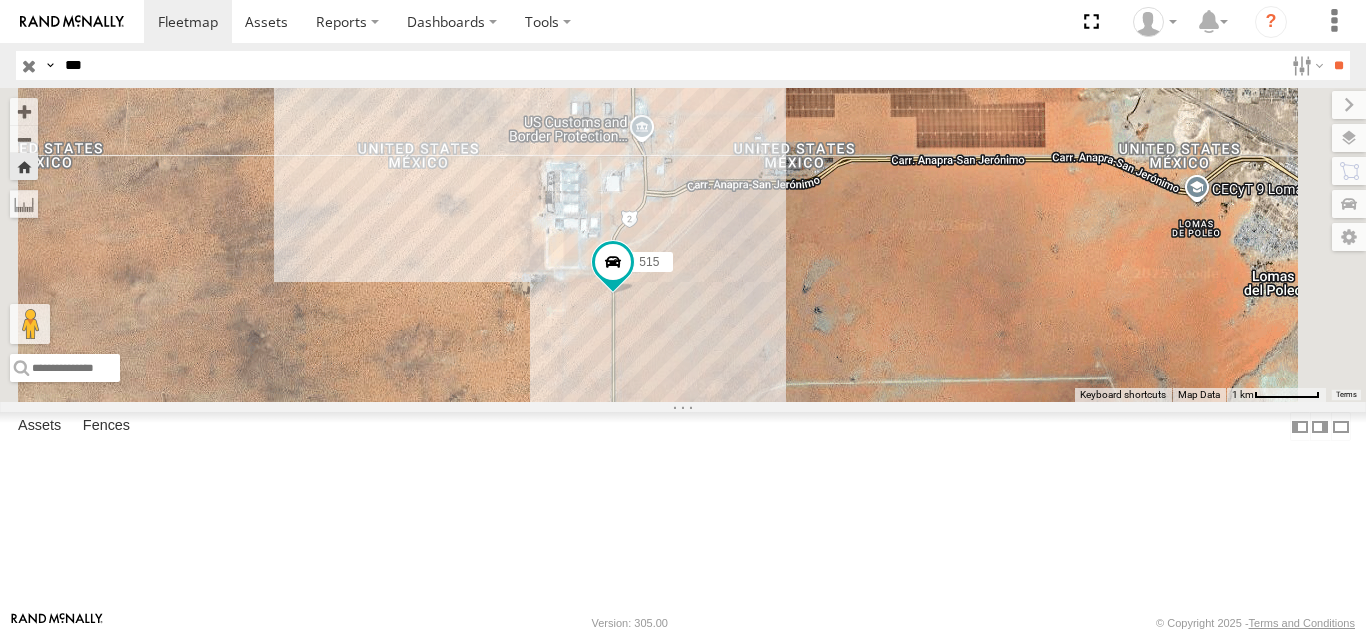 click on "***" at bounding box center (670, 65) 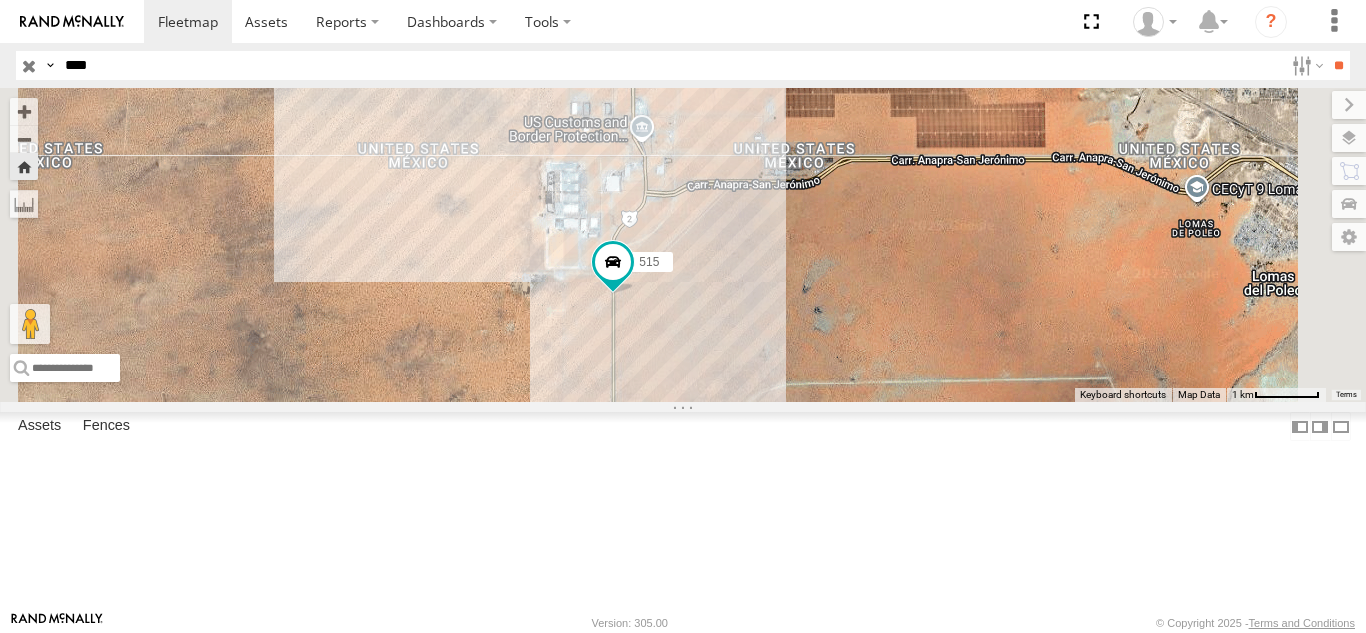 click on "**" at bounding box center (1338, 65) 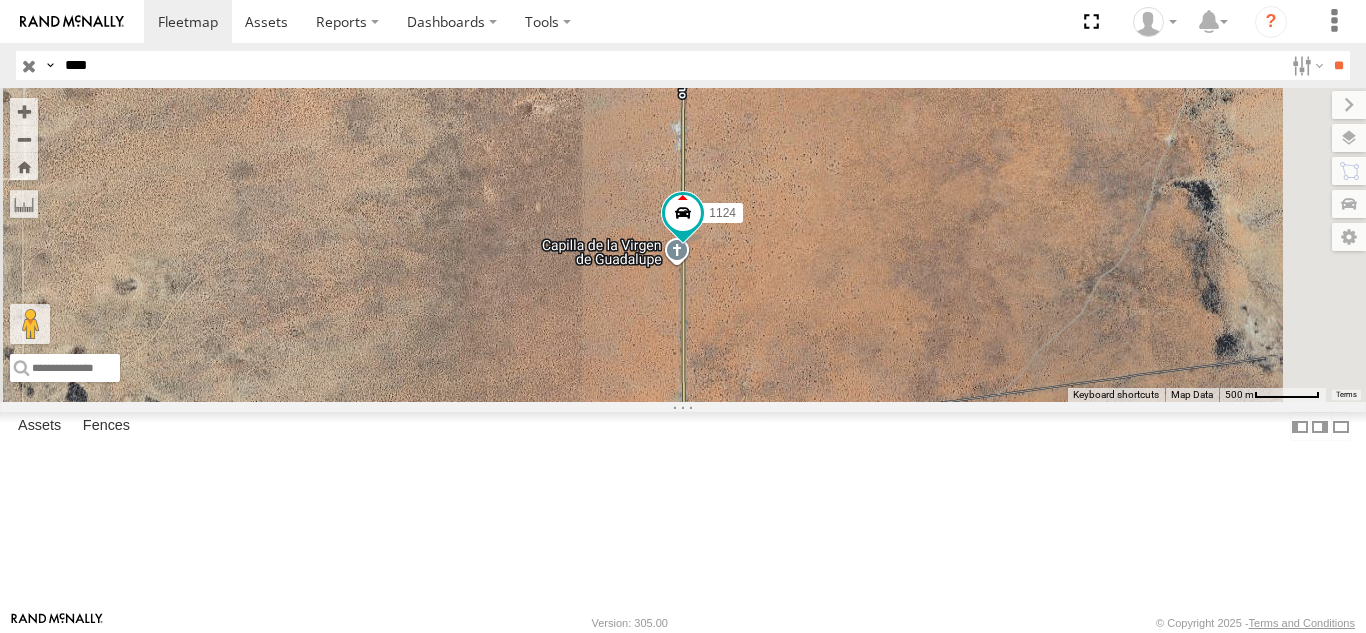 click on "FOXCONN" at bounding box center (0, 0) 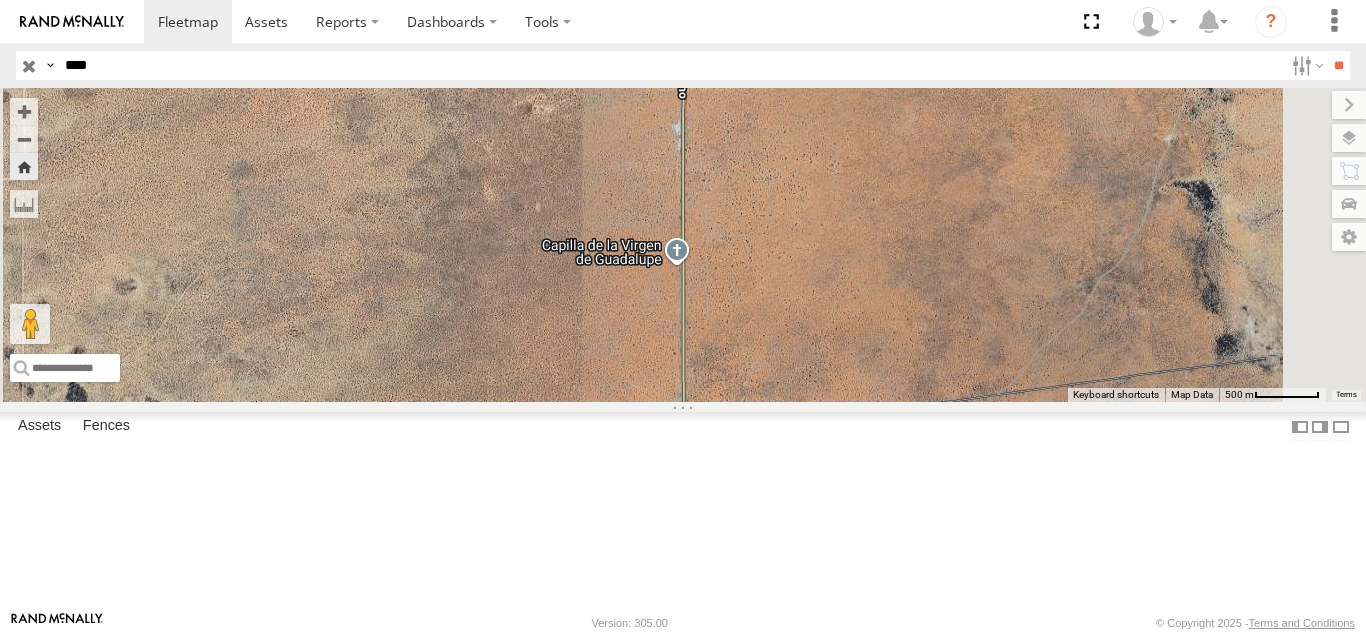 click on "****" at bounding box center (670, 65) 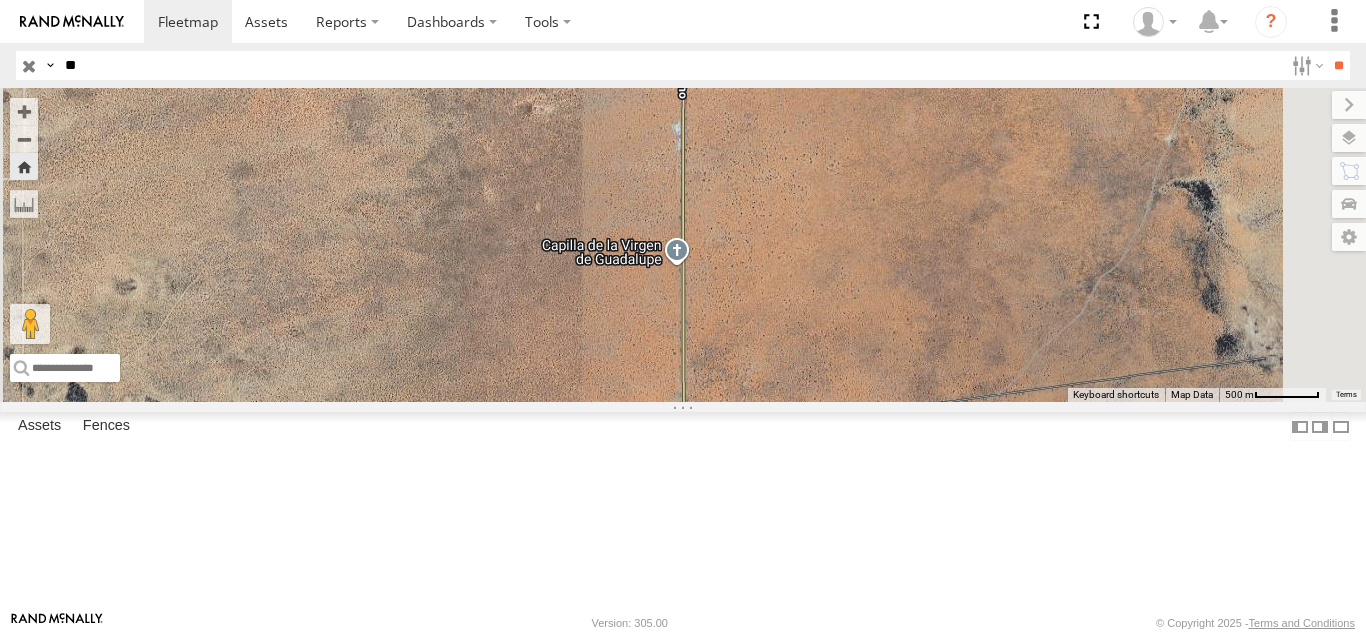 click on "**" at bounding box center [670, 65] 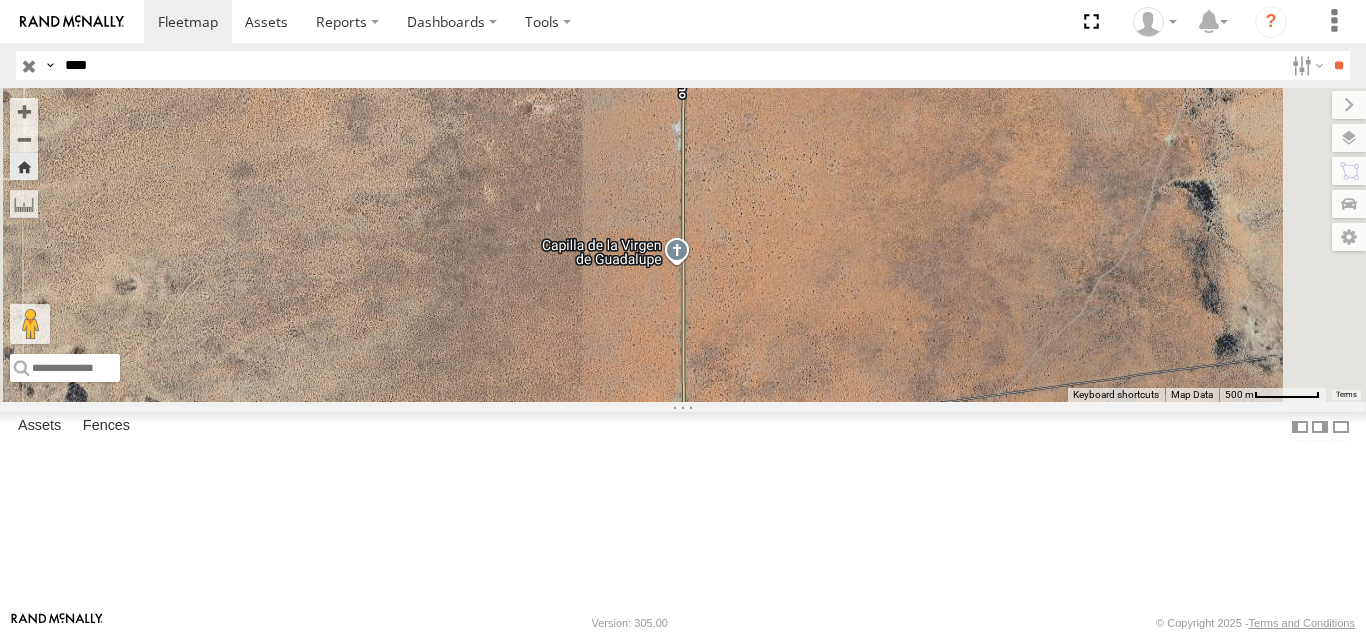 click on "**" at bounding box center (1338, 65) 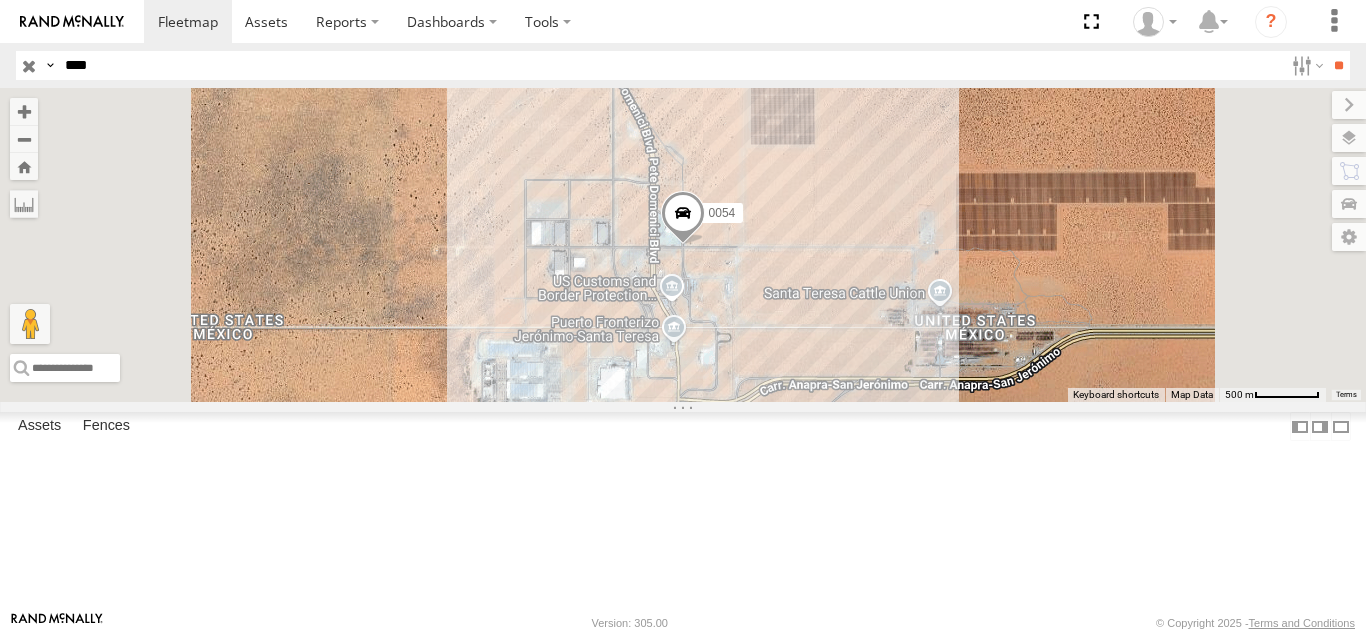 click on "0054
FOXCONN
AD AME STA TERE
SERVICIO INTERNACIONAL DE ENLACE TERRESTRE SA
31.78998 -106.679
Video" at bounding box center [0, 0] 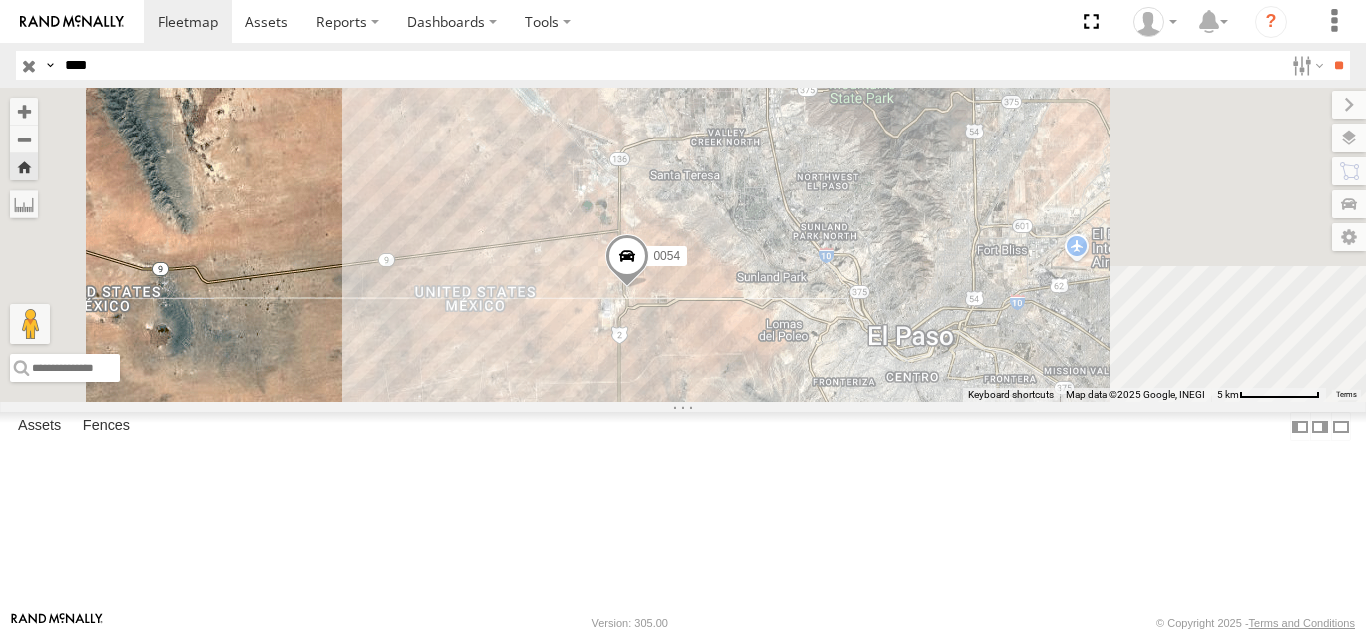 drag, startPoint x: 1093, startPoint y: 460, endPoint x: 1007, endPoint y: 475, distance: 87.29834 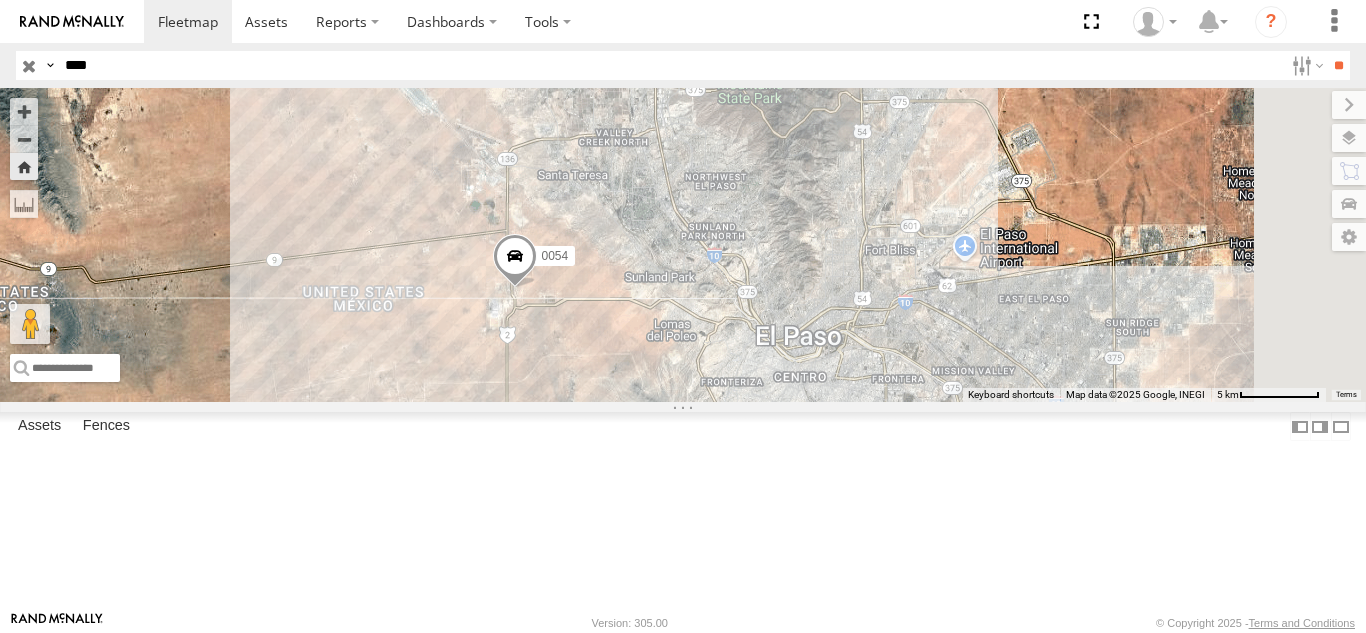 click on "****" at bounding box center [670, 65] 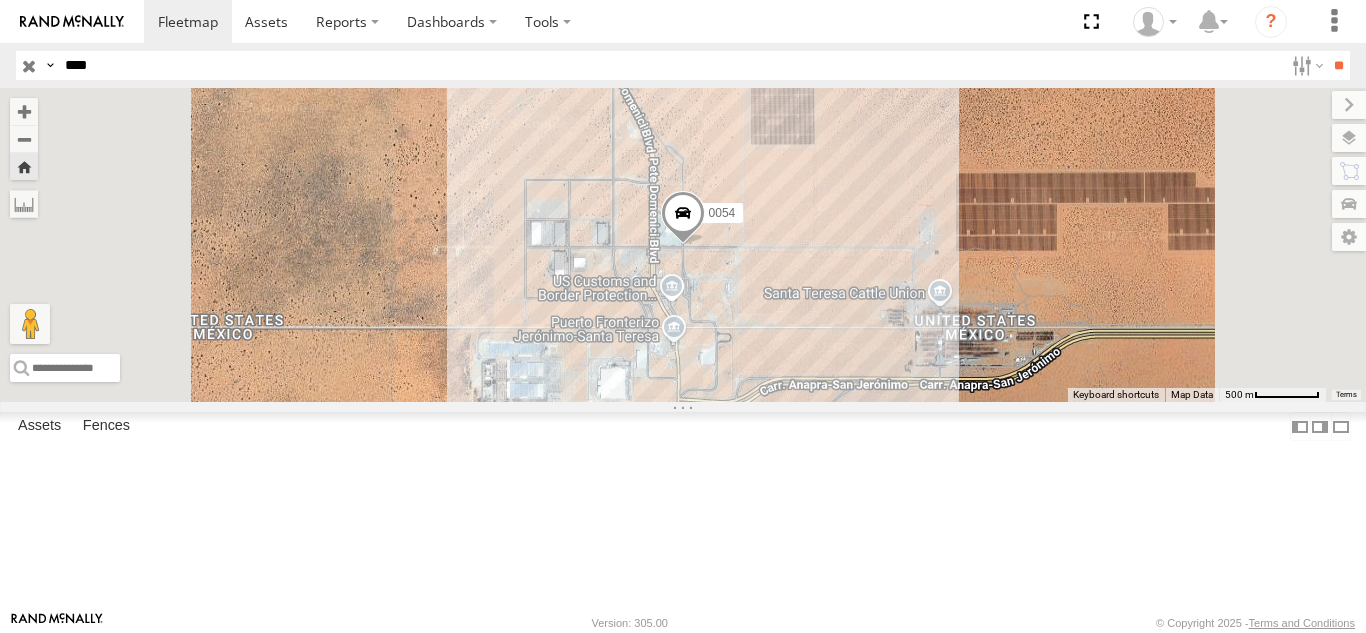click on "FOXCONN" at bounding box center (0, 0) 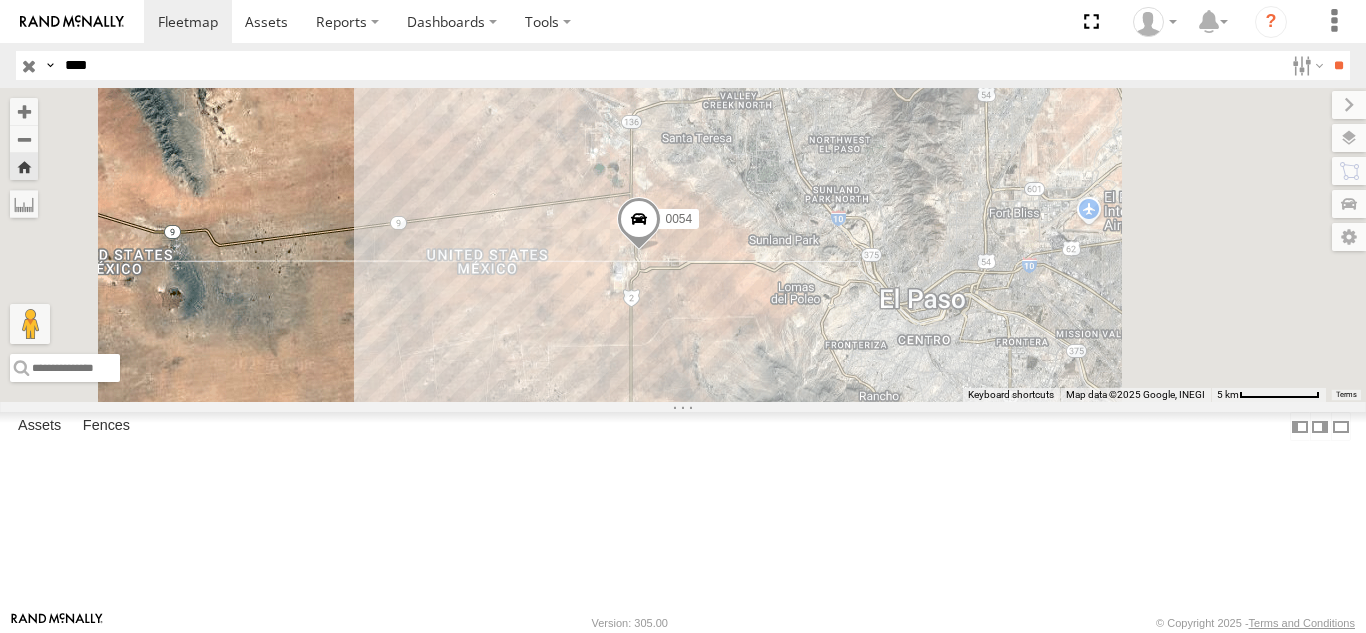 click on "****" at bounding box center (670, 65) 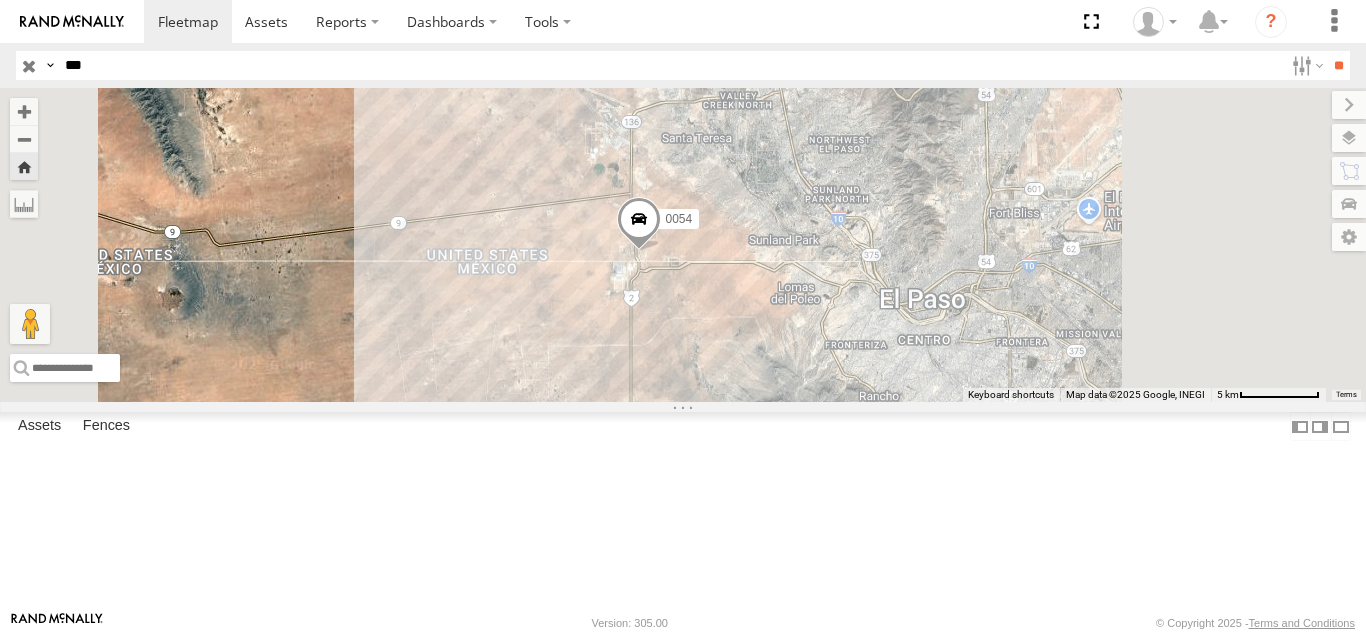 click on "**" at bounding box center [1338, 65] 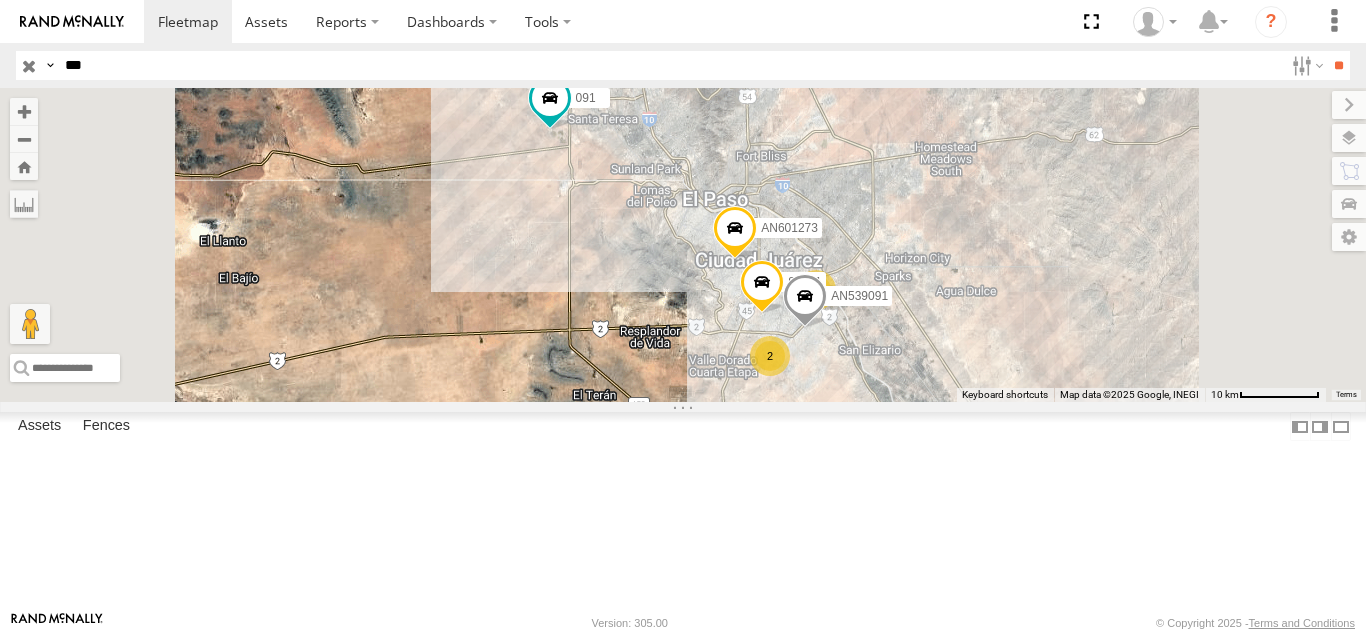 click on "FOXCONN" at bounding box center (0, 0) 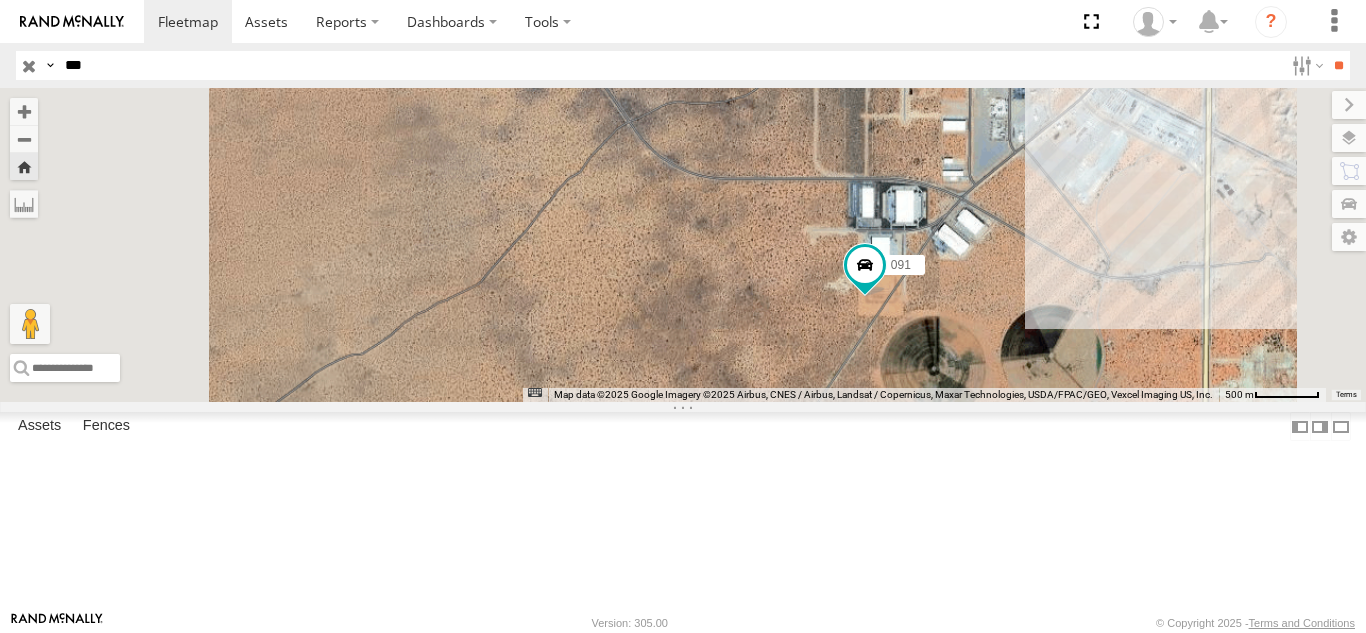 drag, startPoint x: 1119, startPoint y: 424, endPoint x: 1031, endPoint y: 424, distance: 88 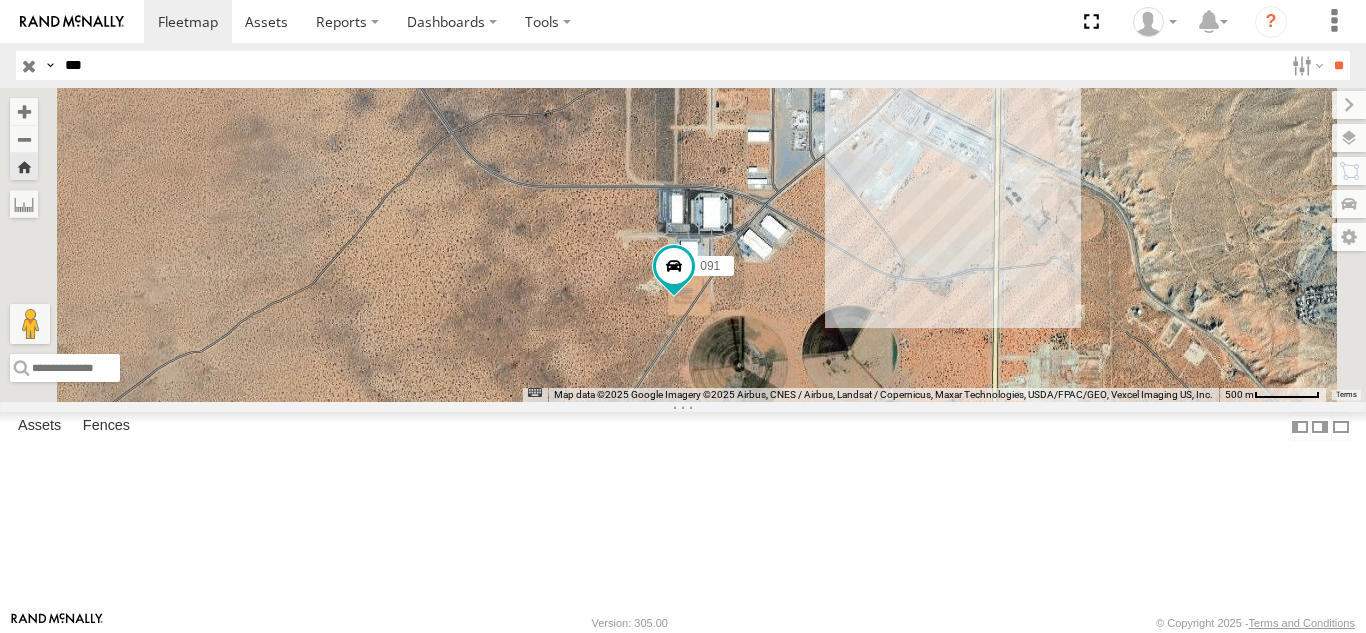 click on "Search Query
Asset ID
Asset Label
Registration
Manufacturer
Model
VIN
Job ID IP" at bounding box center [683, 65] 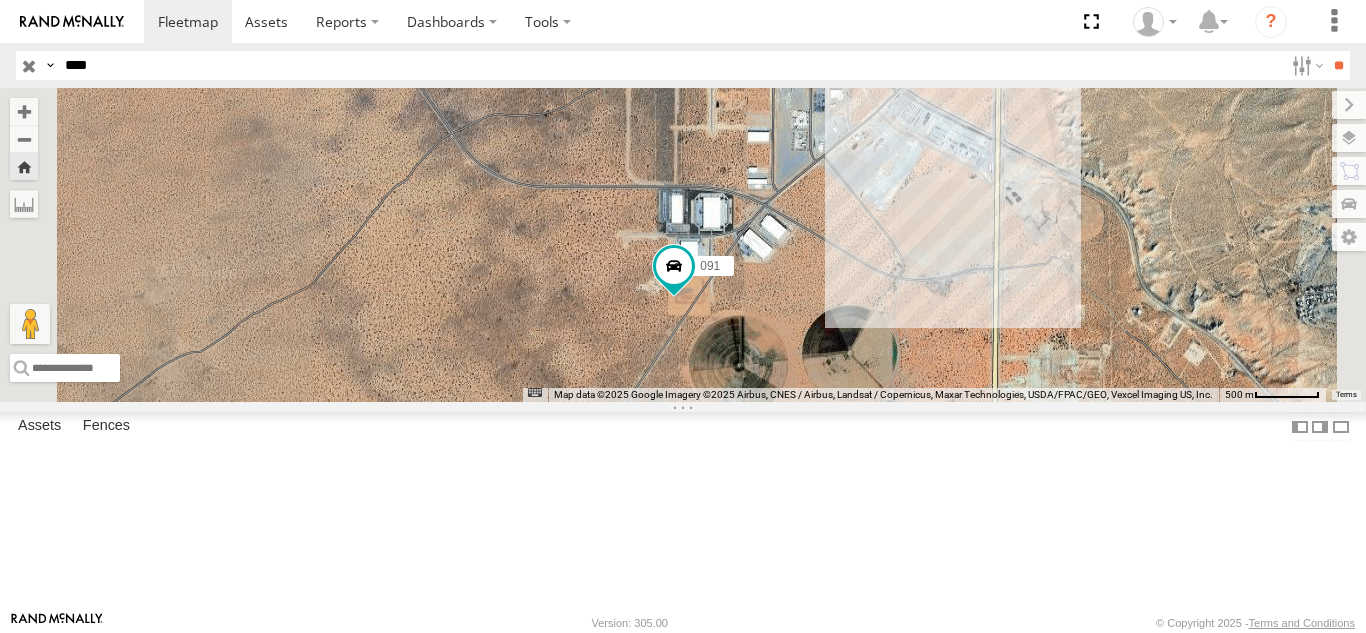 click on "**" at bounding box center [1338, 65] 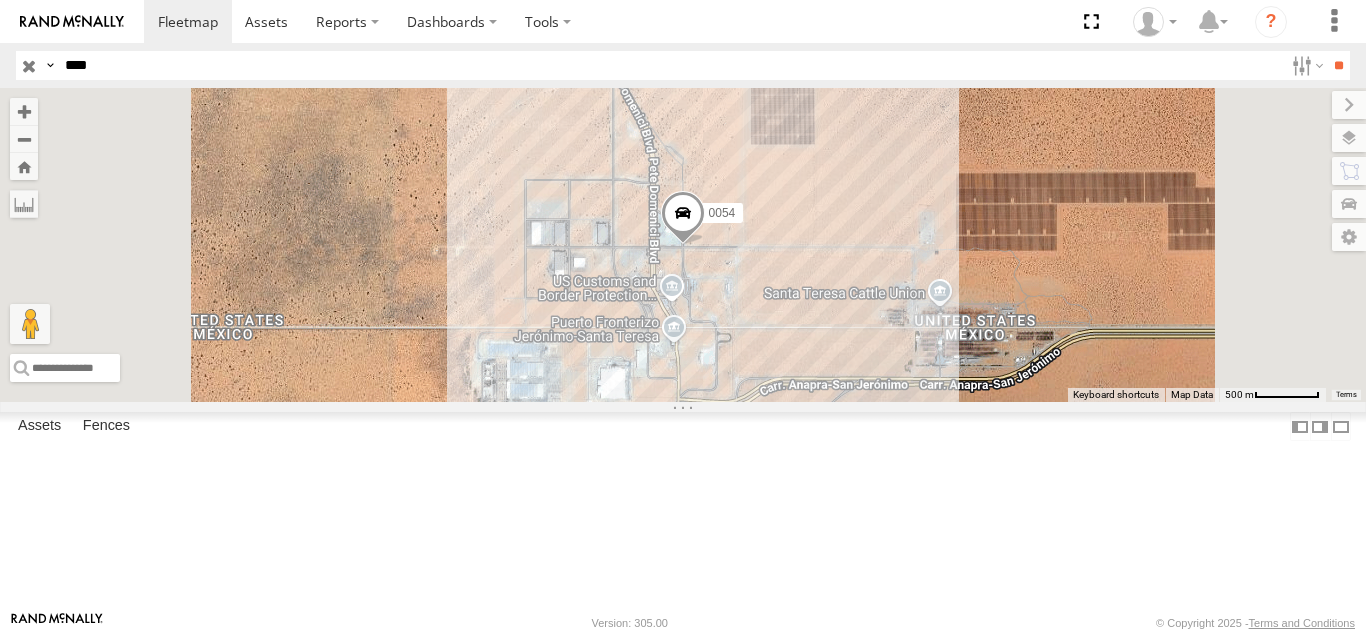 click on "****" at bounding box center [670, 65] 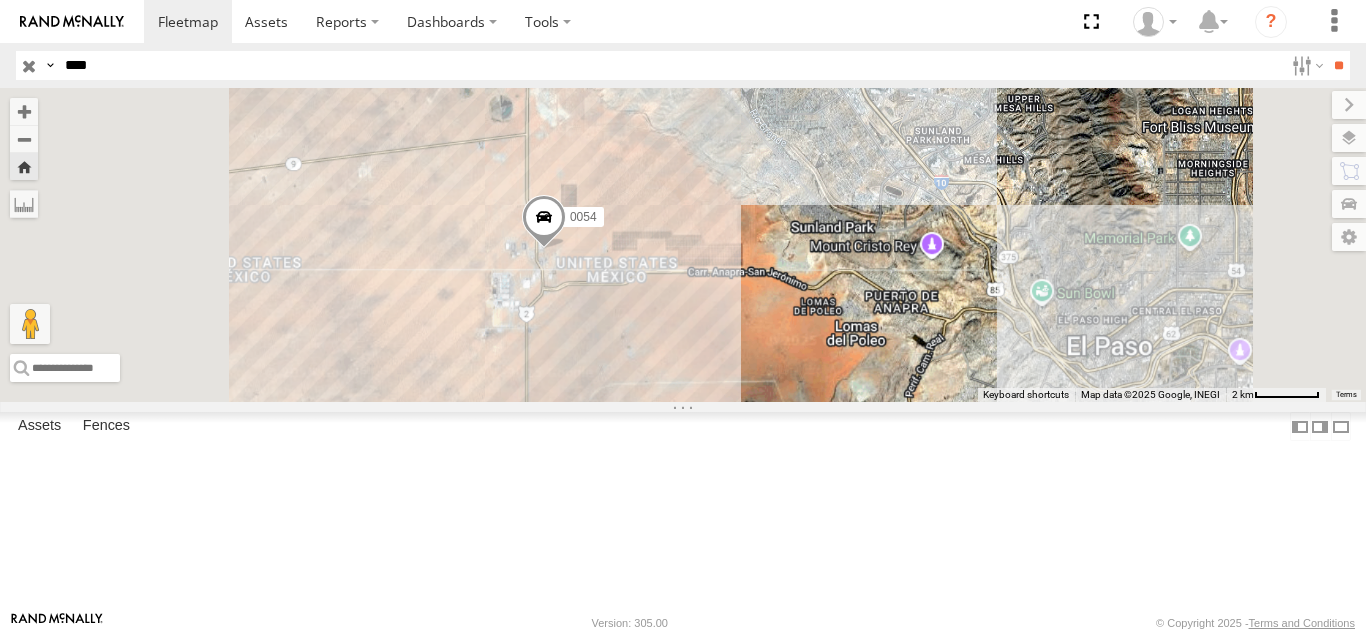 drag, startPoint x: 889, startPoint y: 251, endPoint x: 897, endPoint y: 311, distance: 60.530983 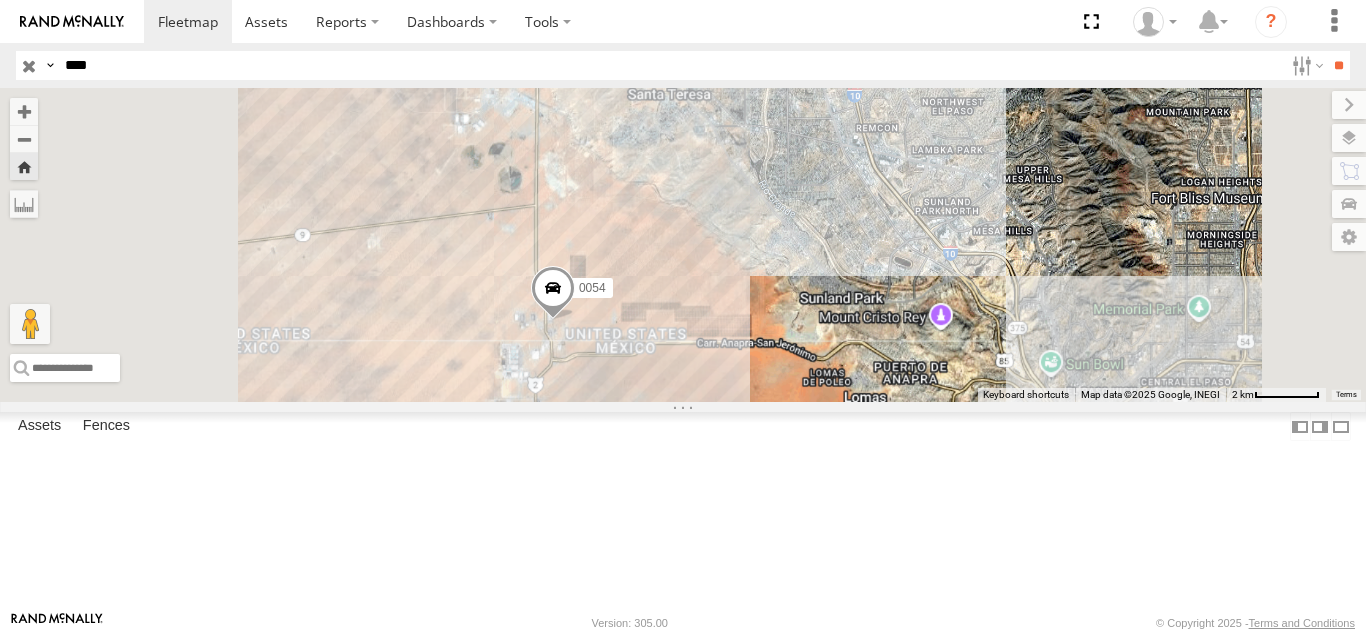 drag, startPoint x: 912, startPoint y: 259, endPoint x: 915, endPoint y: 292, distance: 33.13608 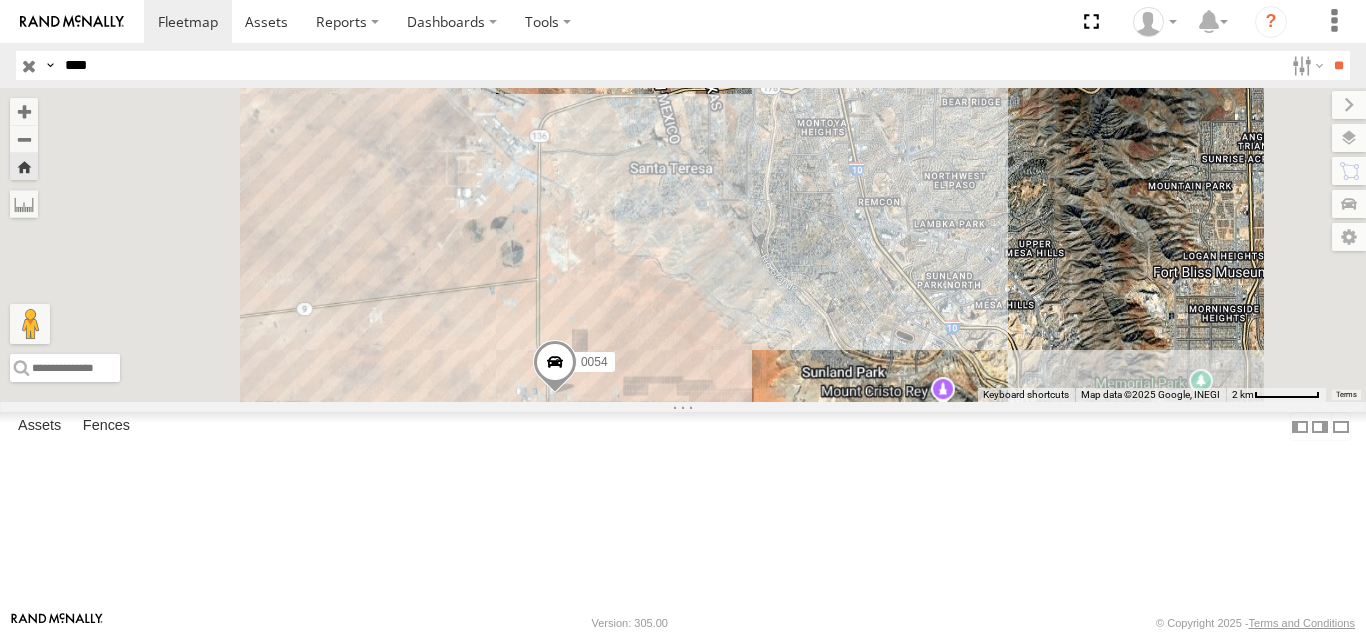 drag, startPoint x: 863, startPoint y: 239, endPoint x: 860, endPoint y: 267, distance: 28.160255 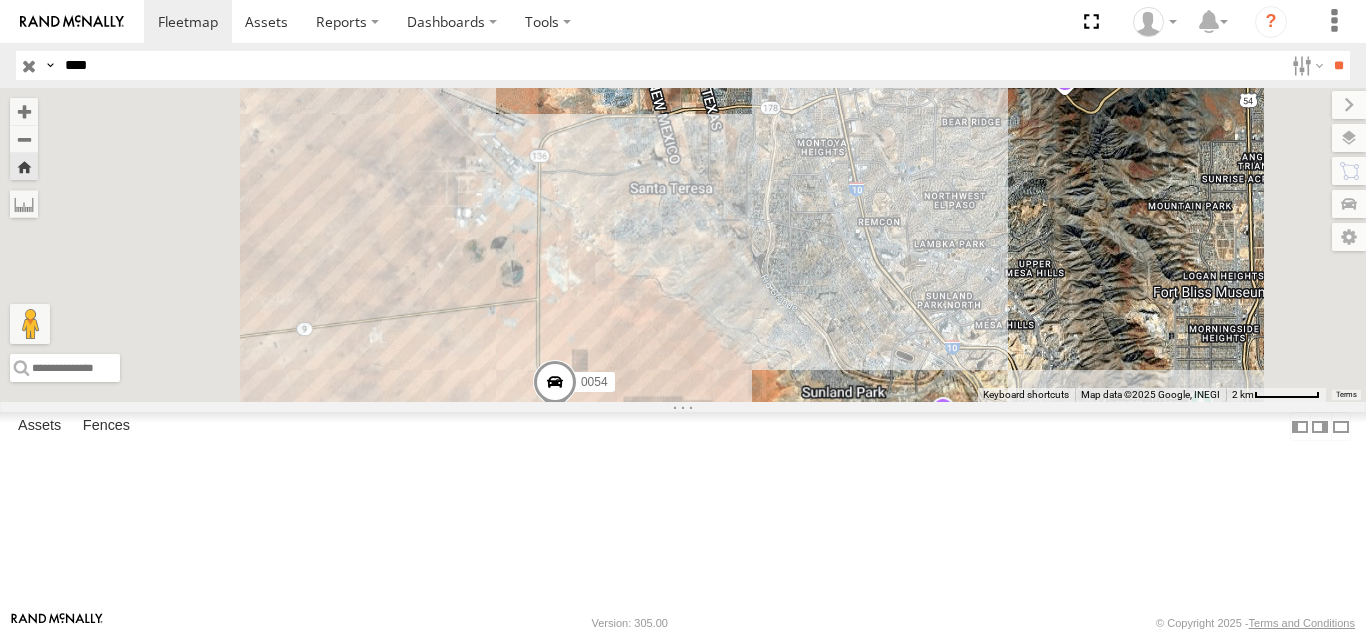 drag, startPoint x: 939, startPoint y: 398, endPoint x: 956, endPoint y: 387, distance: 20.248457 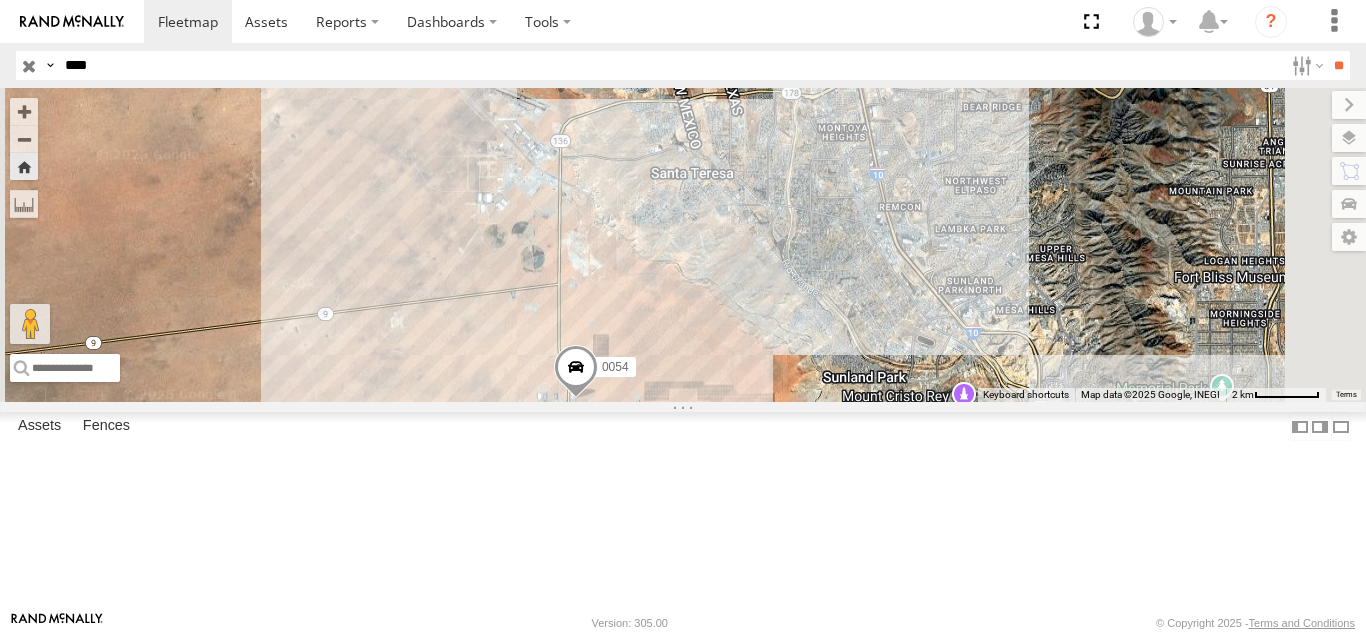 click on "****" at bounding box center (670, 65) 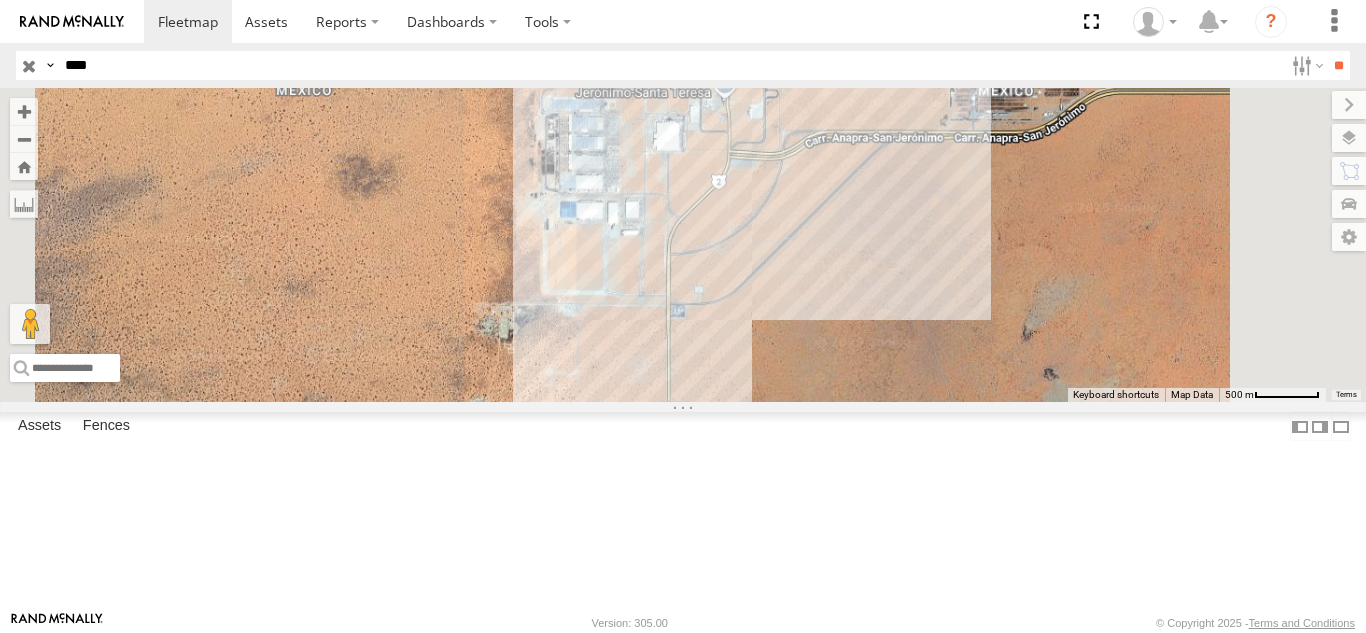click on "1124
FOXCONN" at bounding box center [0, 0] 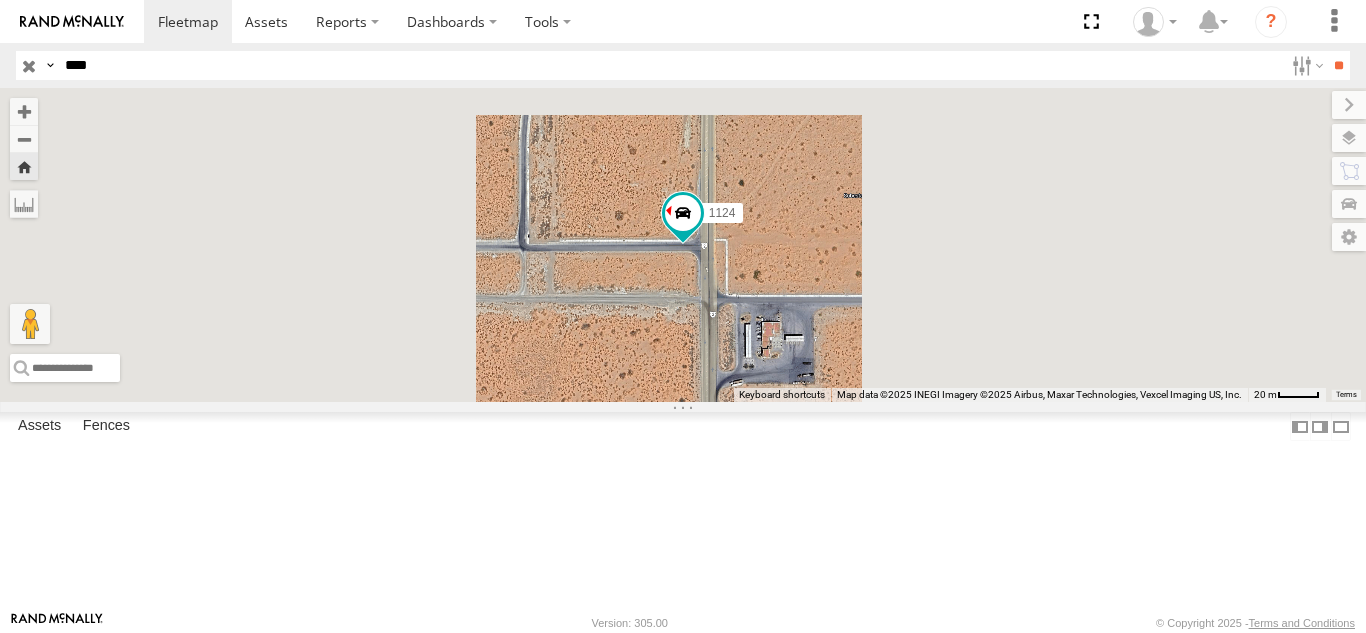click on "1124" at bounding box center (683, 245) 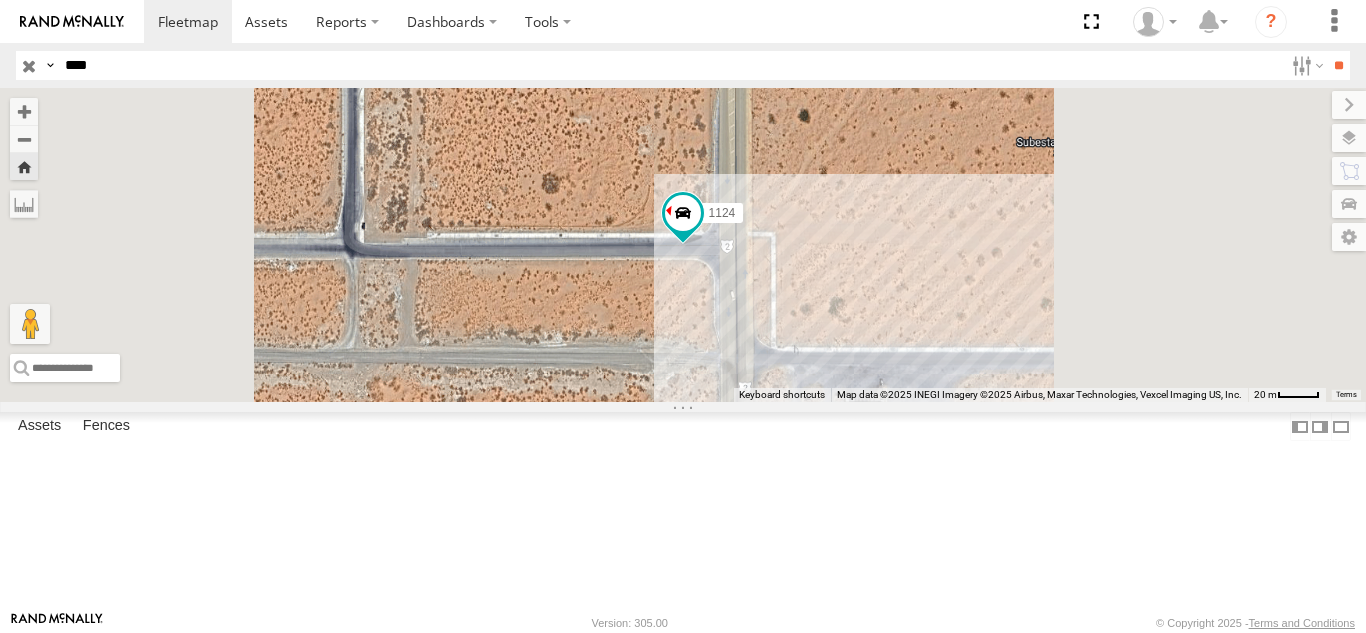 click on "****" at bounding box center (670, 65) 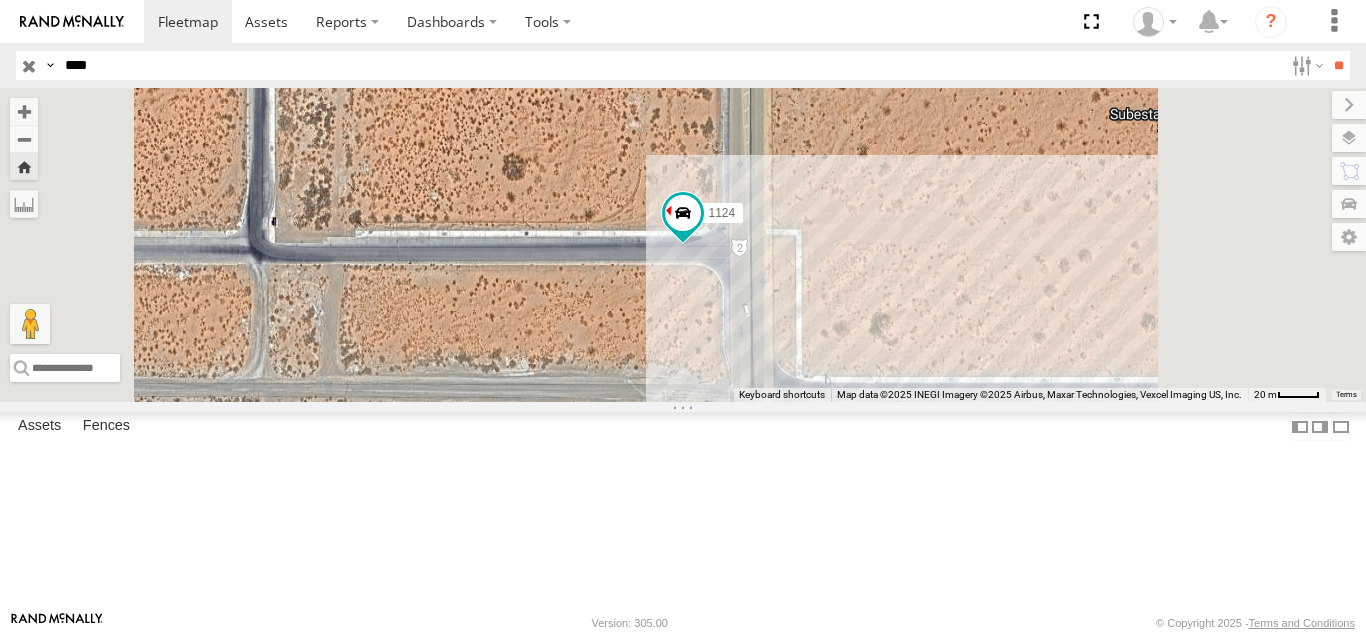 click on "****" at bounding box center [670, 65] 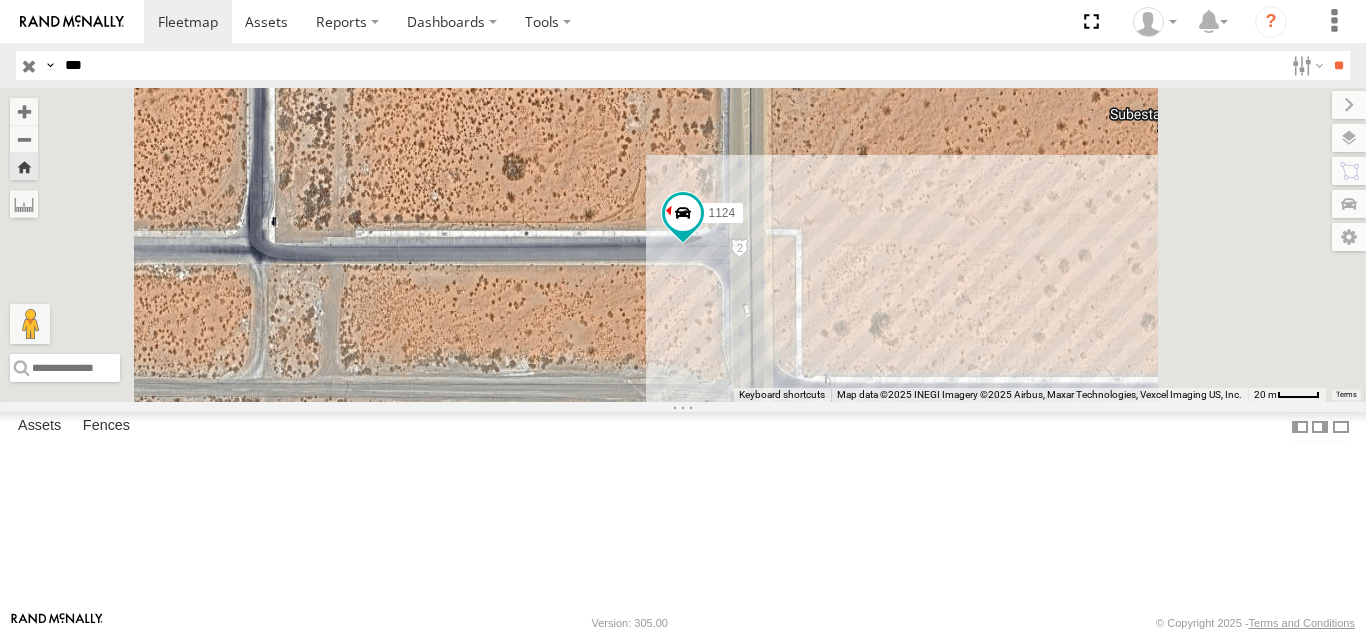 click on "**" at bounding box center (1338, 65) 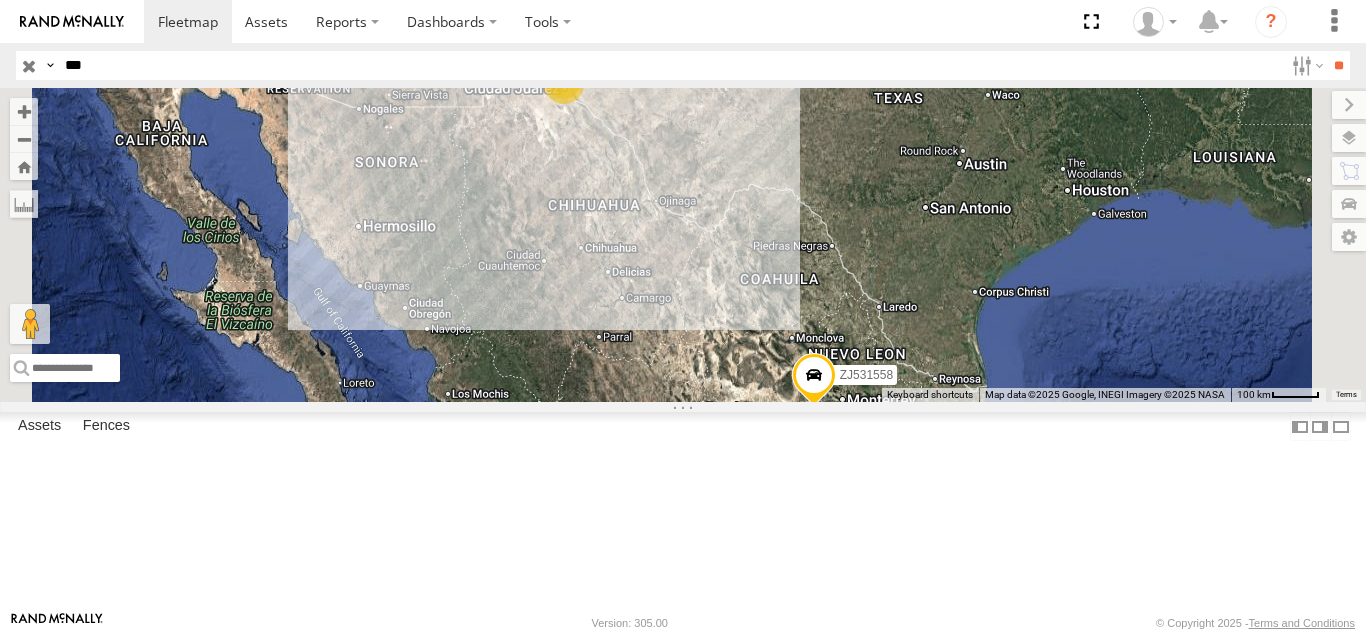 click on "FOXCONN" at bounding box center [0, 0] 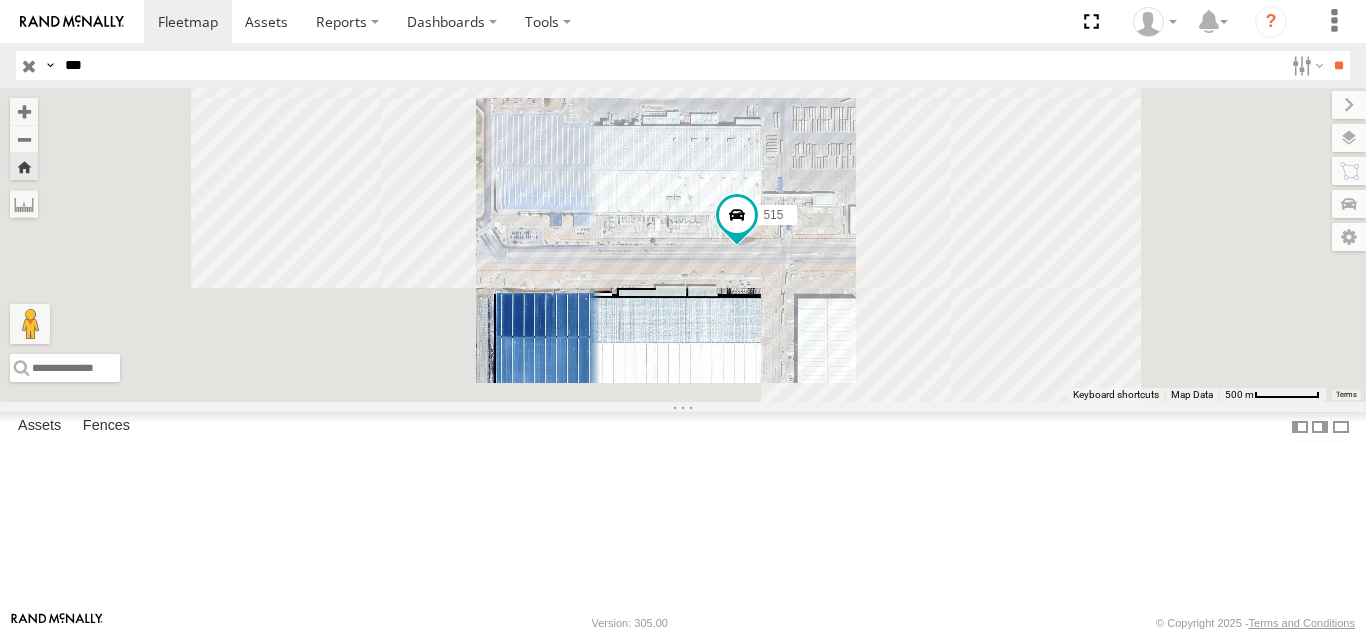 click on "***" at bounding box center (670, 65) 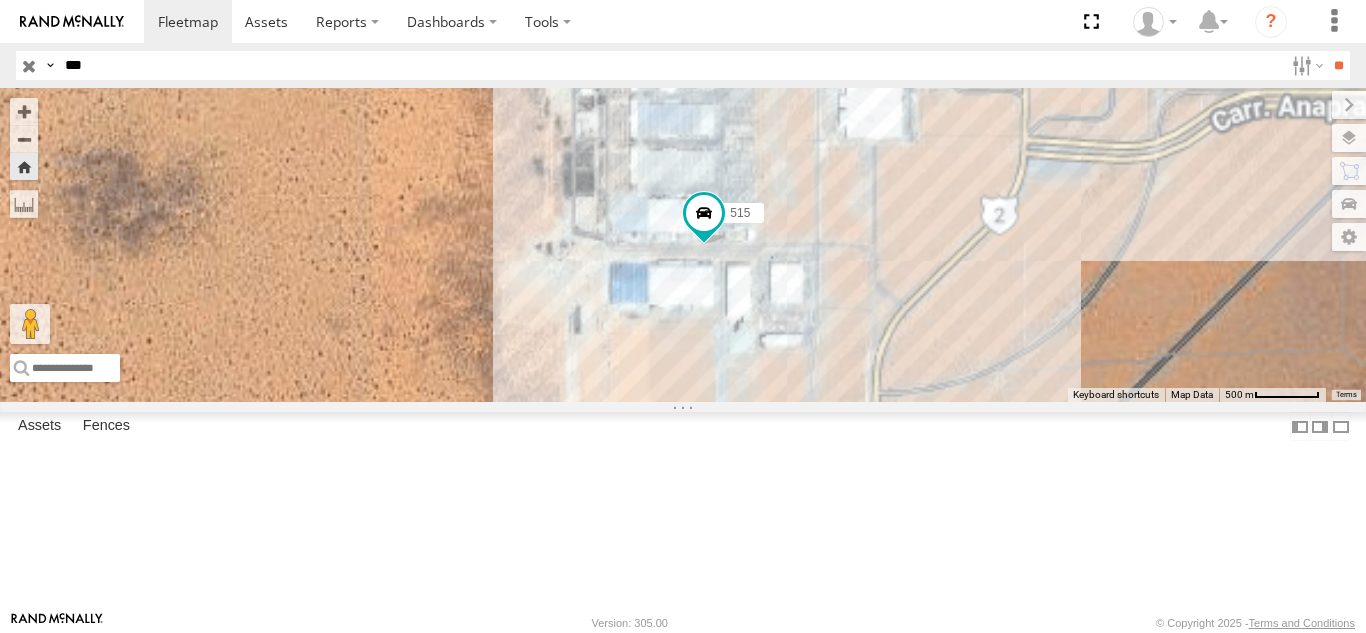 click on "***" at bounding box center (670, 65) 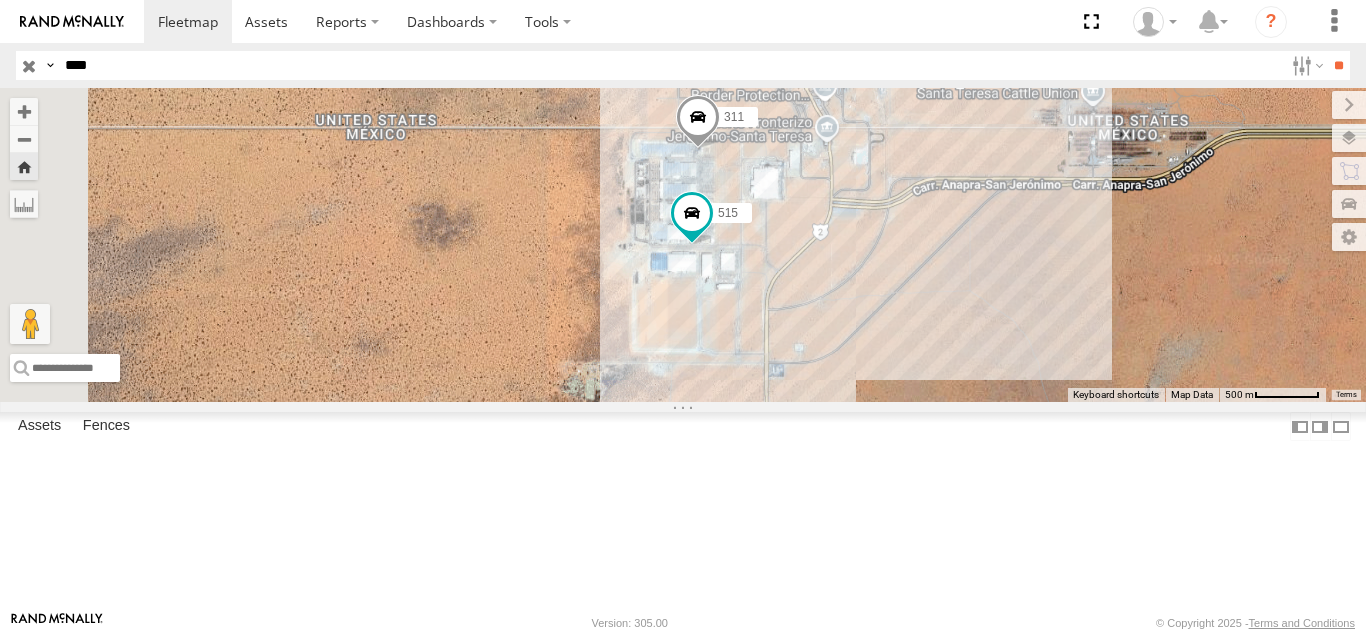 click on "**" at bounding box center (1338, 65) 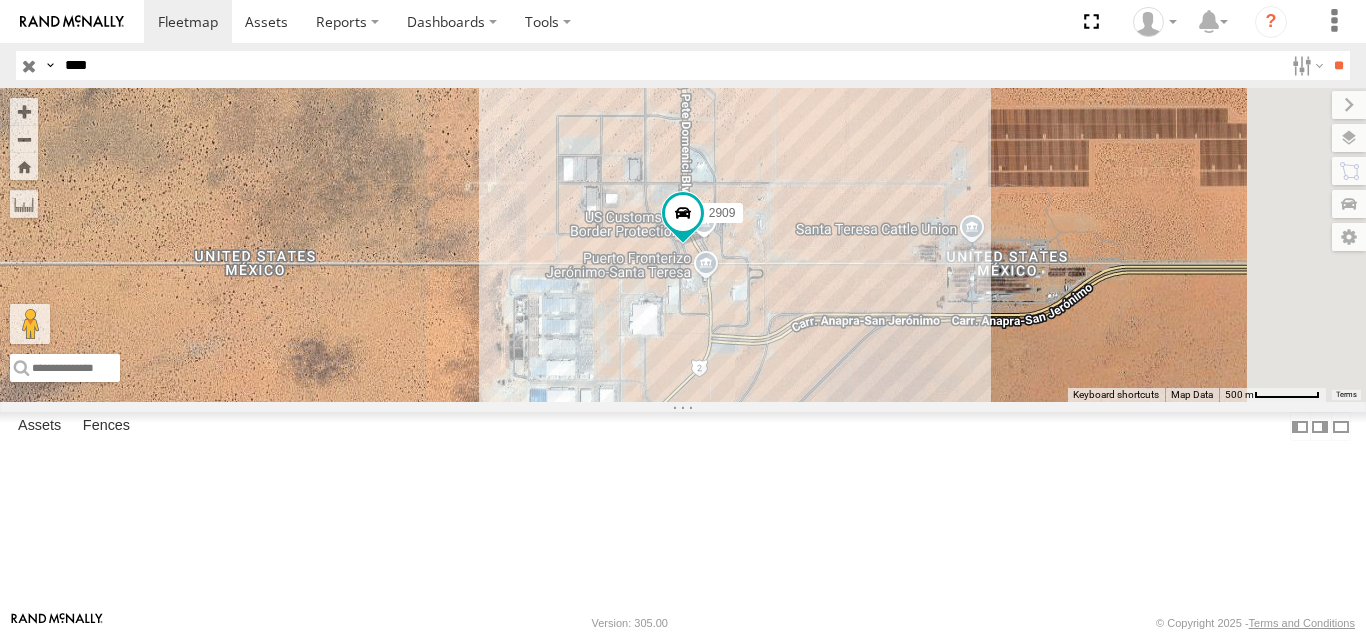 click on "****" at bounding box center [670, 65] 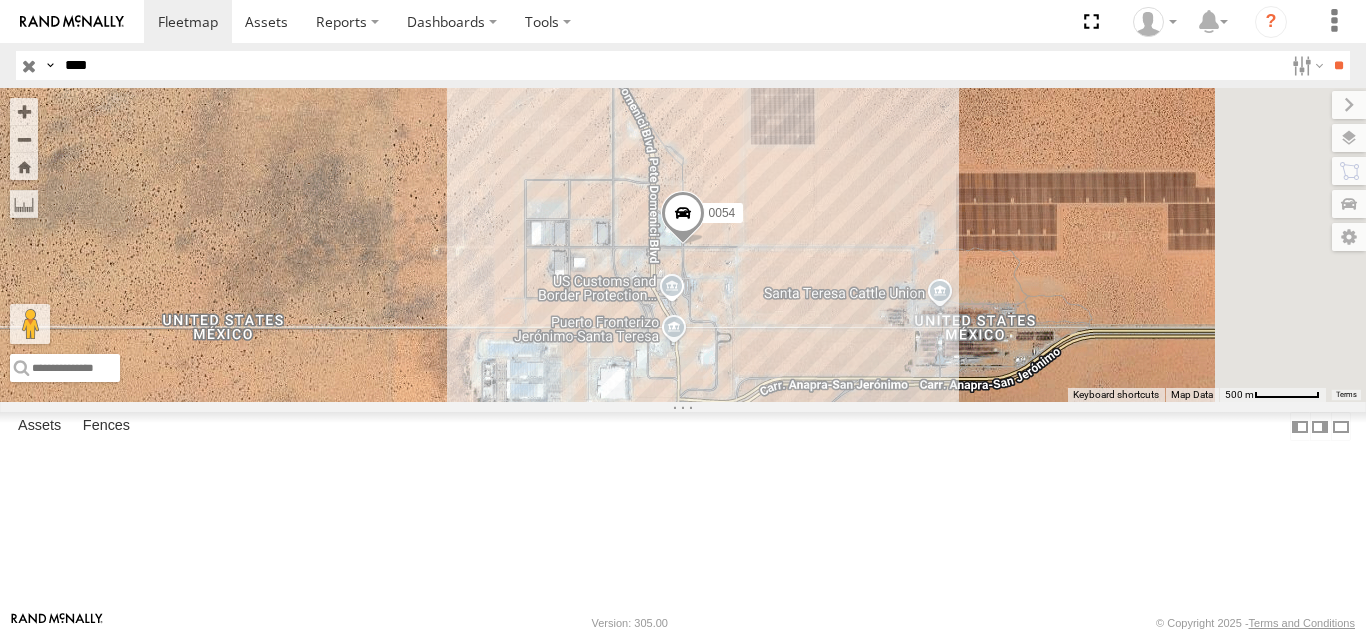 click on "0054
FOXCONN" at bounding box center (0, 0) 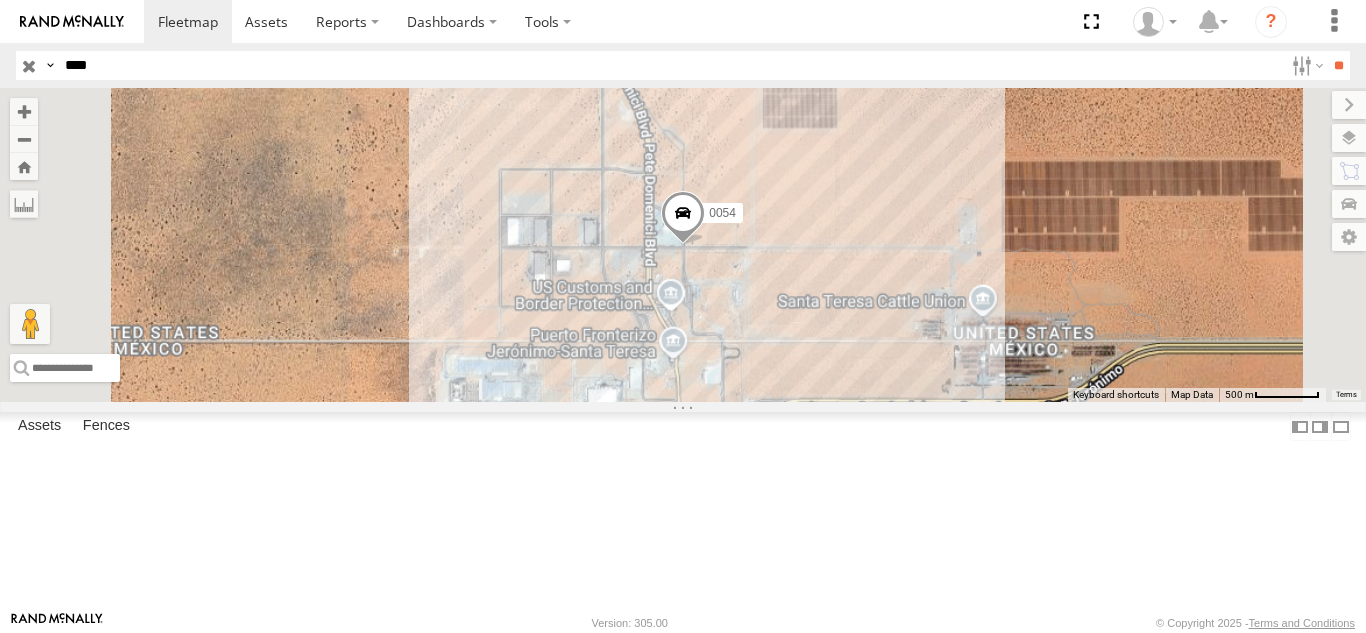 click on "Search Query
Asset ID
Asset Label
Registration
Manufacturer
Model
VIN
Job ID IP" at bounding box center (683, 65) 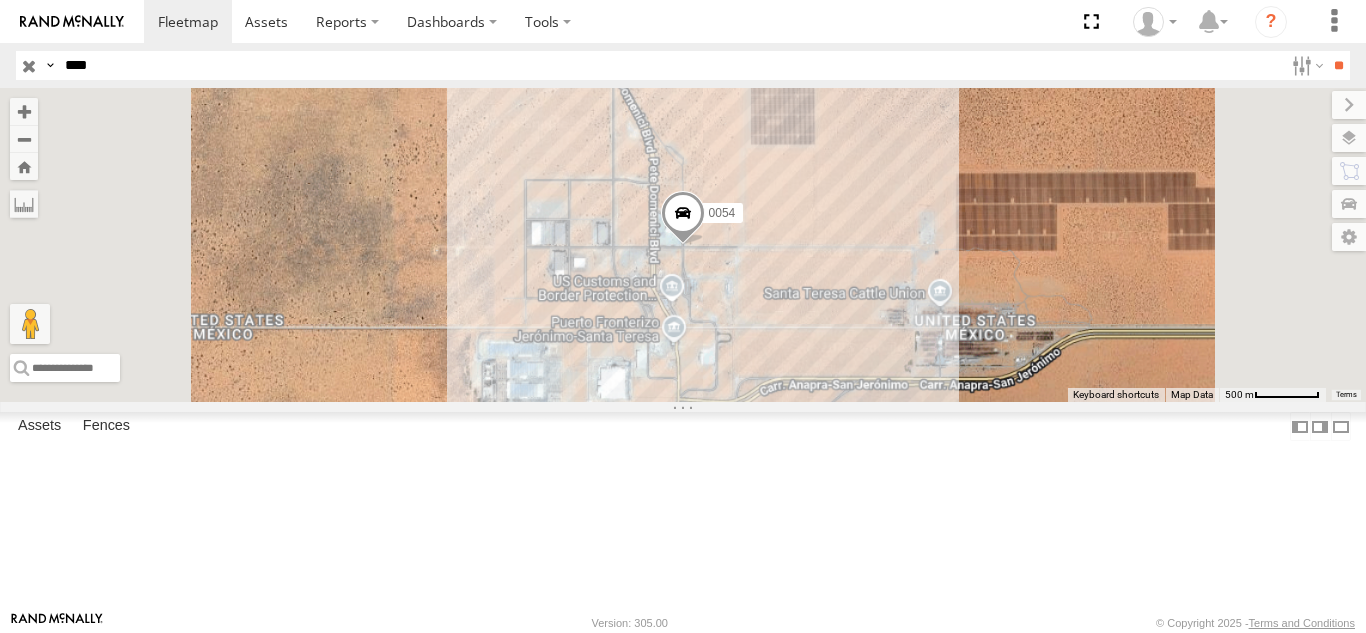 click on "****" at bounding box center (670, 65) 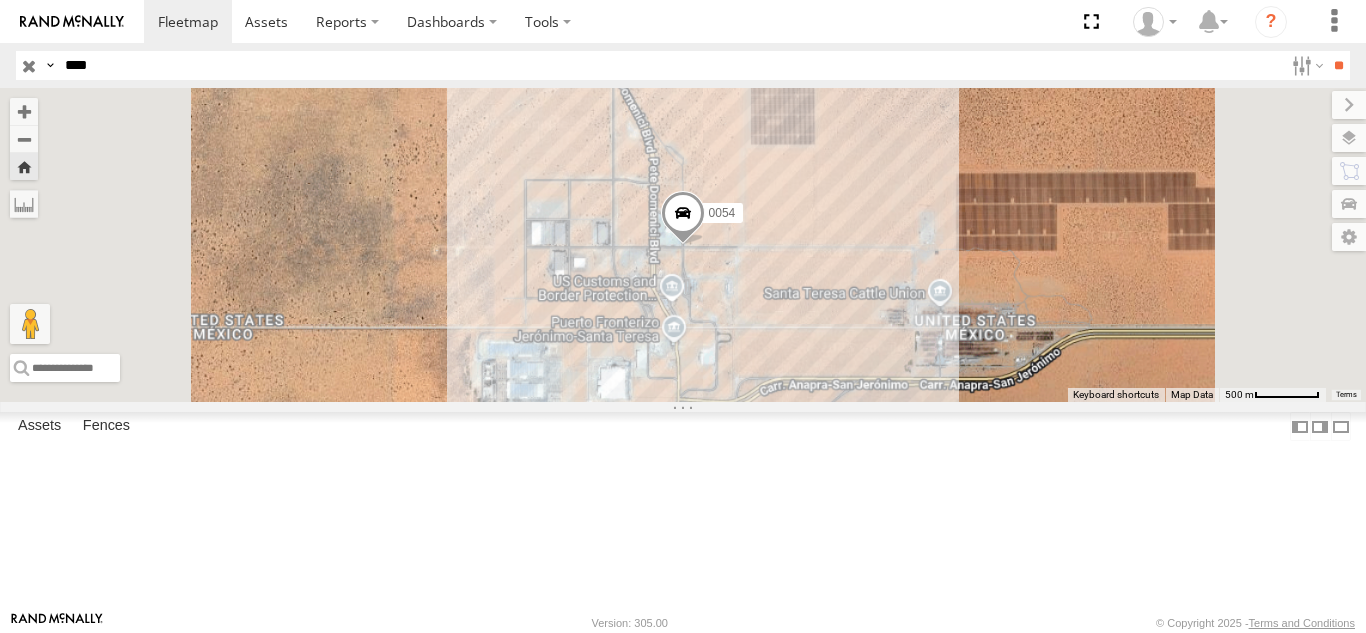 click on "****" at bounding box center [670, 65] 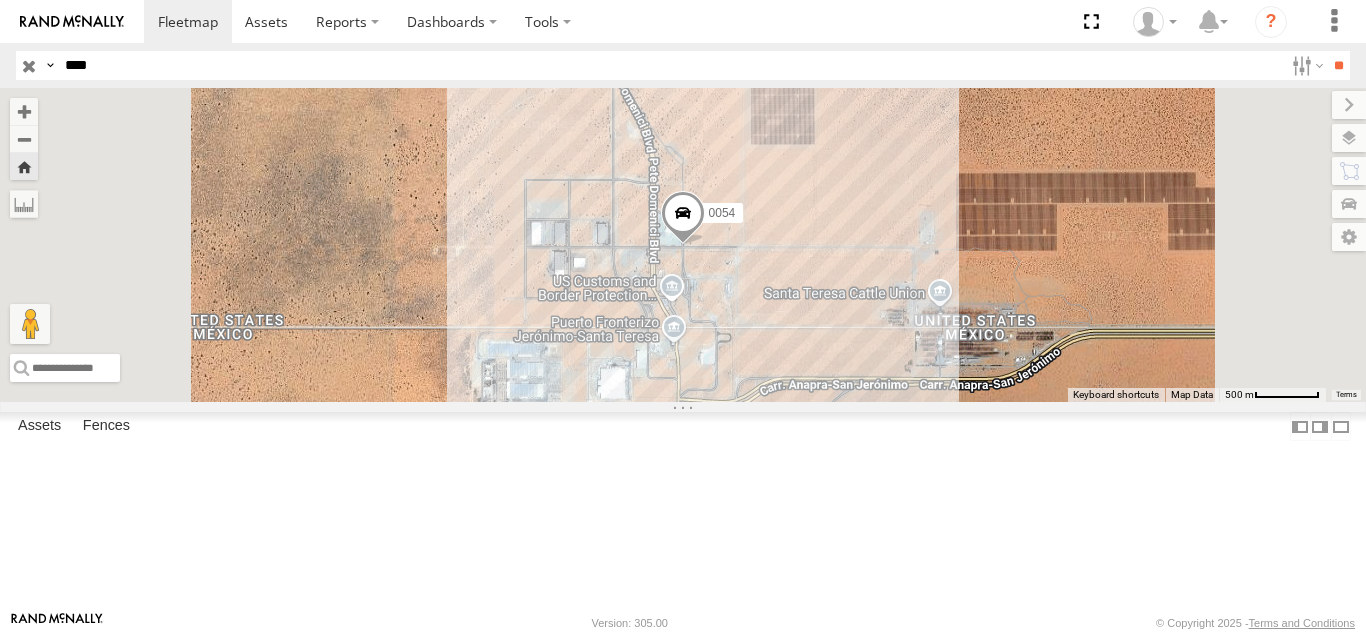 click on "Search Query
Asset ID
Asset Label
Registration
Manufacturer
Model
VIN
Job ID IP" at bounding box center [683, 65] 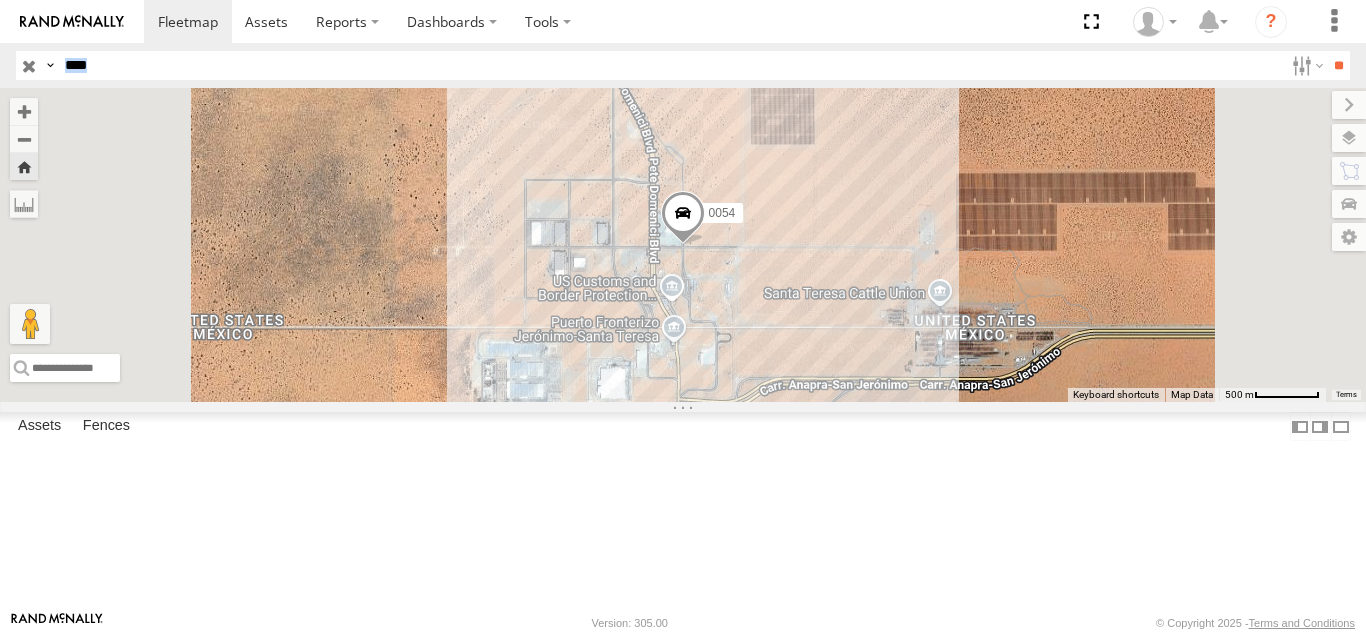 click on "Search Query
Asset ID
Asset Label
Registration
Manufacturer
Model
VIN
Job ID IP" at bounding box center (683, 65) 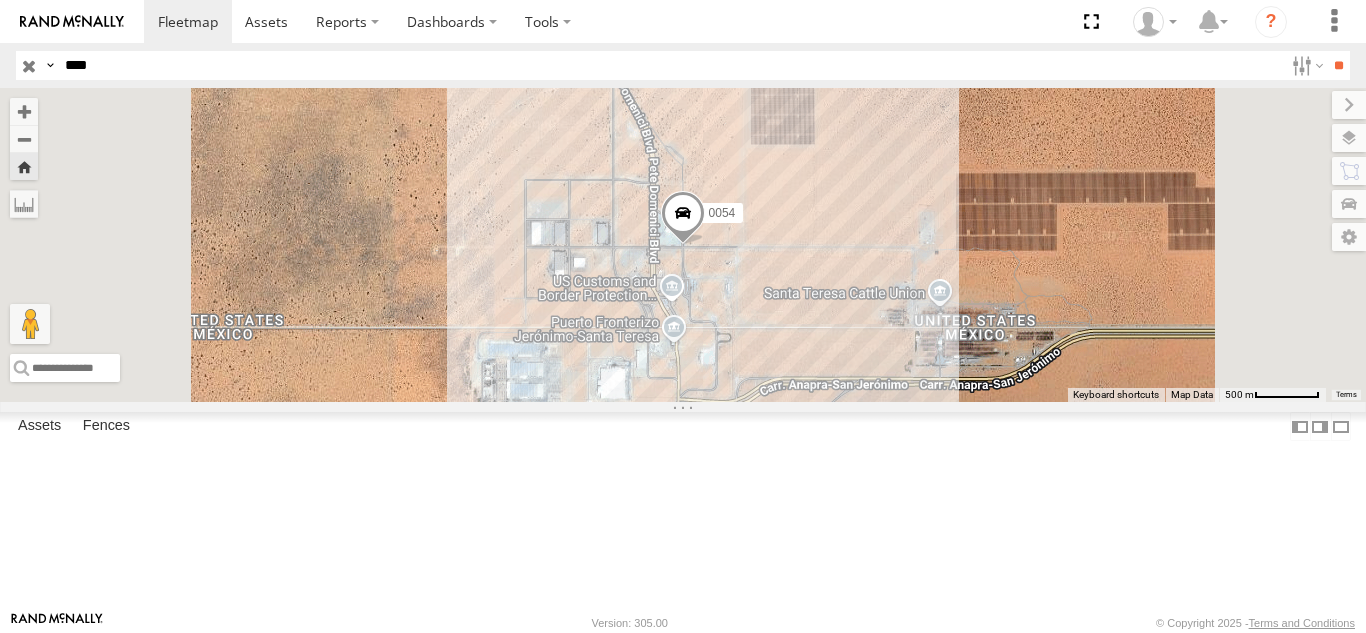 click on "****" at bounding box center [670, 65] 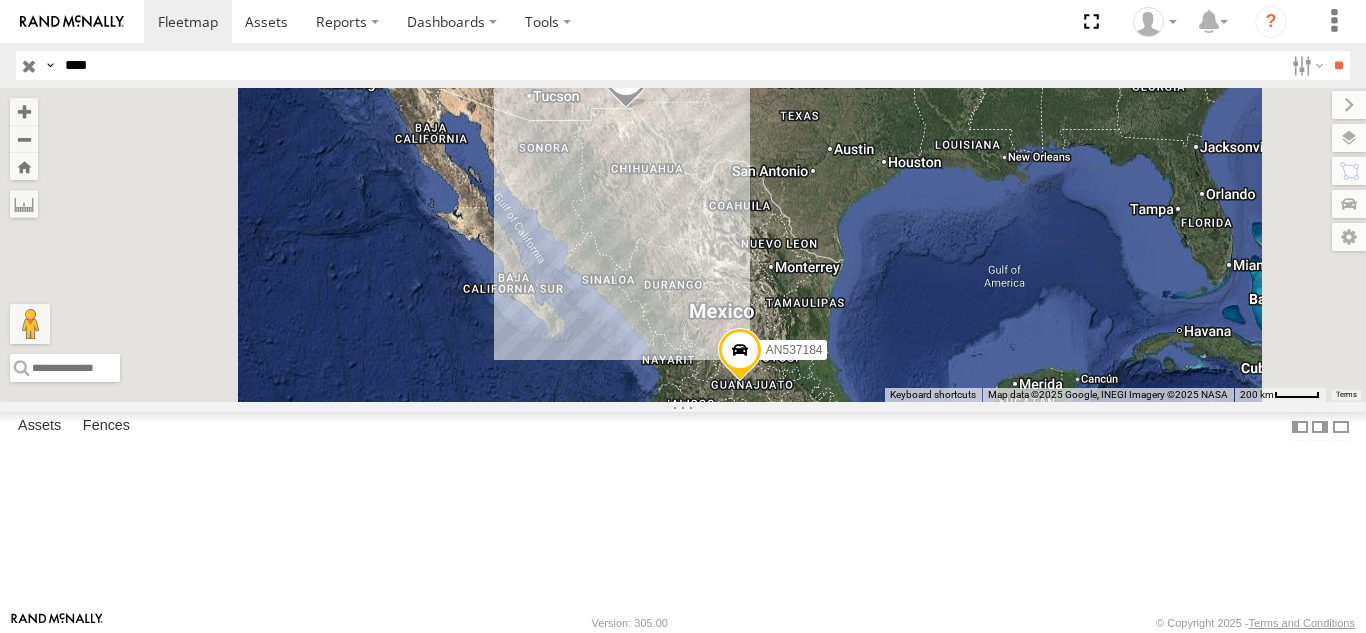 click on "FOXCONN" at bounding box center [0, 0] 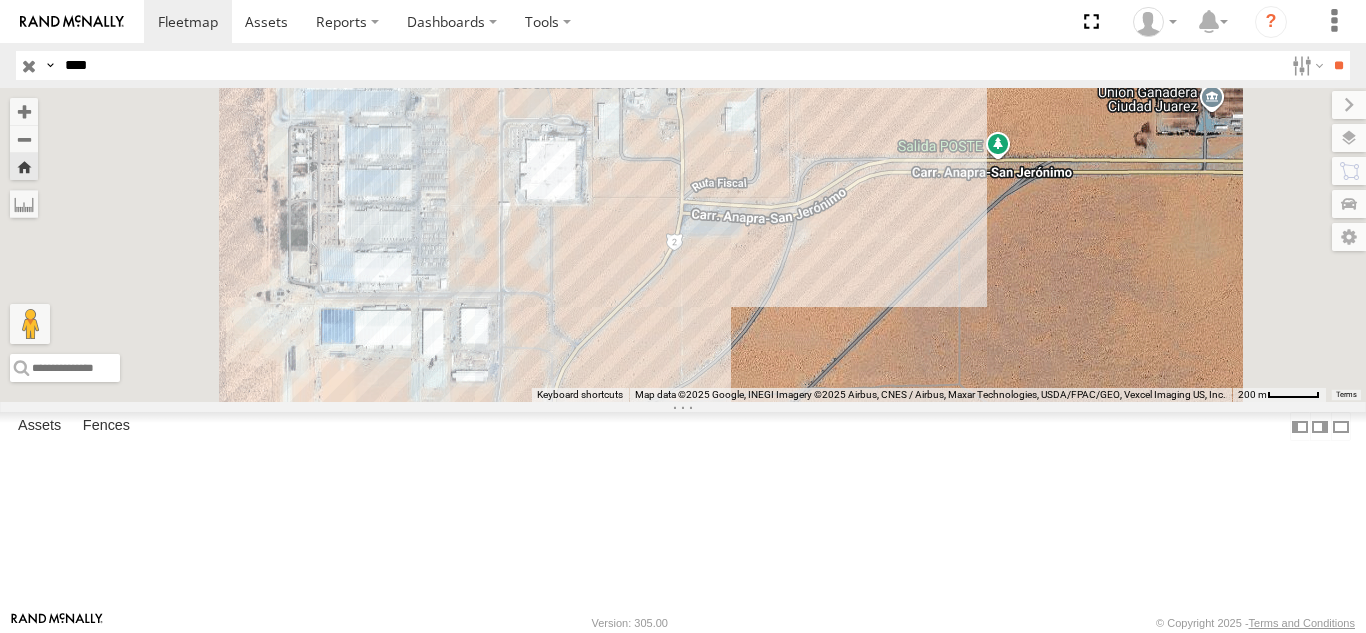 drag, startPoint x: 864, startPoint y: 242, endPoint x: 858, endPoint y: 303, distance: 61.294373 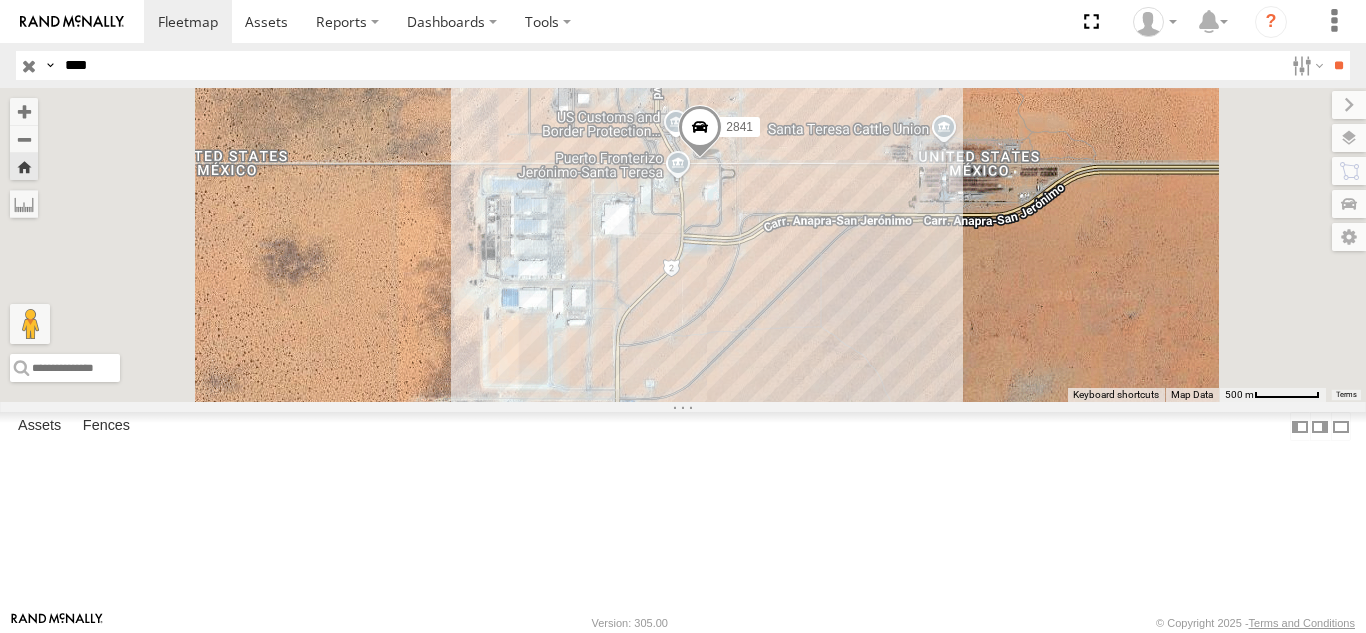 click on "****" at bounding box center [670, 65] 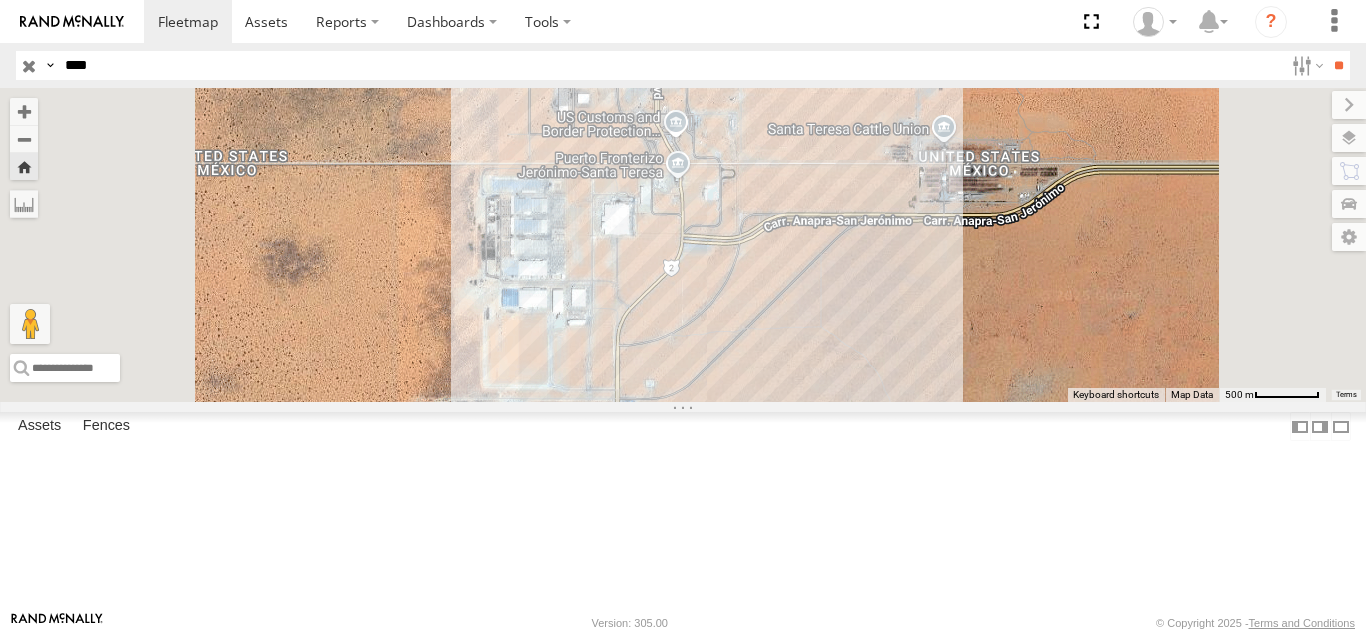 click on "****" at bounding box center [670, 65] 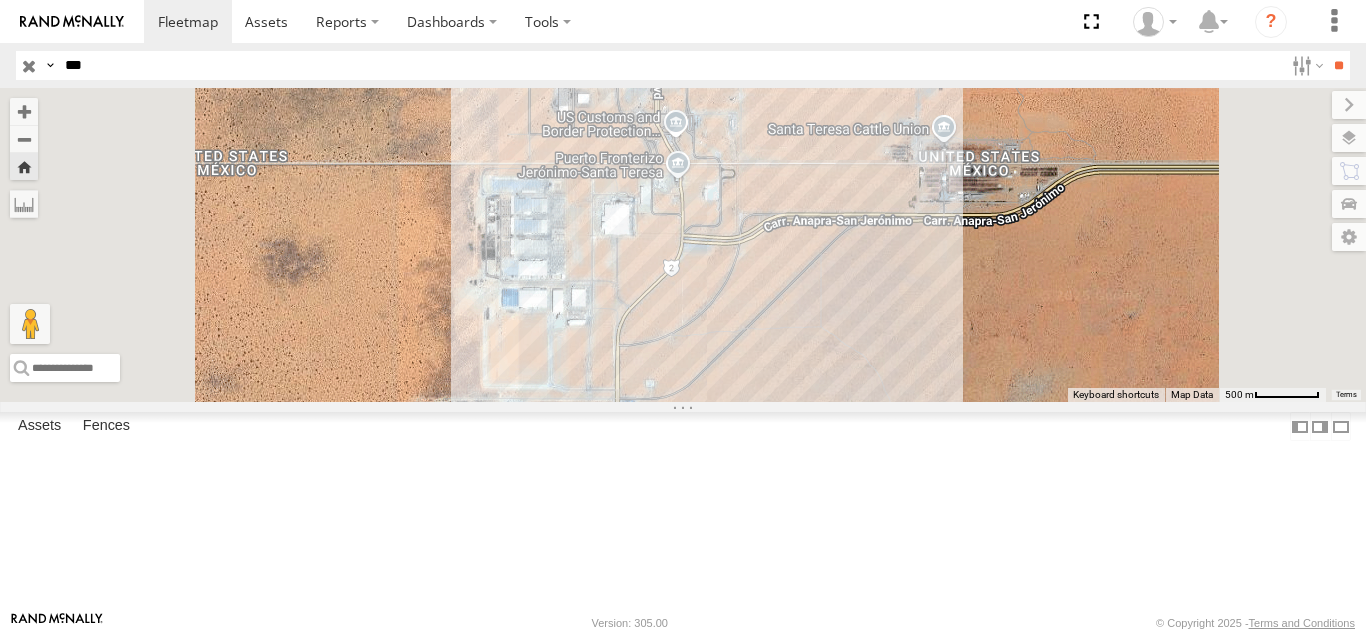 click on "**" at bounding box center (1338, 65) 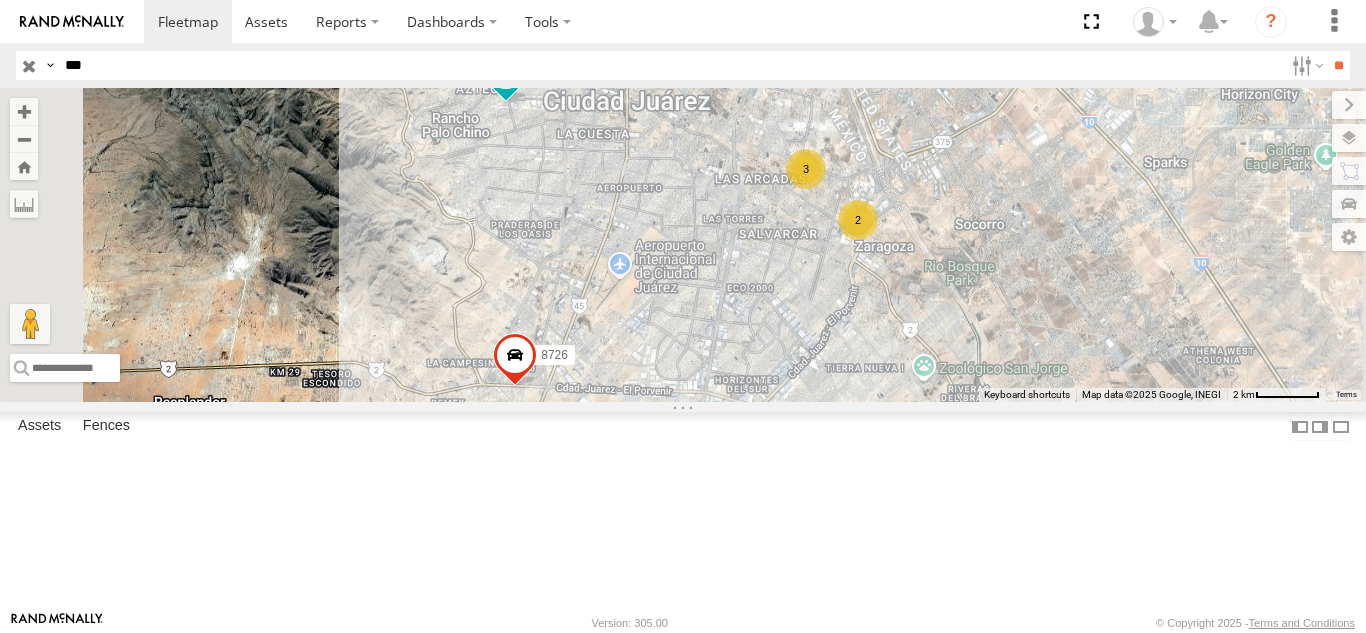 click on "726
FOXCONN" at bounding box center [0, 0] 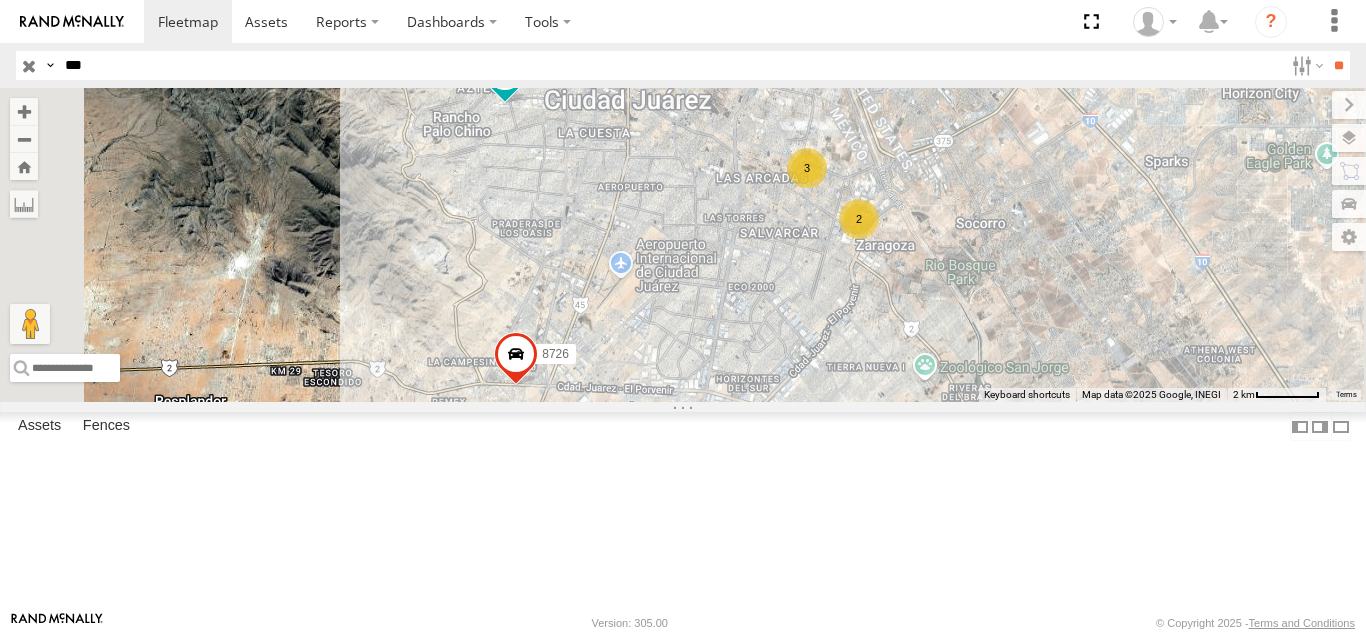 click on "***" at bounding box center [670, 65] 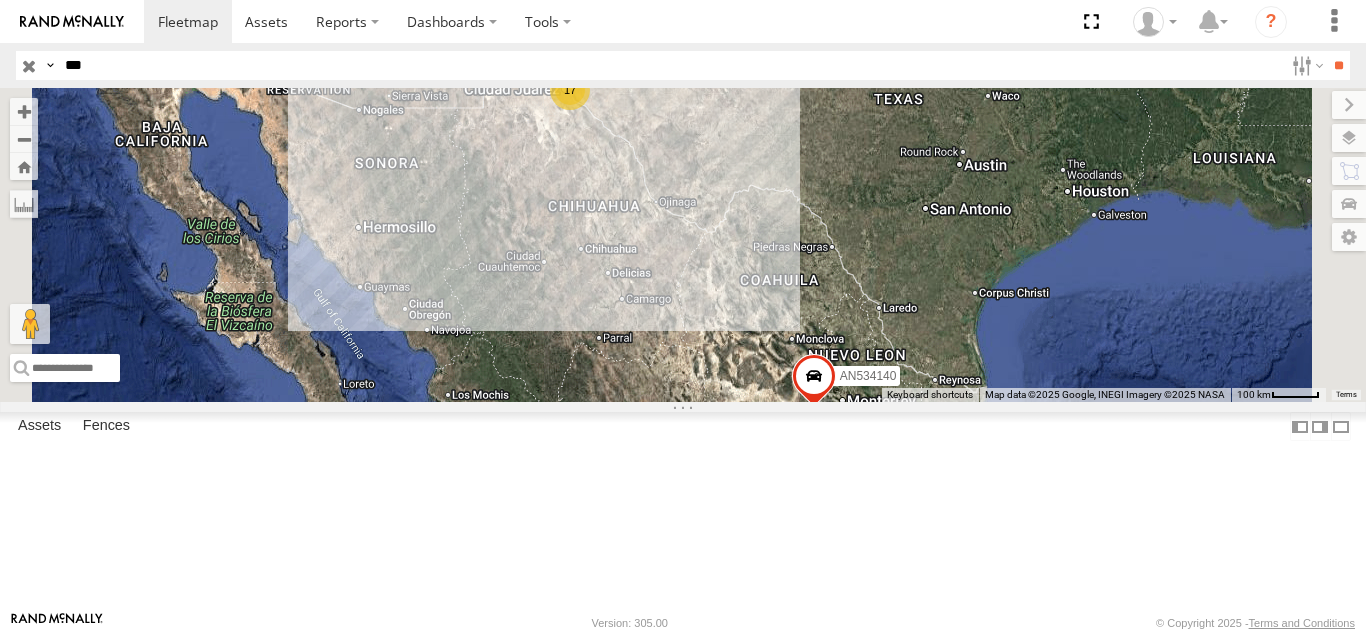 click on "4112" at bounding box center [0, 0] 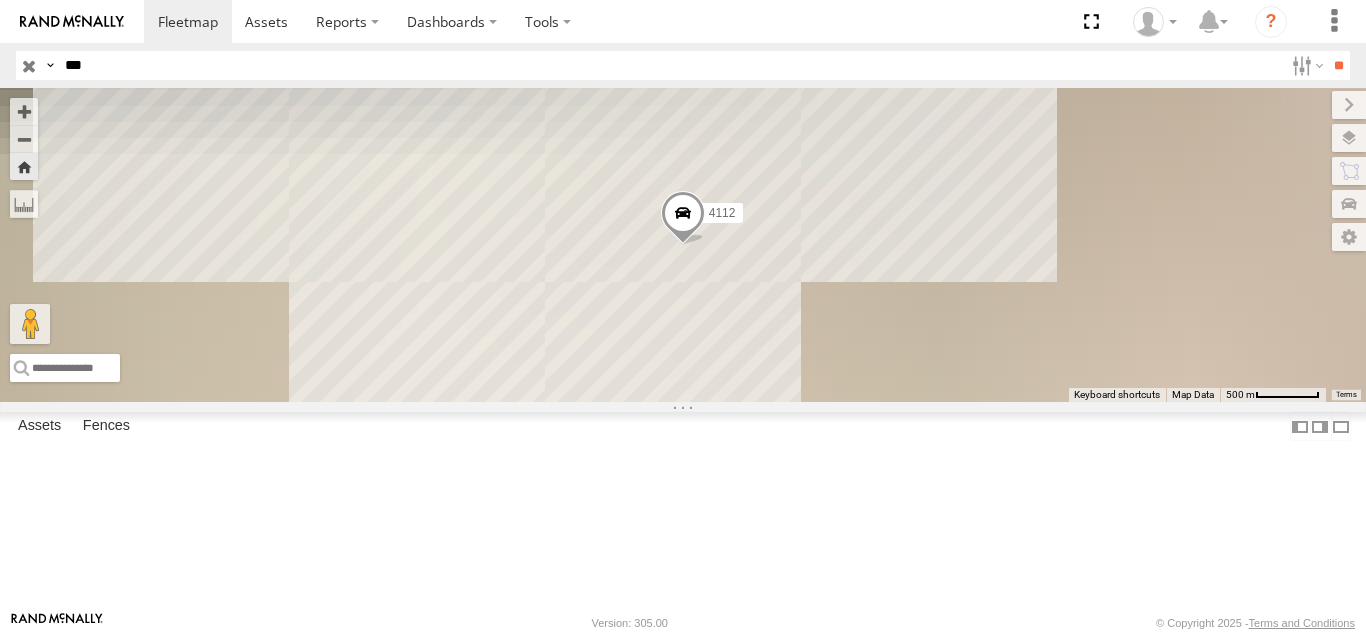 drag, startPoint x: 89, startPoint y: 362, endPoint x: 93, endPoint y: 386, distance: 24.33105 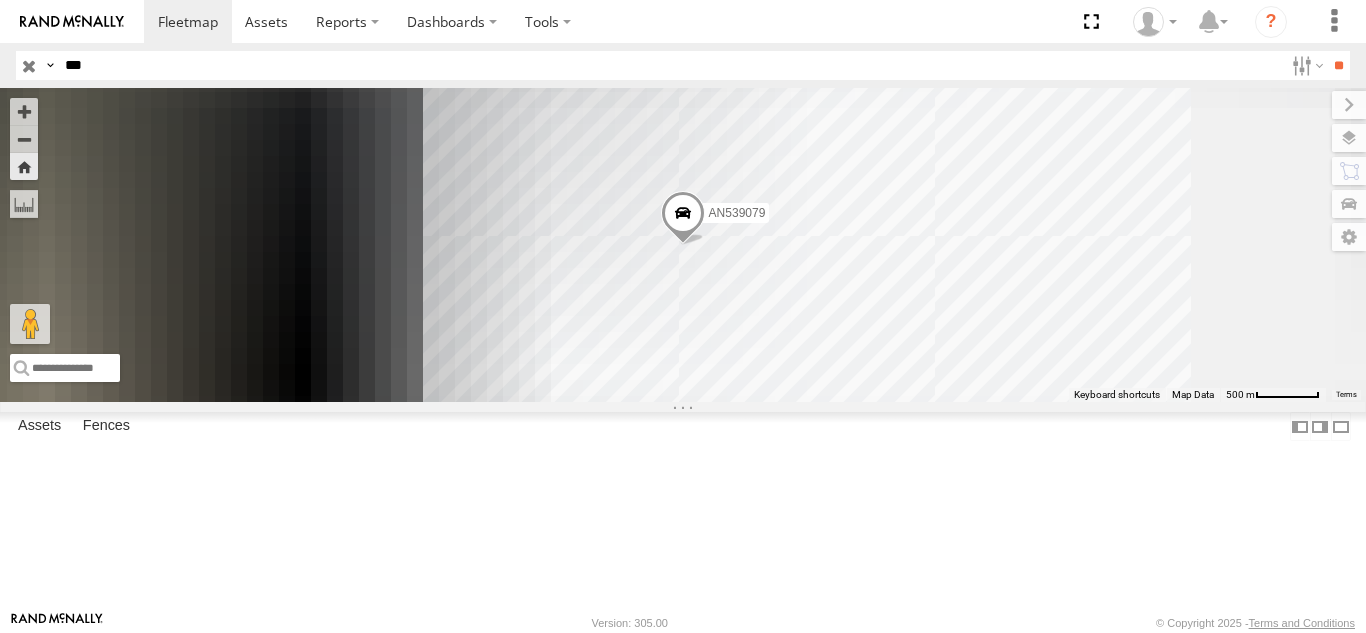 click on "112" at bounding box center [0, 0] 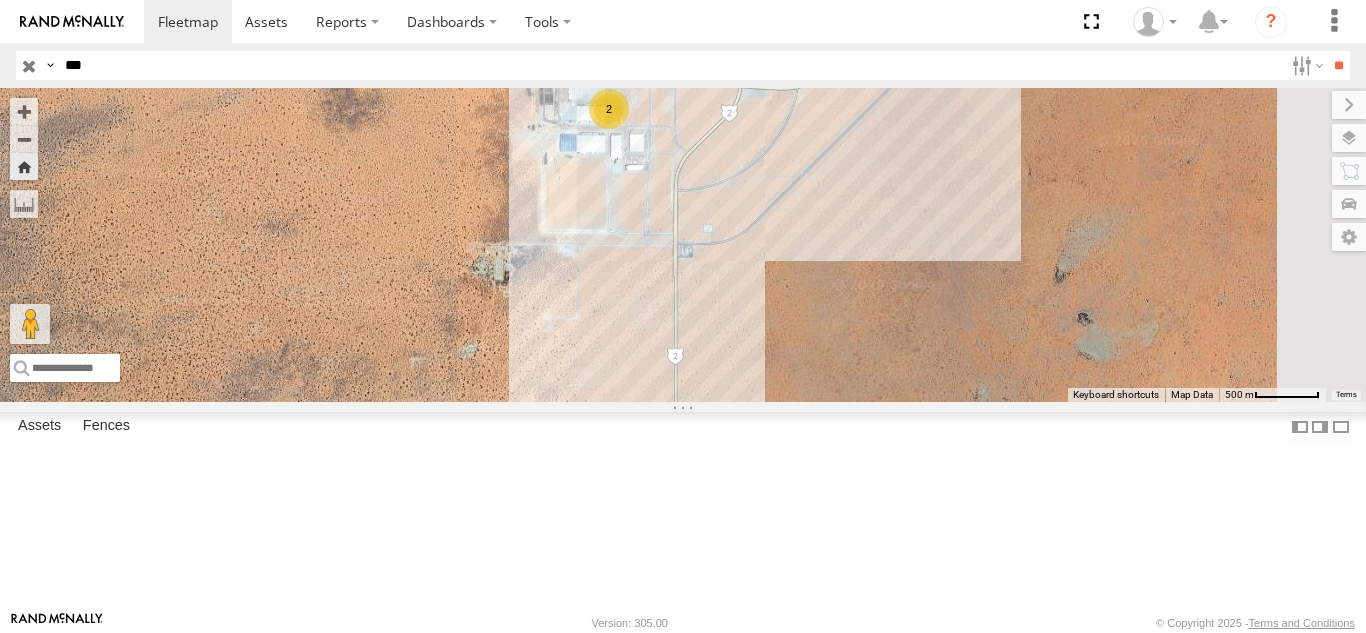 click on "***" at bounding box center (670, 65) 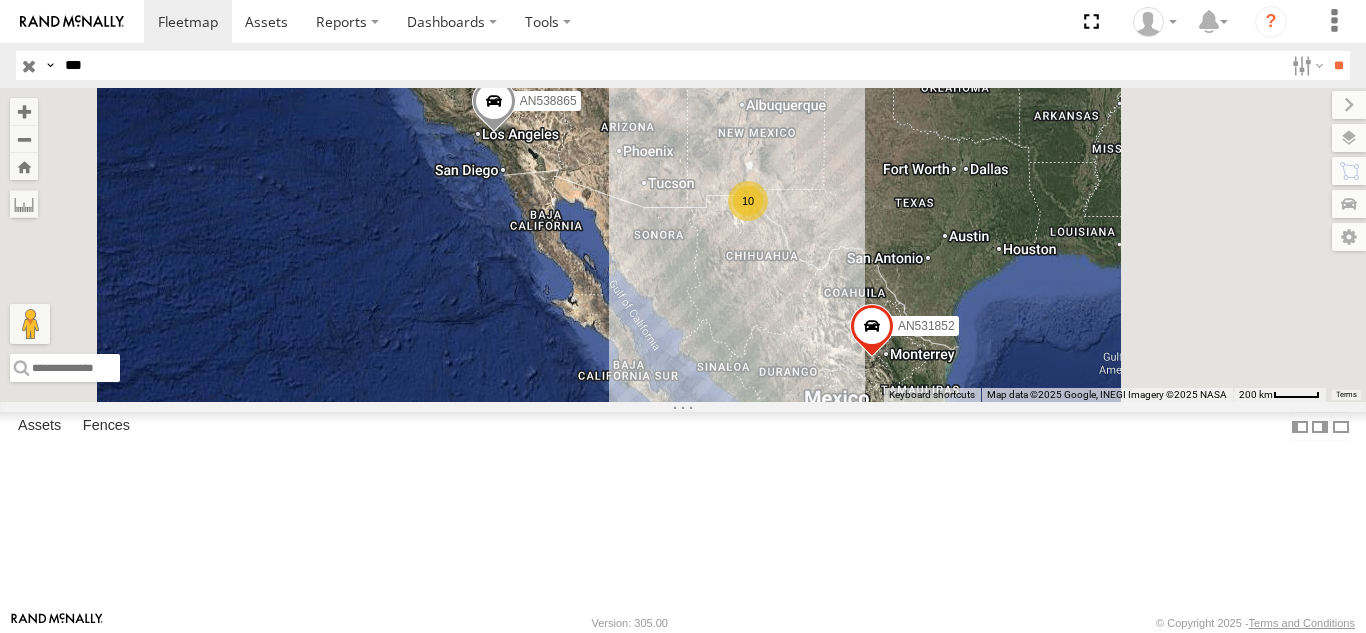 click on "L78659
FLEXTRANSFER" at bounding box center [0, 0] 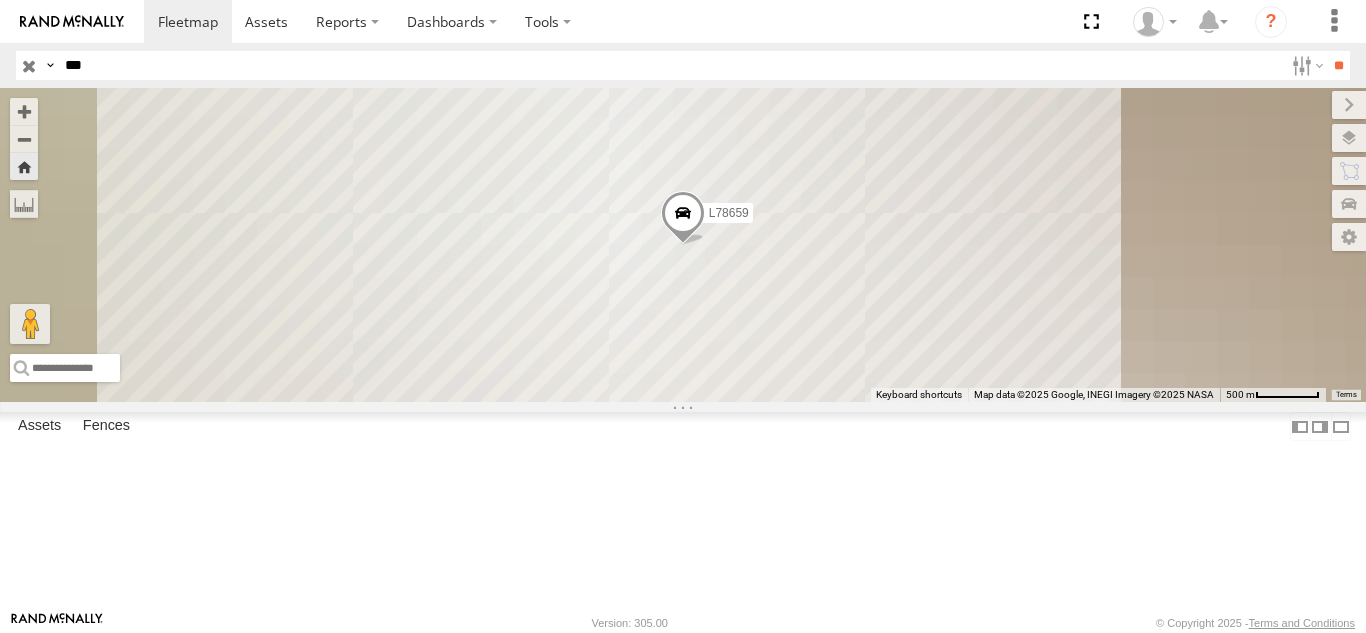 click on "865" at bounding box center (0, 0) 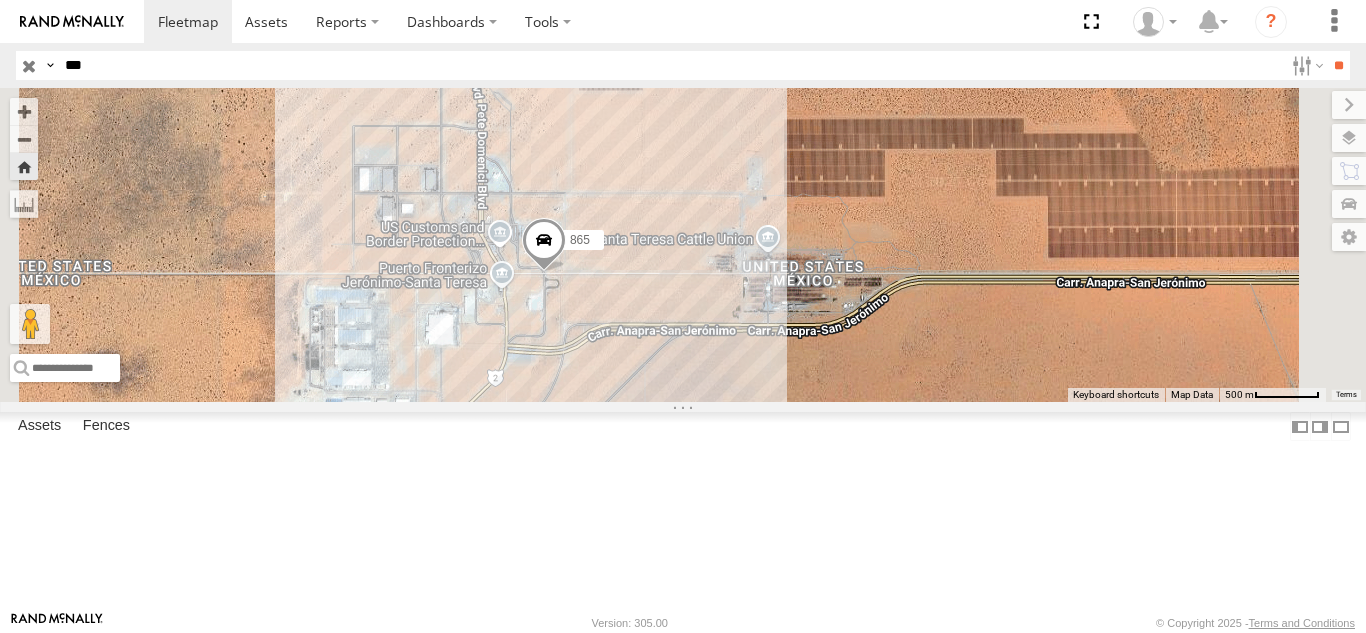 click at bounding box center [752, 21] 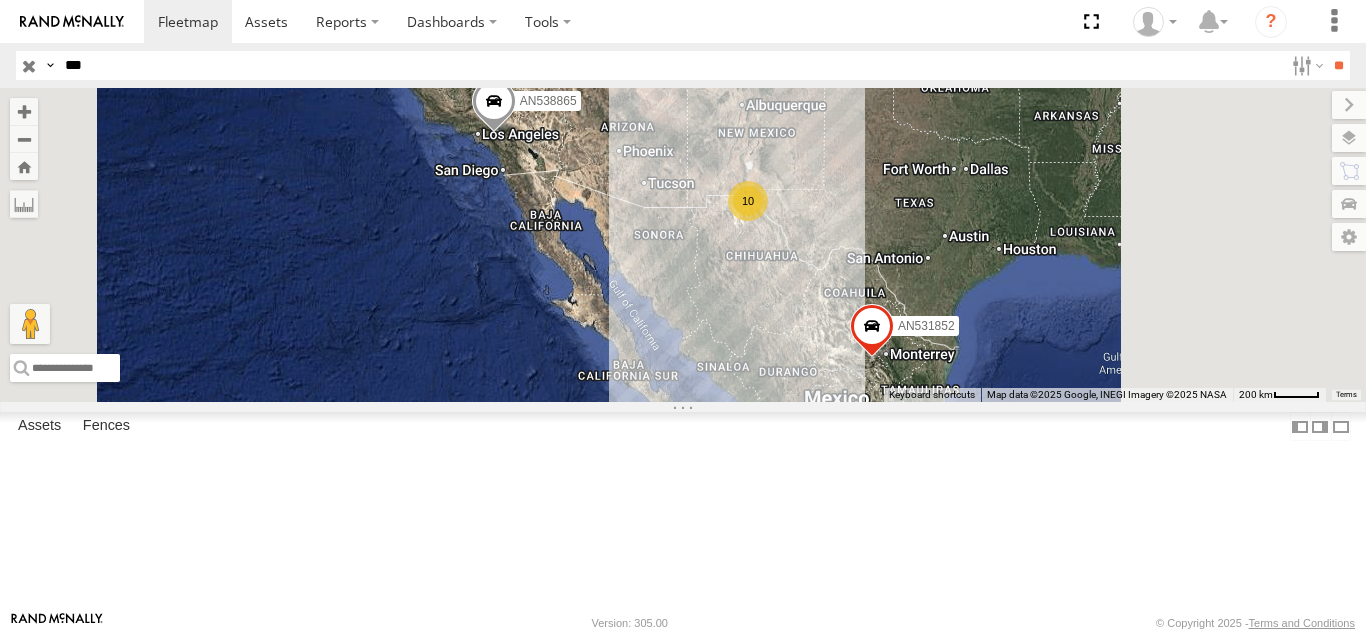 click on "865" at bounding box center (0, 0) 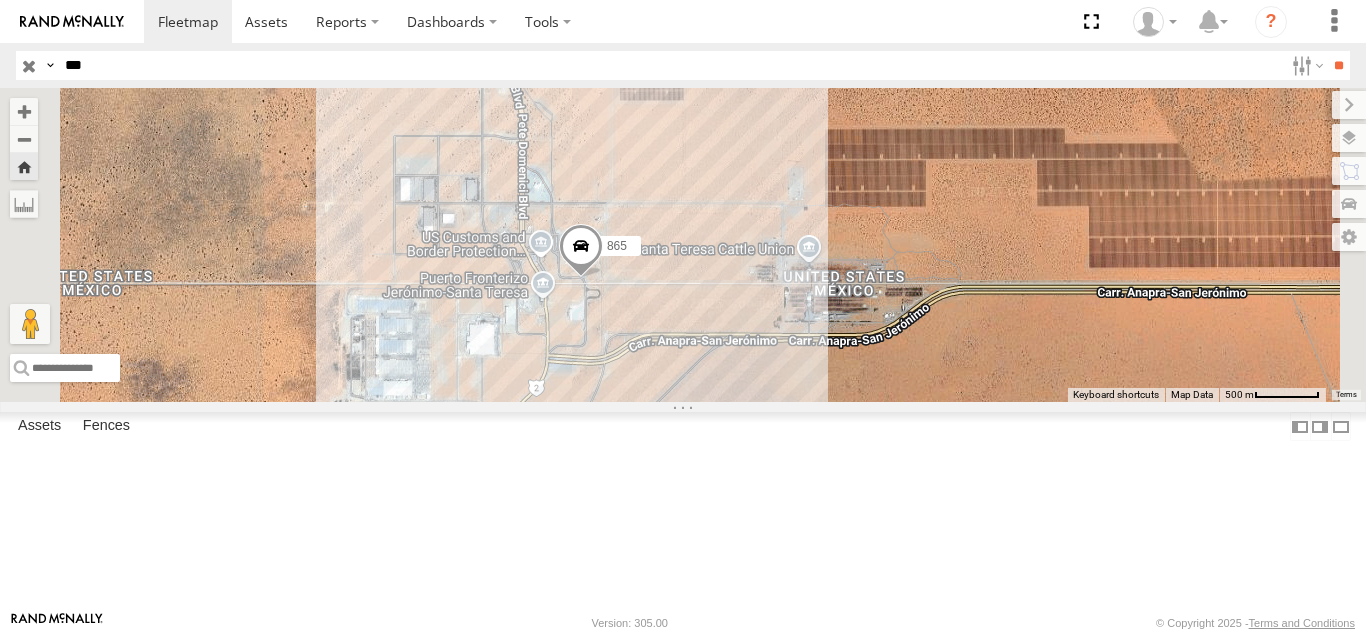 click on "***" at bounding box center (670, 65) 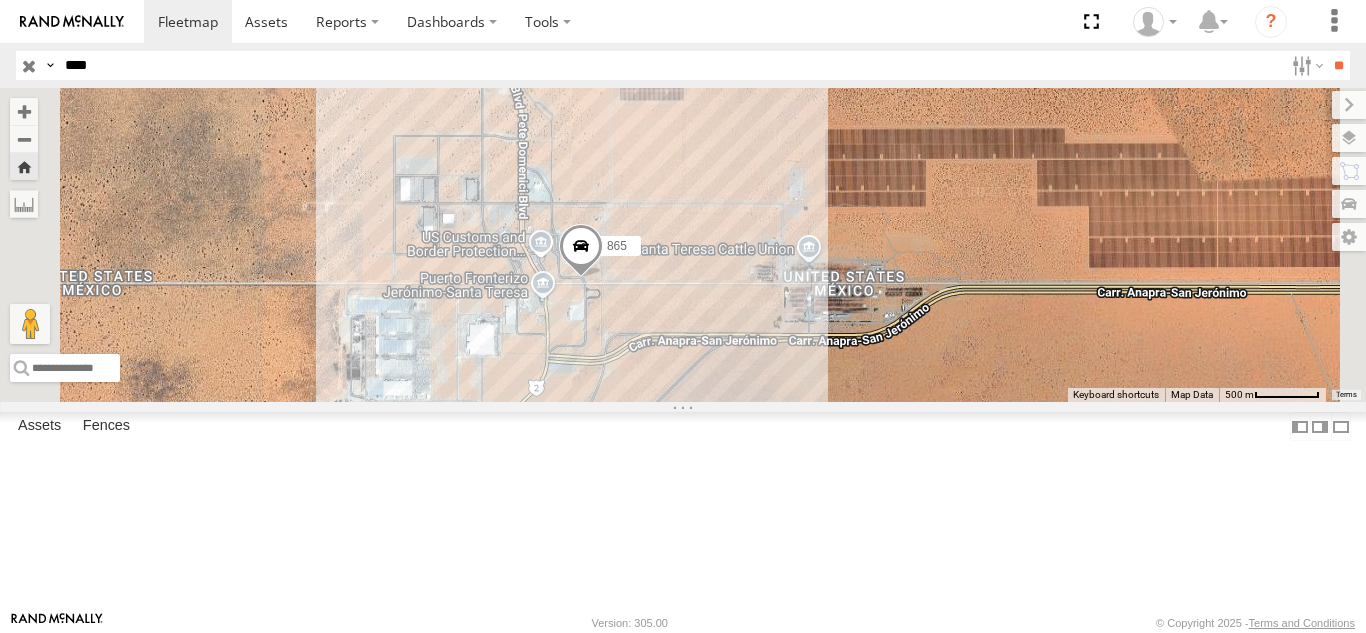 click on "**" at bounding box center (1338, 65) 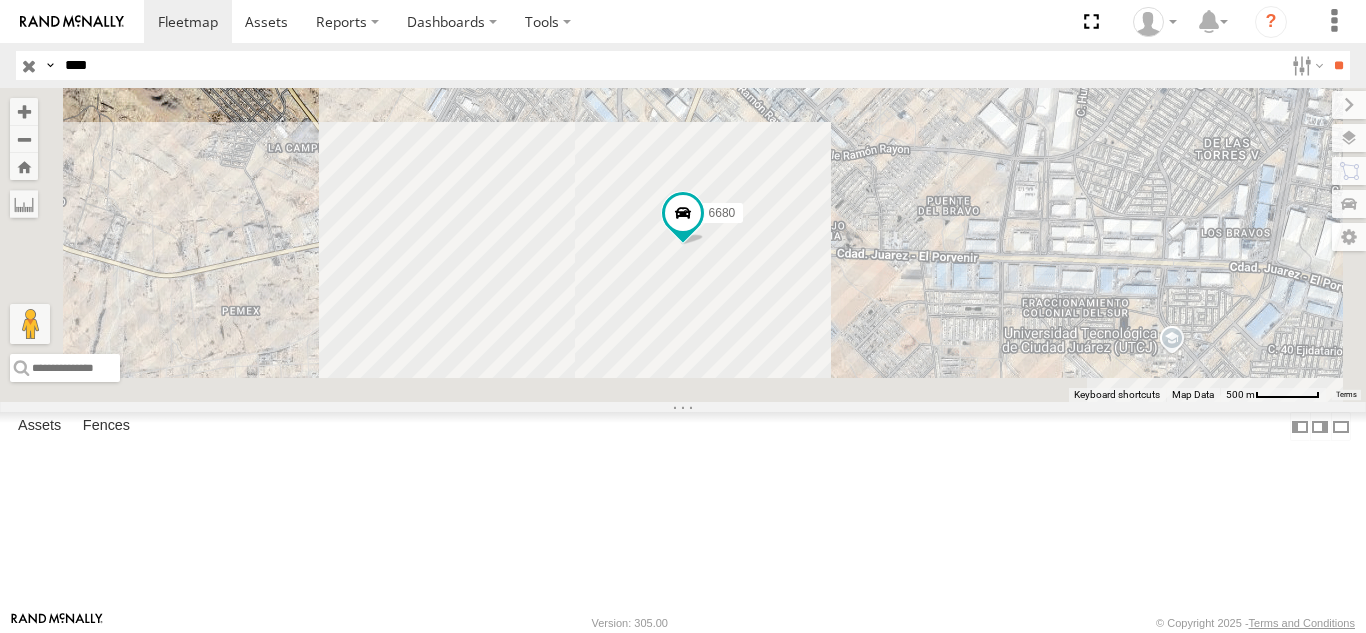 click on "6680
FLEX SUR" at bounding box center (0, 0) 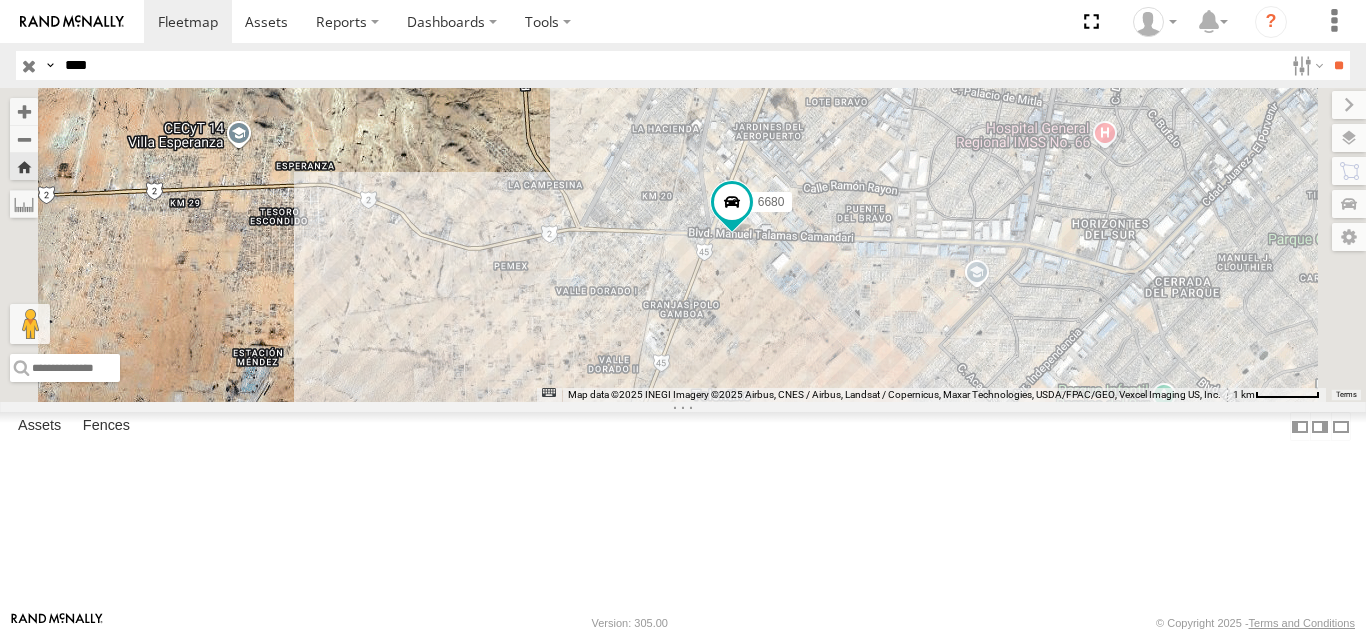 click on "****" at bounding box center [670, 65] 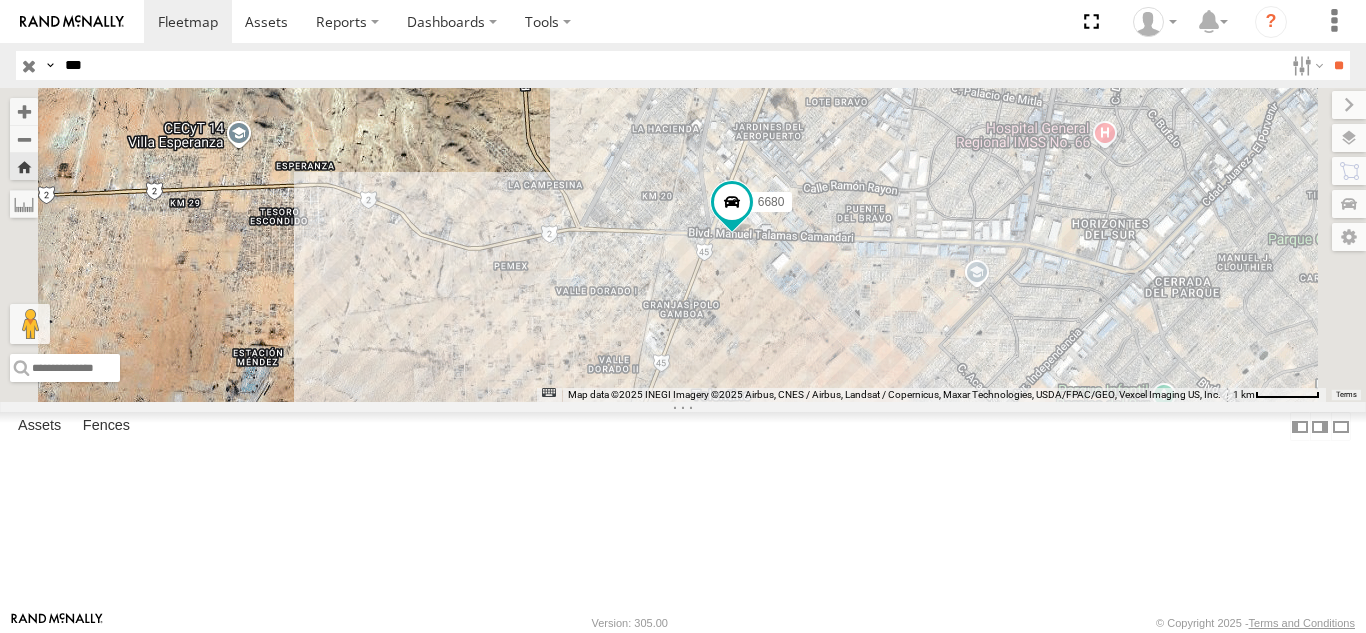 click on "**" at bounding box center (1338, 65) 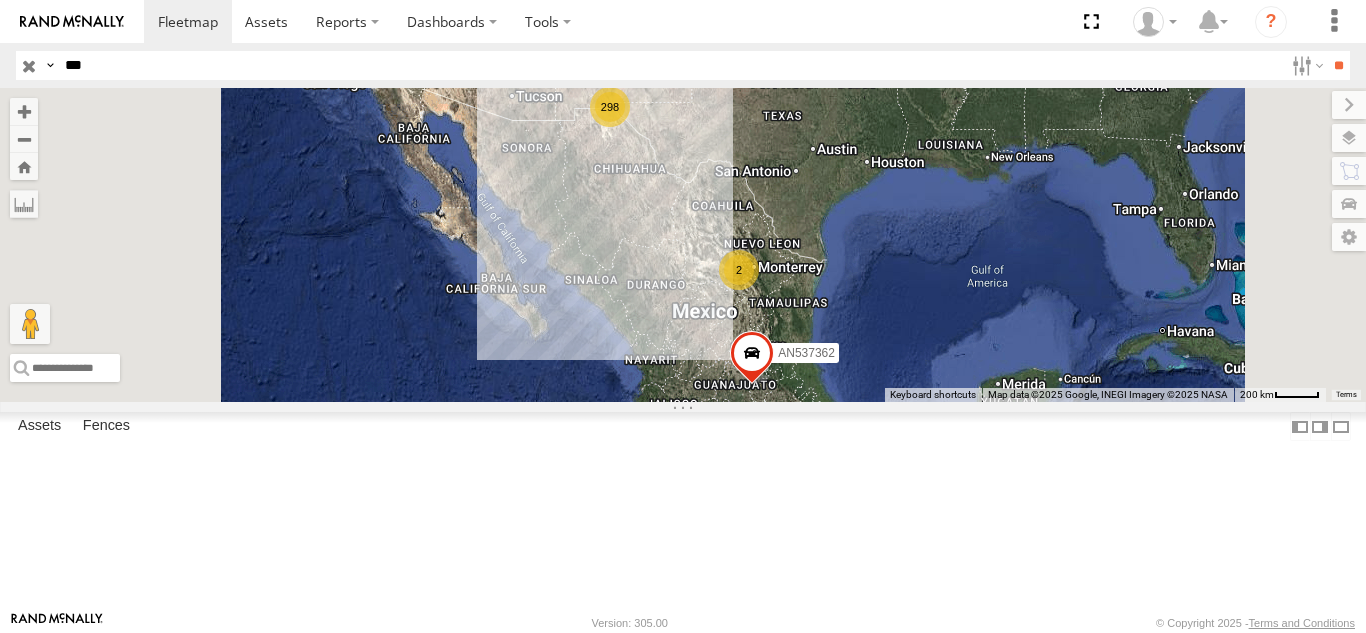 scroll, scrollTop: 300, scrollLeft: 0, axis: vertical 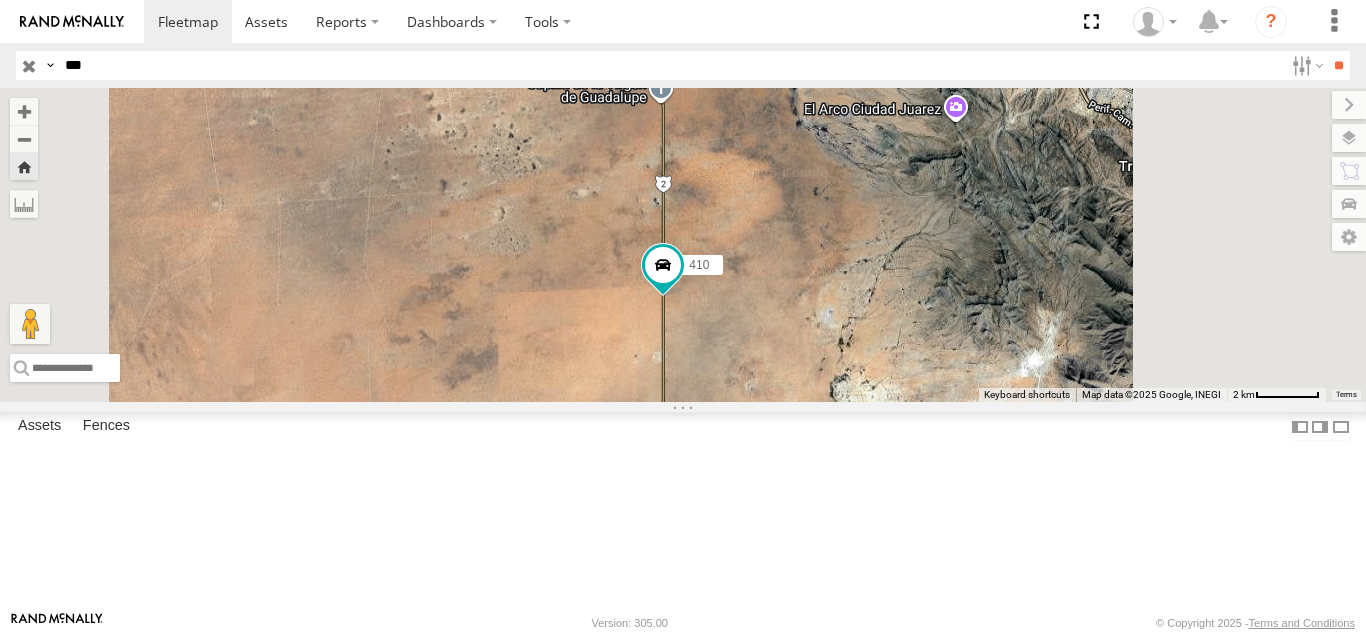click on "***" at bounding box center (670, 65) 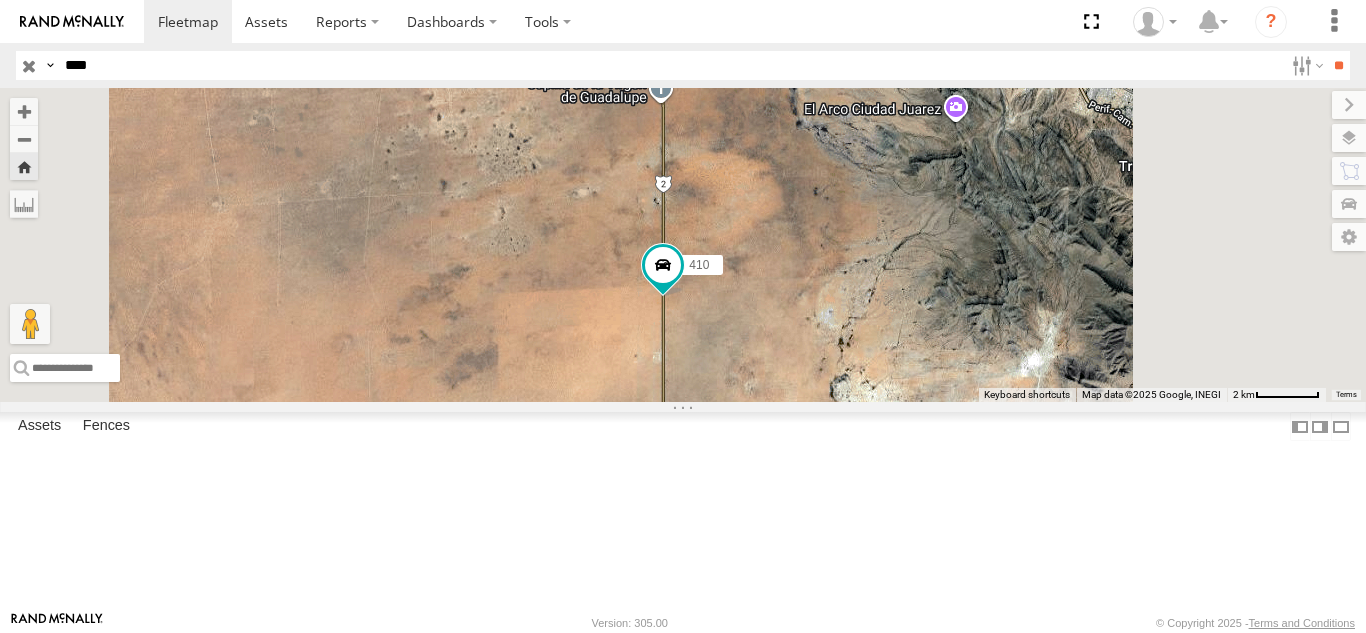 click on "**" at bounding box center [1338, 65] 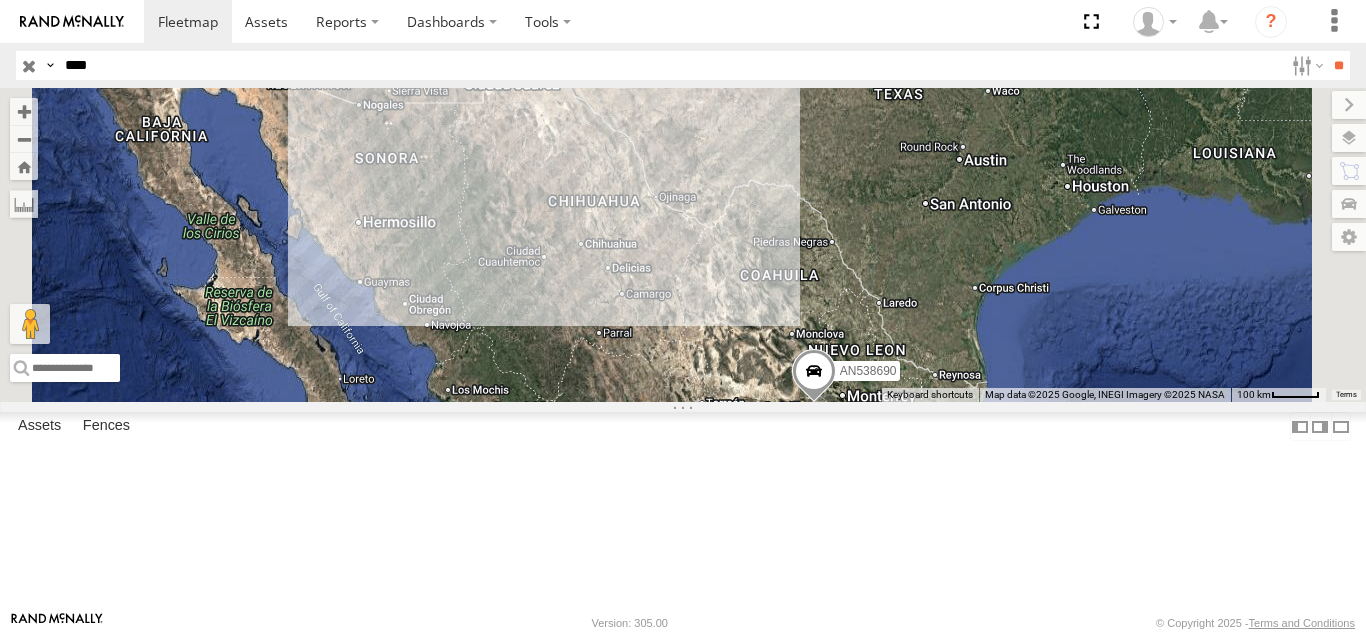 click on "FOXCONN" at bounding box center (0, 0) 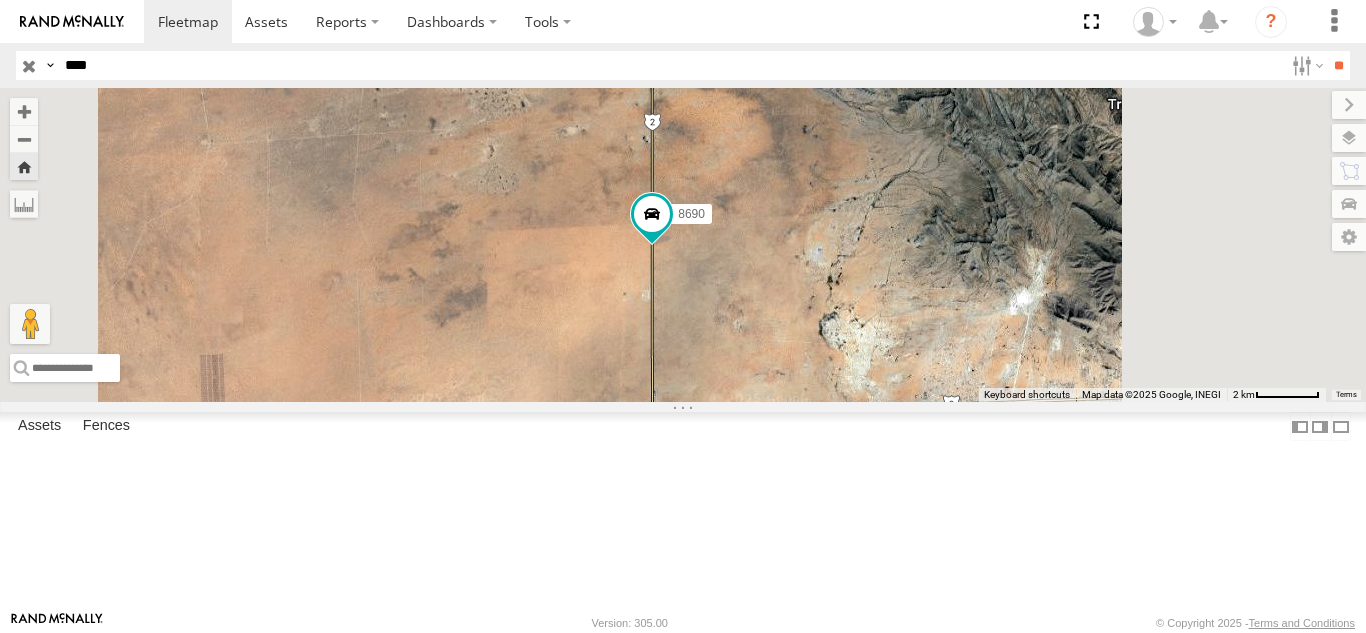 click on "****" at bounding box center (670, 65) 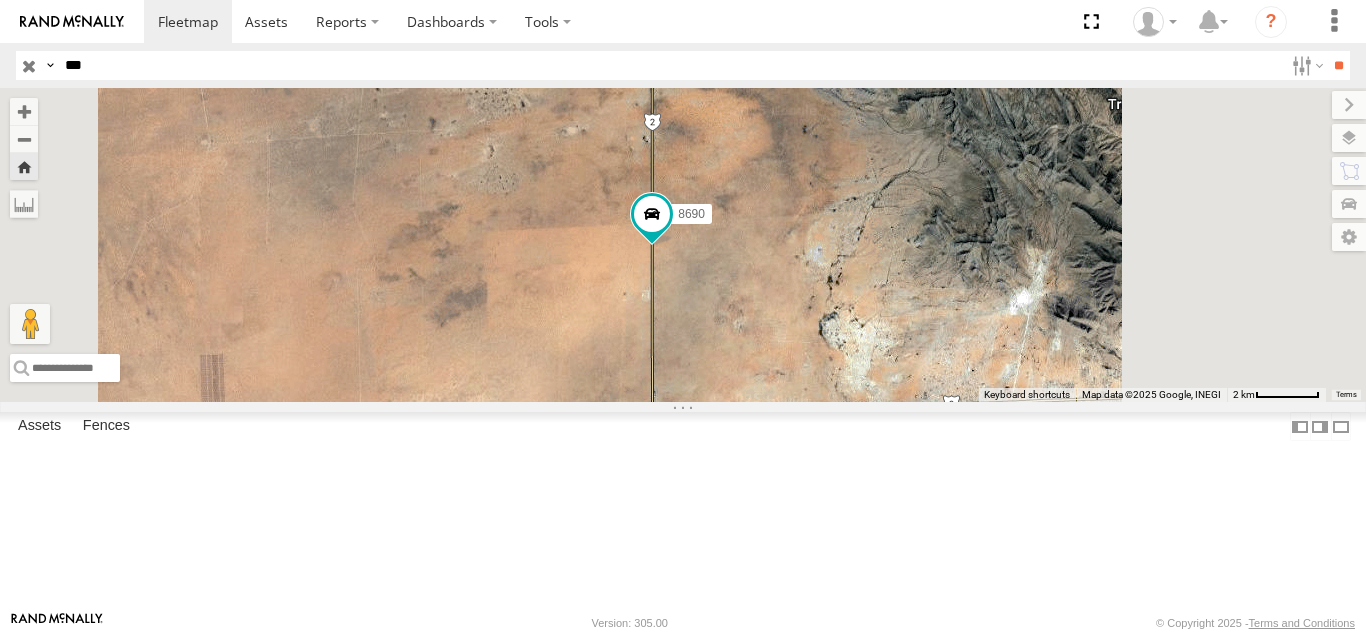 click on "**" at bounding box center (1338, 65) 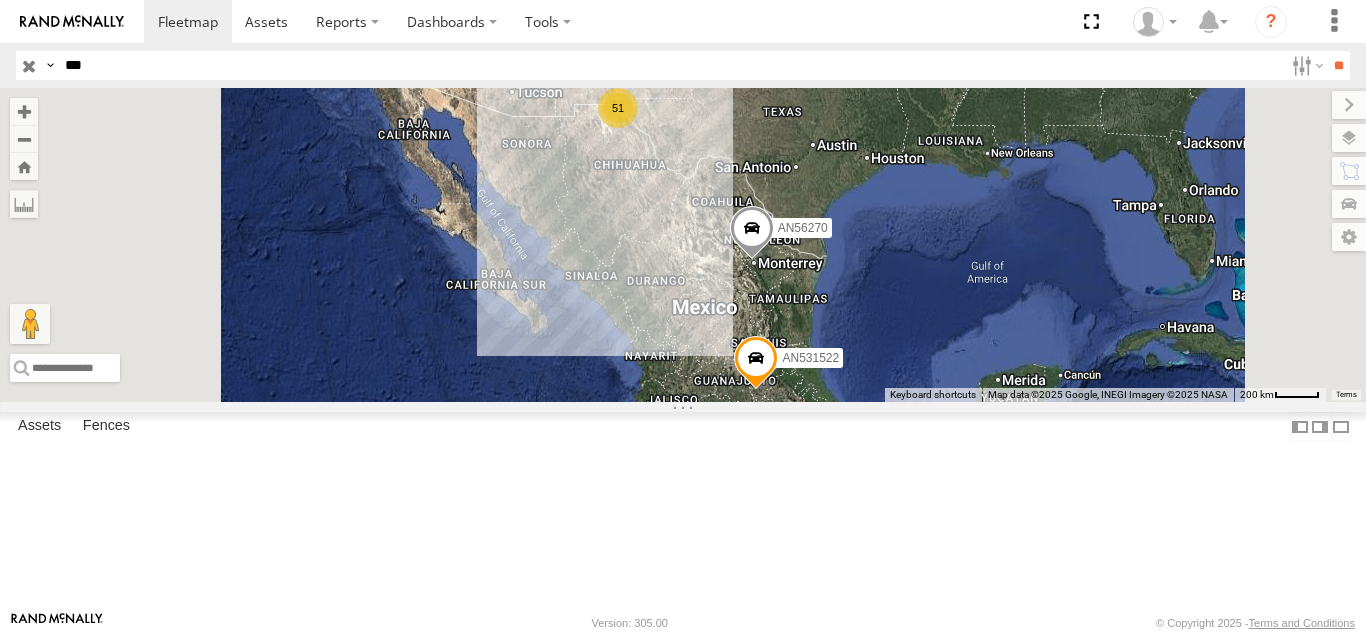 click on "FOXCONN" at bounding box center [0, 0] 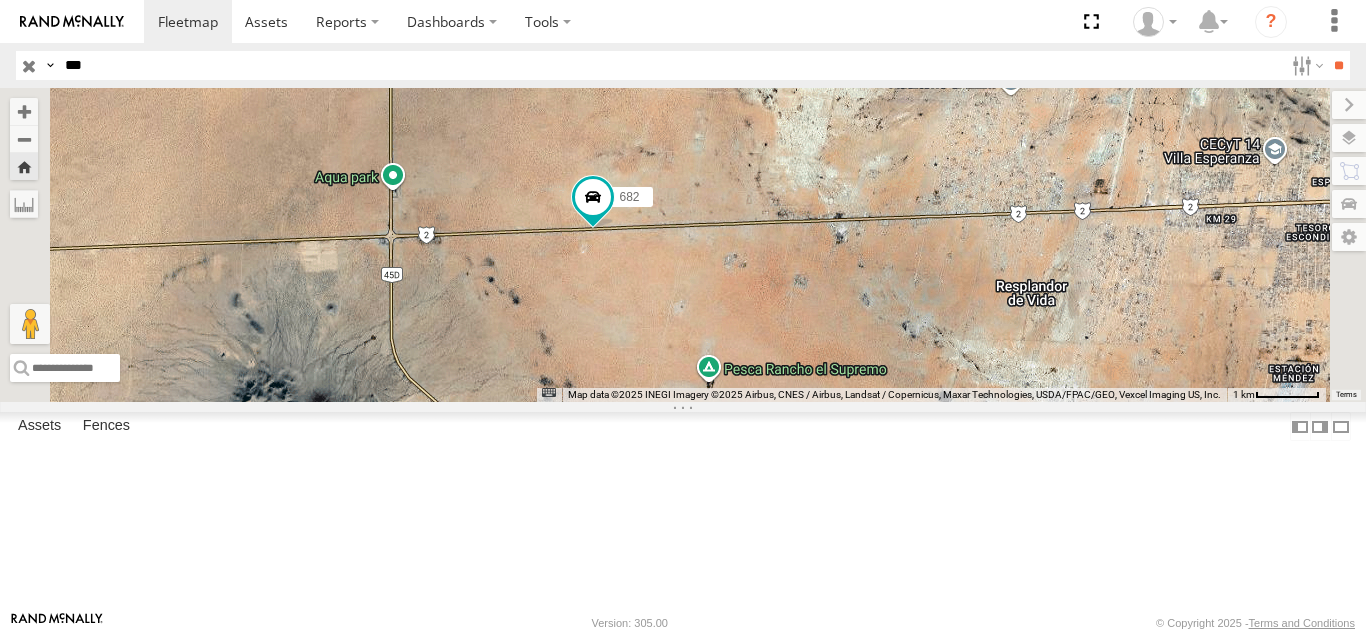 click on "***" at bounding box center [670, 65] 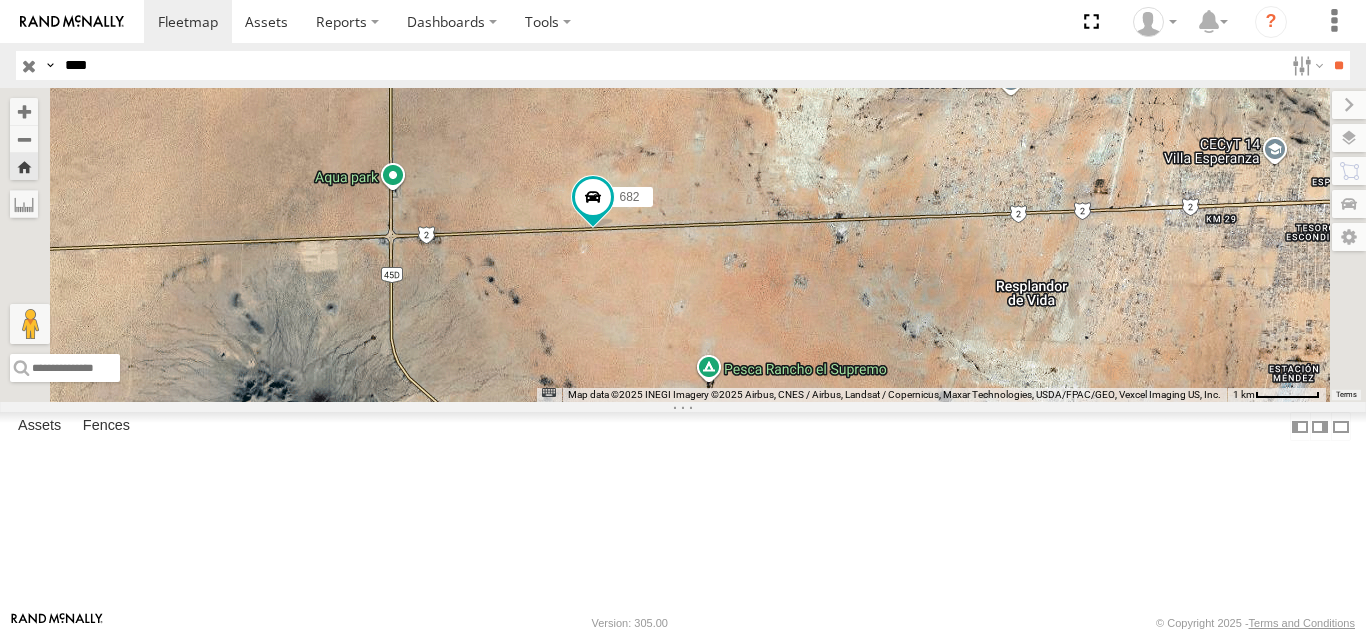 click on "**" at bounding box center (1338, 65) 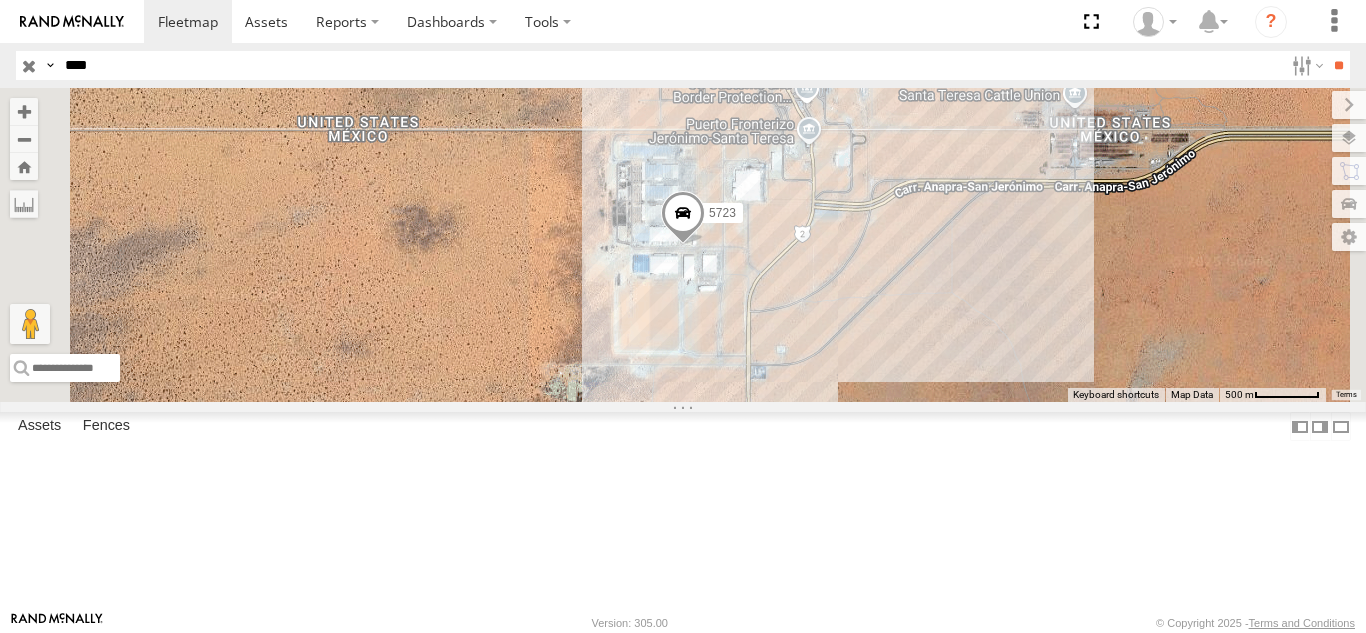 click on "5723" at bounding box center (0, 0) 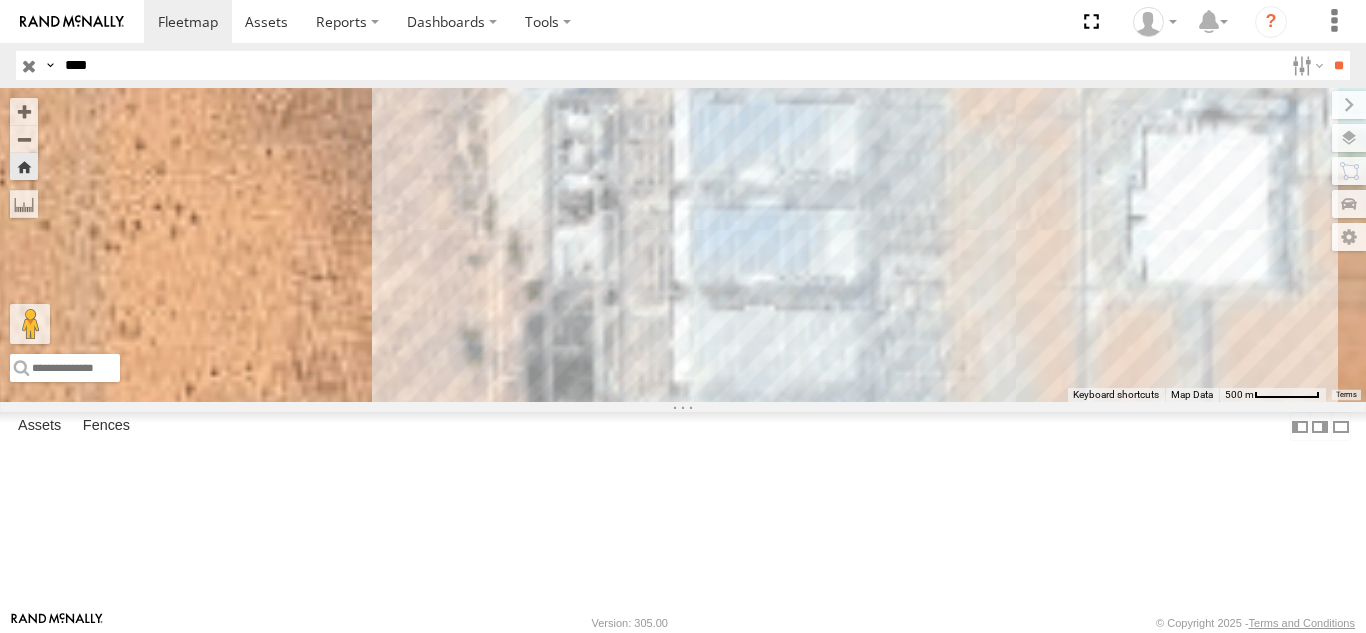 click on "****" at bounding box center [670, 65] 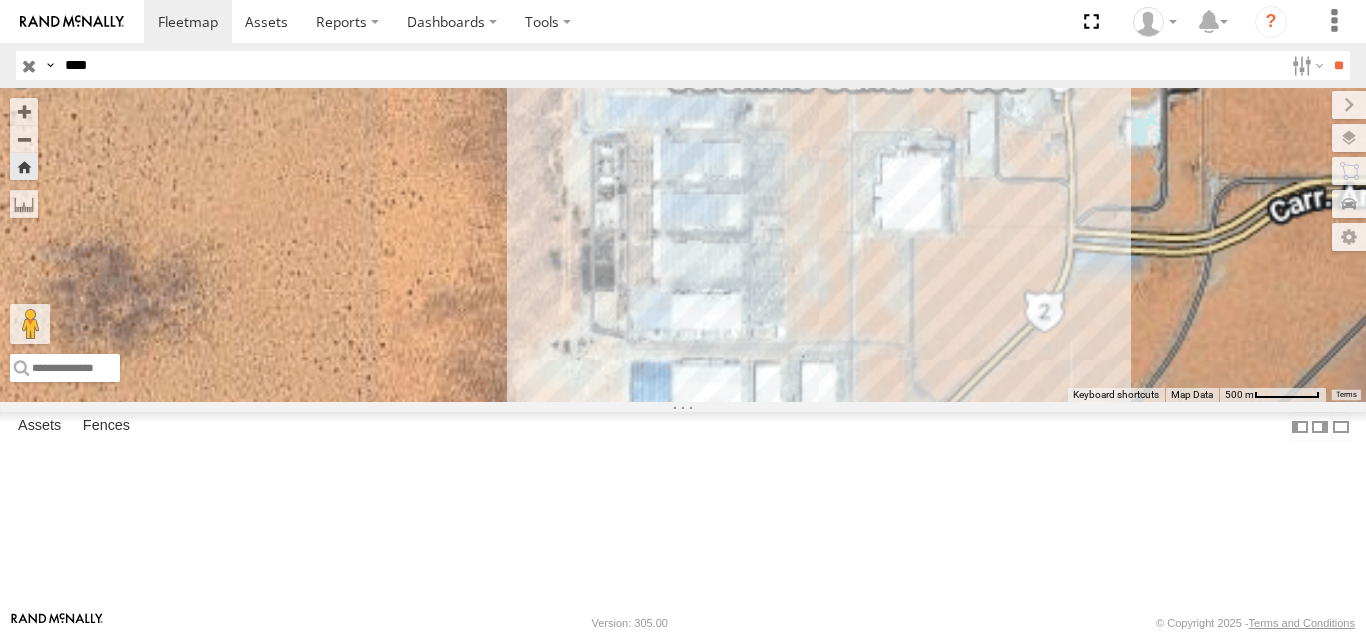 click on "****" at bounding box center (670, 65) 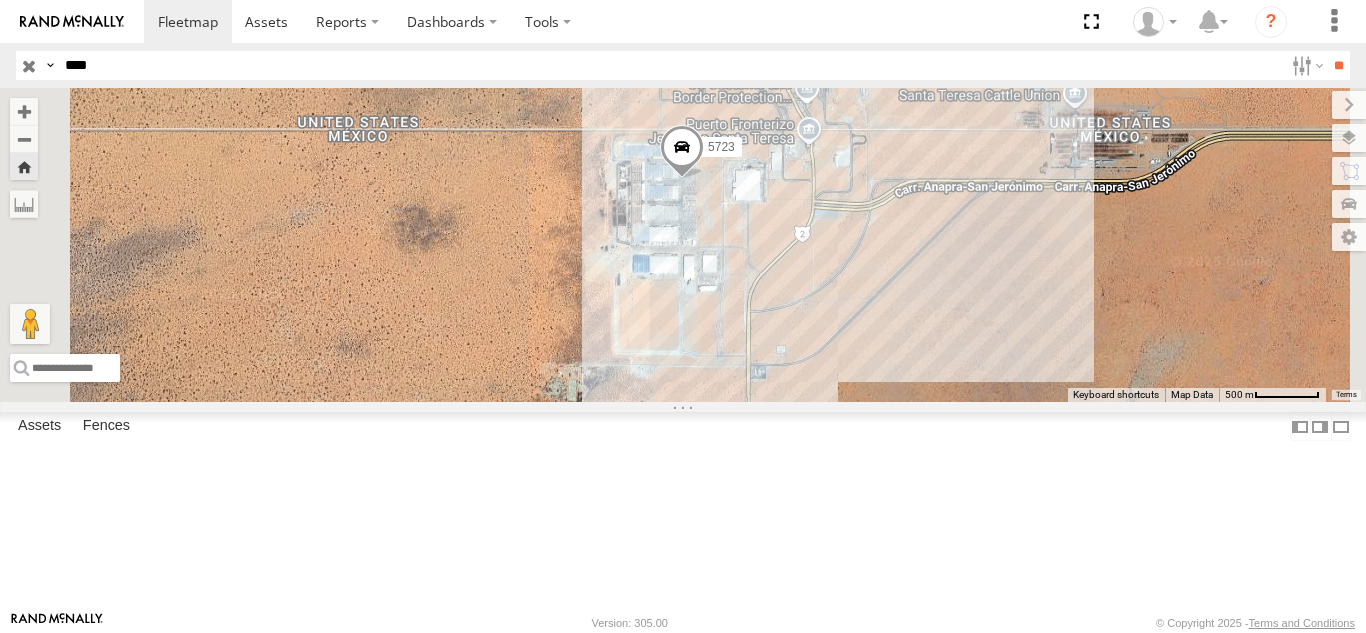 click on "**" at bounding box center (1338, 65) 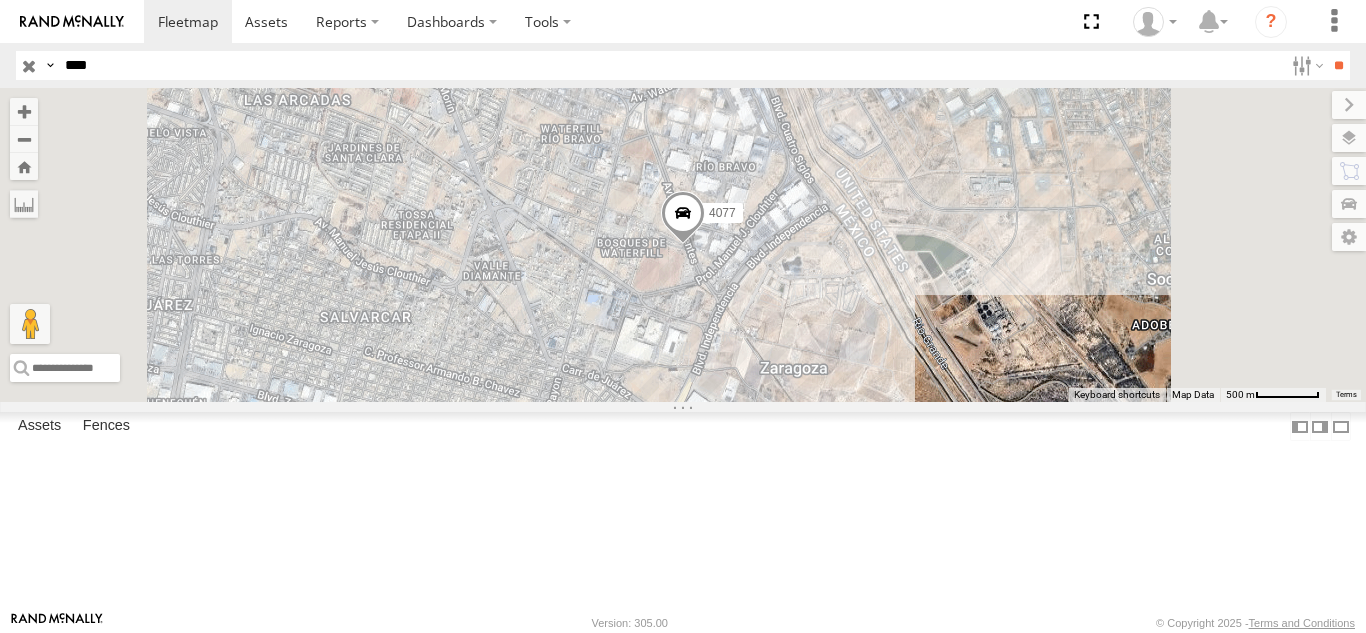 click on "4077" at bounding box center (0, 0) 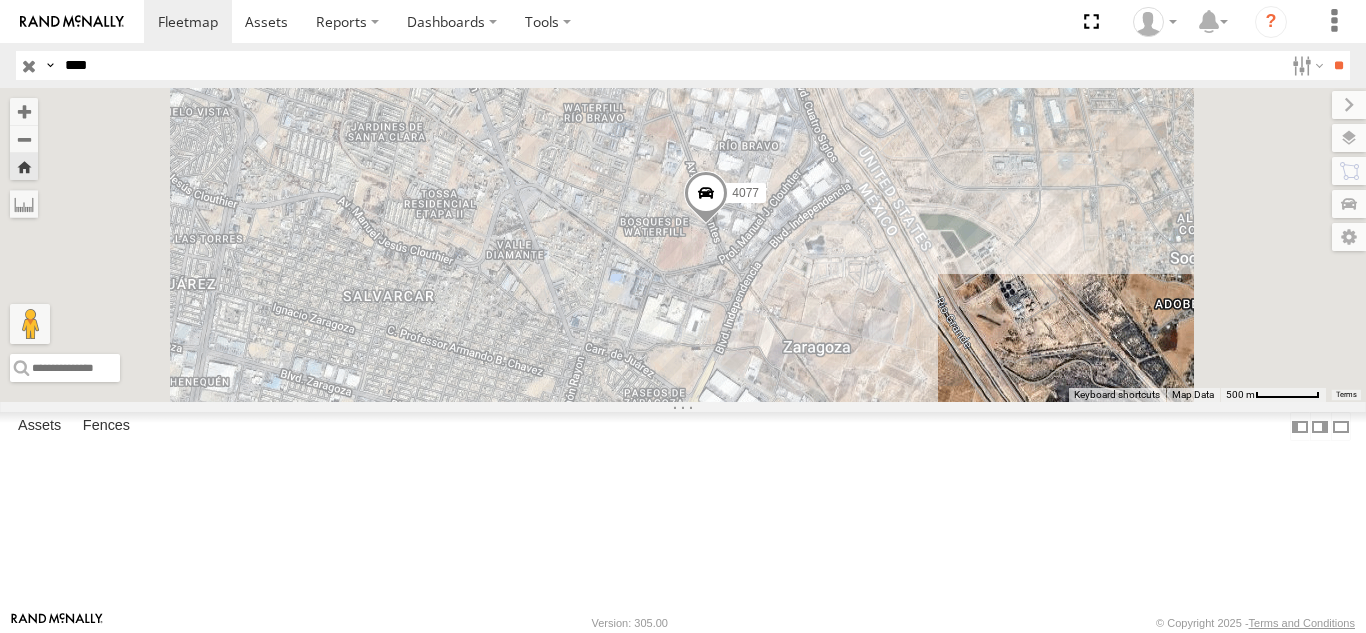 click on "****" at bounding box center [670, 65] 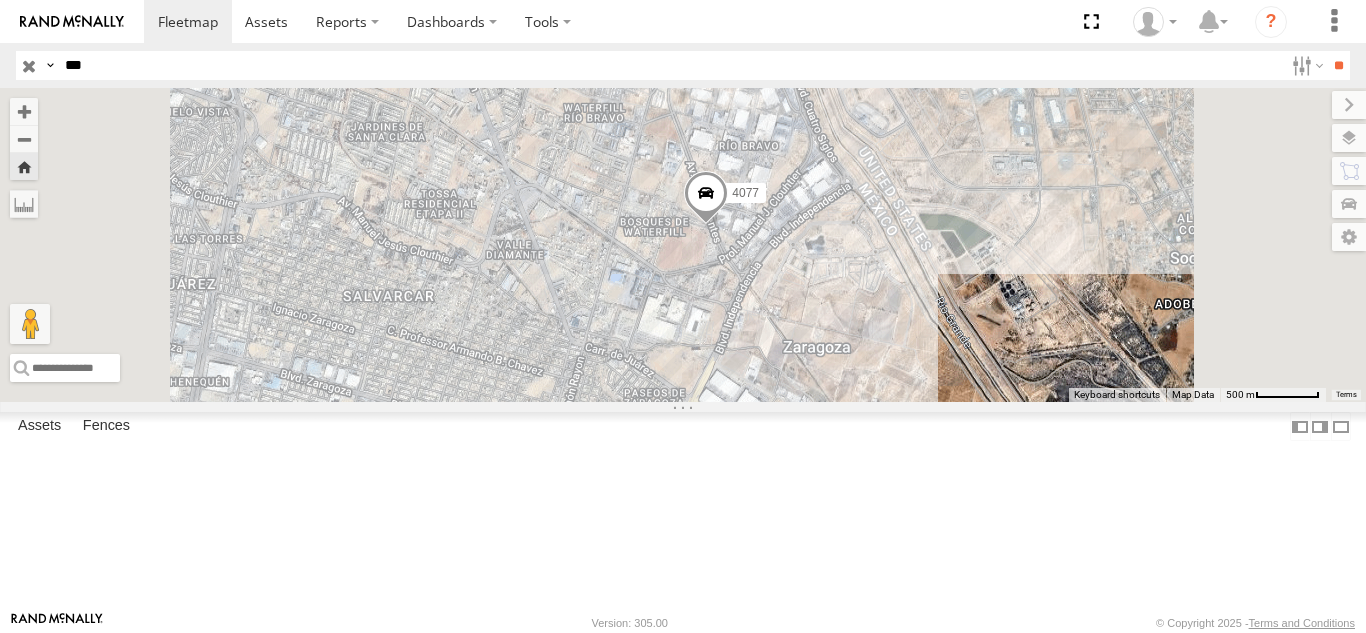 click on "**" at bounding box center (1338, 65) 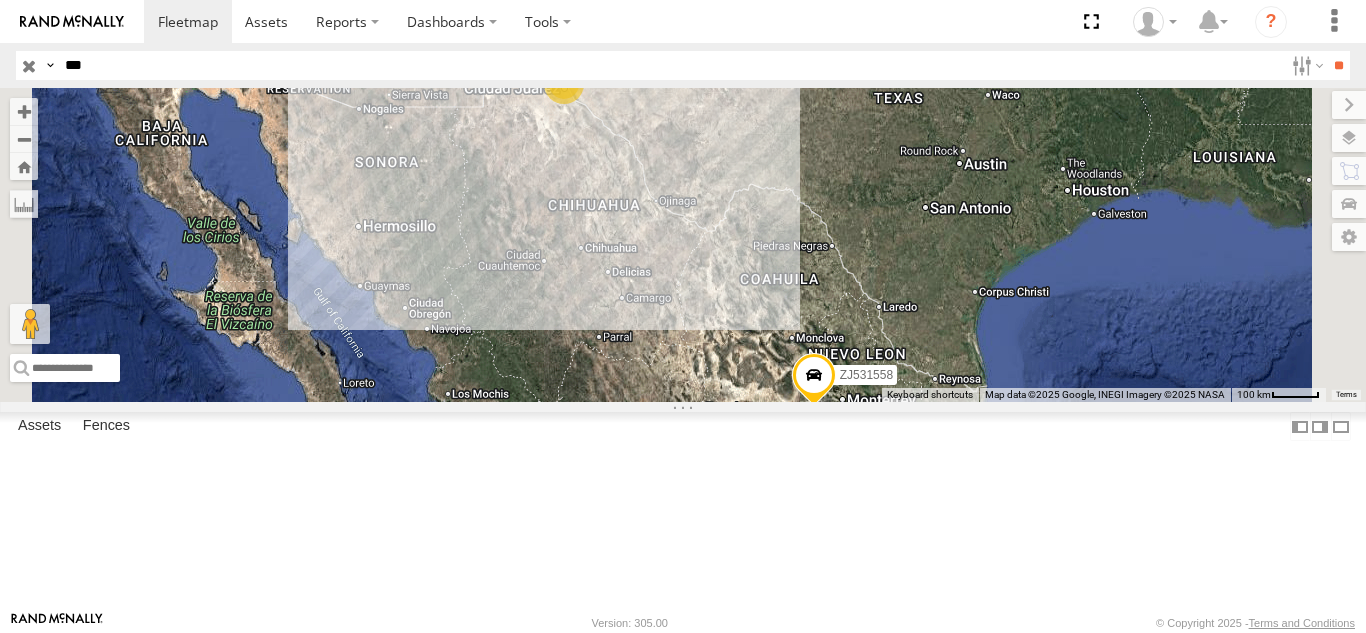 click at bounding box center (0, 0) 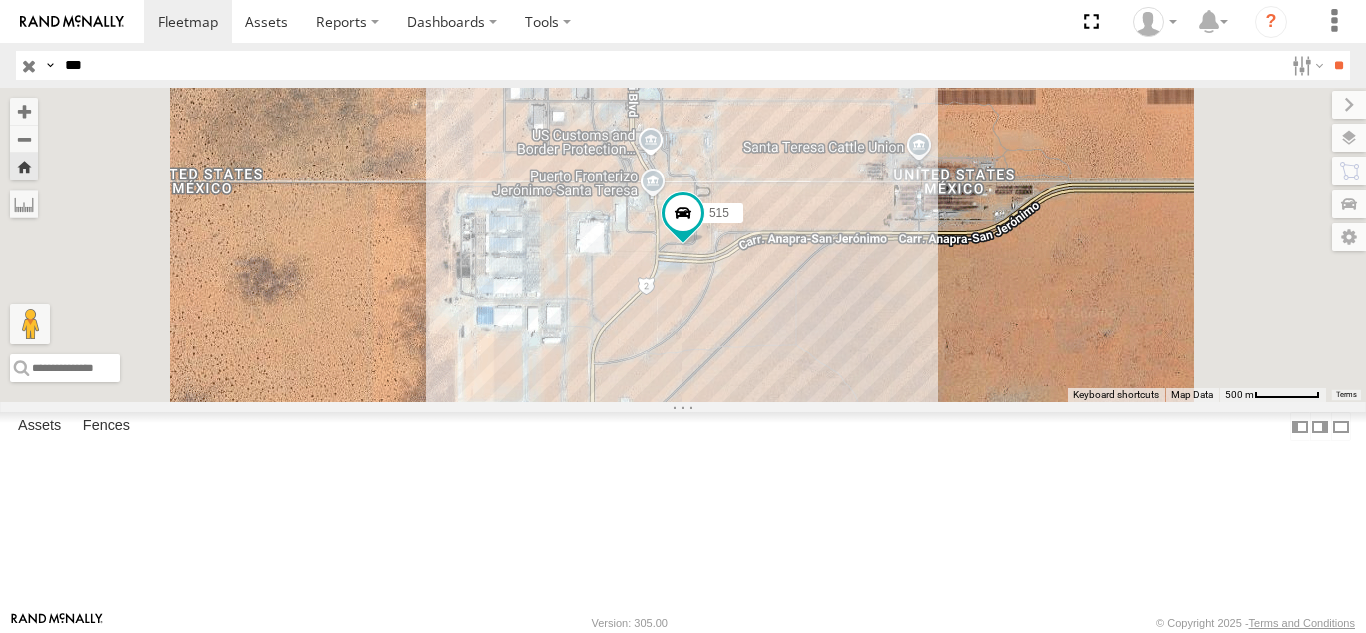 click on "***" at bounding box center (670, 65) 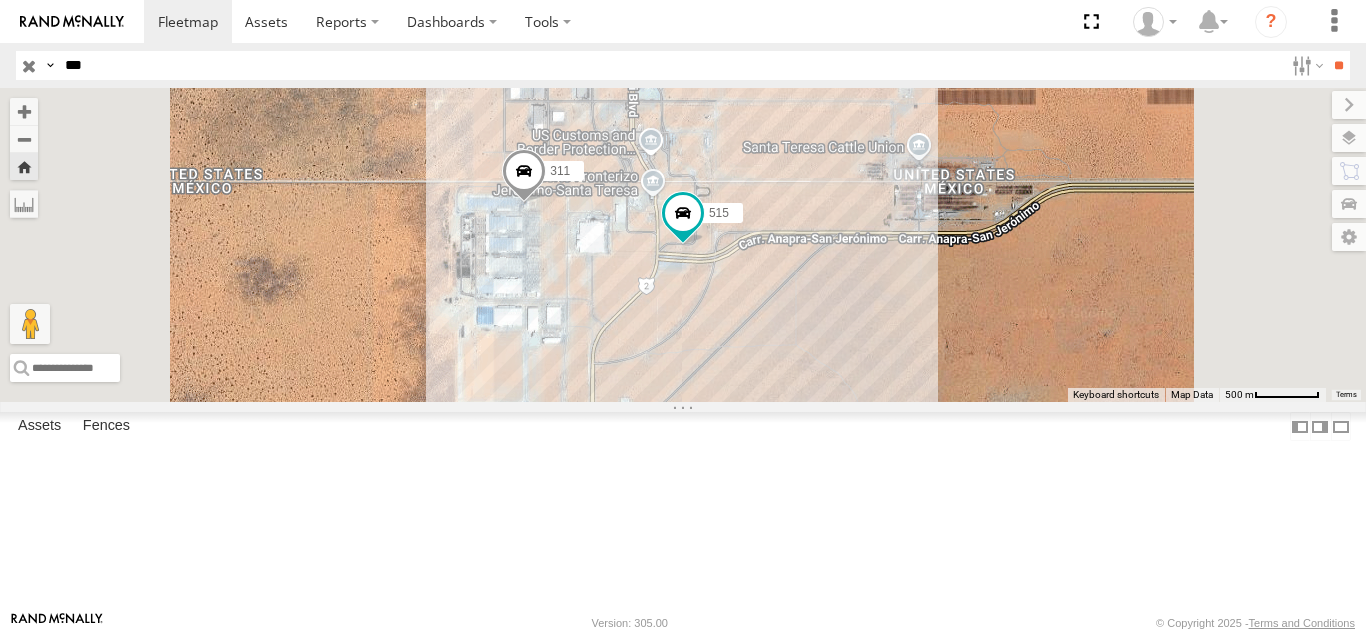click on "**" at bounding box center (1338, 65) 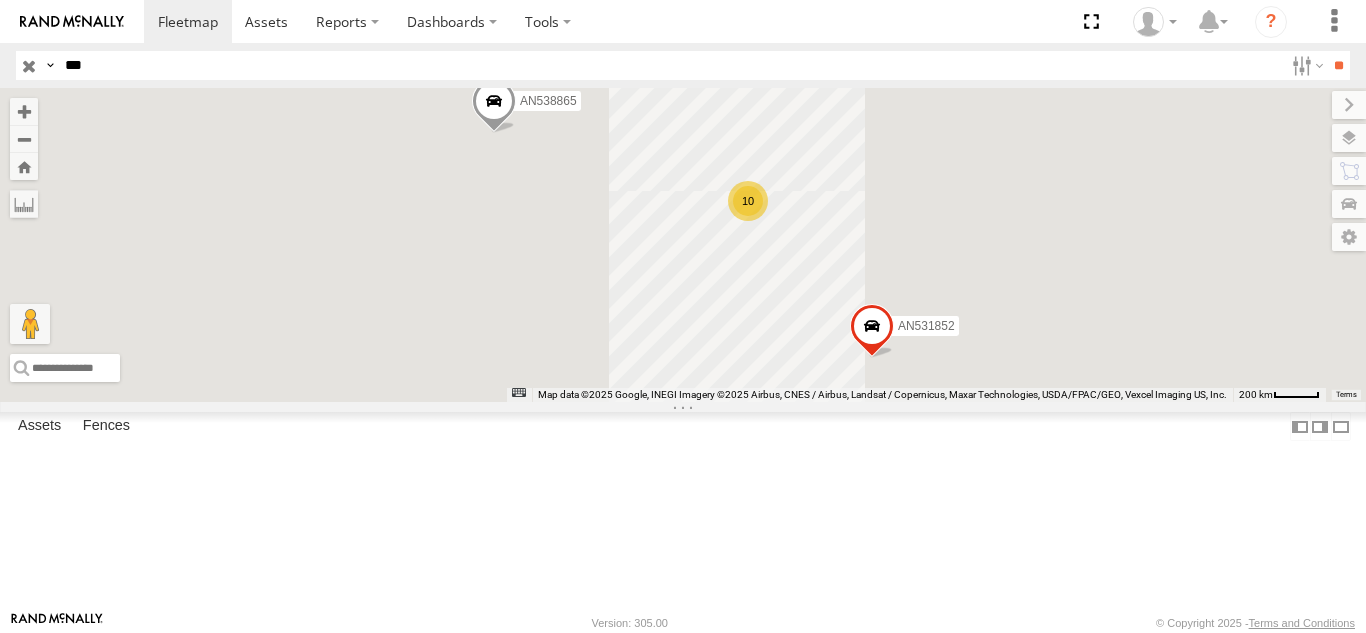 click on "CAJAS" at bounding box center [0, 0] 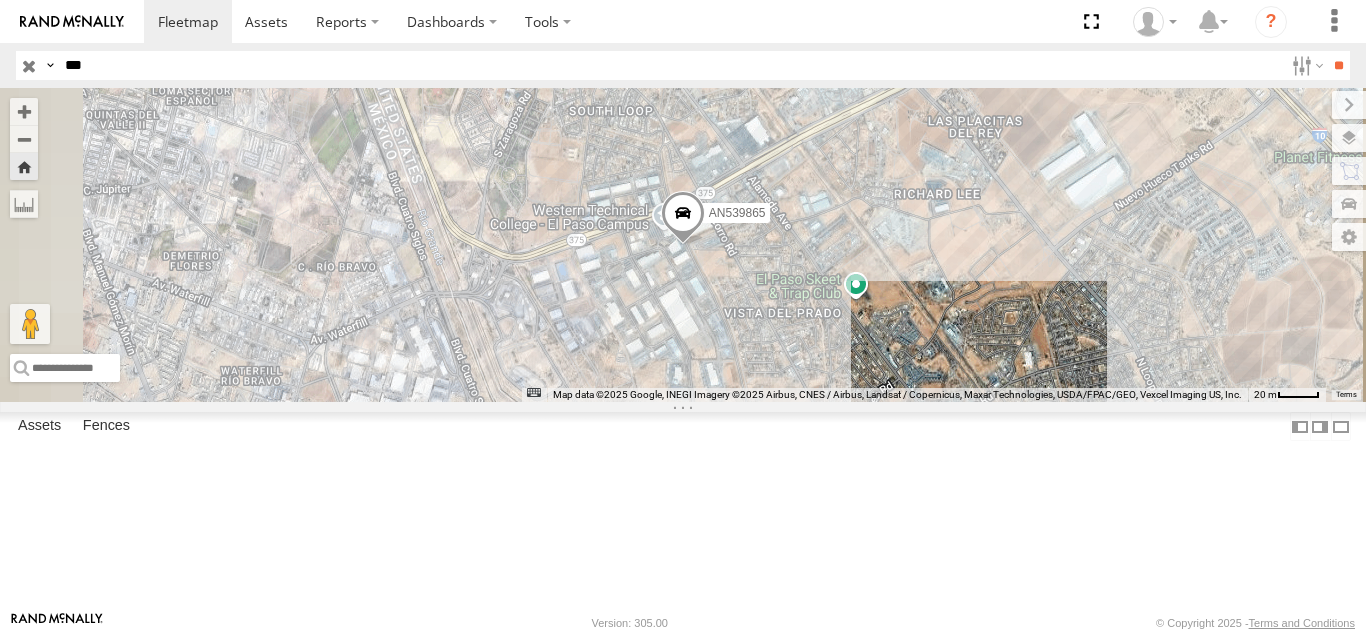 click on "865
FOXCONN" at bounding box center [0, 0] 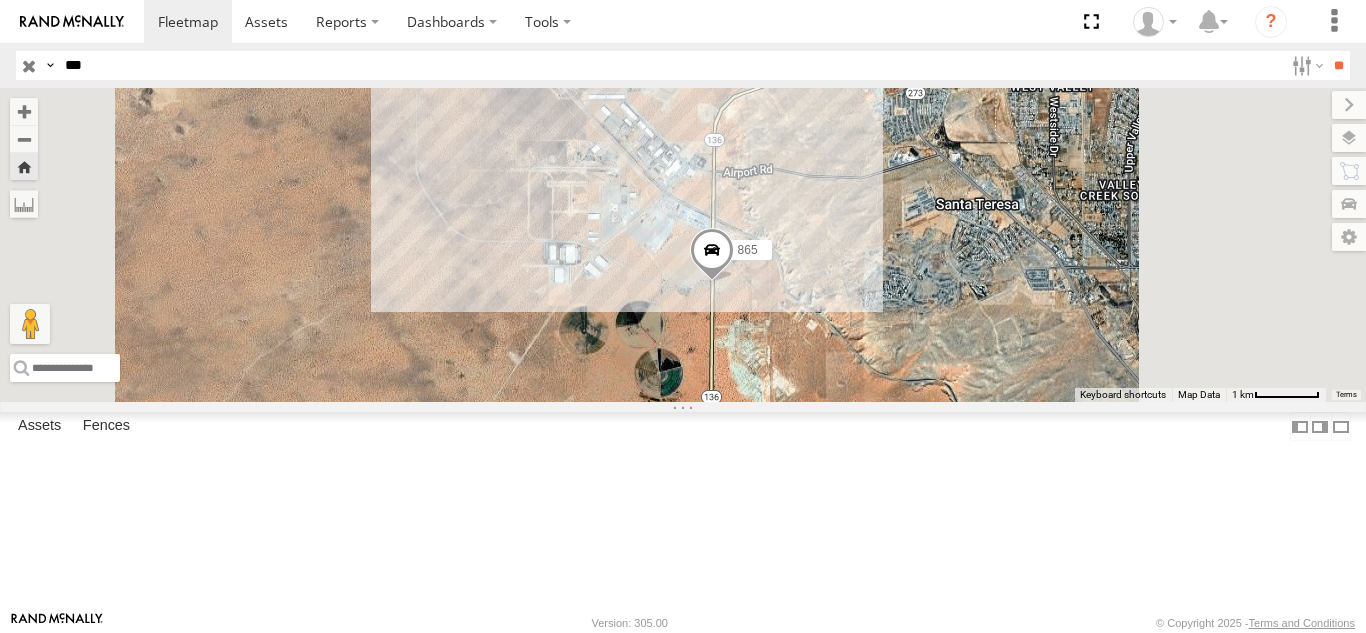 click on "***" at bounding box center [670, 65] 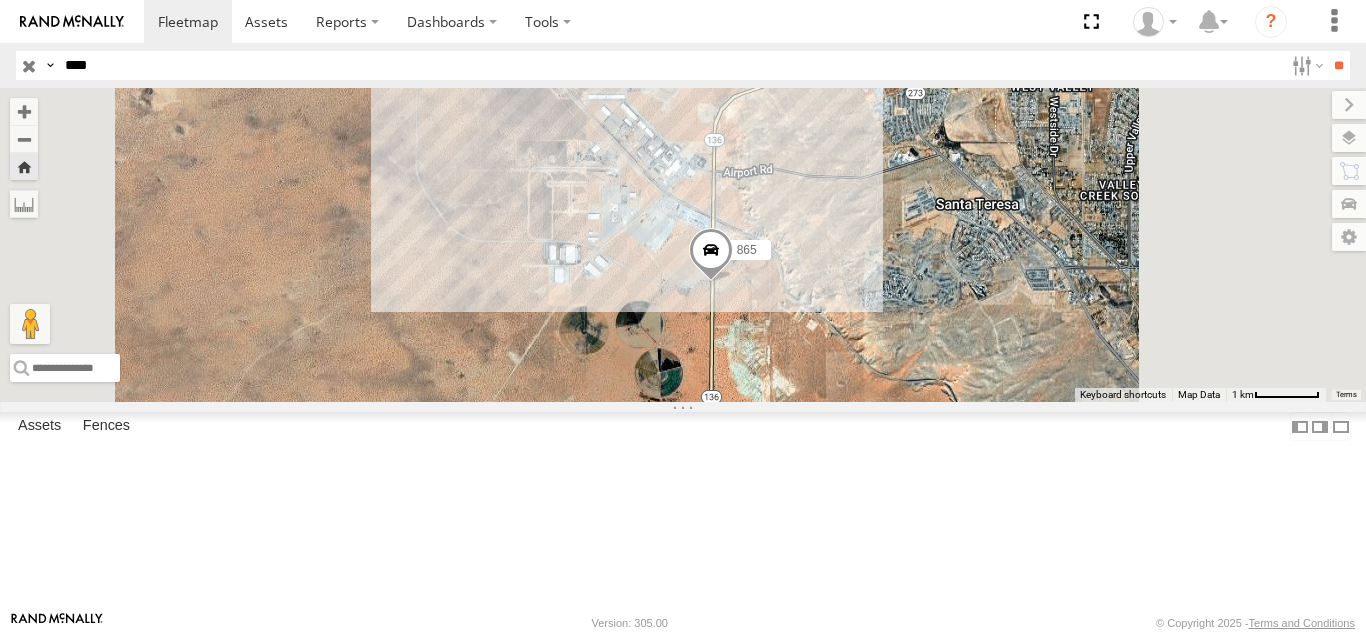 click on "**" at bounding box center (1338, 65) 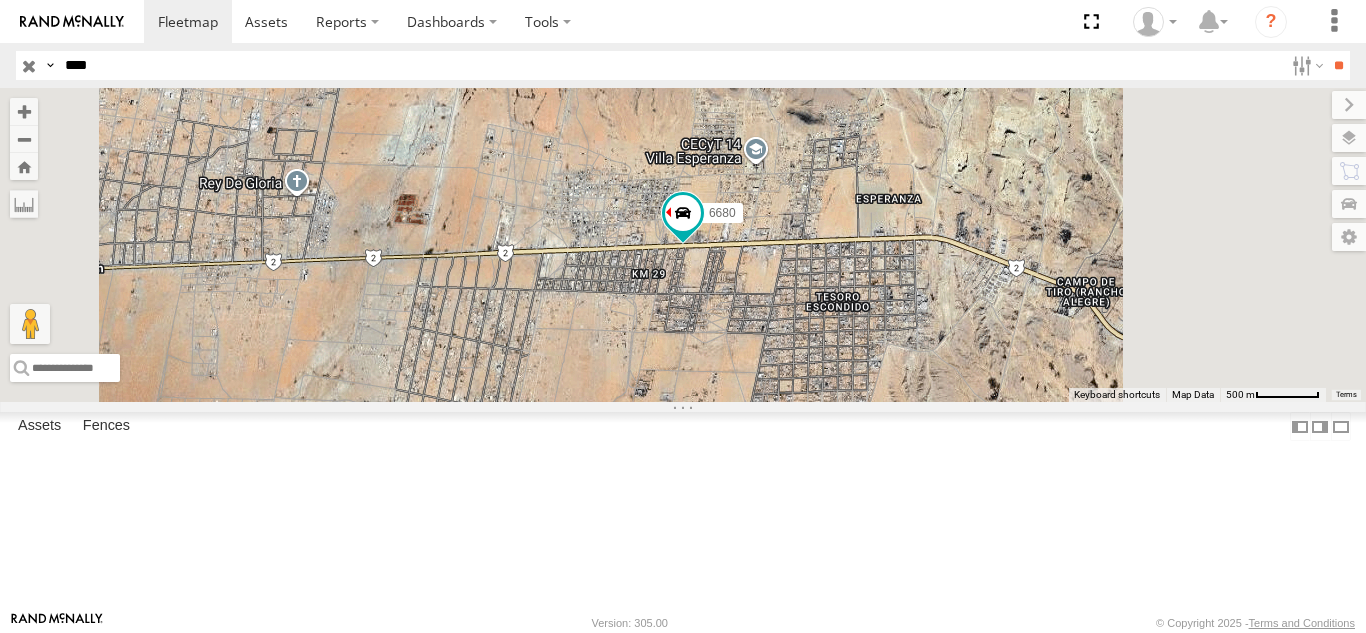 click on "6680" at bounding box center [0, 0] 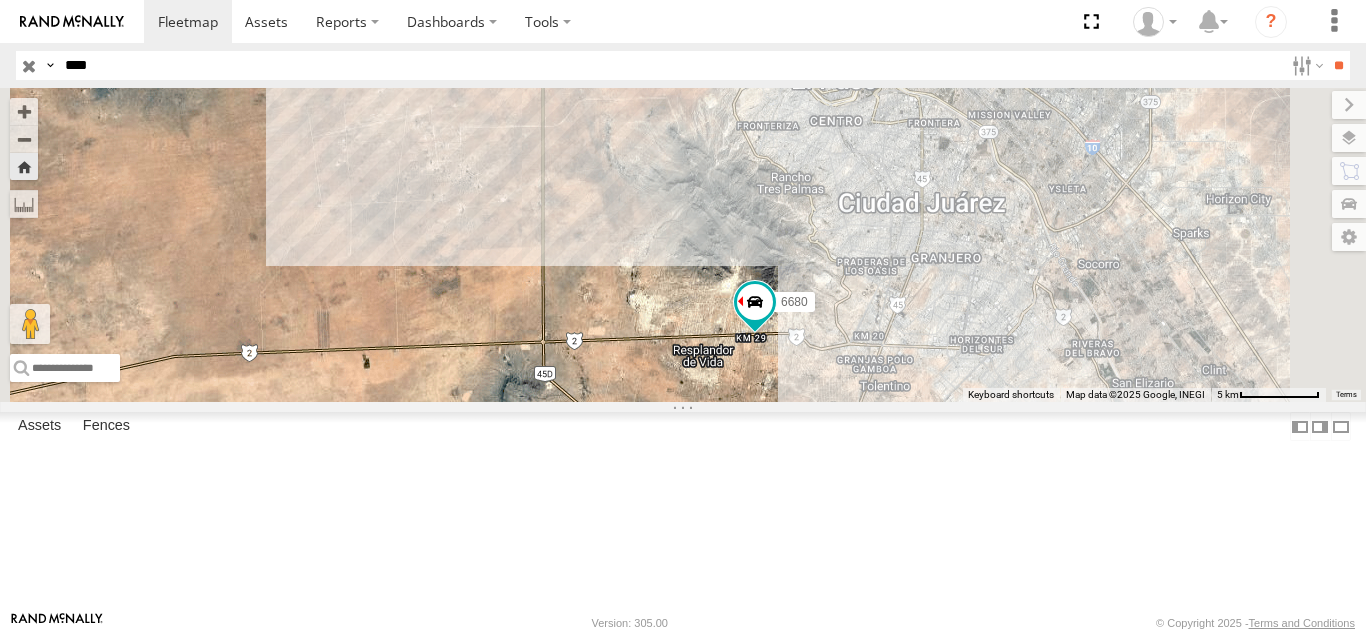 click on "****" at bounding box center [670, 65] 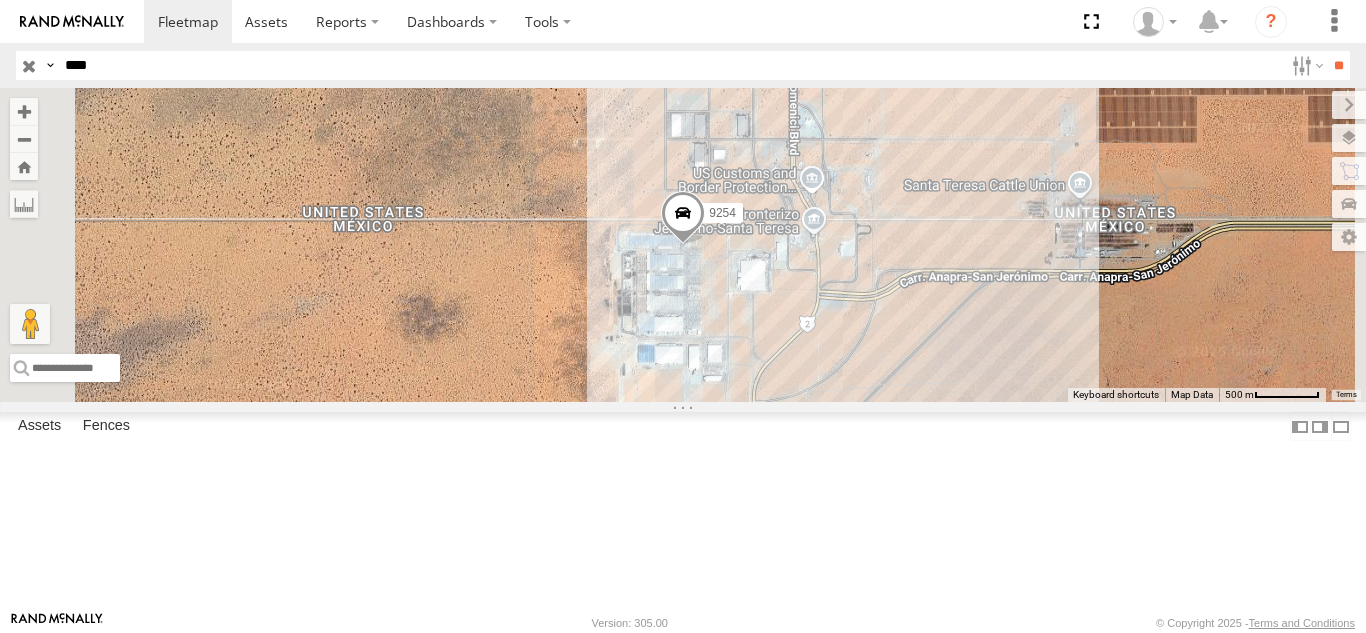 click on "FOXCONN" at bounding box center [0, 0] 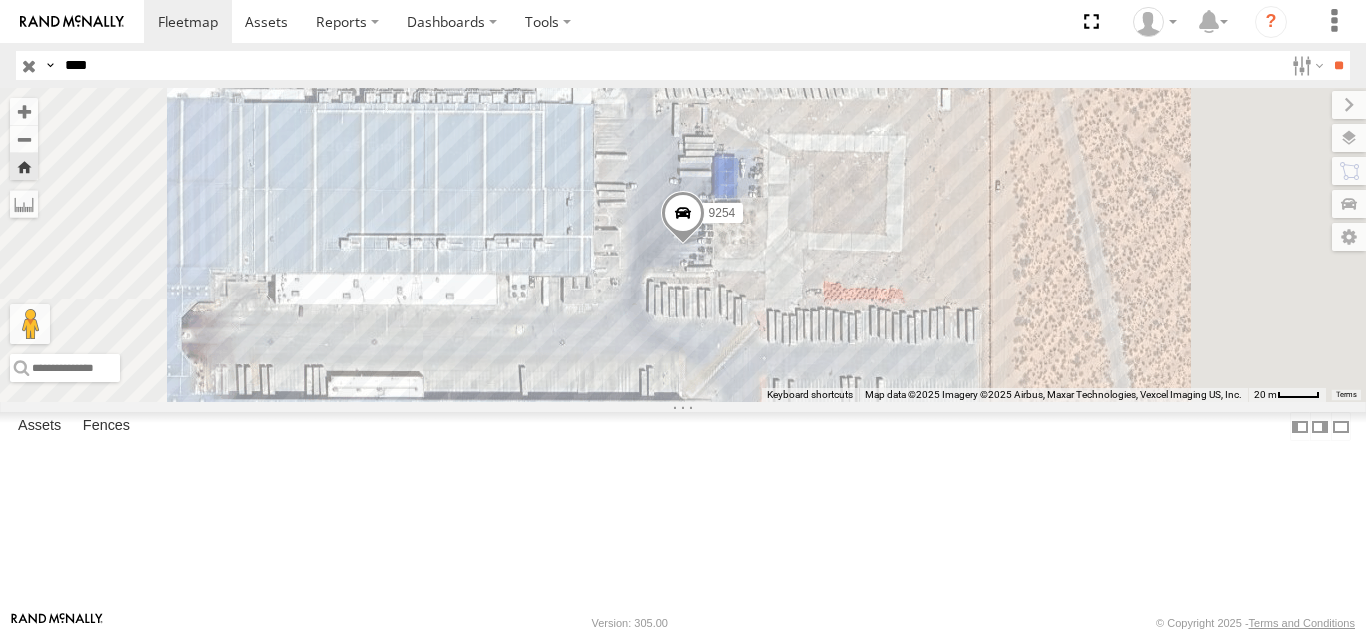 click on "****" at bounding box center (670, 65) 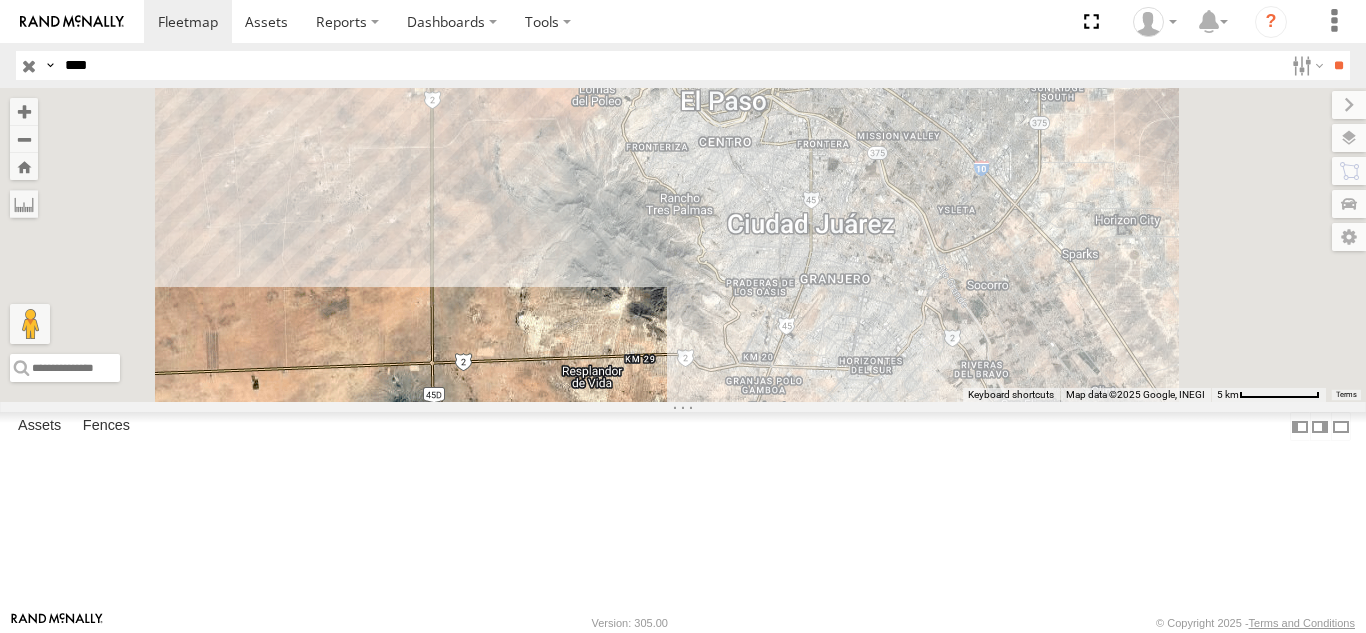 scroll, scrollTop: 0, scrollLeft: 0, axis: both 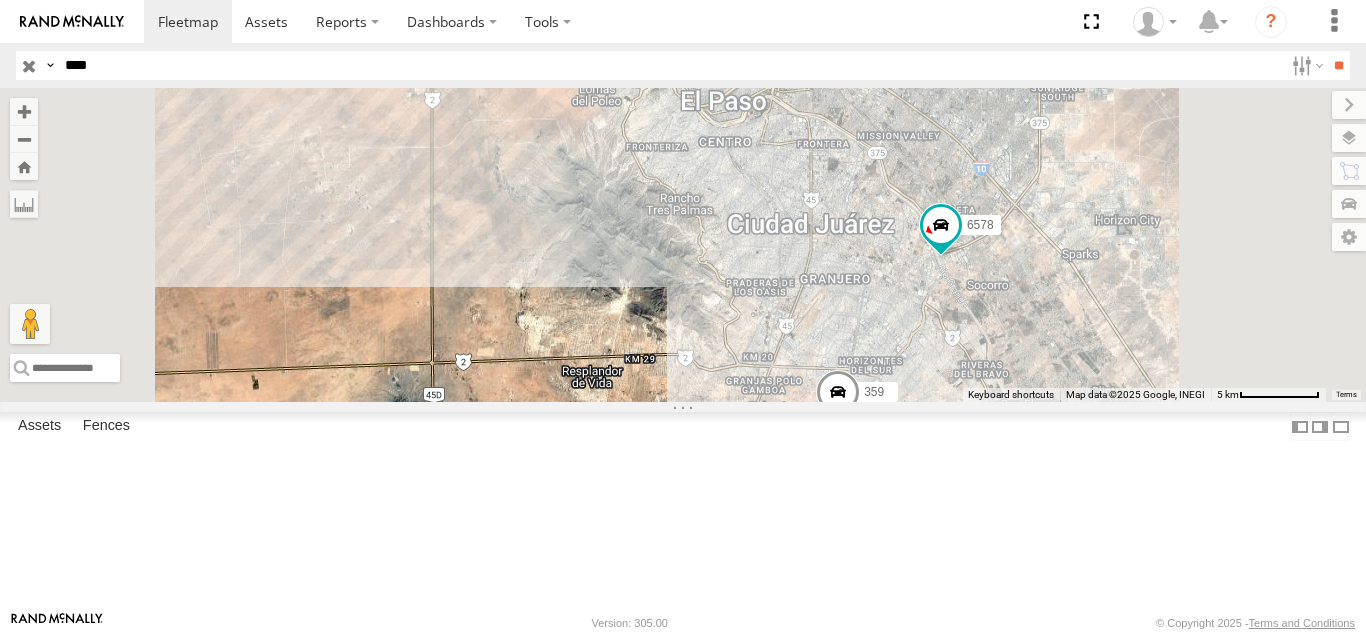 click on "****" at bounding box center (670, 65) 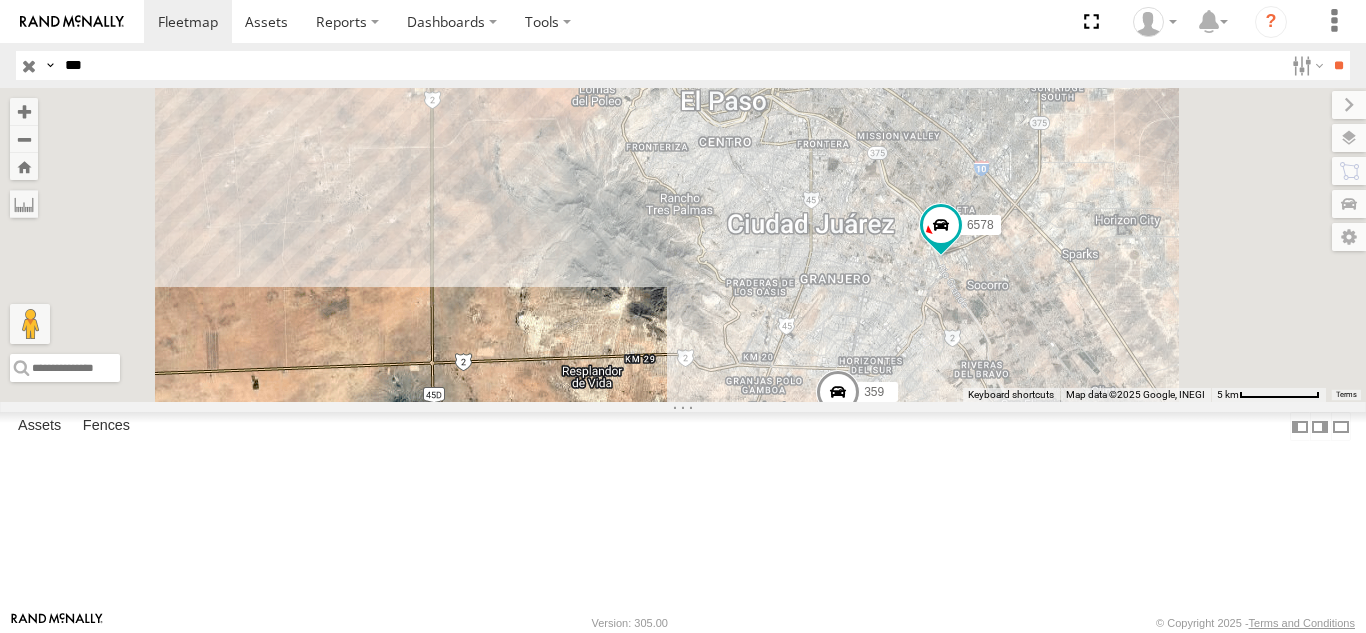 click on "**" at bounding box center [1338, 65] 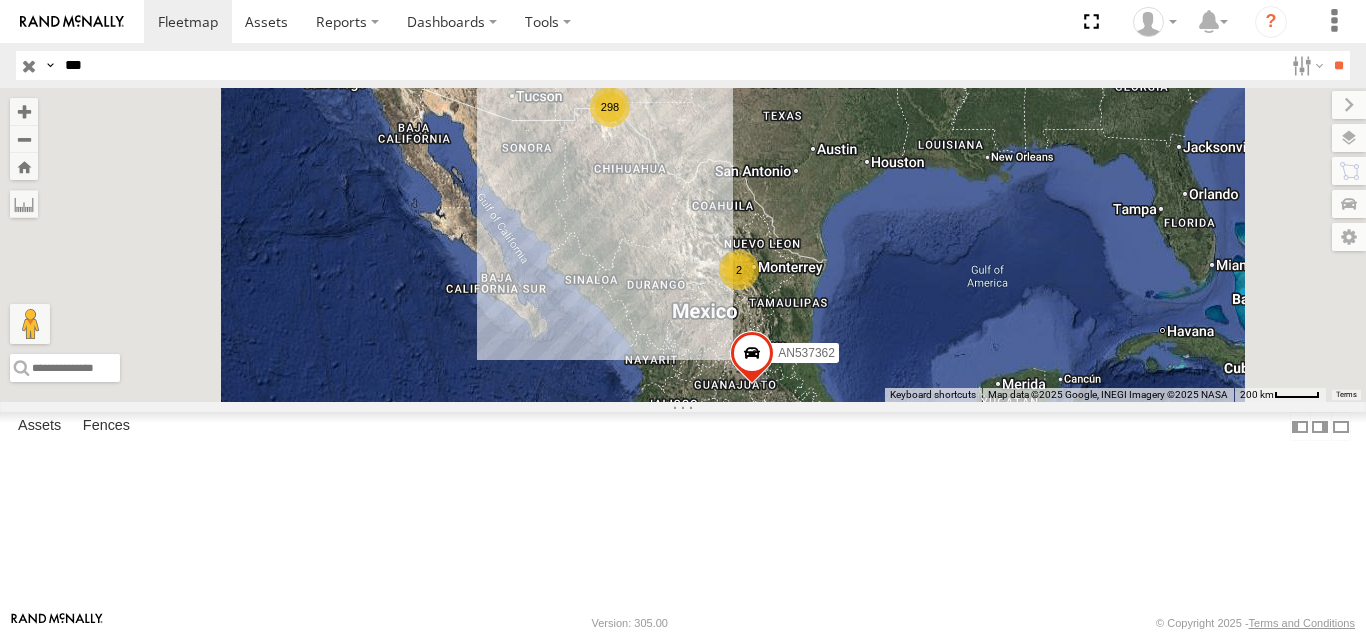 scroll, scrollTop: 0, scrollLeft: 0, axis: both 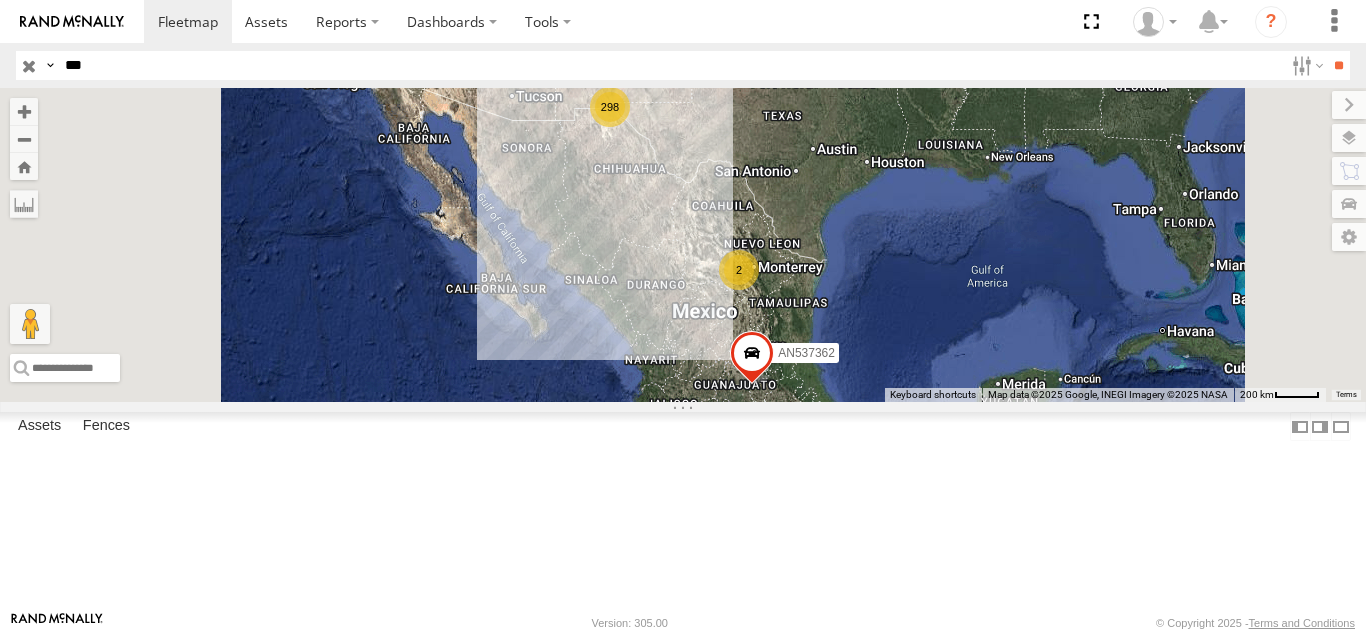 click on "410" at bounding box center (0, 0) 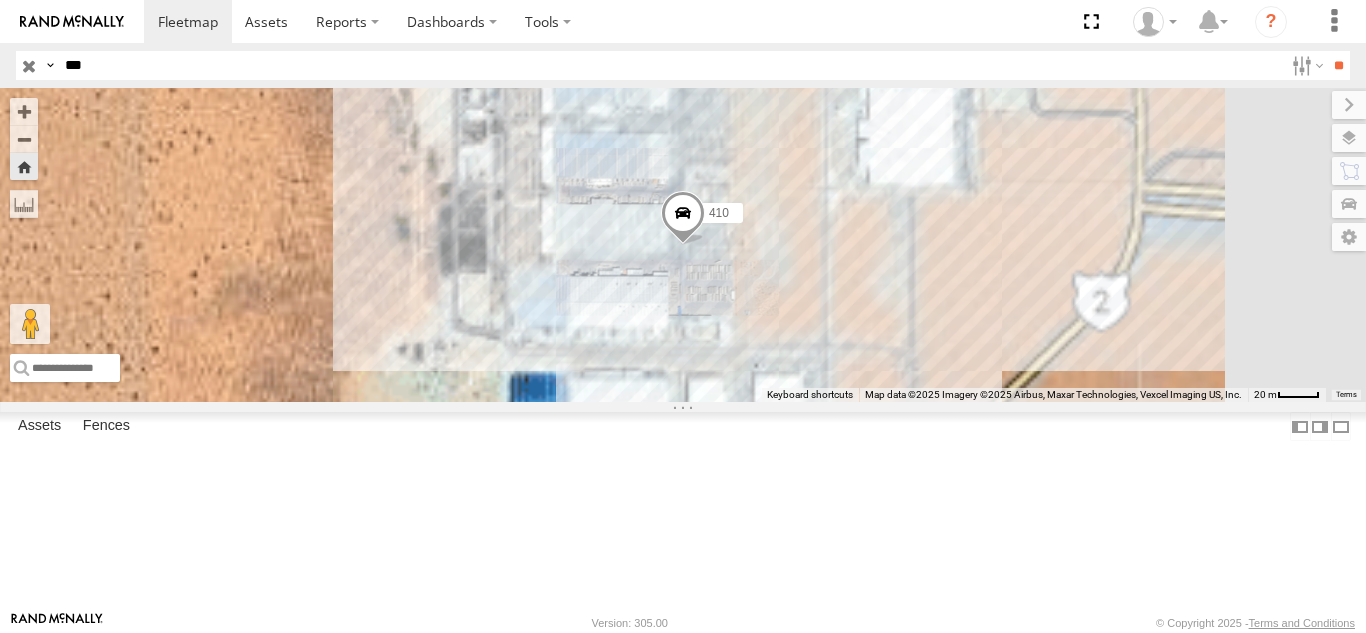 click on "***" at bounding box center (670, 65) 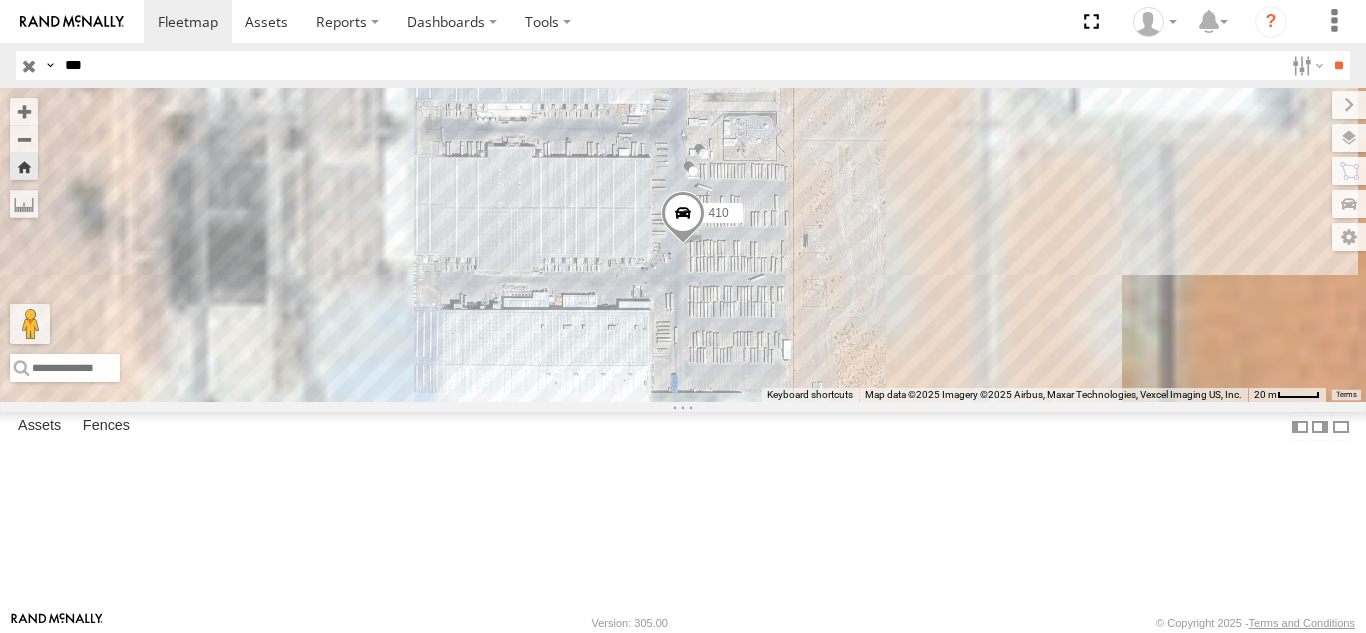 click on "***" at bounding box center (670, 65) 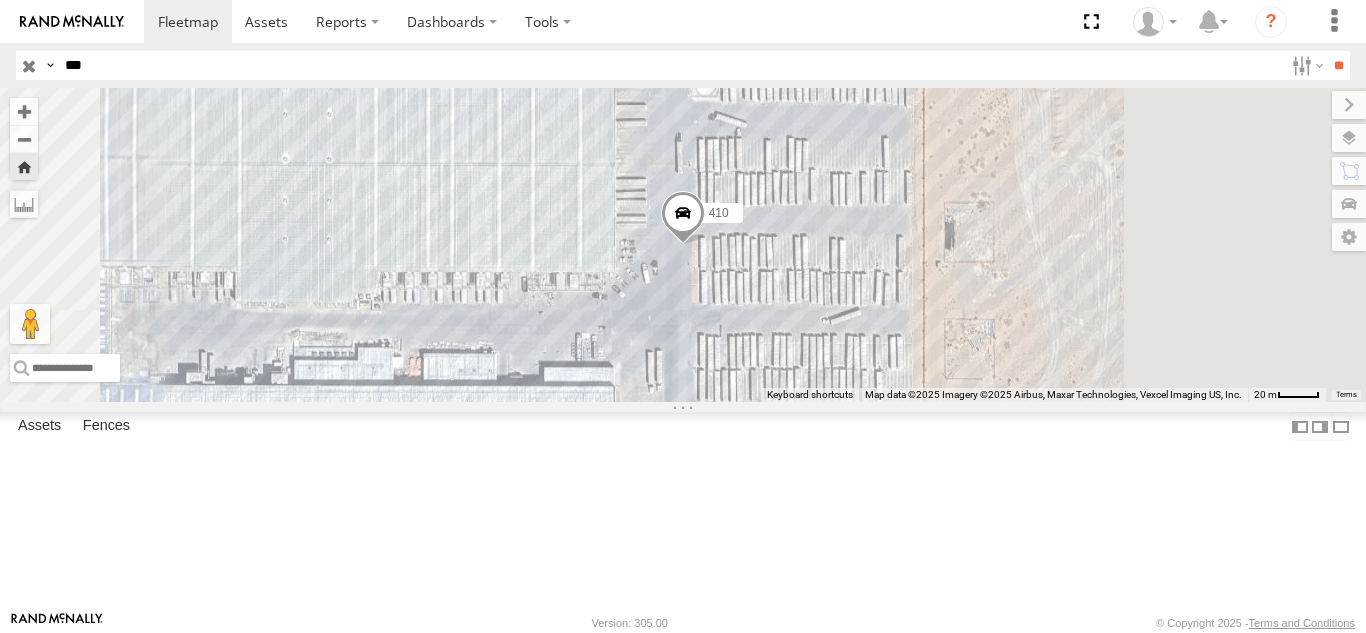 click on "**" at bounding box center (1338, 65) 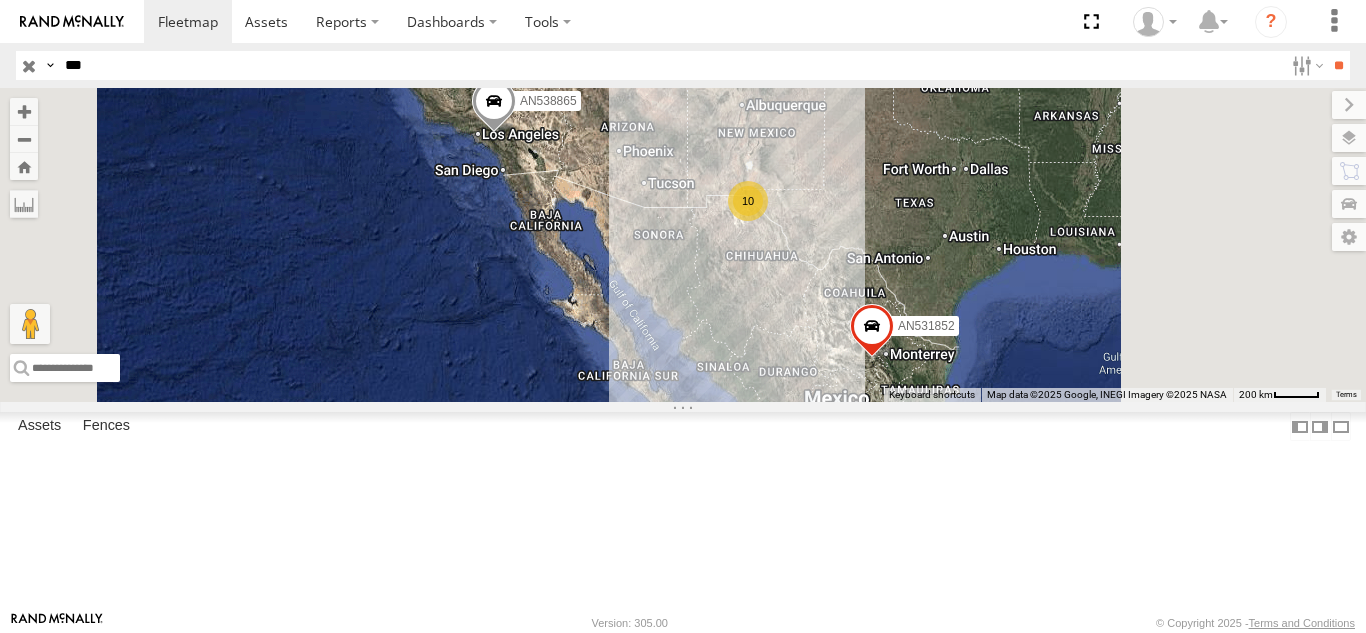 click on "FOXCONN" at bounding box center [0, 0] 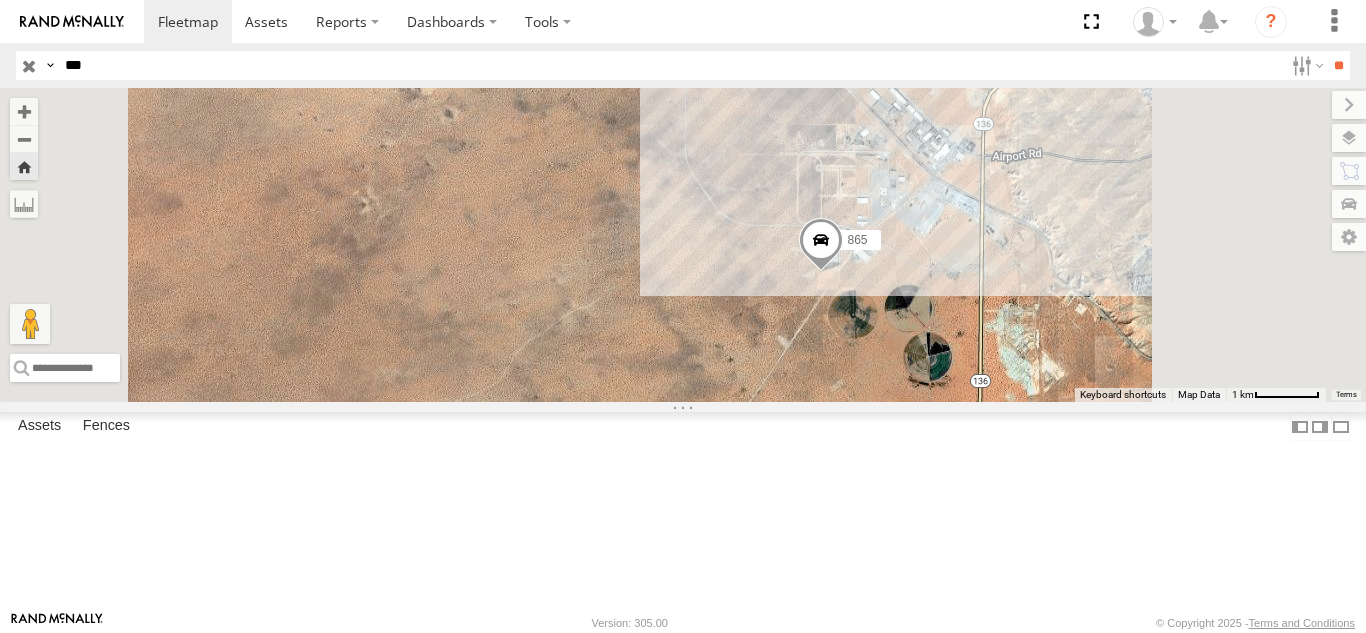 click on "Search Query
Asset ID
Asset Label
Registration
Manufacturer
Model
VIN
Job ID IP" at bounding box center [683, 65] 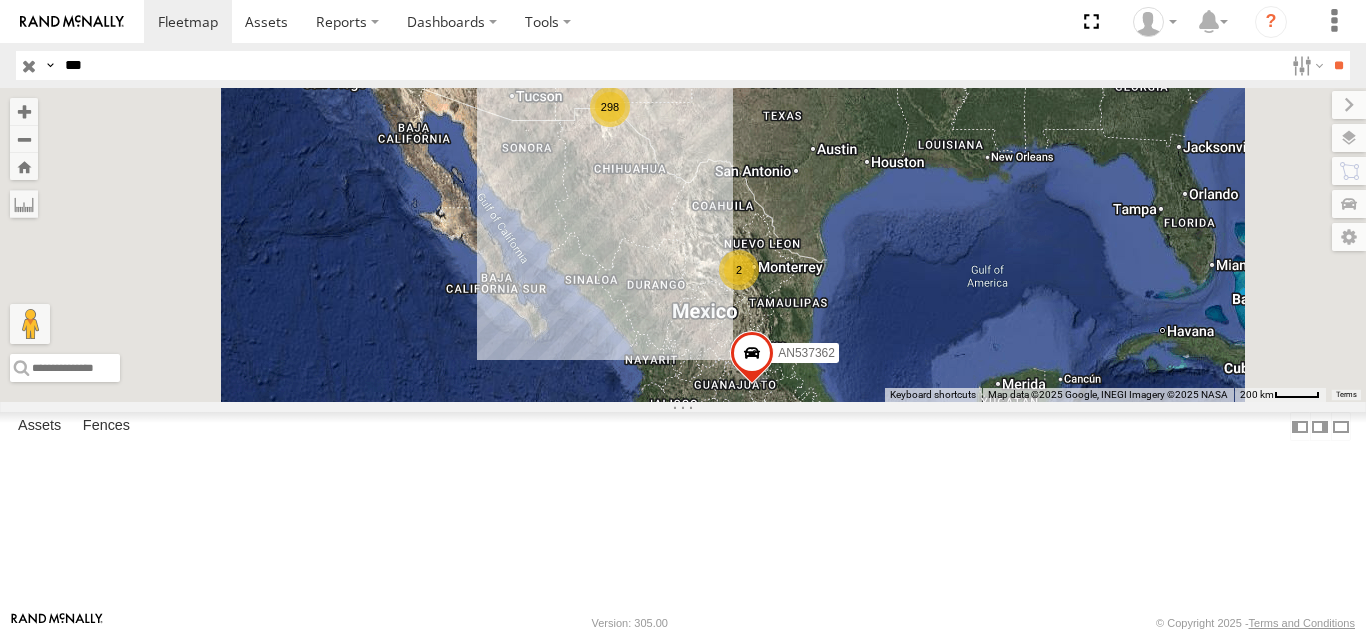 scroll, scrollTop: 1000, scrollLeft: 0, axis: vertical 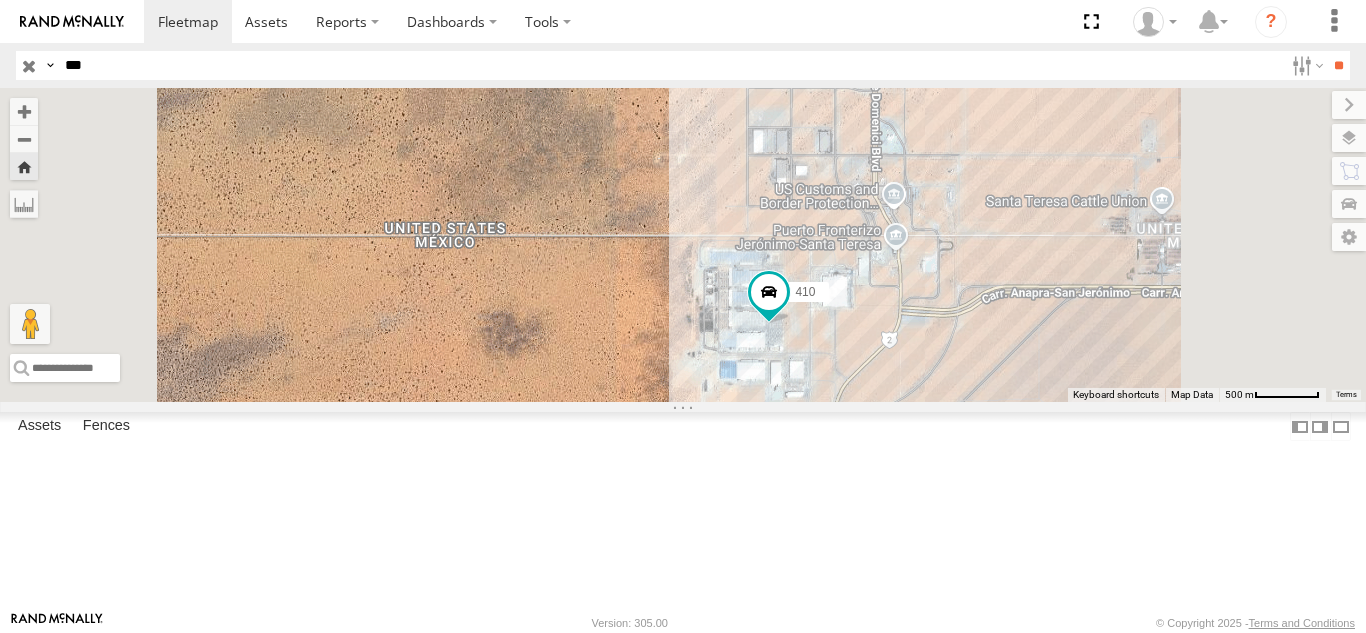 click on "***" at bounding box center (670, 65) 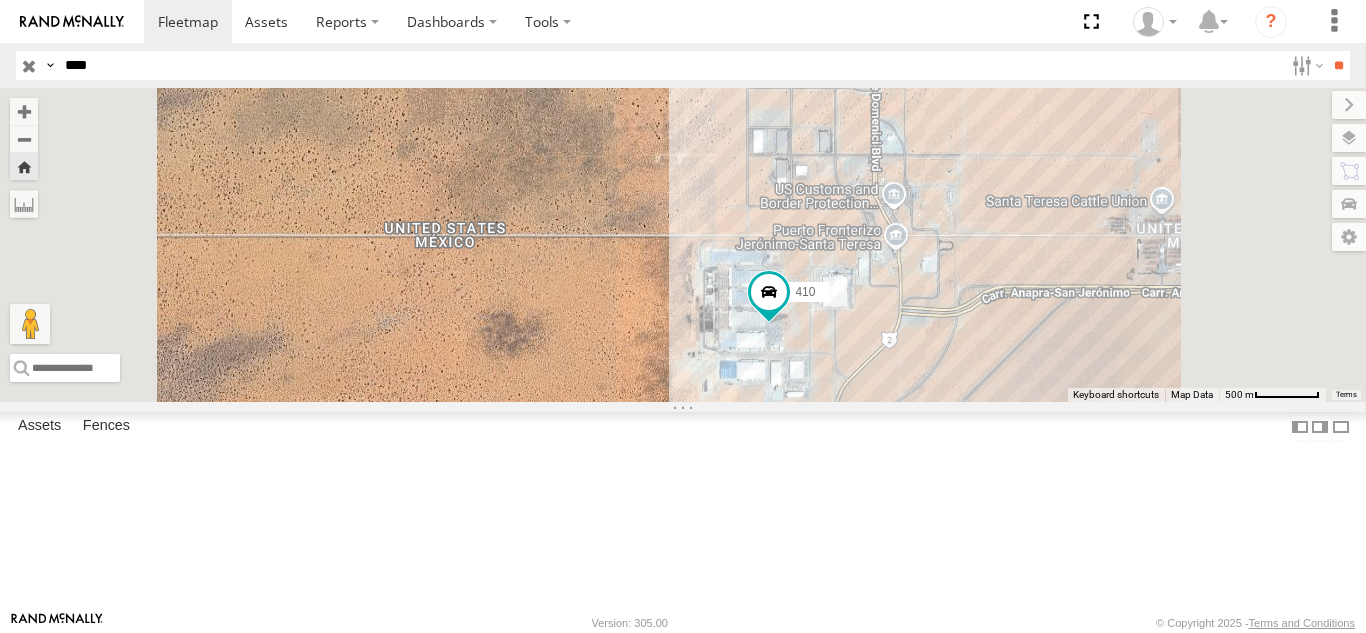 click on "**" at bounding box center (1338, 65) 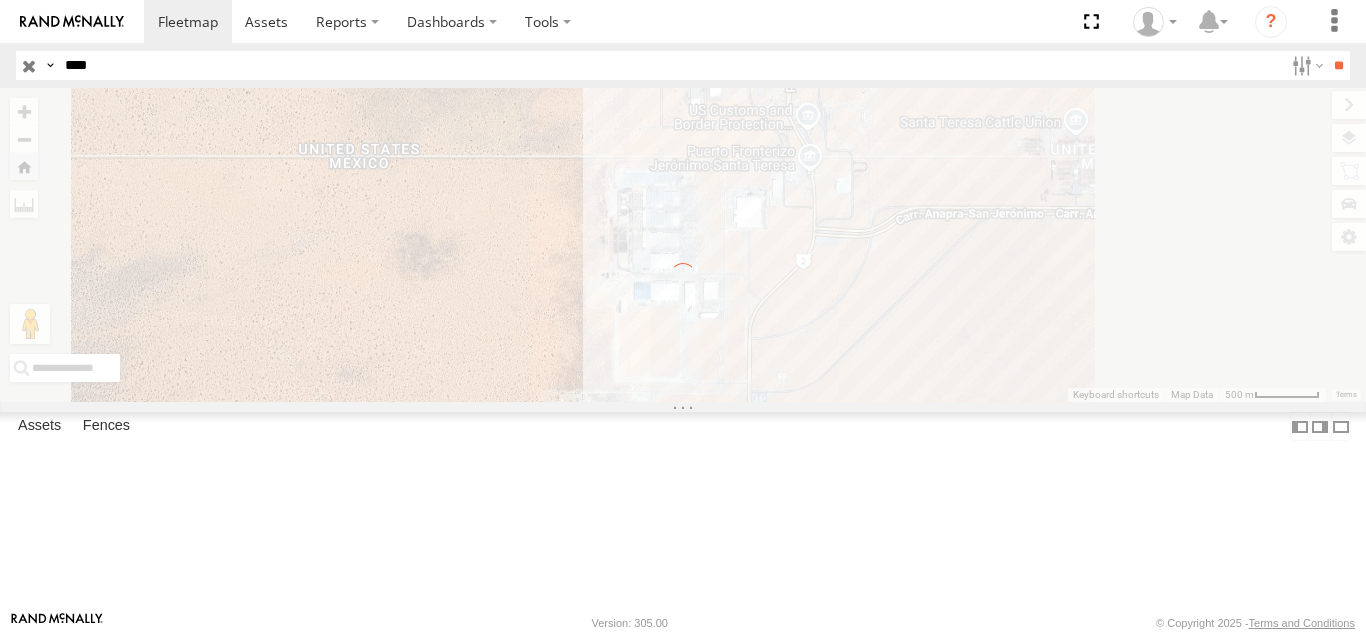 scroll, scrollTop: 0, scrollLeft: 0, axis: both 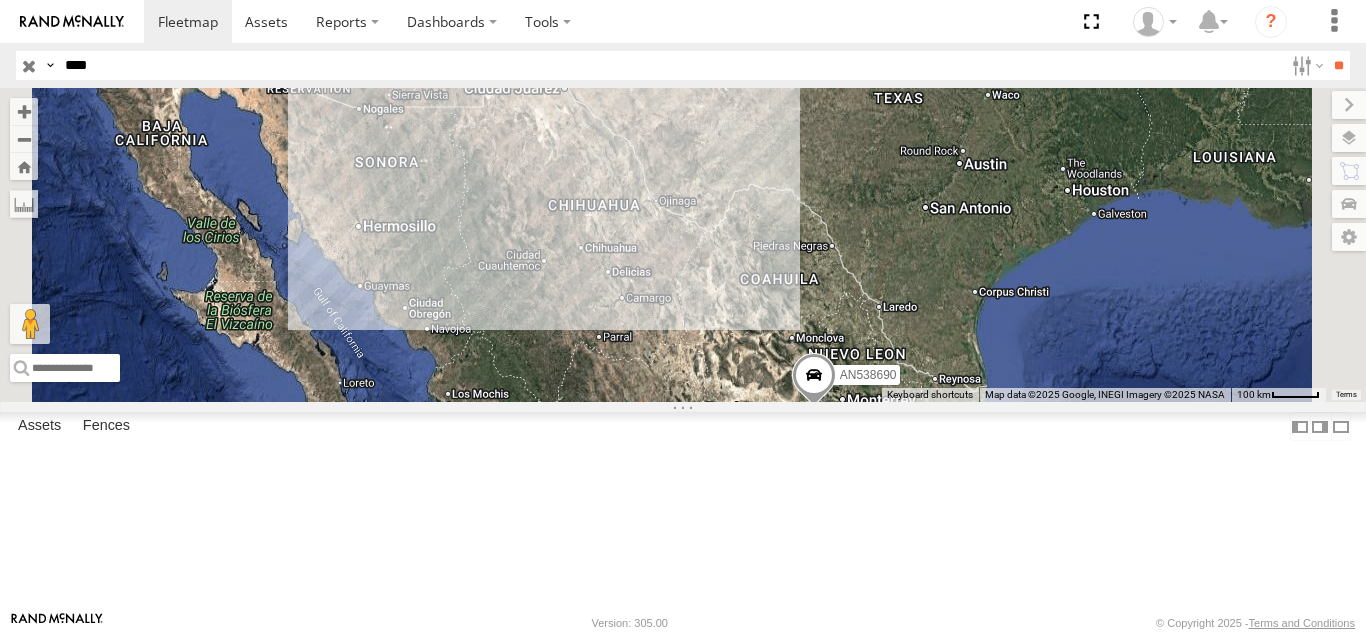 click on "8690" at bounding box center (0, 0) 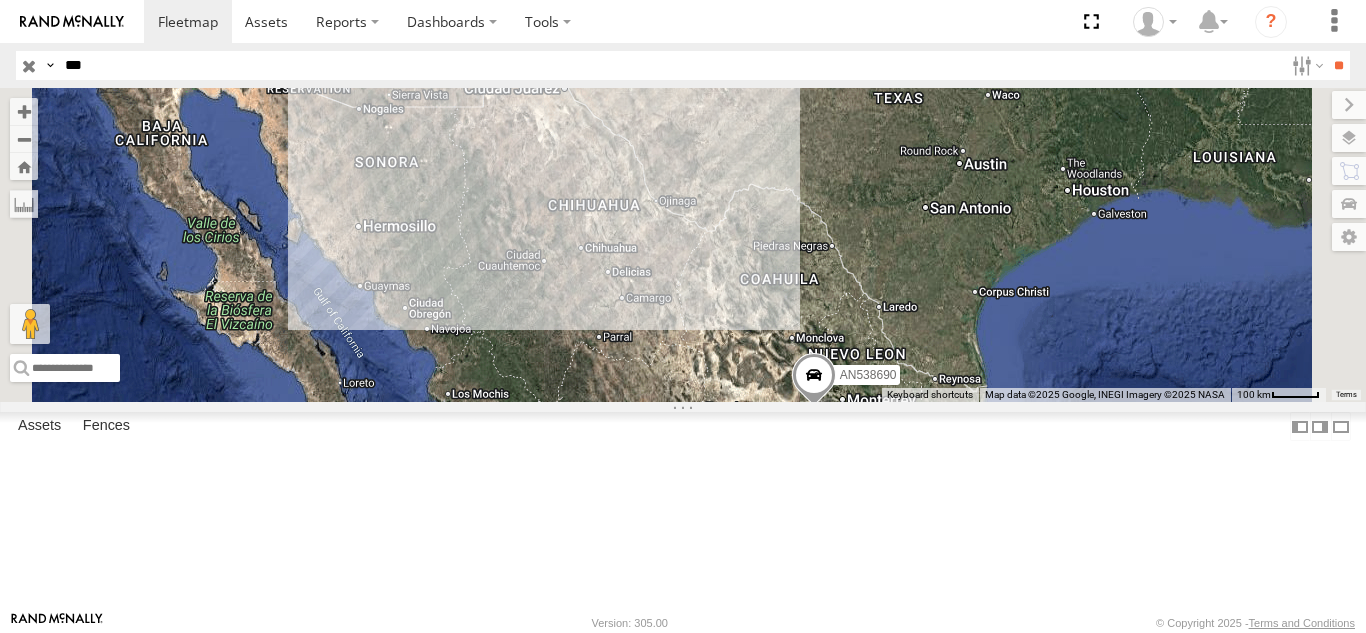 click on "**" at bounding box center [1338, 65] 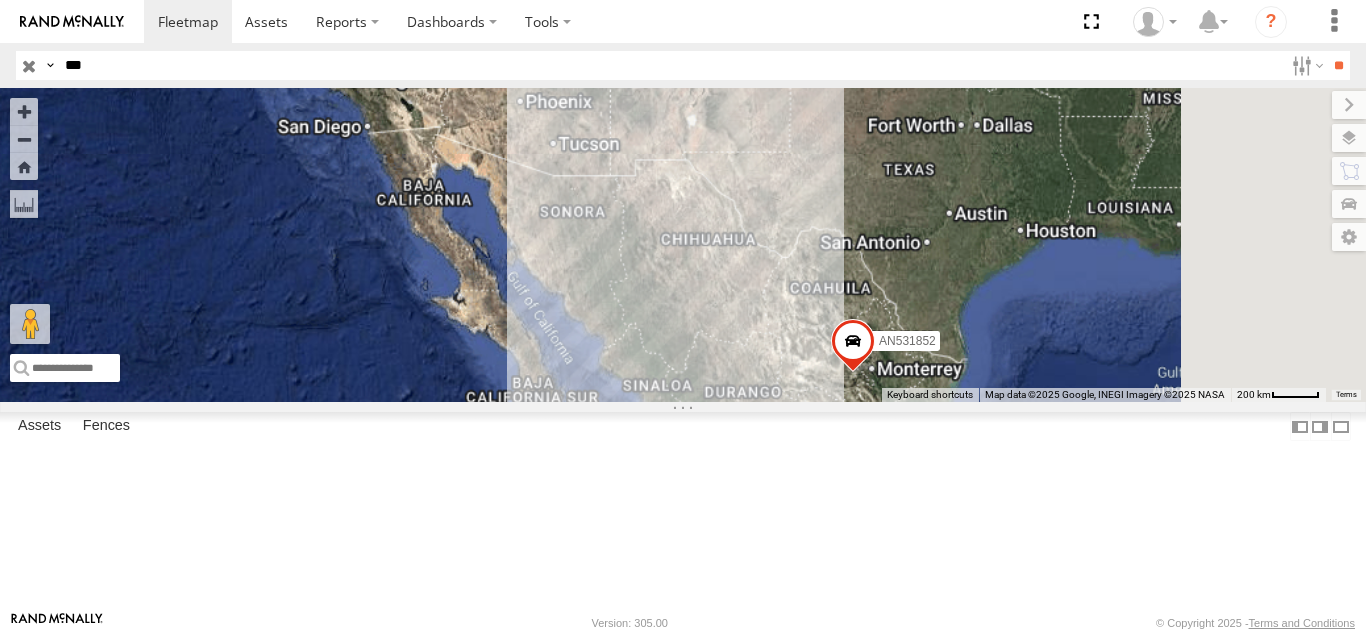 click on "AN539865" at bounding box center (0, 0) 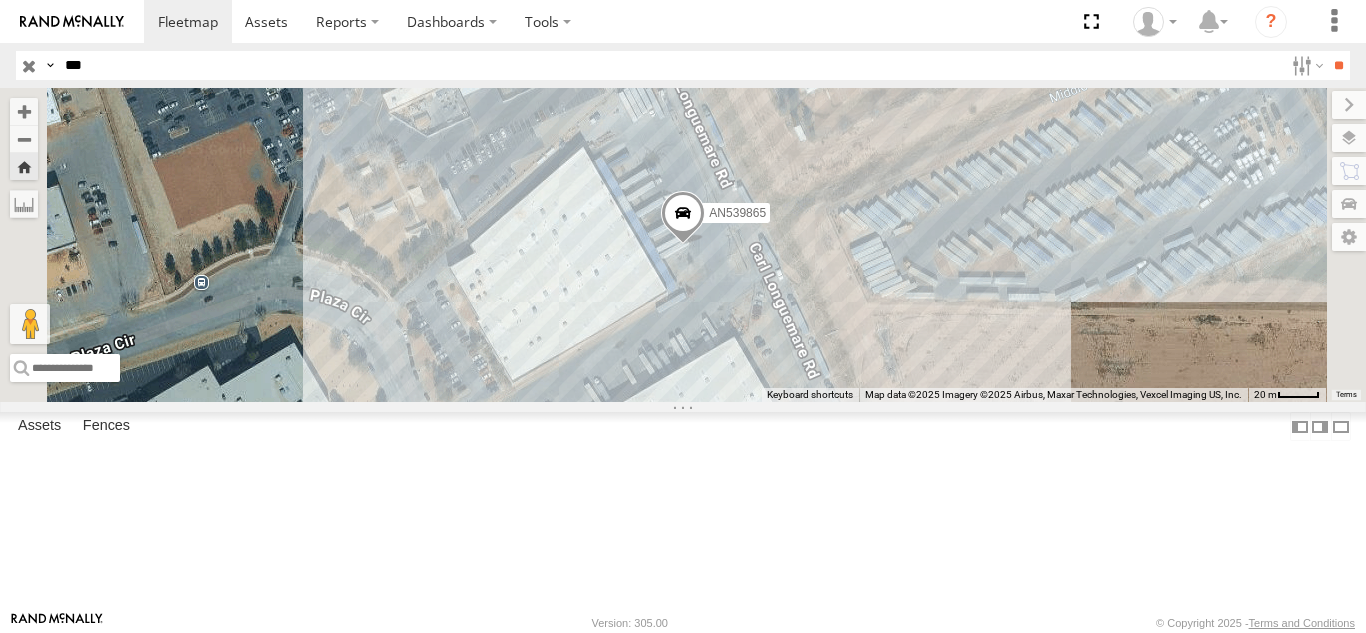 click on "865" at bounding box center (0, 0) 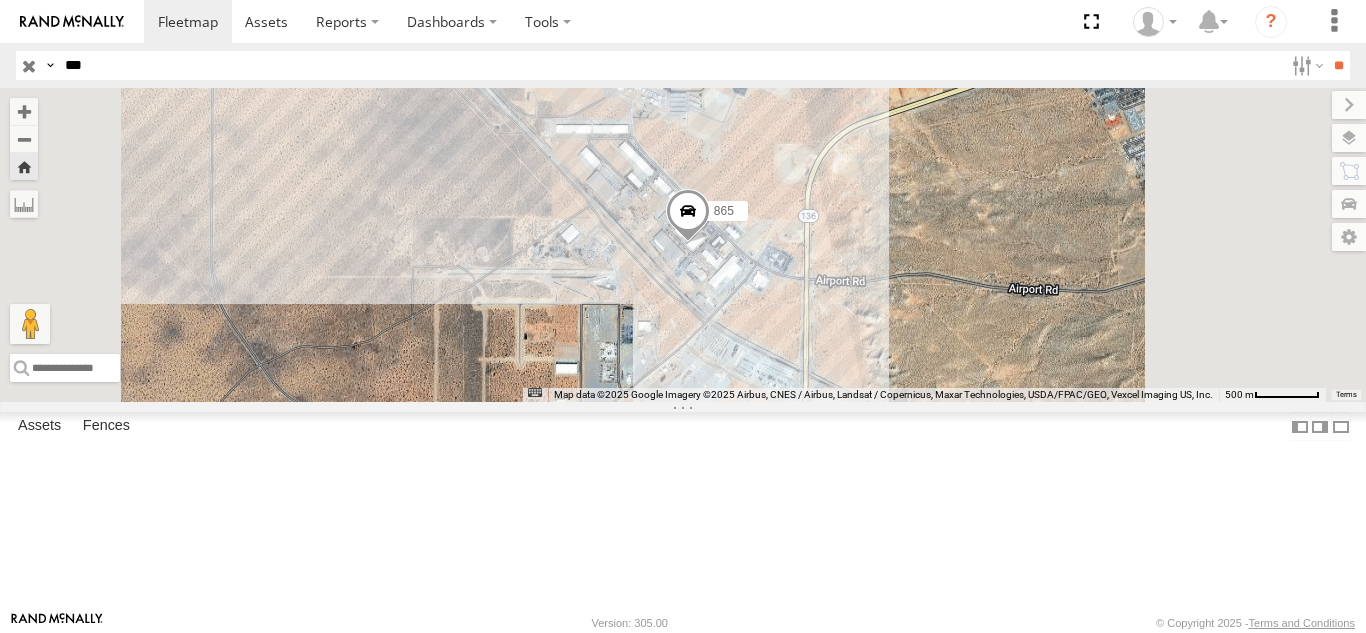 click on "***" at bounding box center (670, 65) 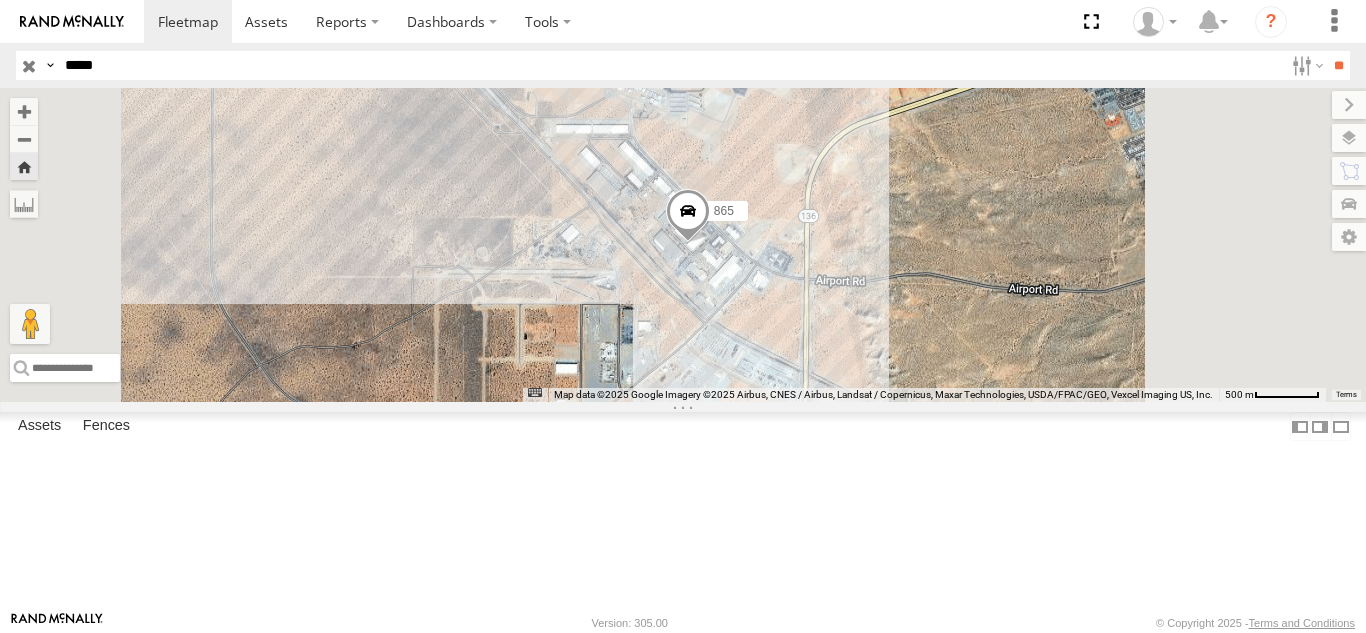 click on "**" at bounding box center [1338, 65] 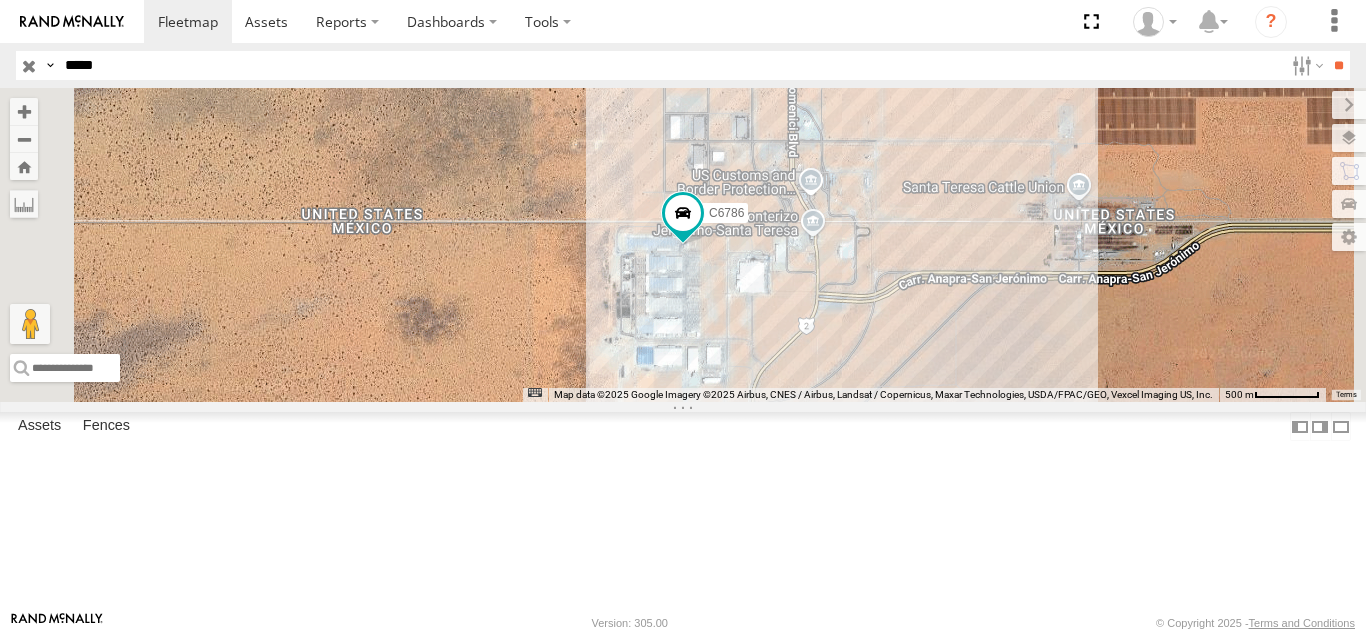 click on "FOXCONN" at bounding box center (0, 0) 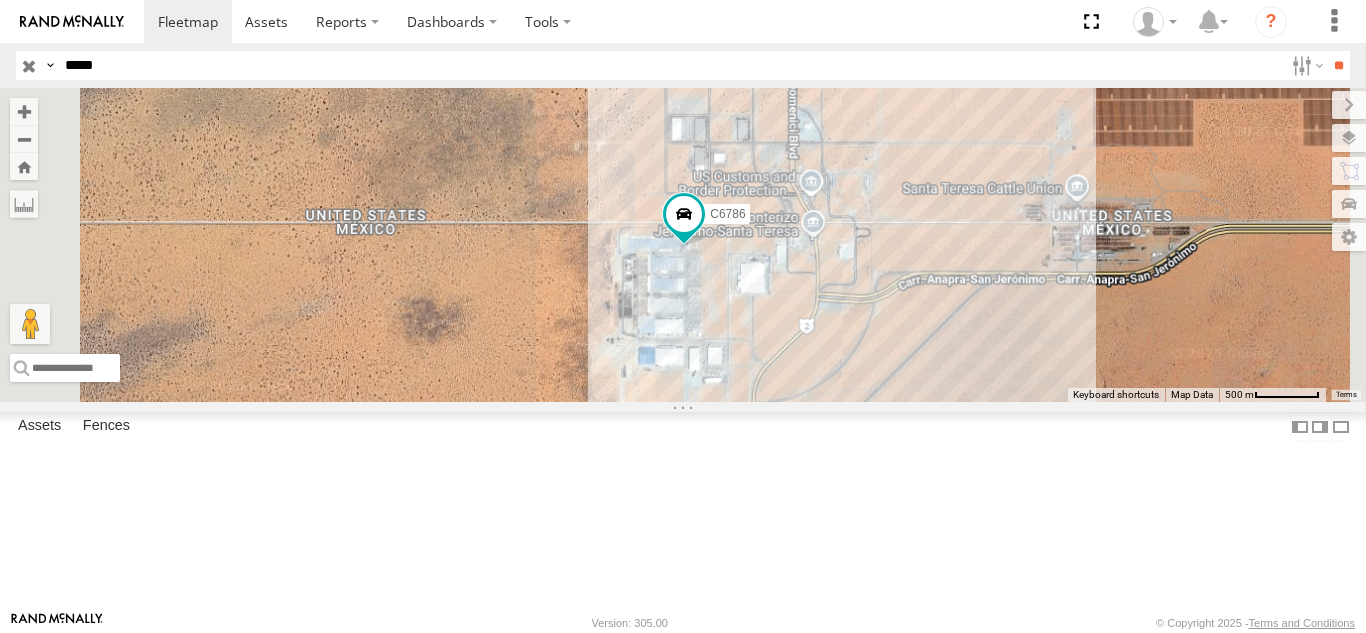 click on "*****" at bounding box center [670, 65] 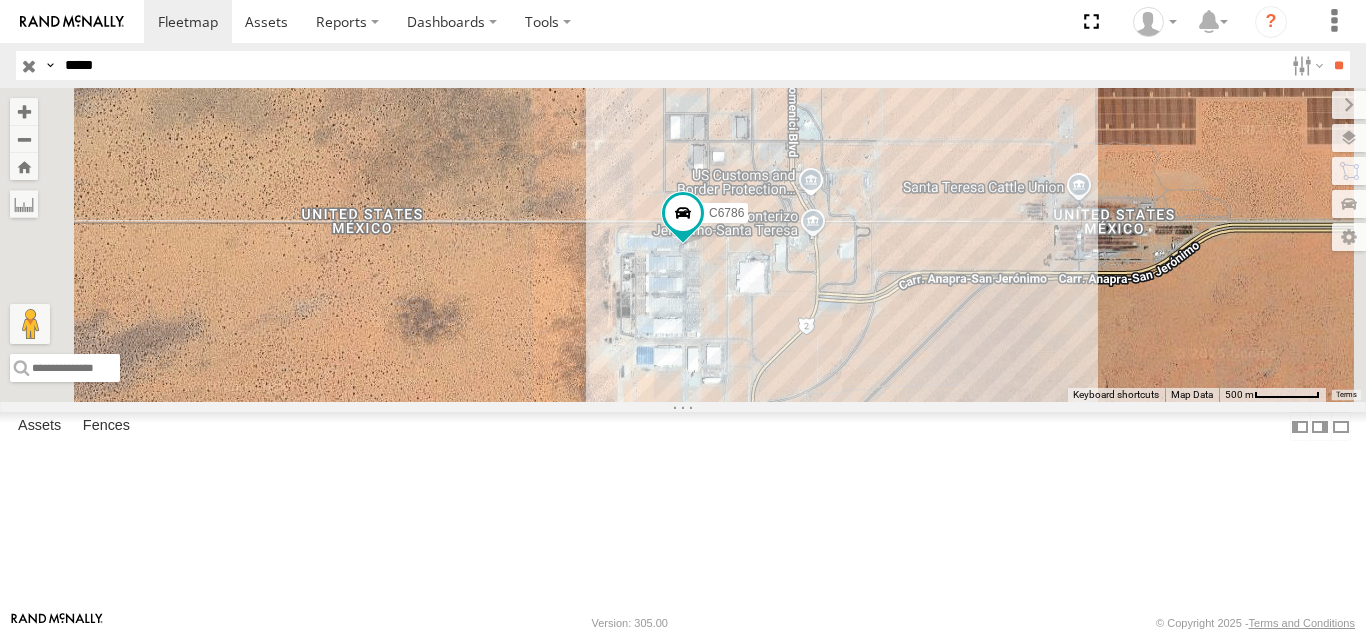 click on "*****" at bounding box center (670, 65) 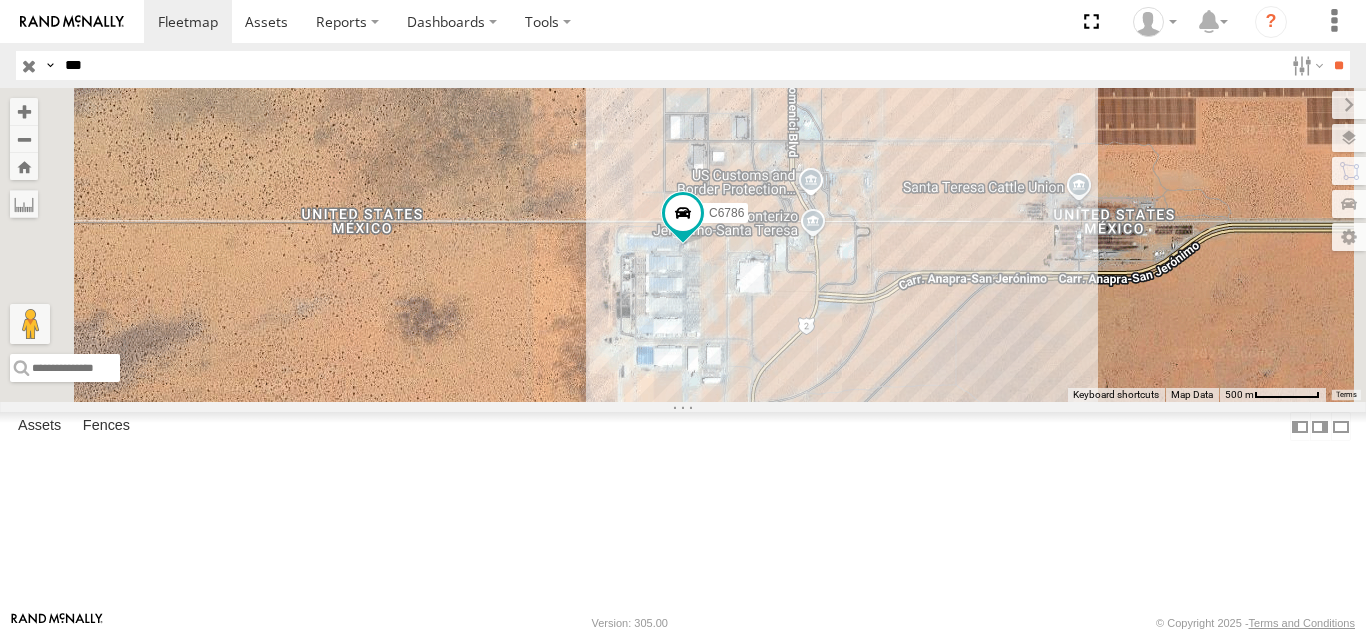 click on "**" at bounding box center (1338, 65) 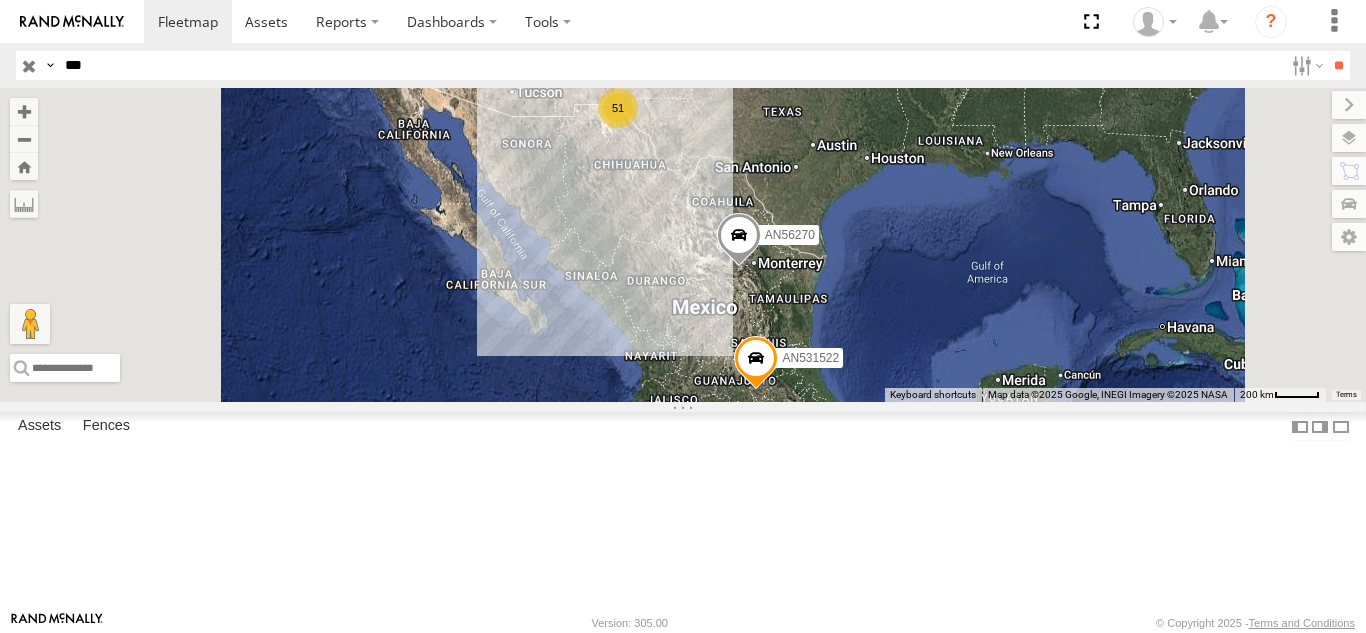 click on "682
FOXCONN" at bounding box center (0, 0) 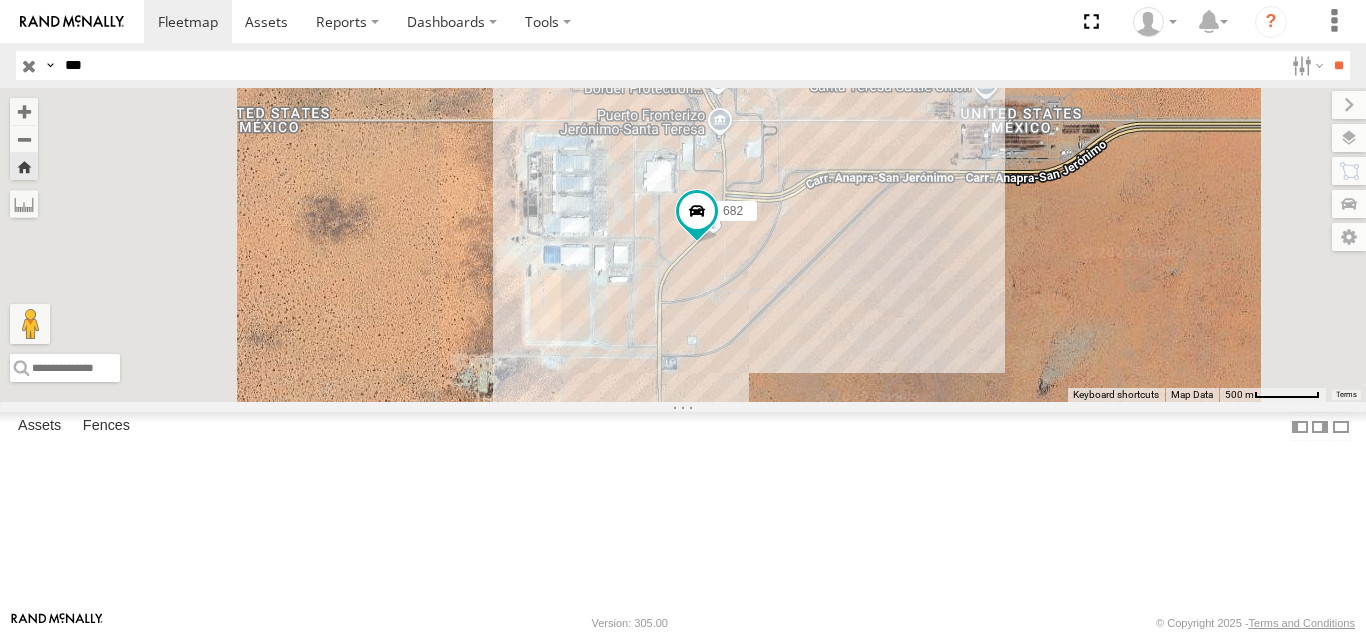 click on "***" at bounding box center (670, 65) 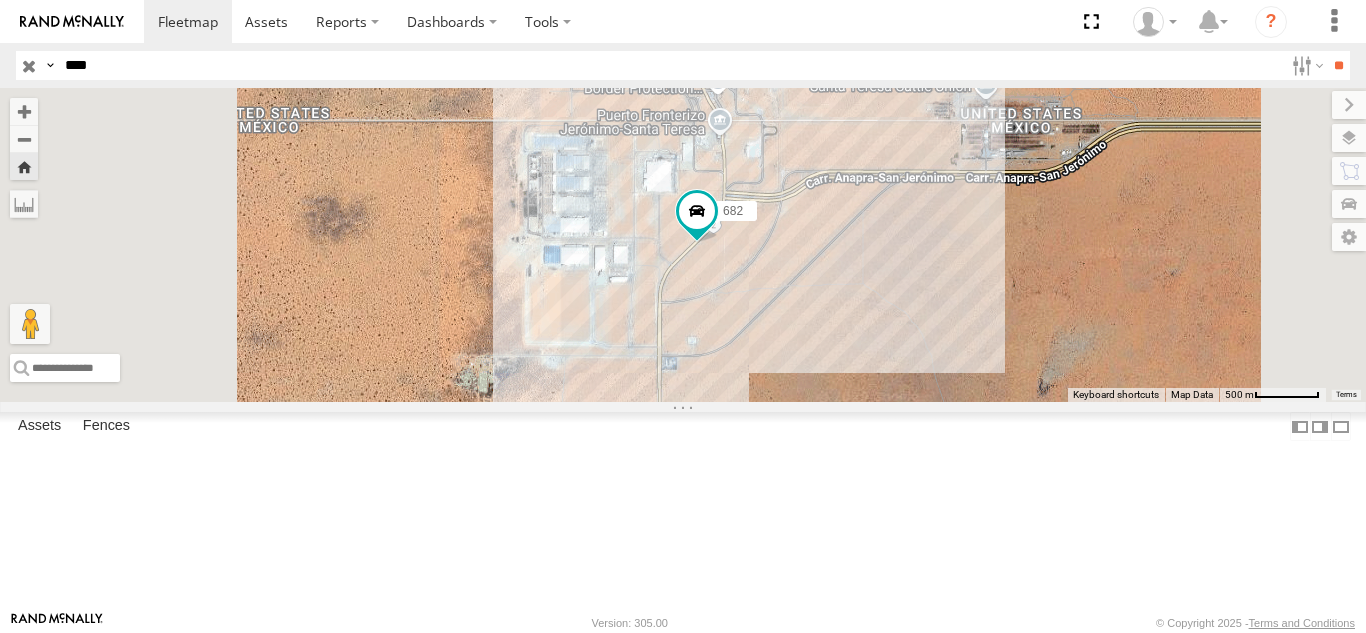 click on "**" at bounding box center [1338, 65] 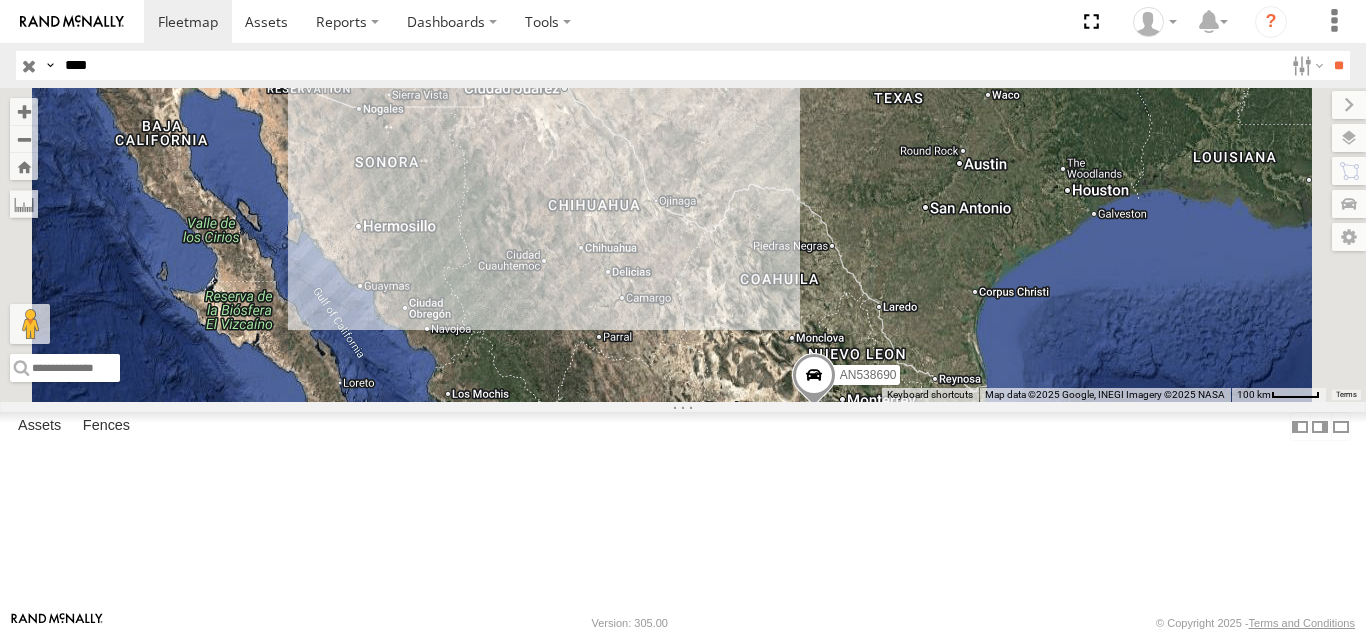 click on "[NUMBER]
FOXCONN" at bounding box center (0, 0) 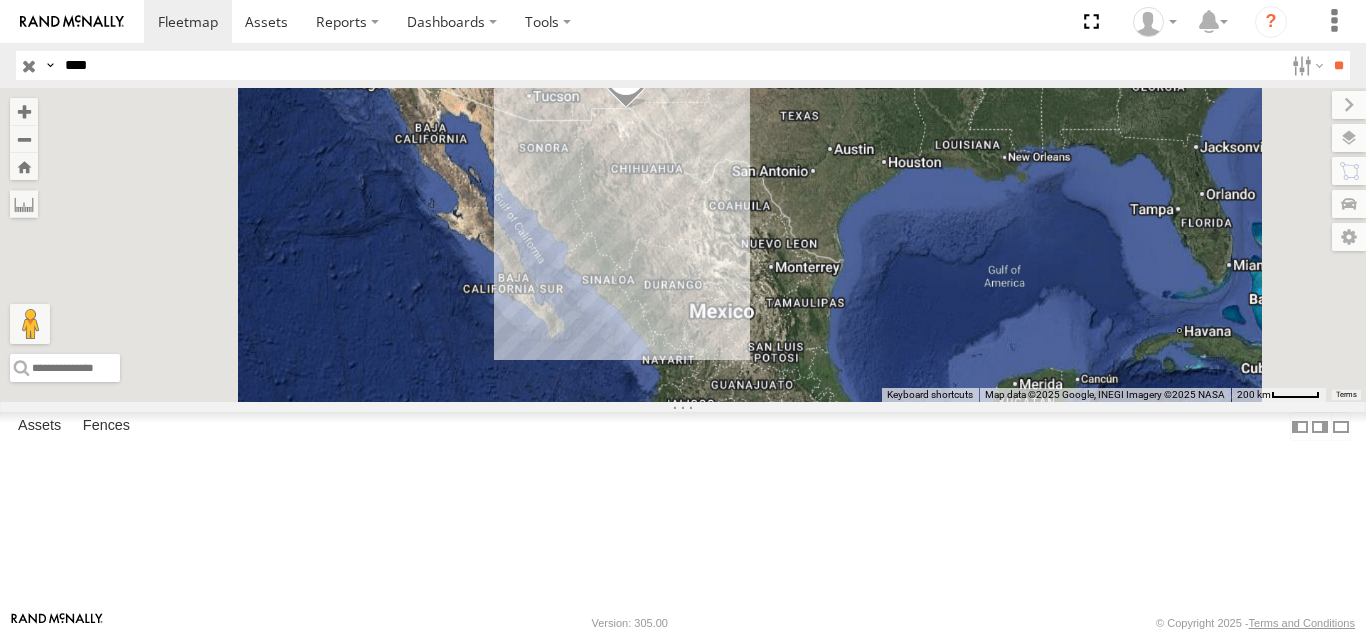 click on "2841" at bounding box center [0, 0] 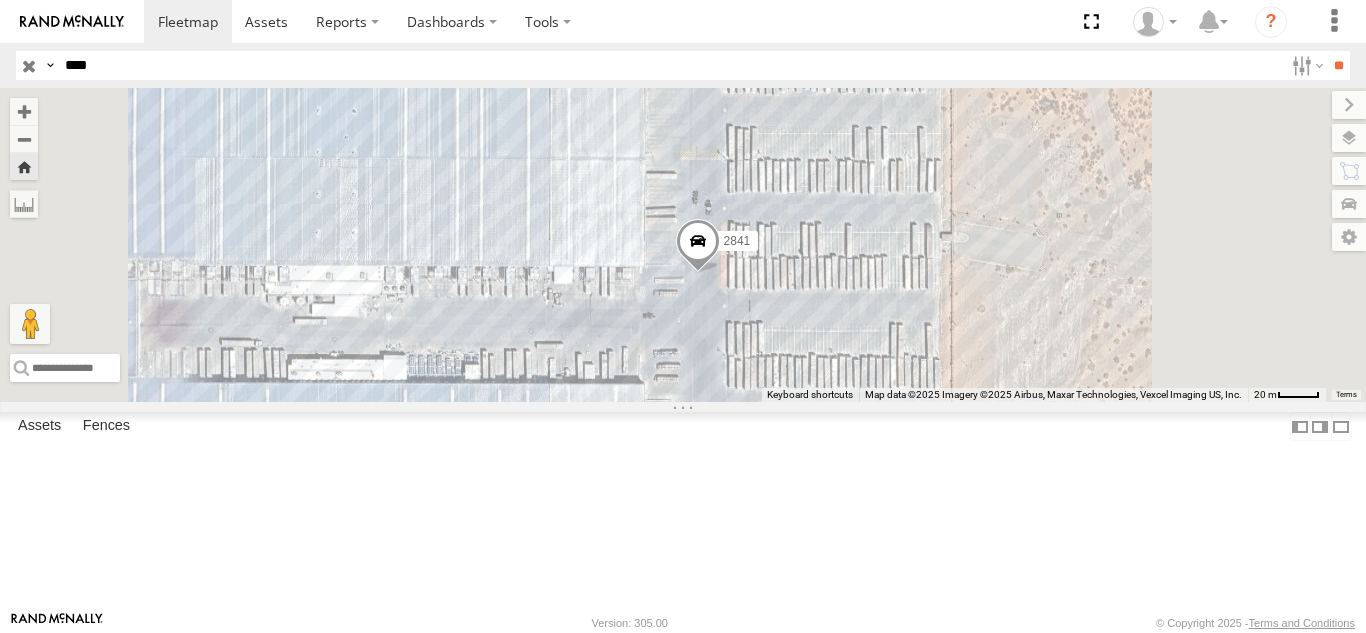 click on "****" at bounding box center (670, 65) 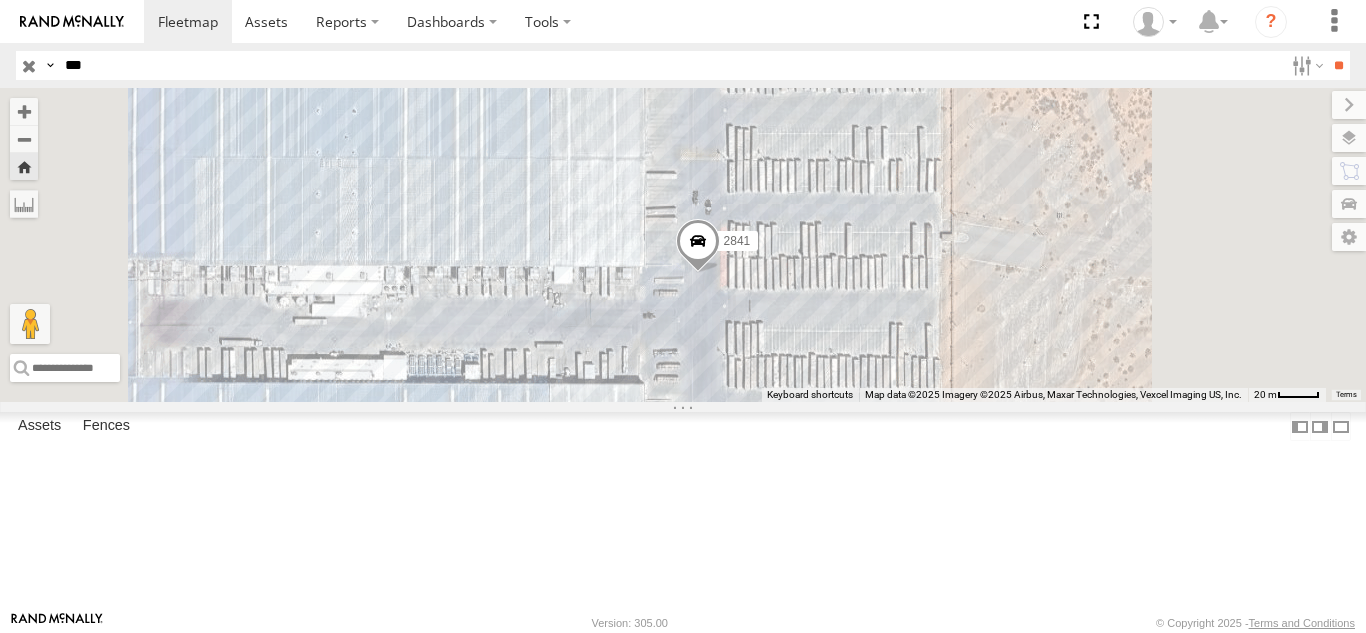 click on "**" at bounding box center (1338, 65) 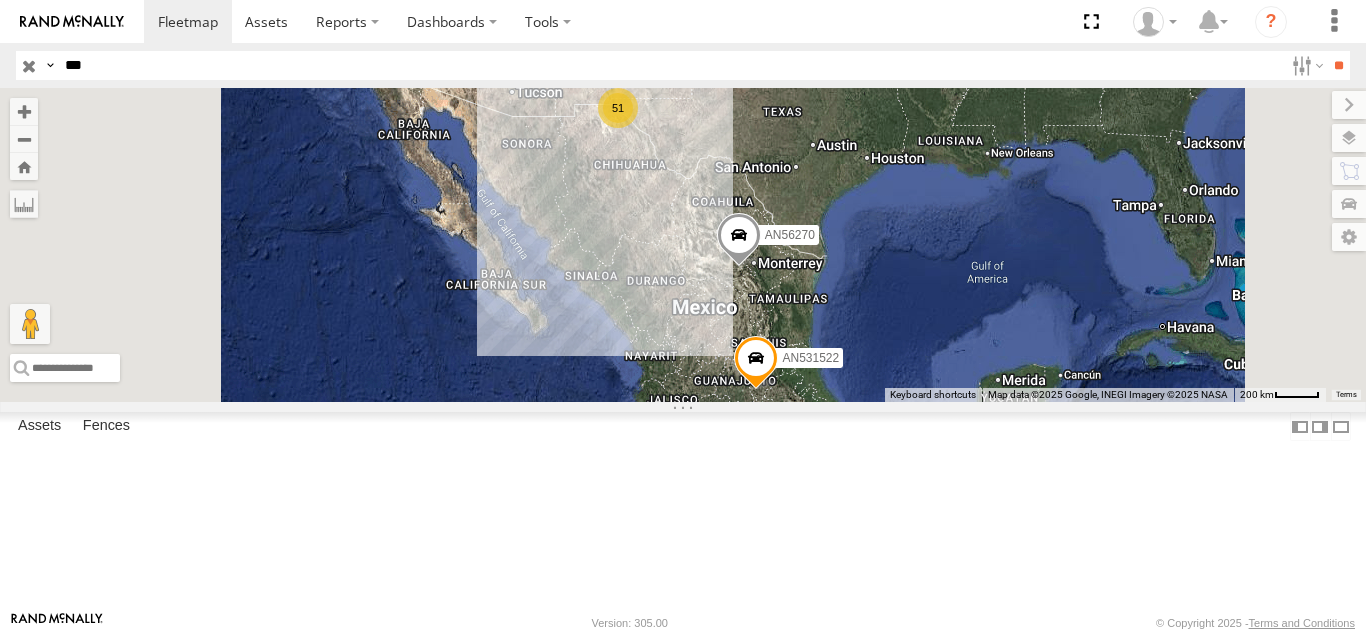click on "FOXCONN" at bounding box center [0, 0] 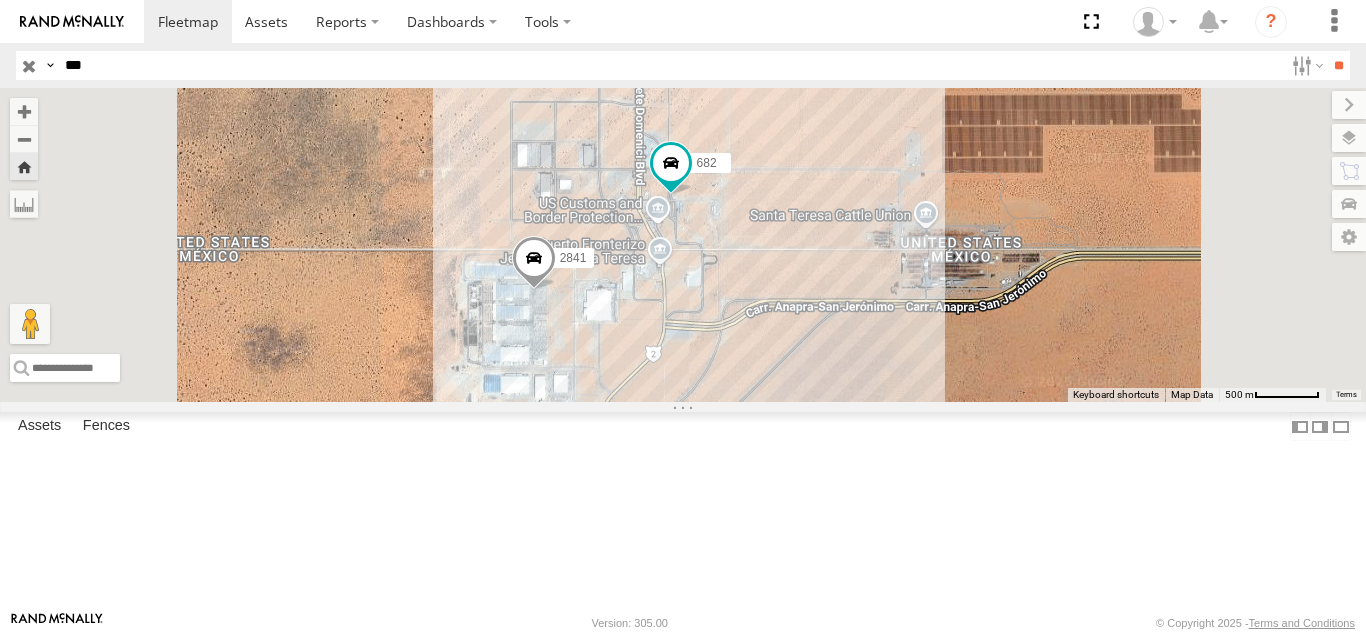 click on "***" at bounding box center [670, 65] 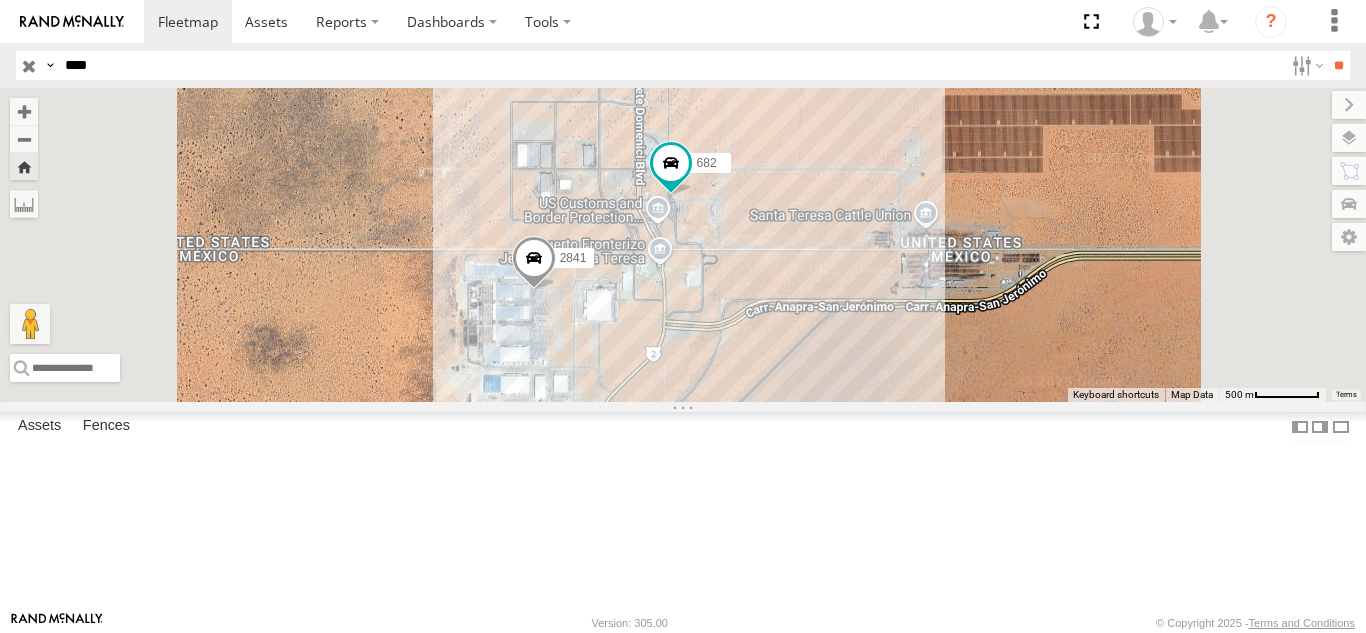 click on "**" at bounding box center [1338, 65] 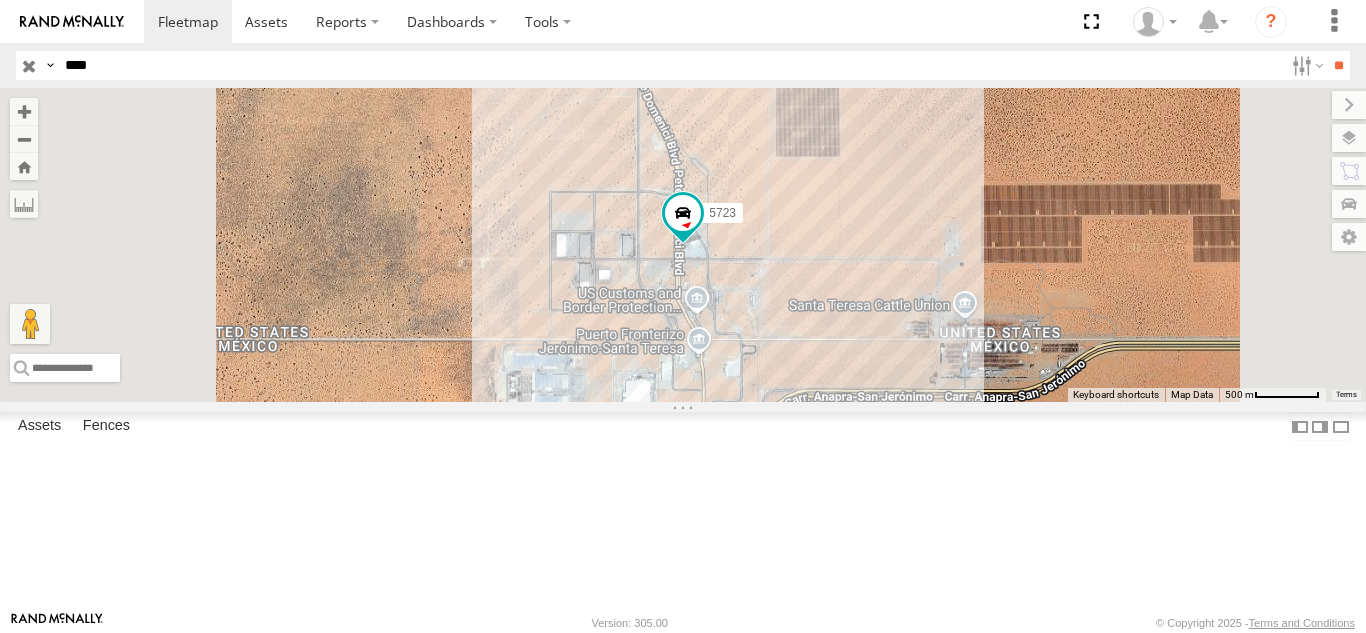 click on "5723" at bounding box center [0, 0] 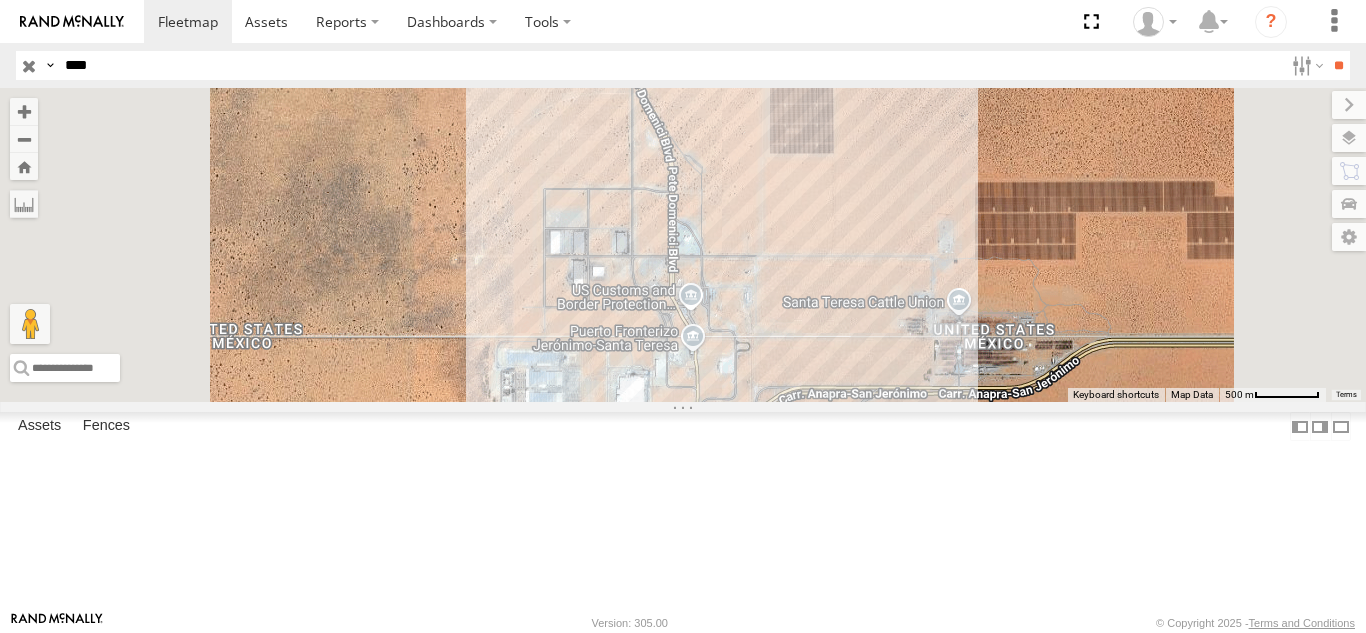 click on "****" at bounding box center (670, 65) 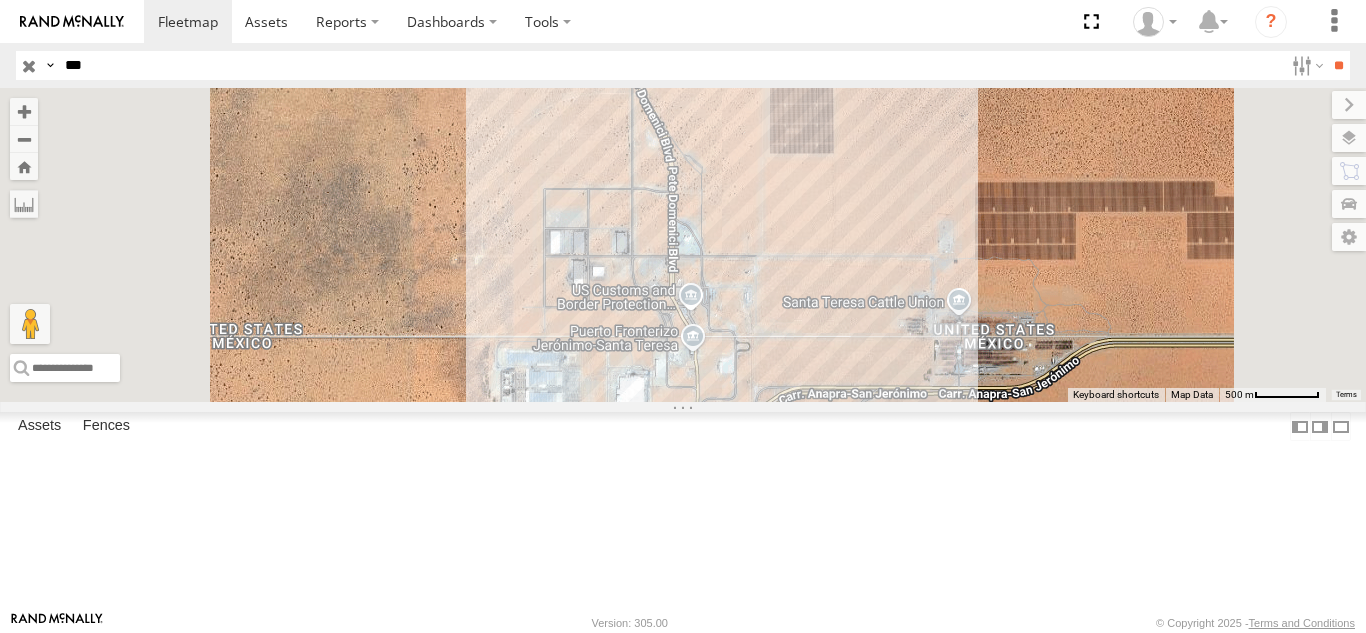 click on "**" at bounding box center [1338, 65] 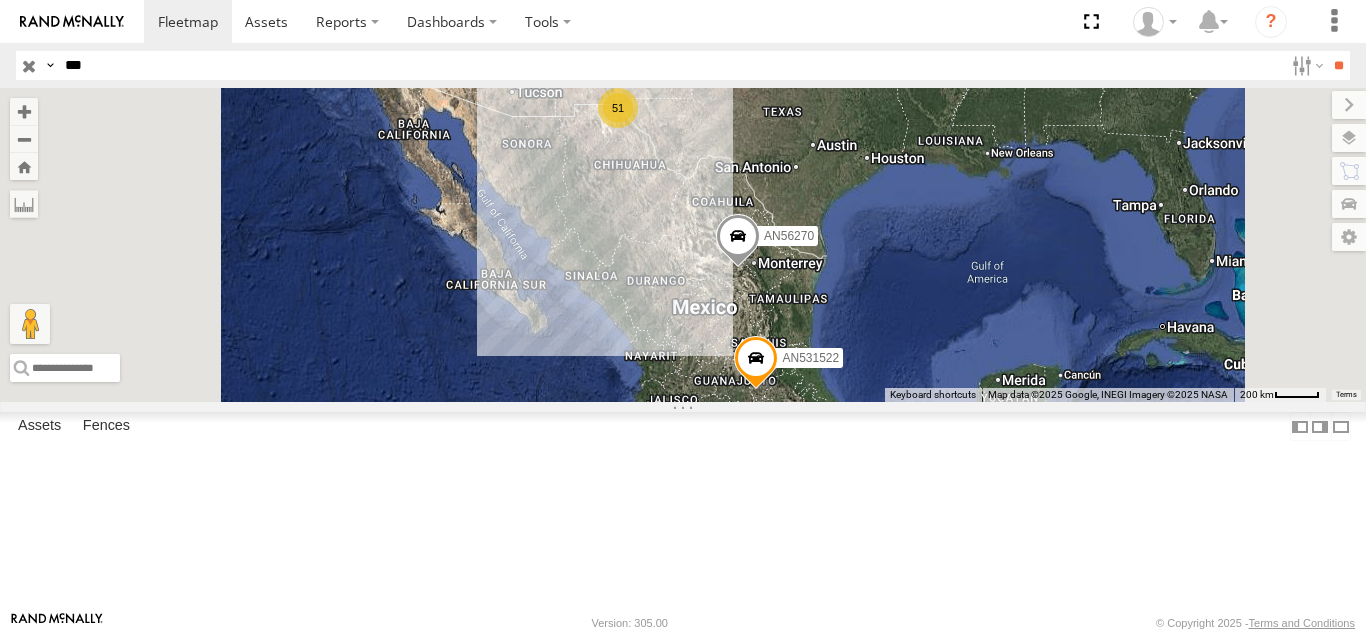click on "FOXCONN" at bounding box center (0, 0) 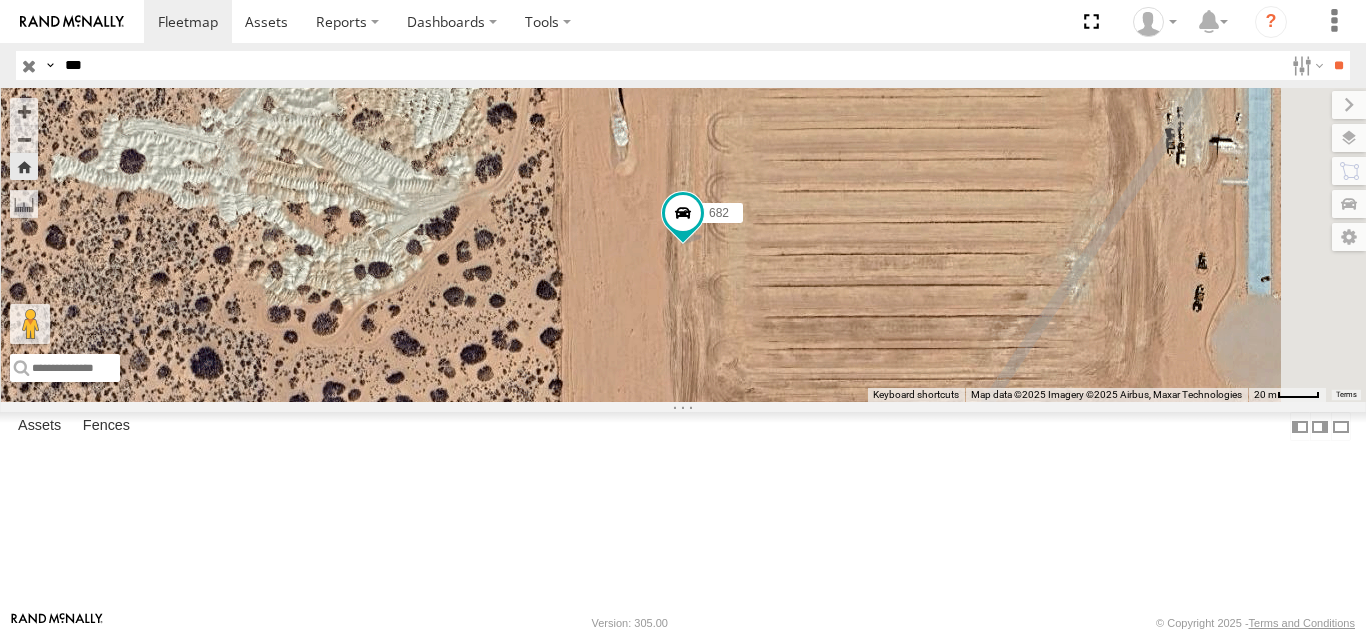 click on "***" at bounding box center (670, 65) 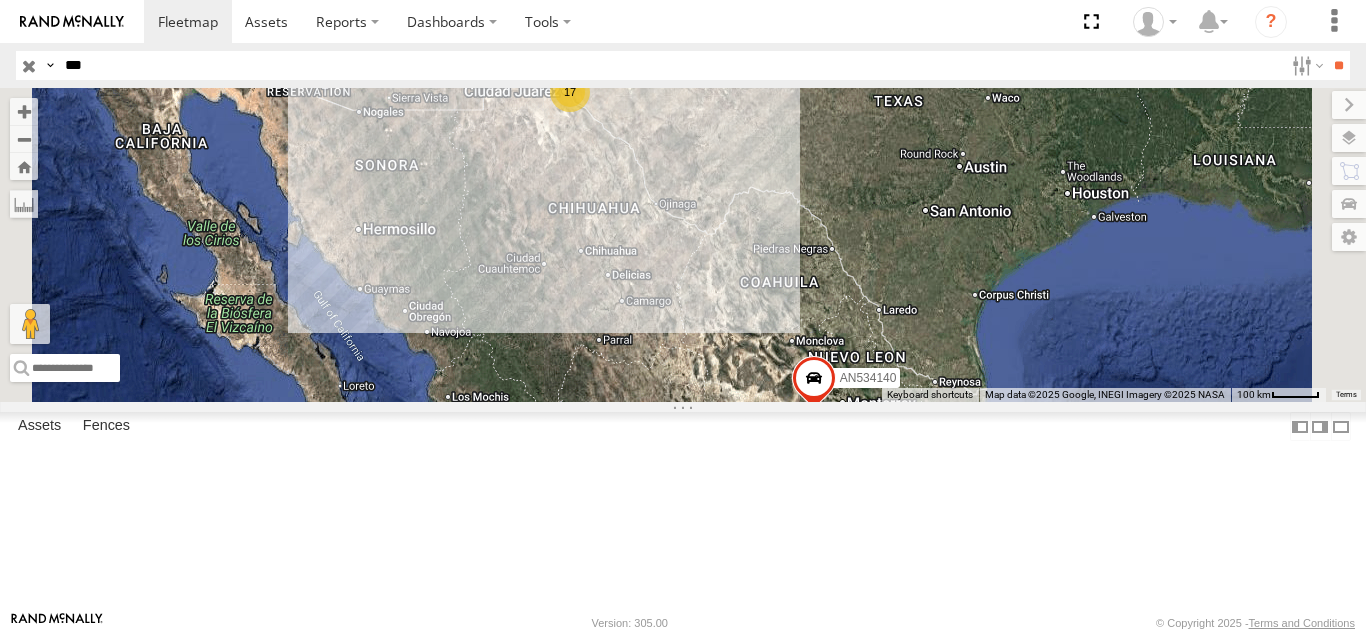 click on "FOXCONN" at bounding box center [0, 0] 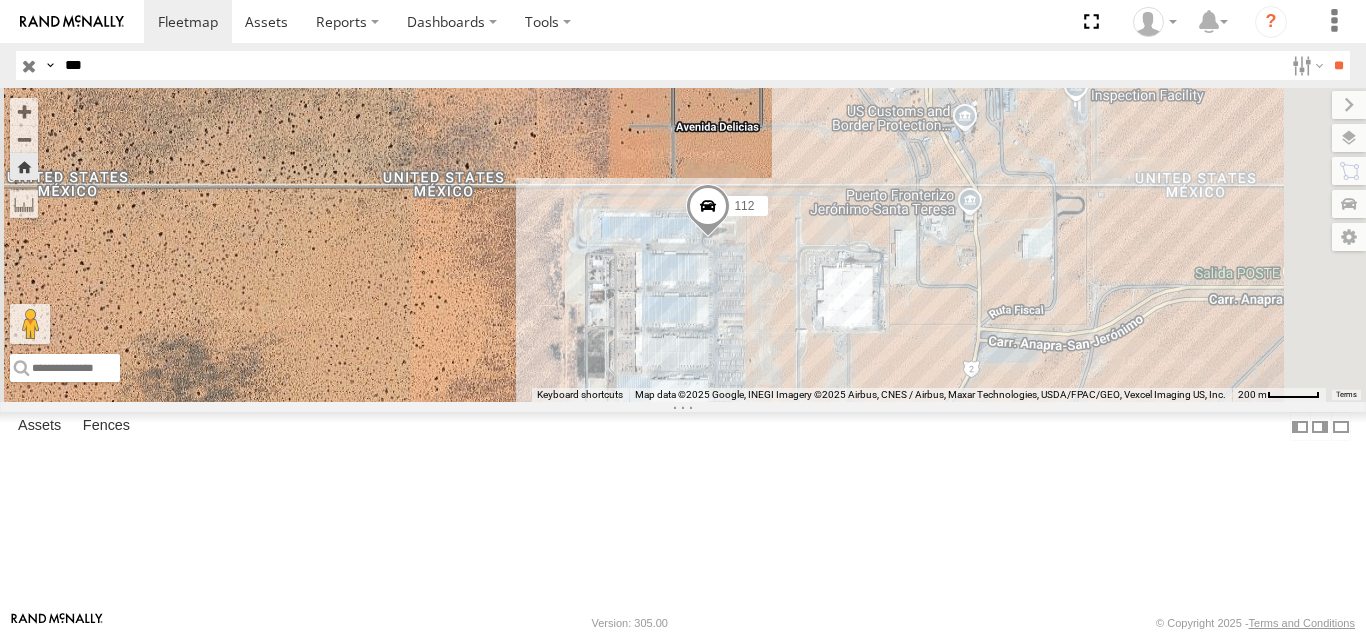 click on "***" at bounding box center [670, 65] 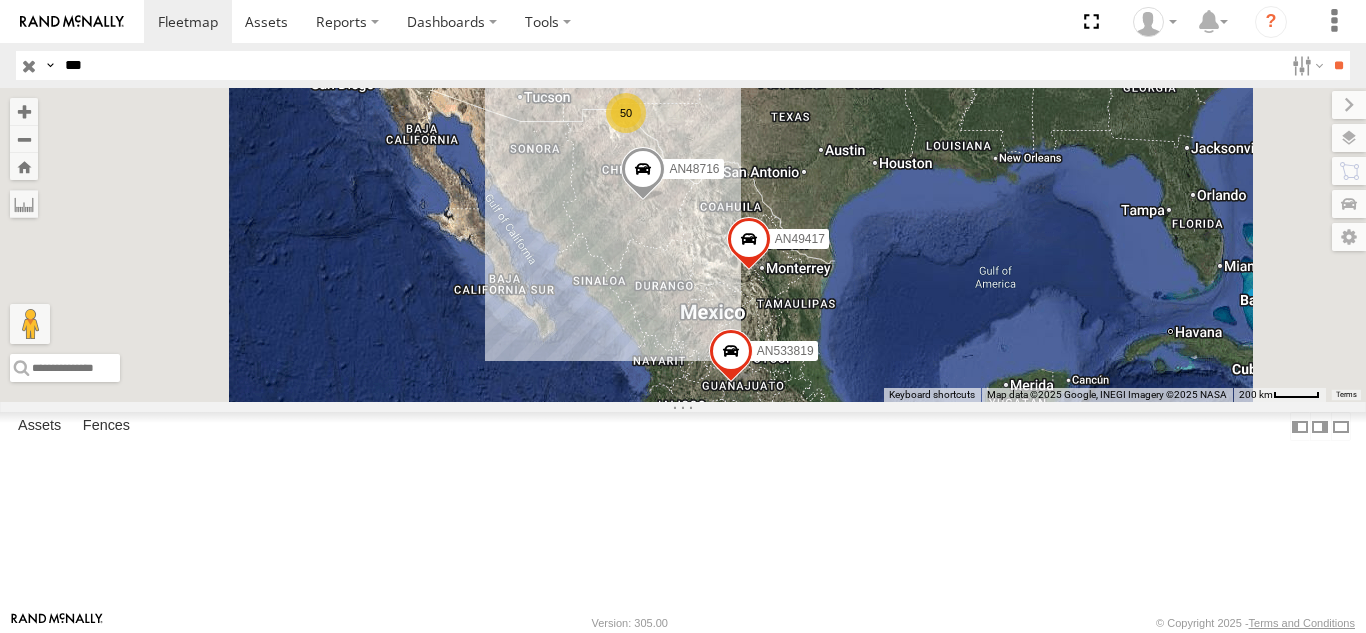 scroll, scrollTop: 1700, scrollLeft: 0, axis: vertical 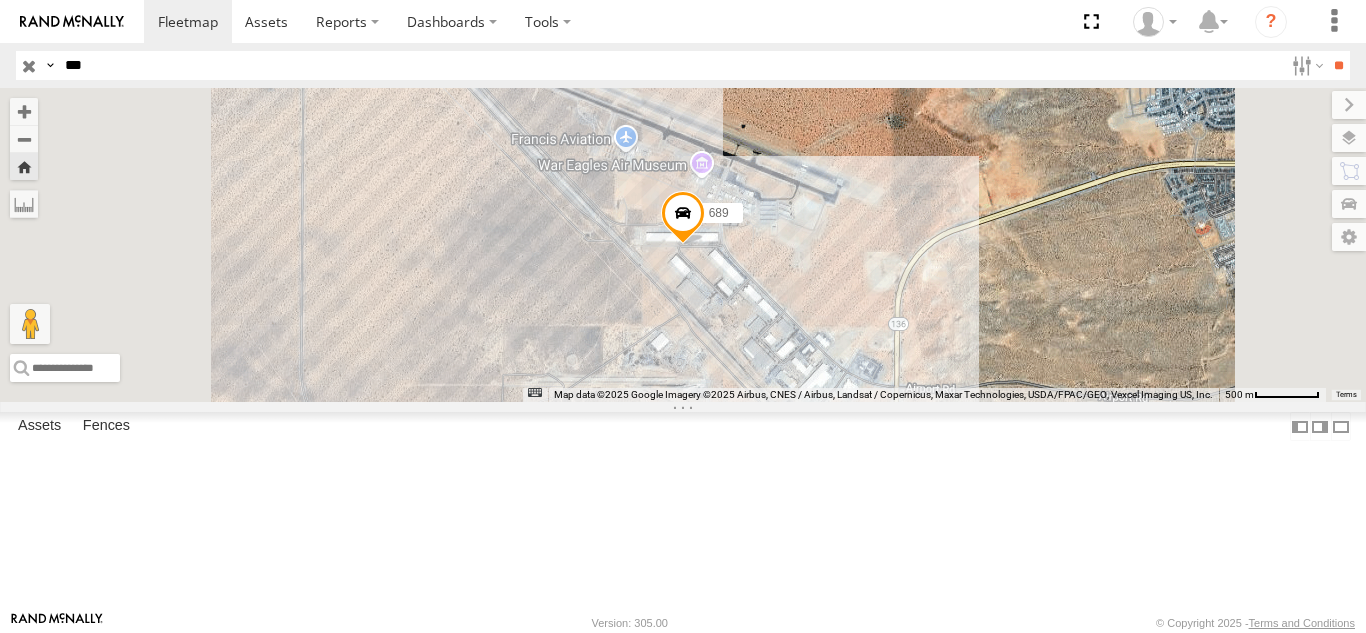 click on "Search Query
Asset ID
Asset Label
Registration
Manufacturer
Model
VIN
Job ID IP" at bounding box center (683, 65) 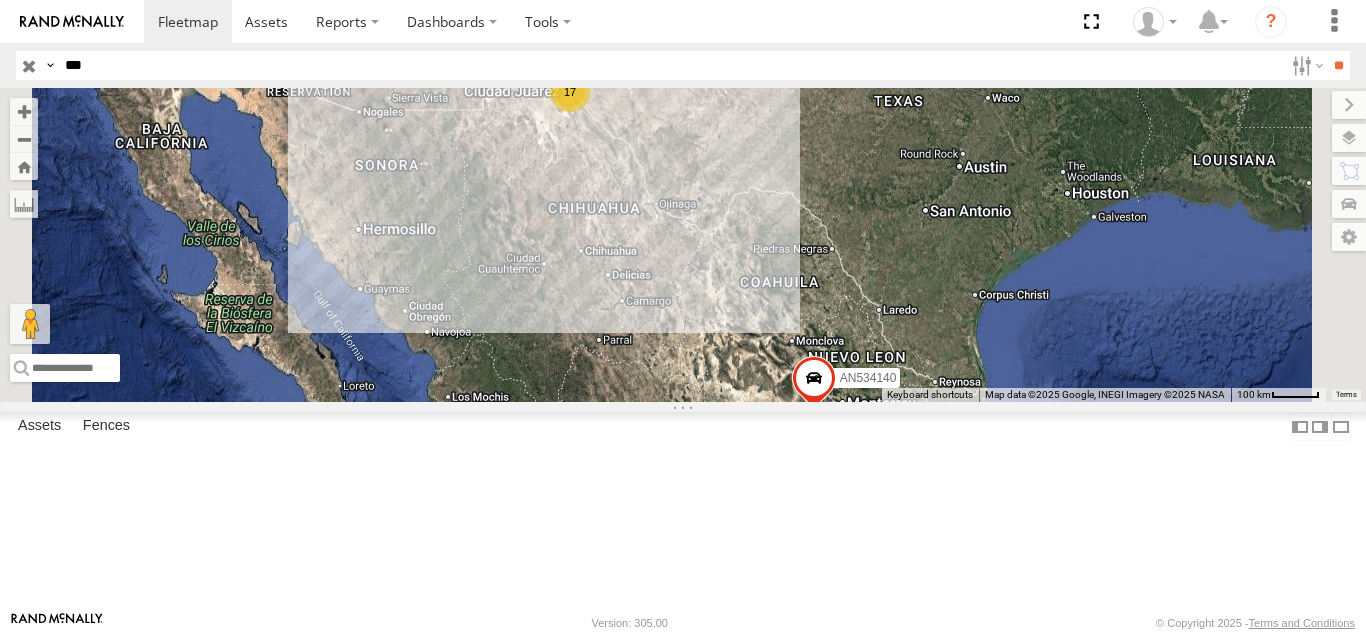 click on "[NUMBER]
FOXCONN" at bounding box center [0, 0] 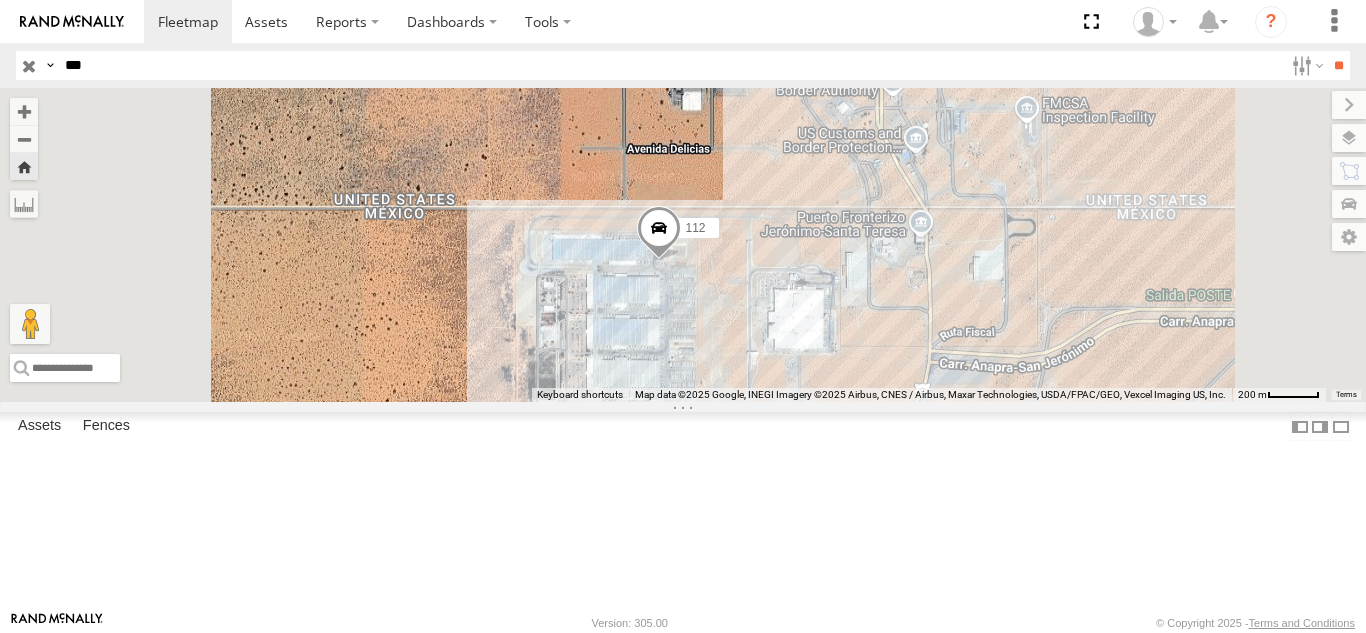 click on "***" at bounding box center [670, 65] 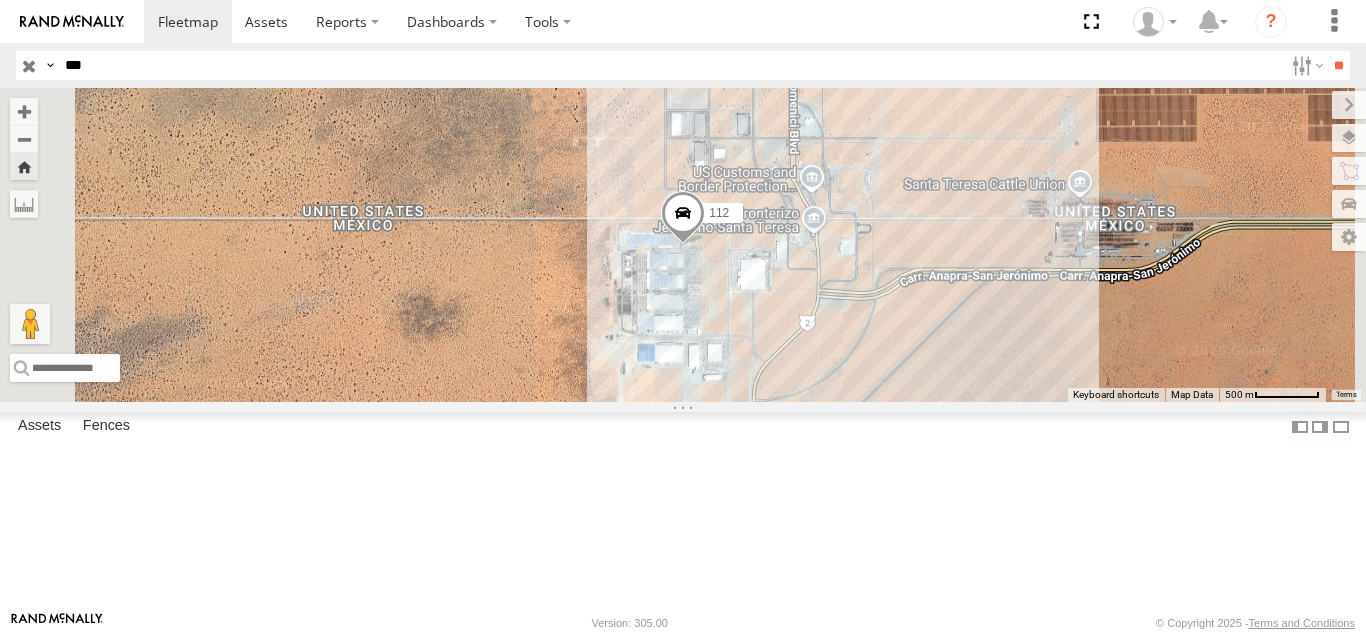 click on "***" at bounding box center (670, 65) 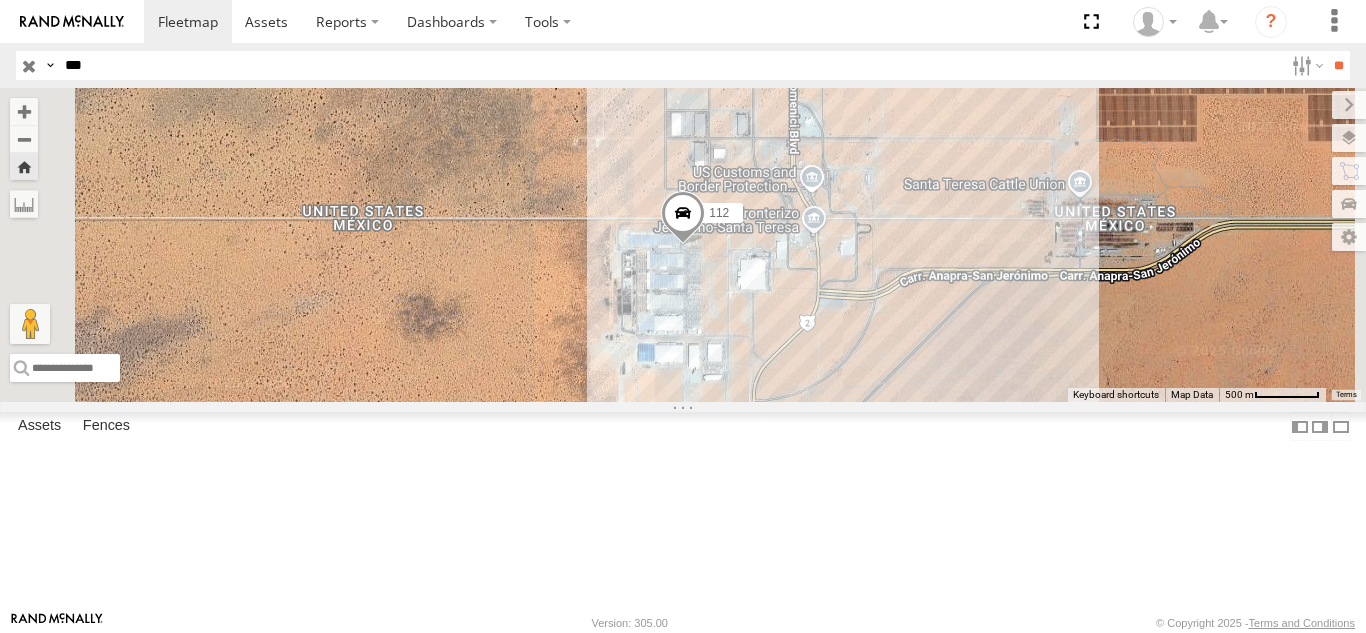 click on "***" at bounding box center (670, 65) 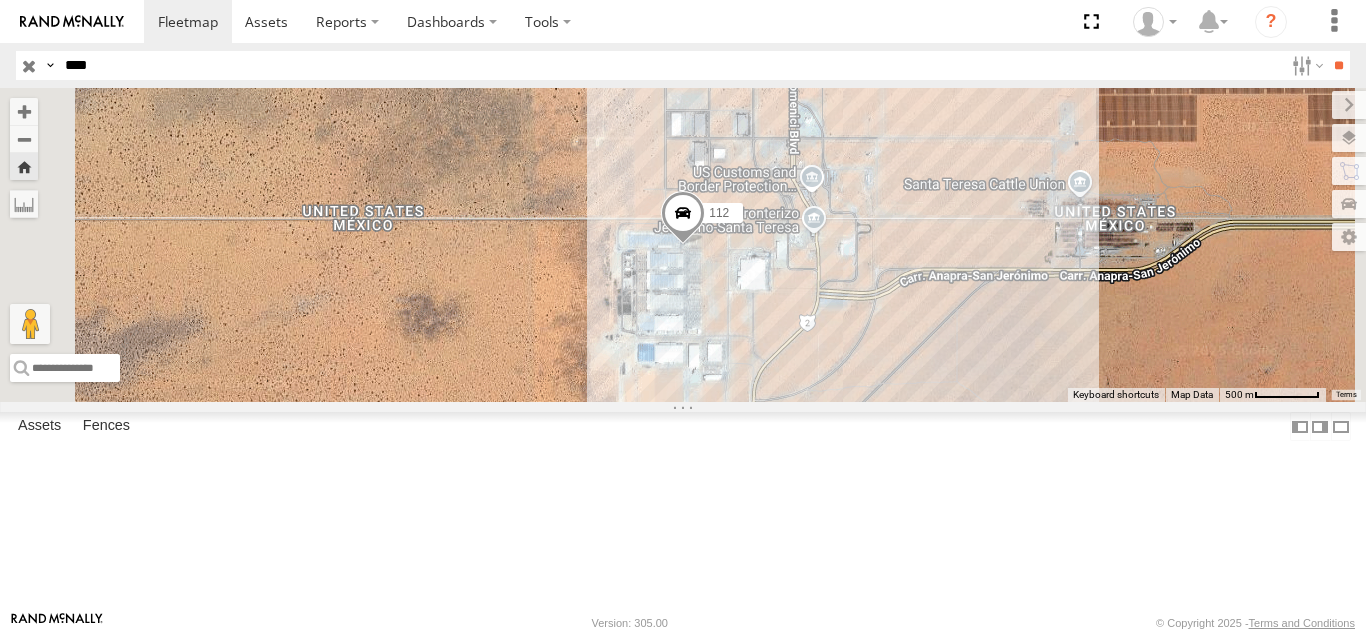 click on "**" at bounding box center (1338, 65) 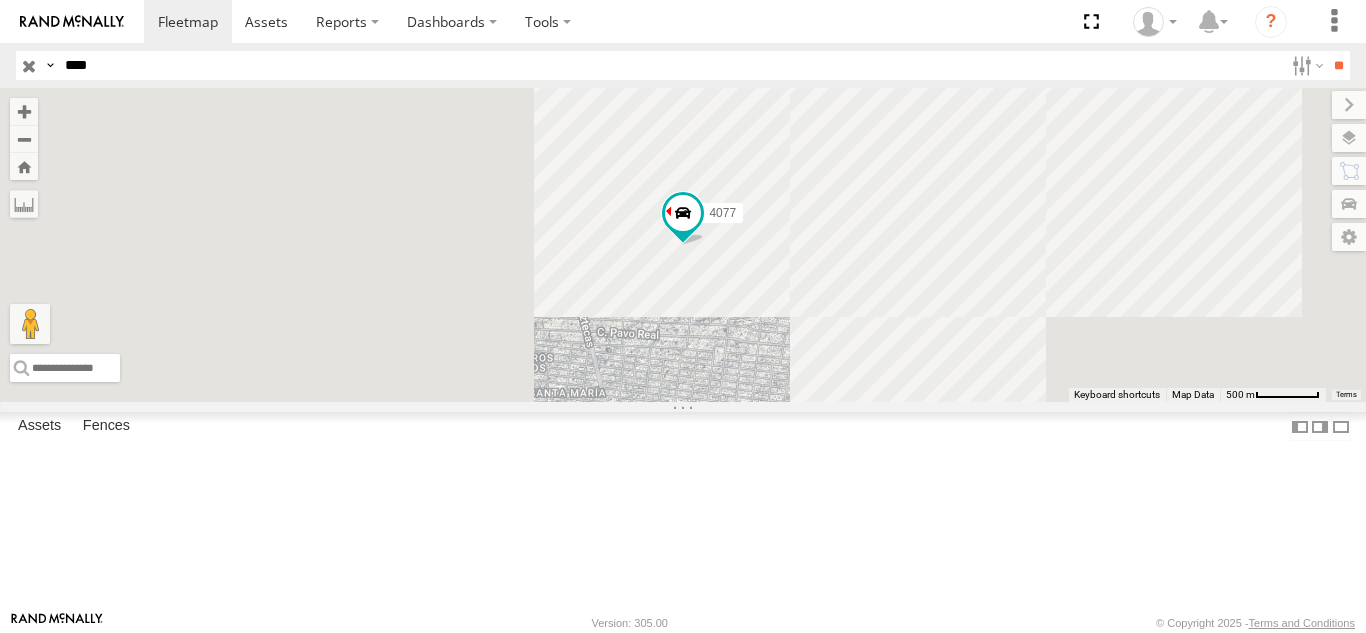 click on "4077" at bounding box center (0, 0) 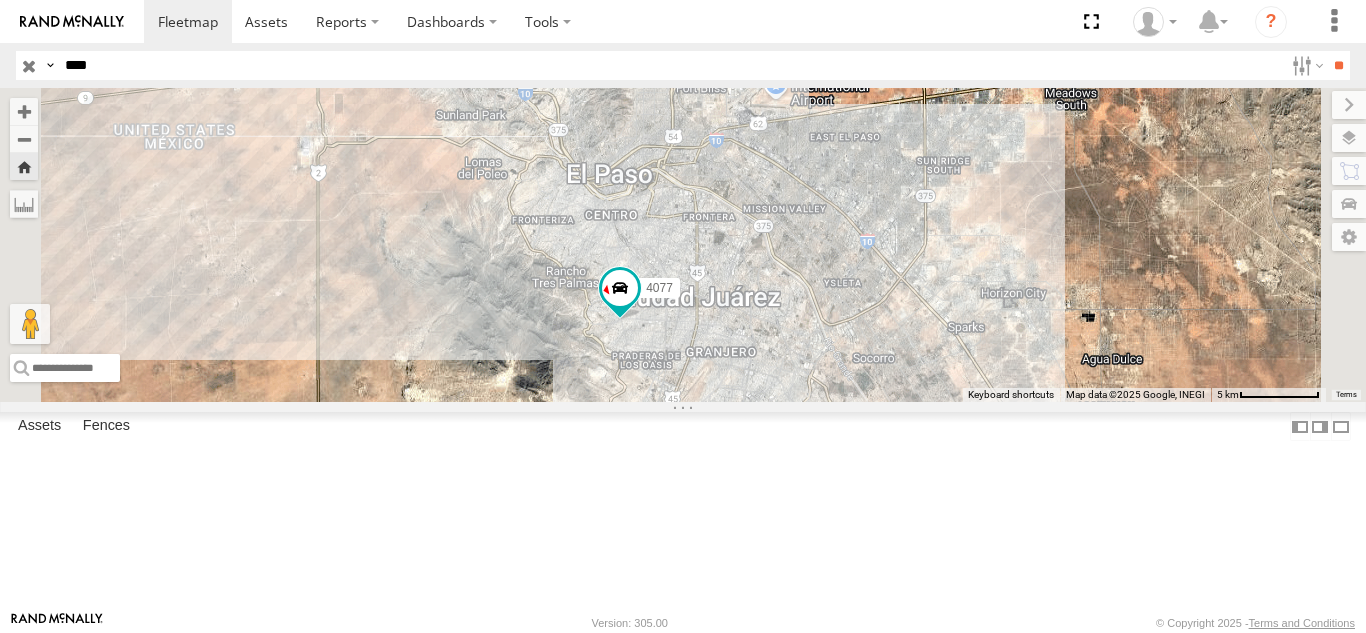 click on "****" at bounding box center [670, 65] 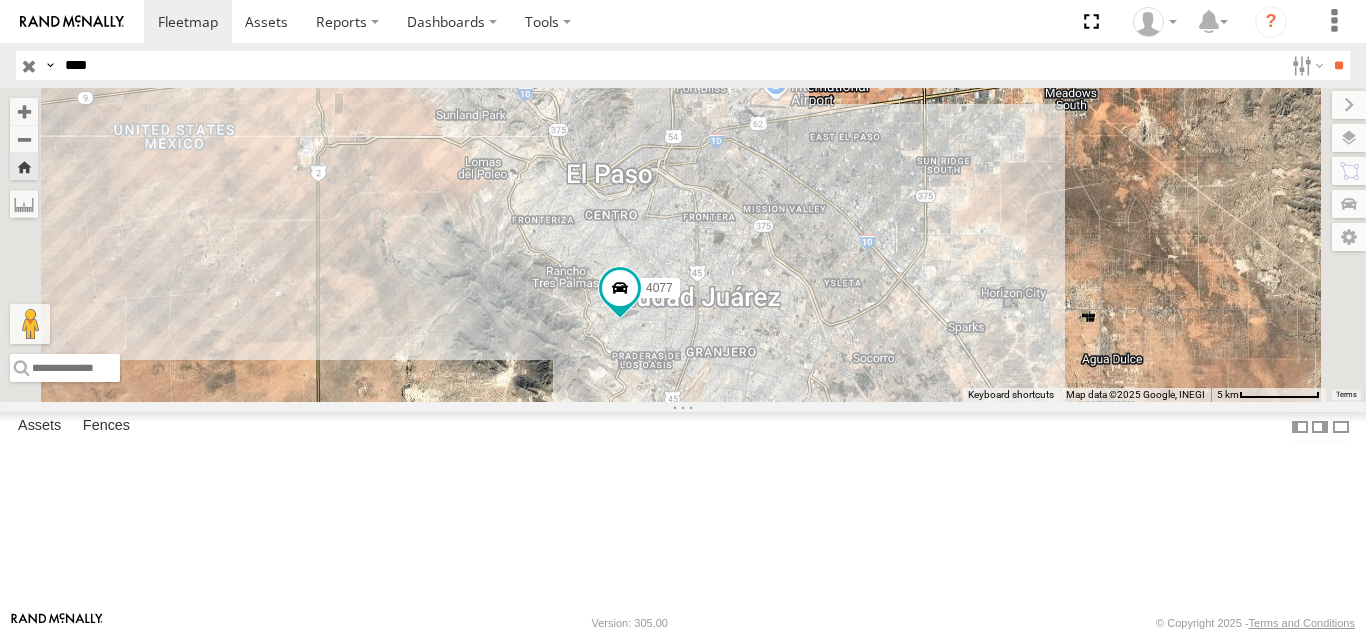 click on "****" at bounding box center (670, 65) 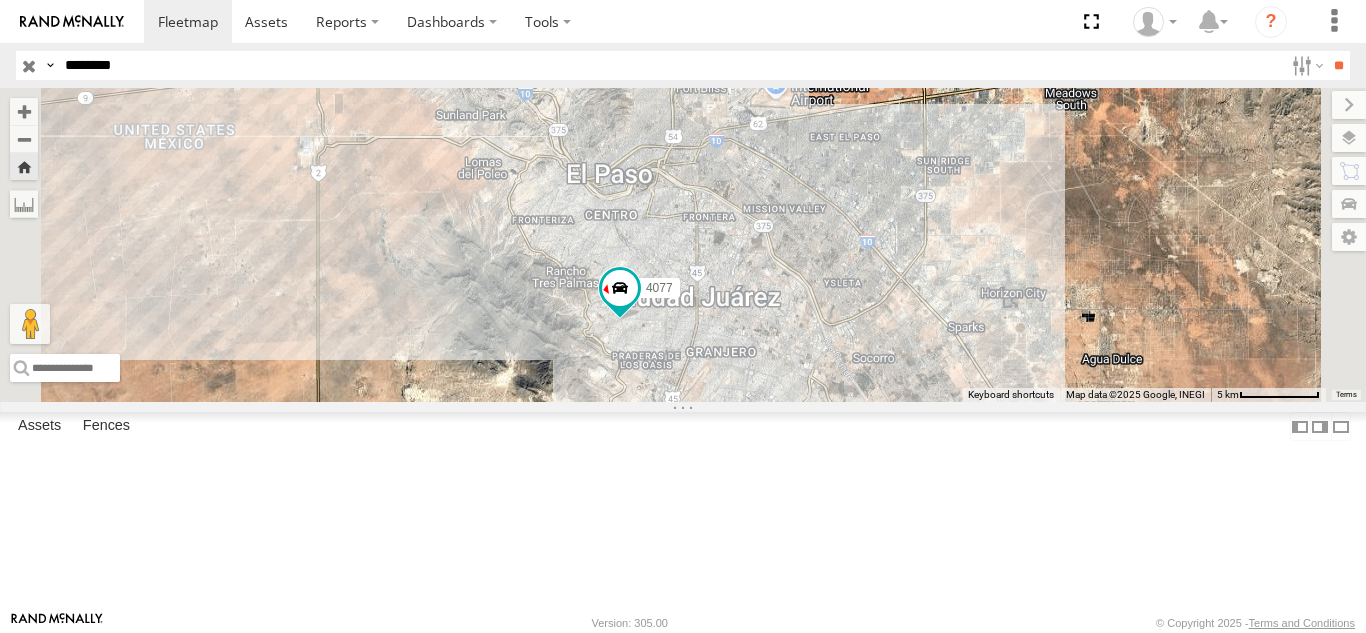 click on "**" at bounding box center [1338, 65] 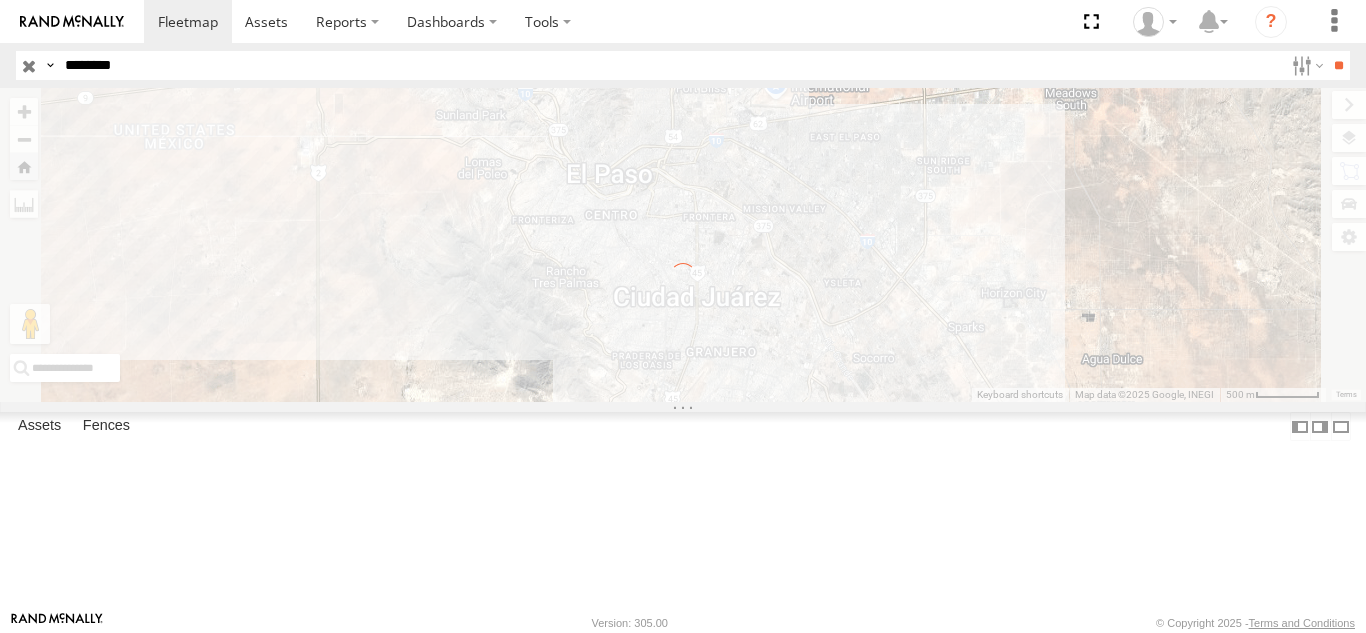 click on "********" at bounding box center [670, 65] 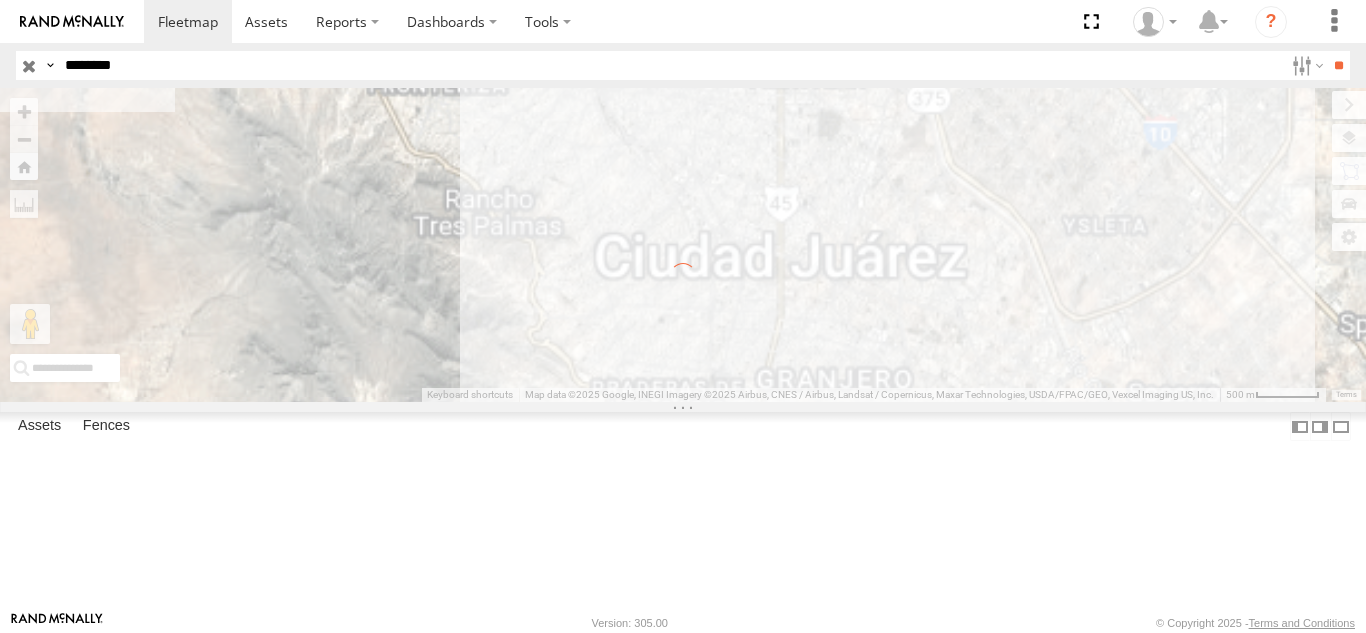 click on "********" at bounding box center [670, 65] 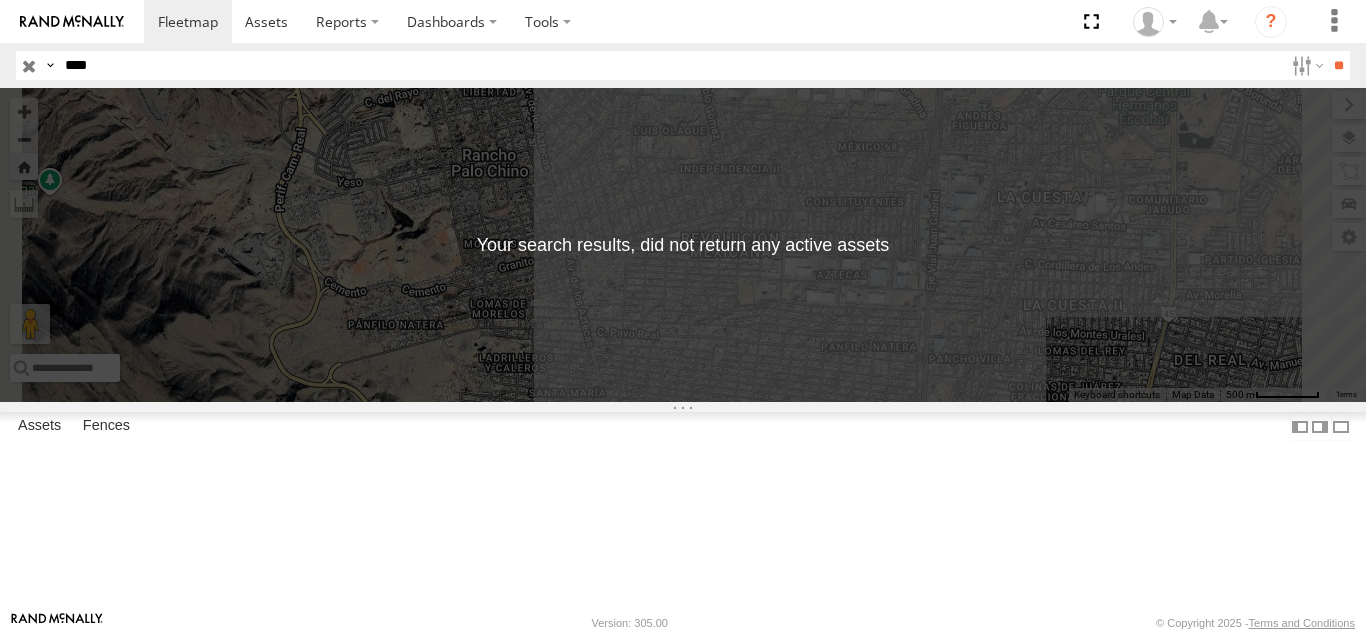 click on "**" at bounding box center (1338, 65) 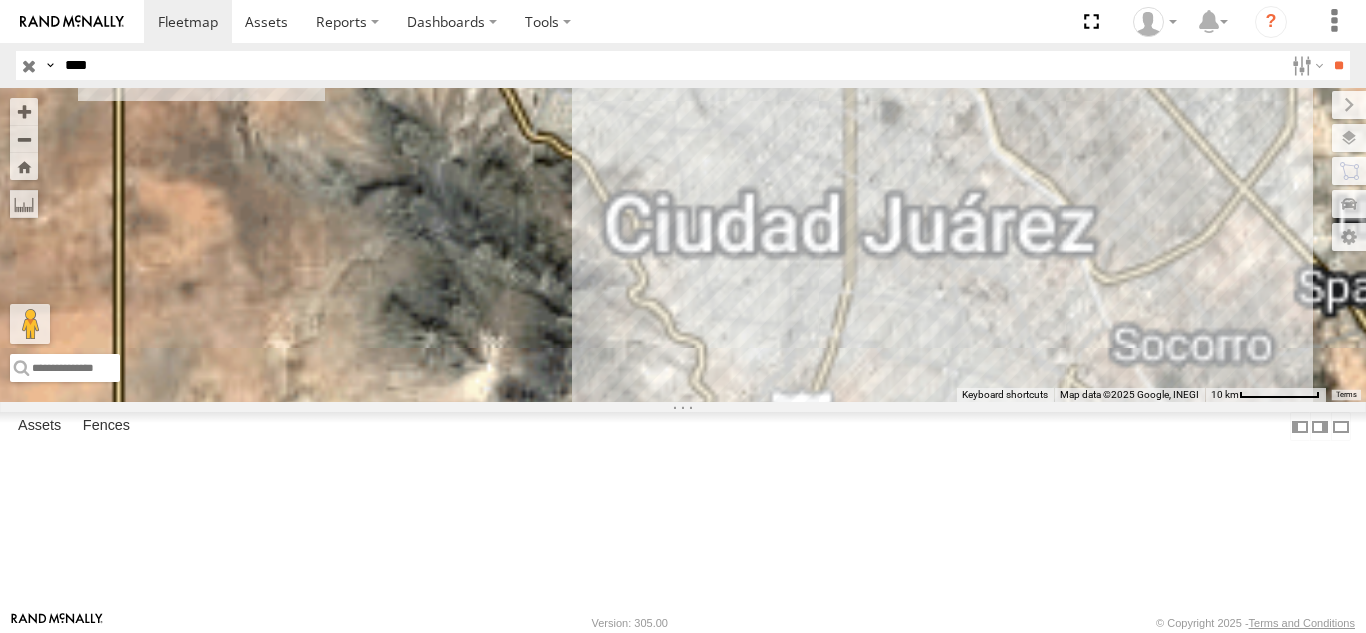 click on "7937" at bounding box center [0, 0] 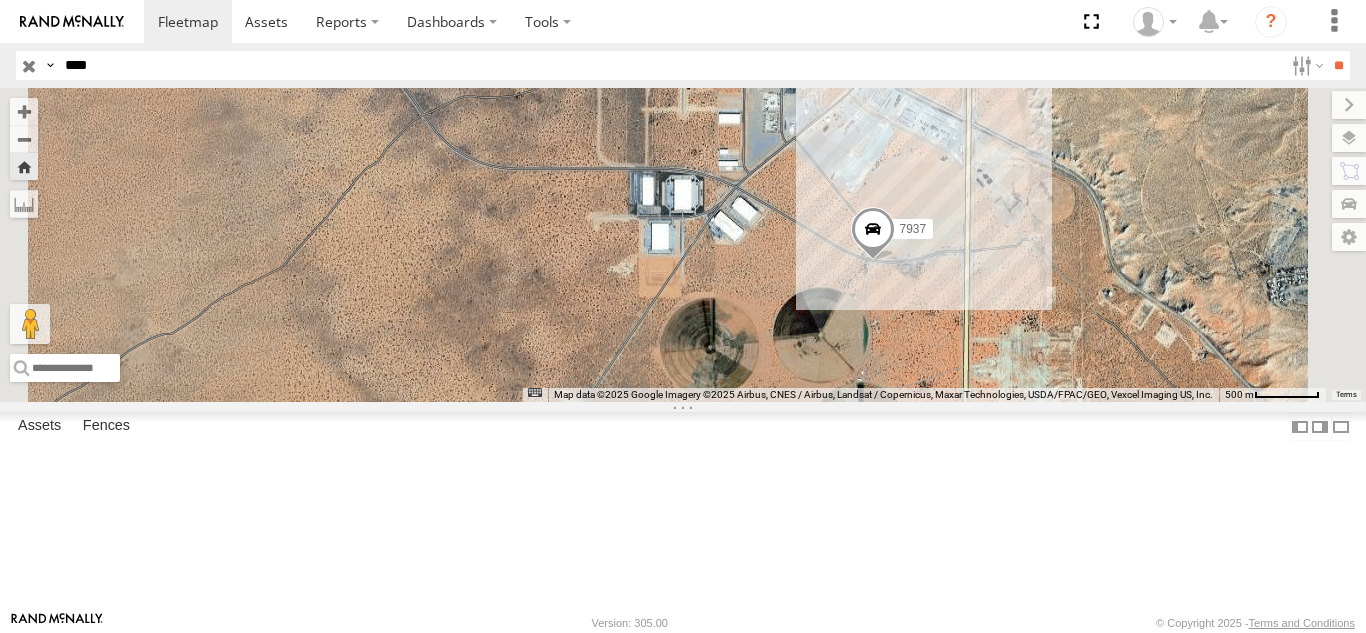 click on "****" at bounding box center [670, 65] 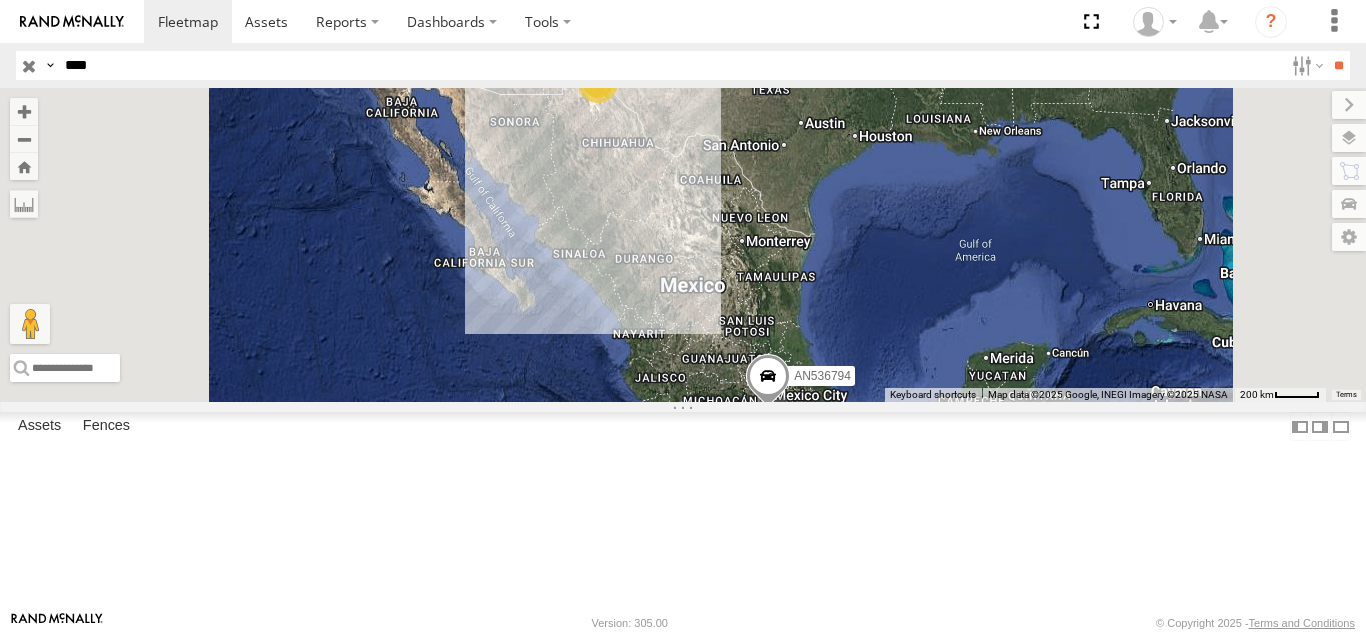 click on "FOXCONN" at bounding box center [0, 0] 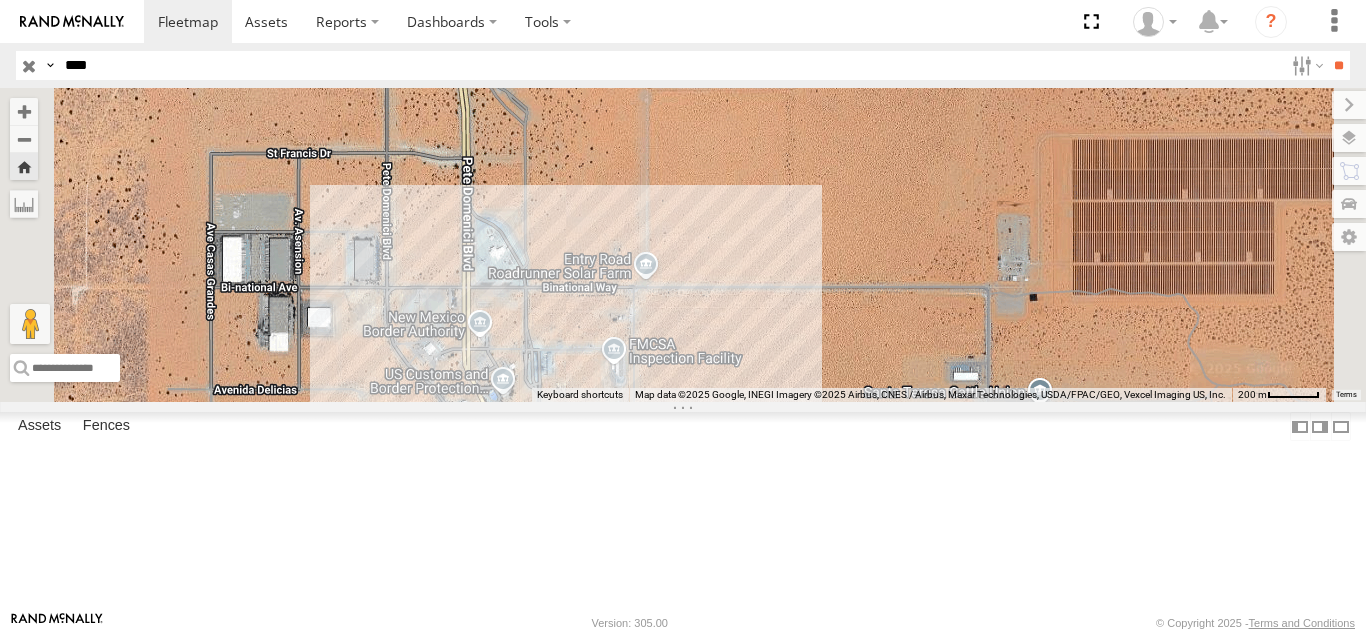 click on "****" at bounding box center [670, 65] 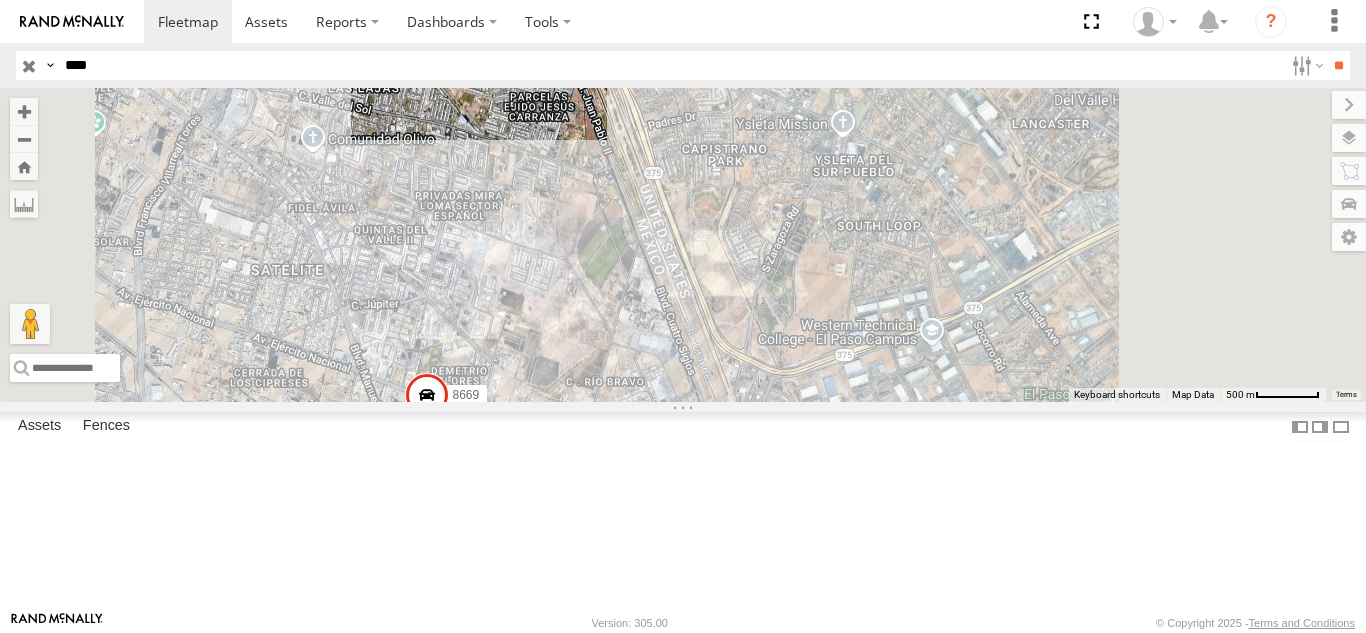 click on "8669" at bounding box center (0, 0) 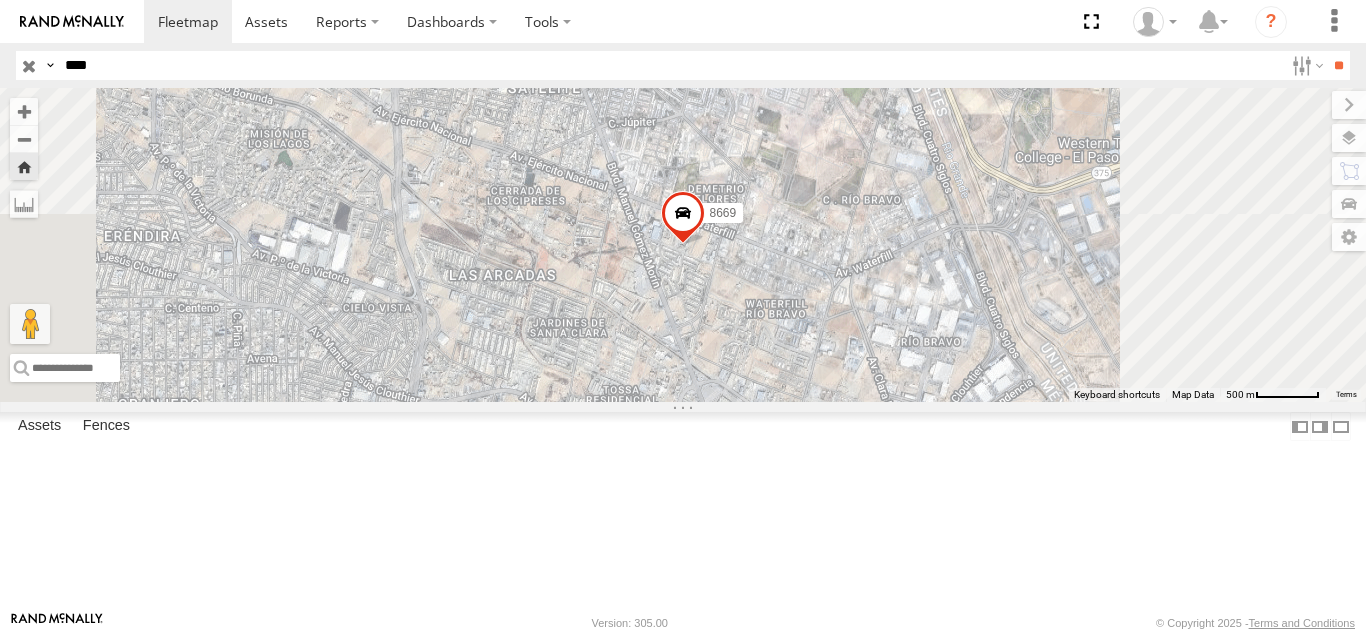click on "****" at bounding box center [670, 65] 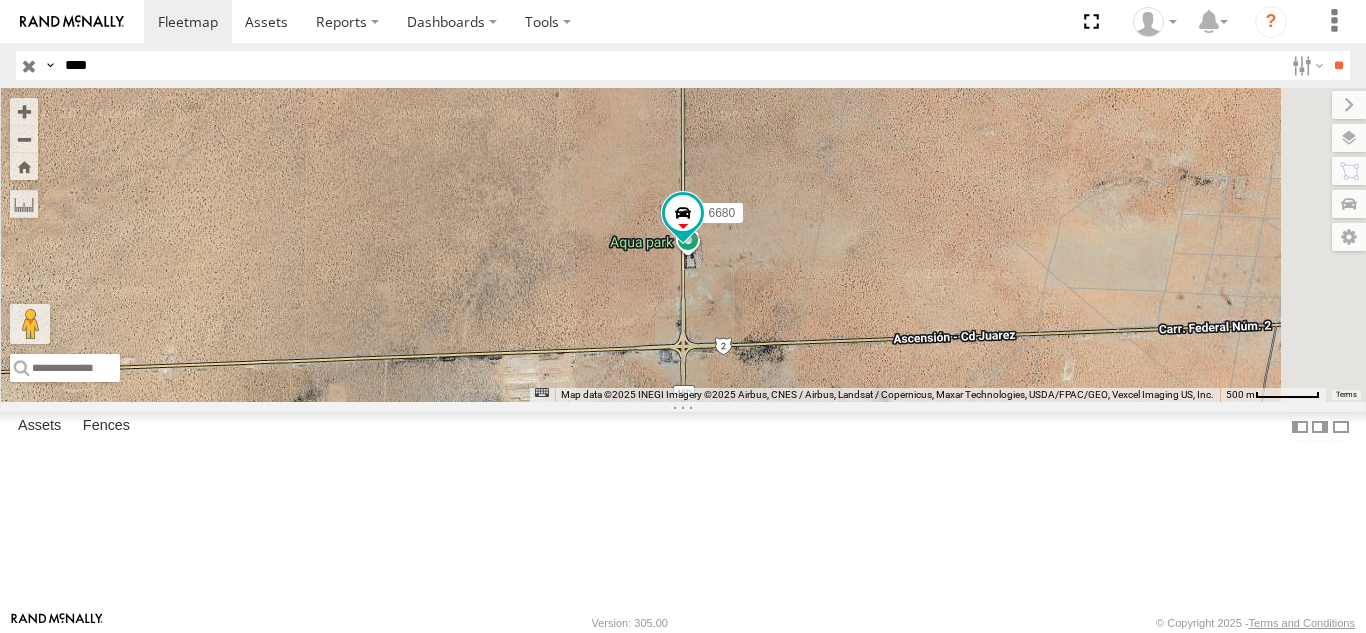 click on "6680" at bounding box center (0, 0) 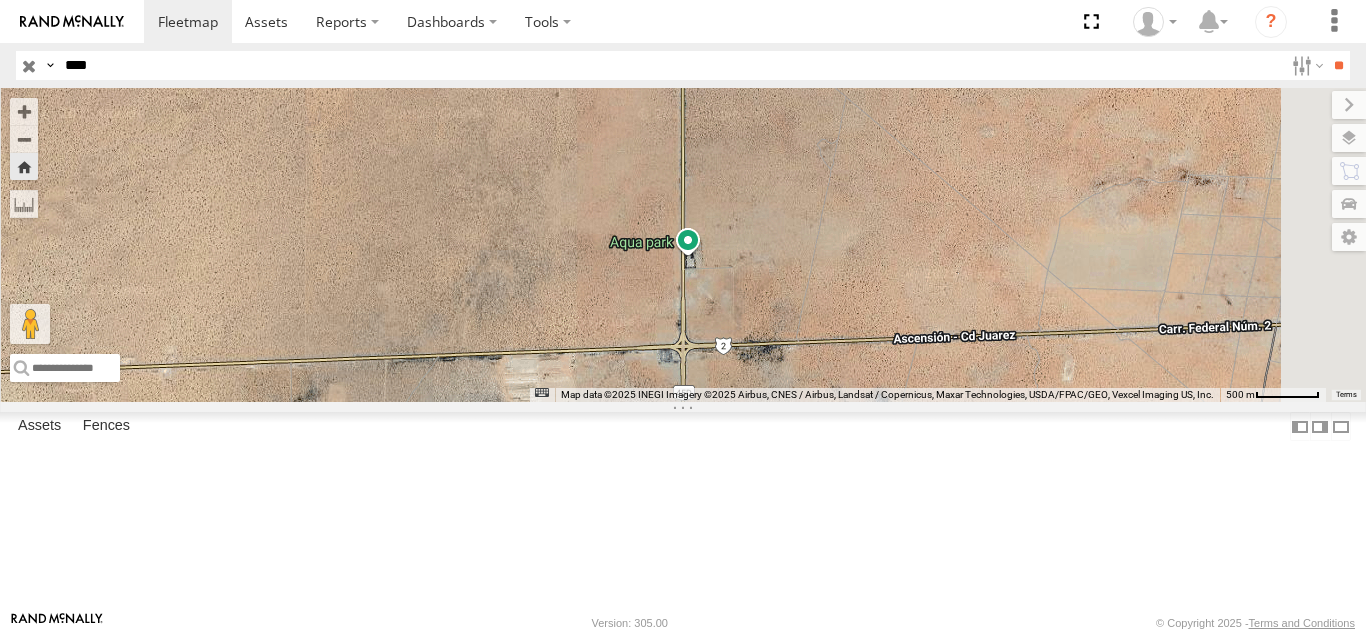 click on "****" at bounding box center (670, 65) 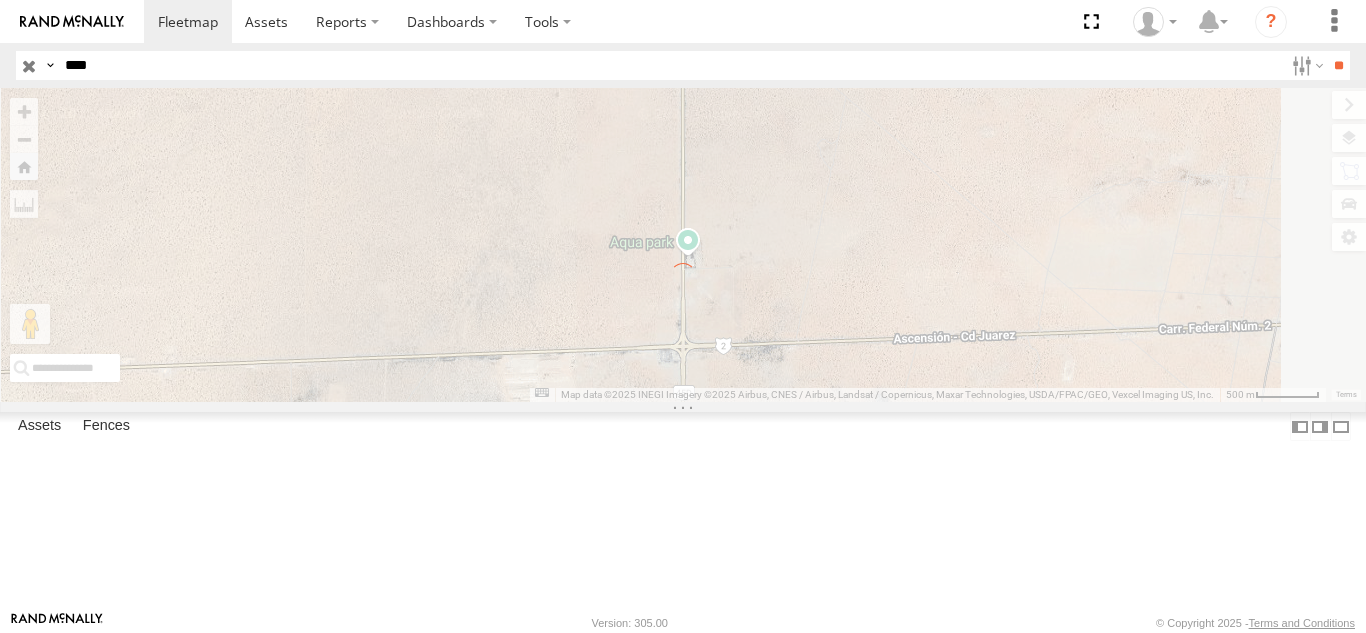 click on "****" at bounding box center [670, 65] 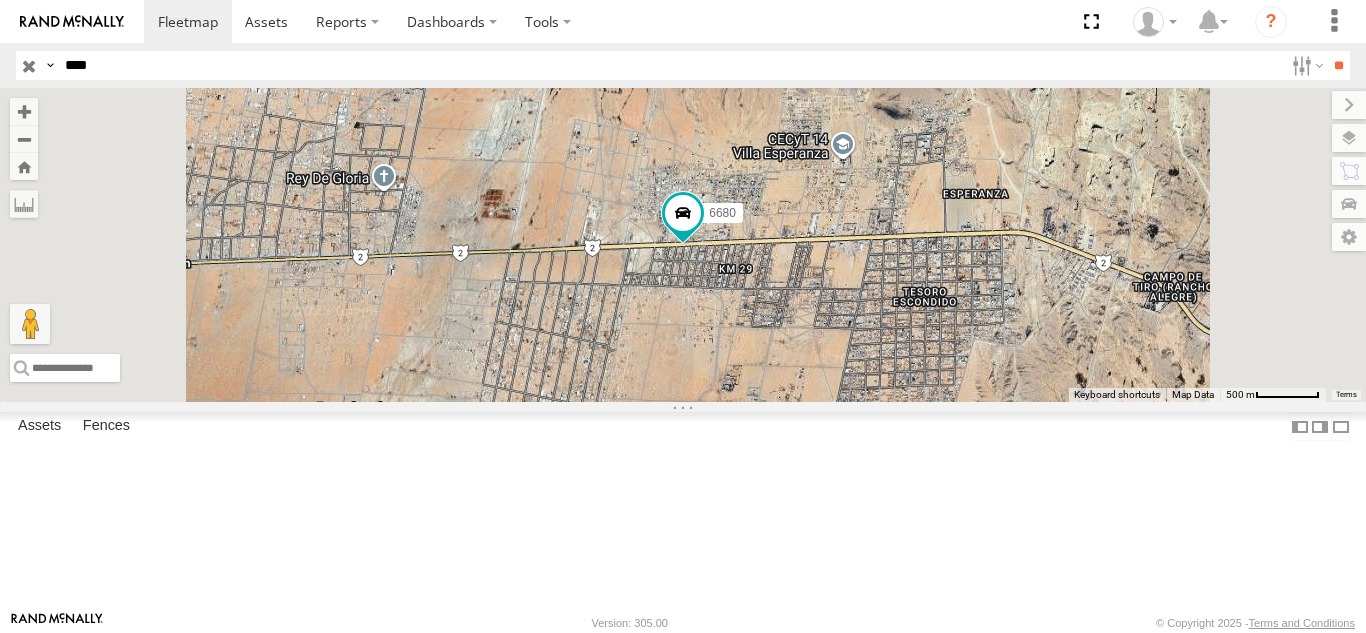 type on "****" 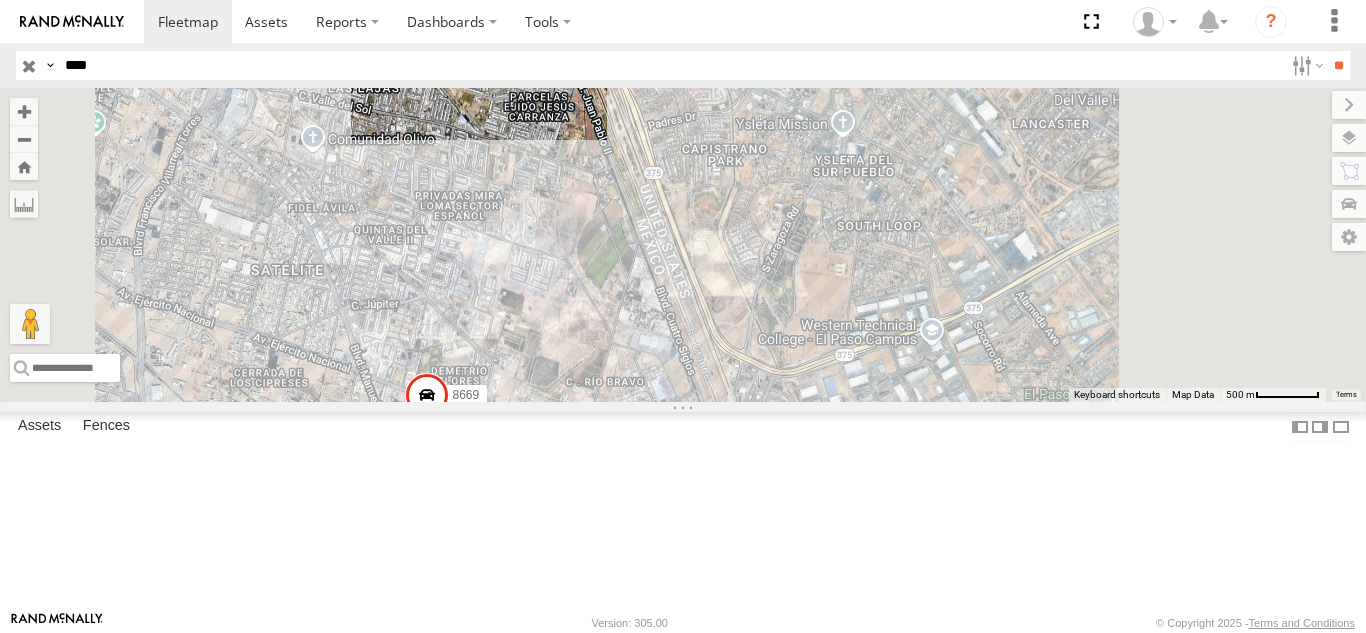click on "FOXCONN" at bounding box center [0, 0] 